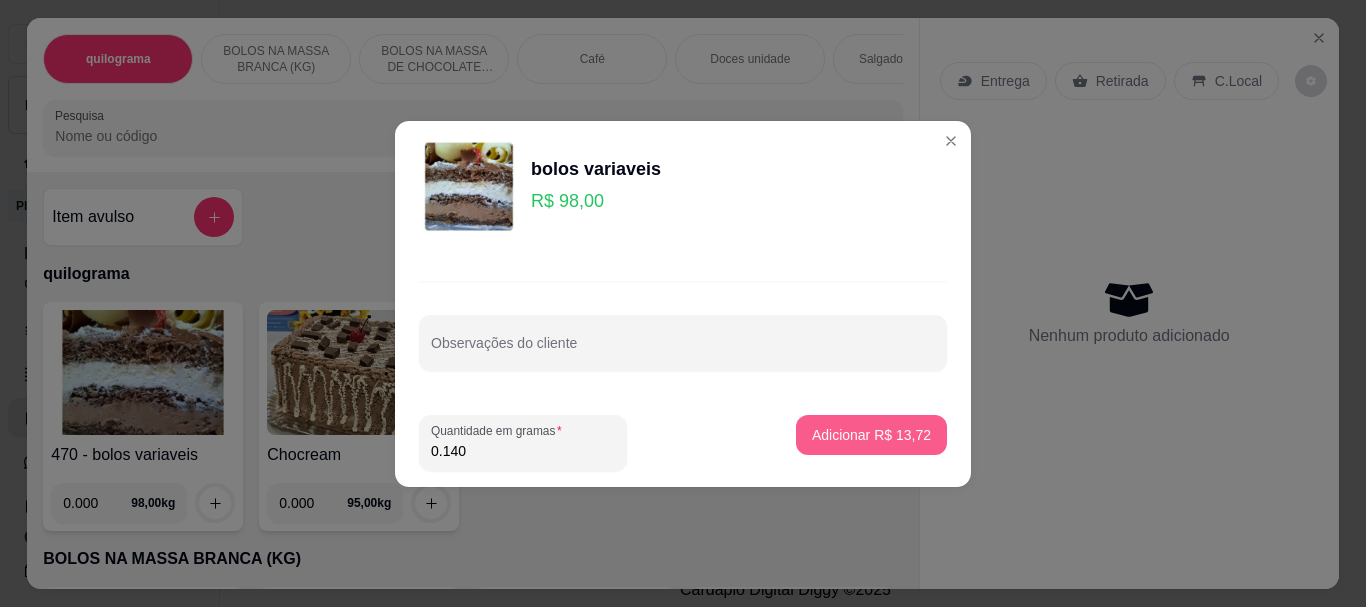 scroll, scrollTop: 0, scrollLeft: 0, axis: both 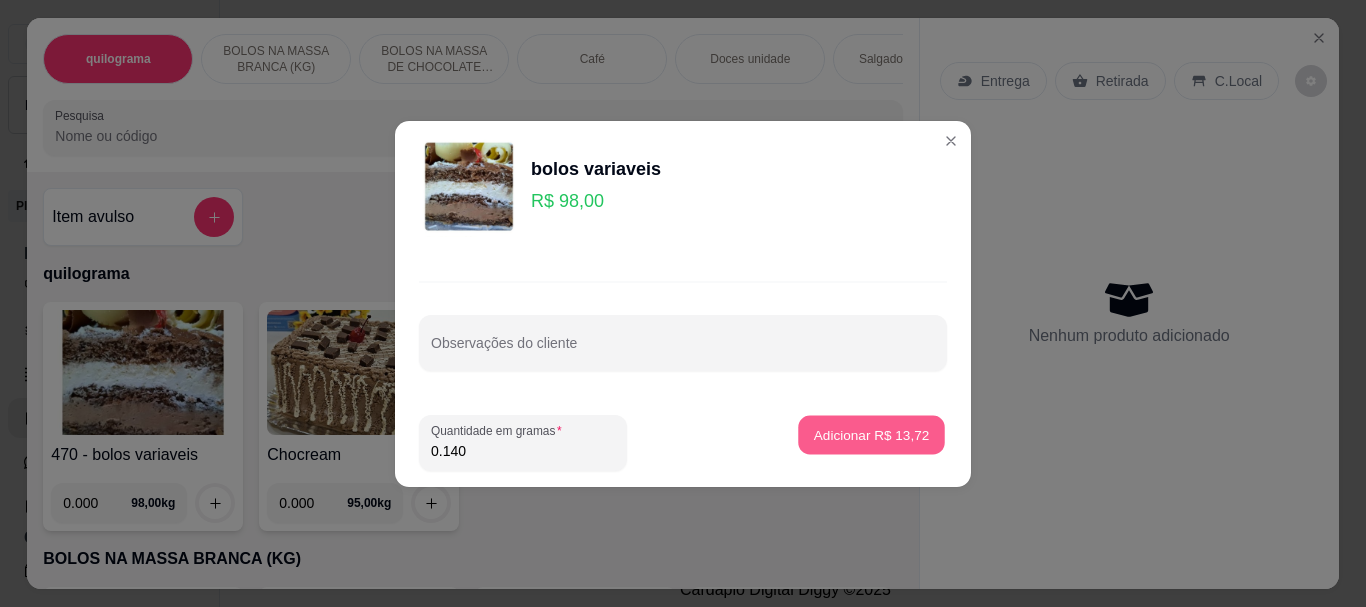 click on "Adicionar   R$ 13,72" at bounding box center [872, 434] 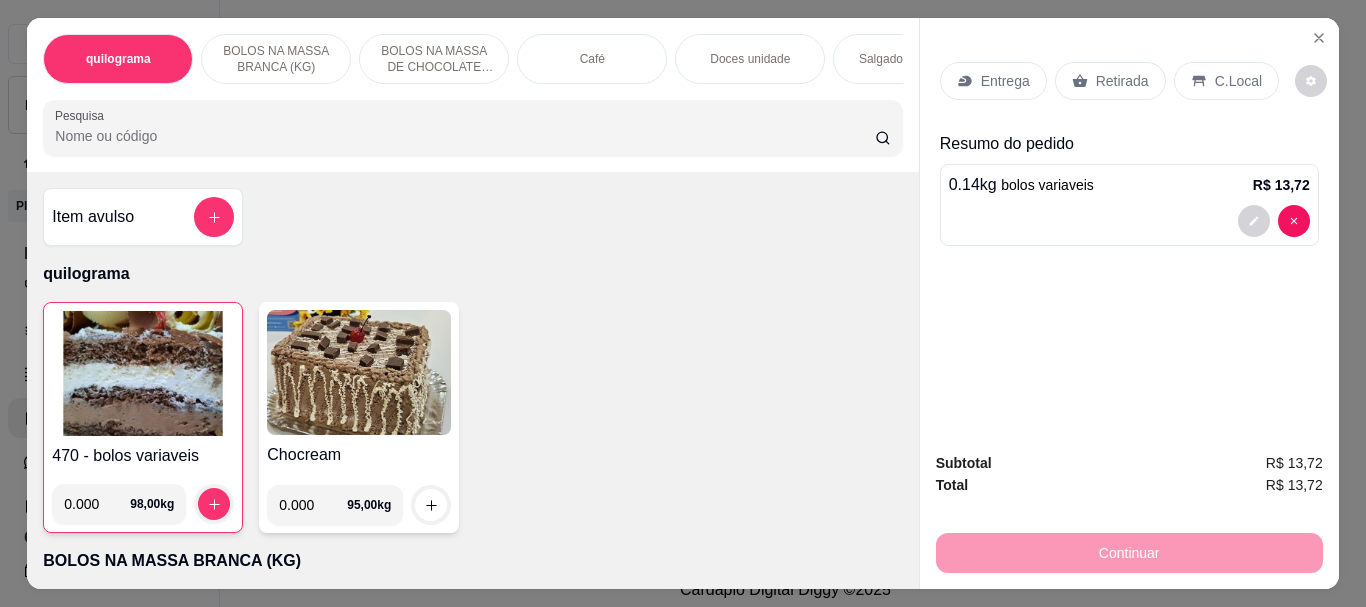 click at bounding box center (143, 373) 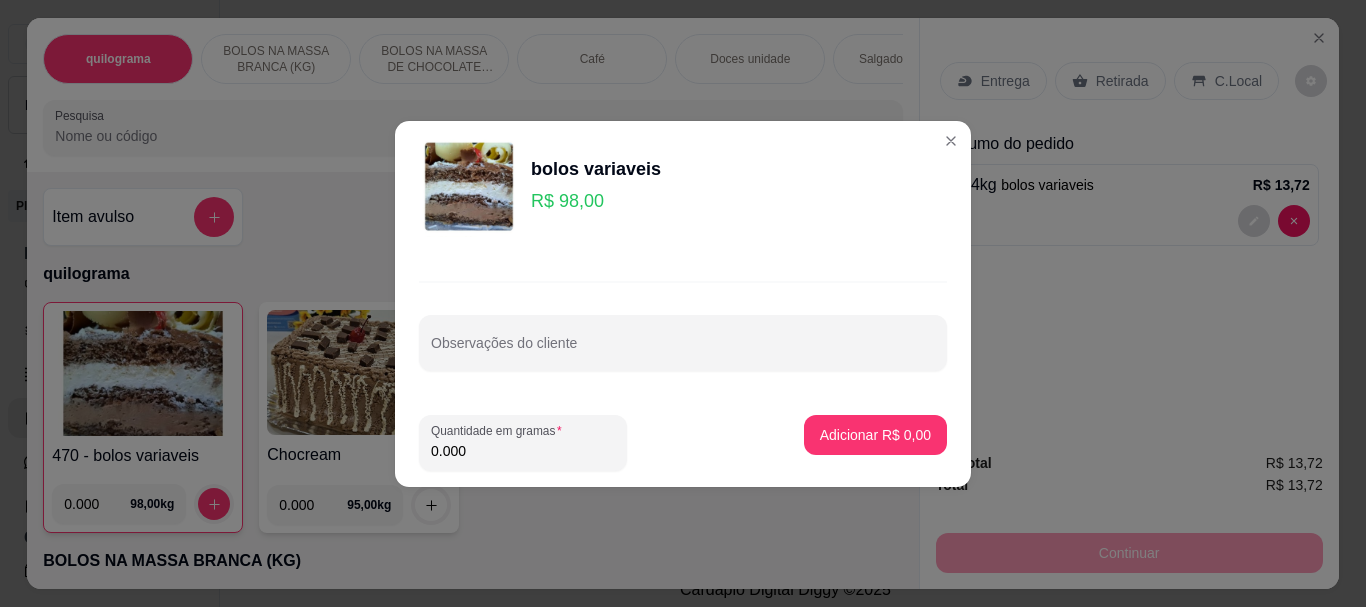 click on "0.000" at bounding box center (523, 451) 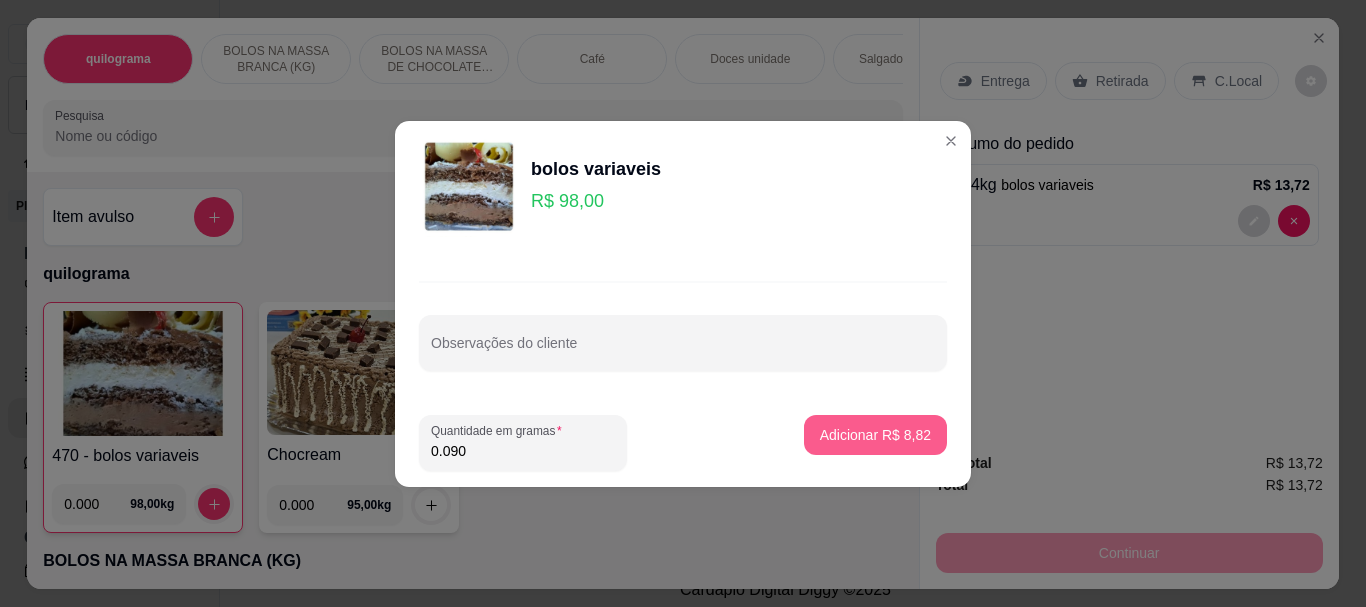 type on "0.090" 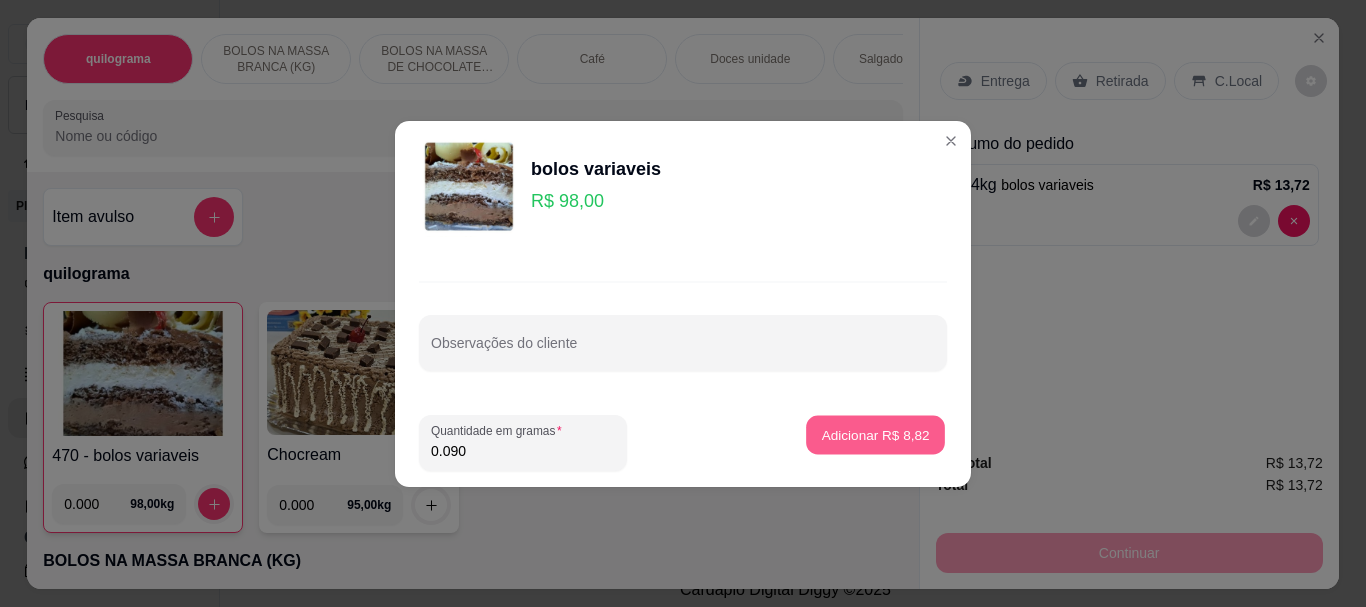 click on "Adicionar   R$ 8,82" at bounding box center (875, 434) 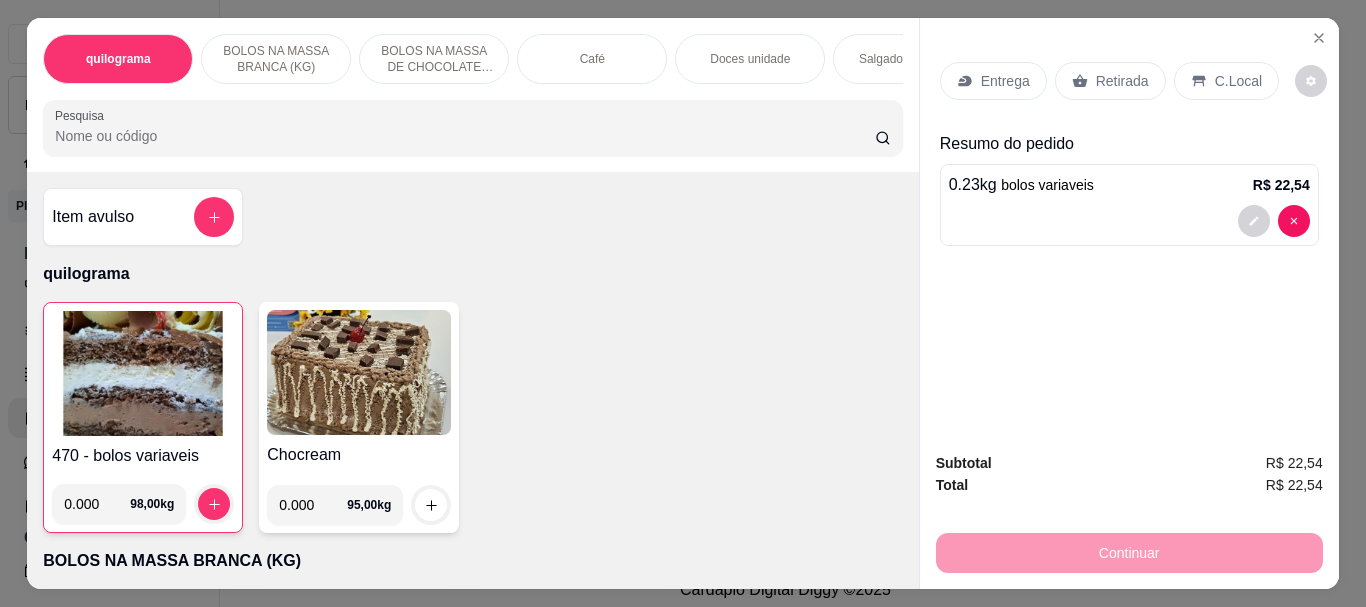 click at bounding box center (143, 373) 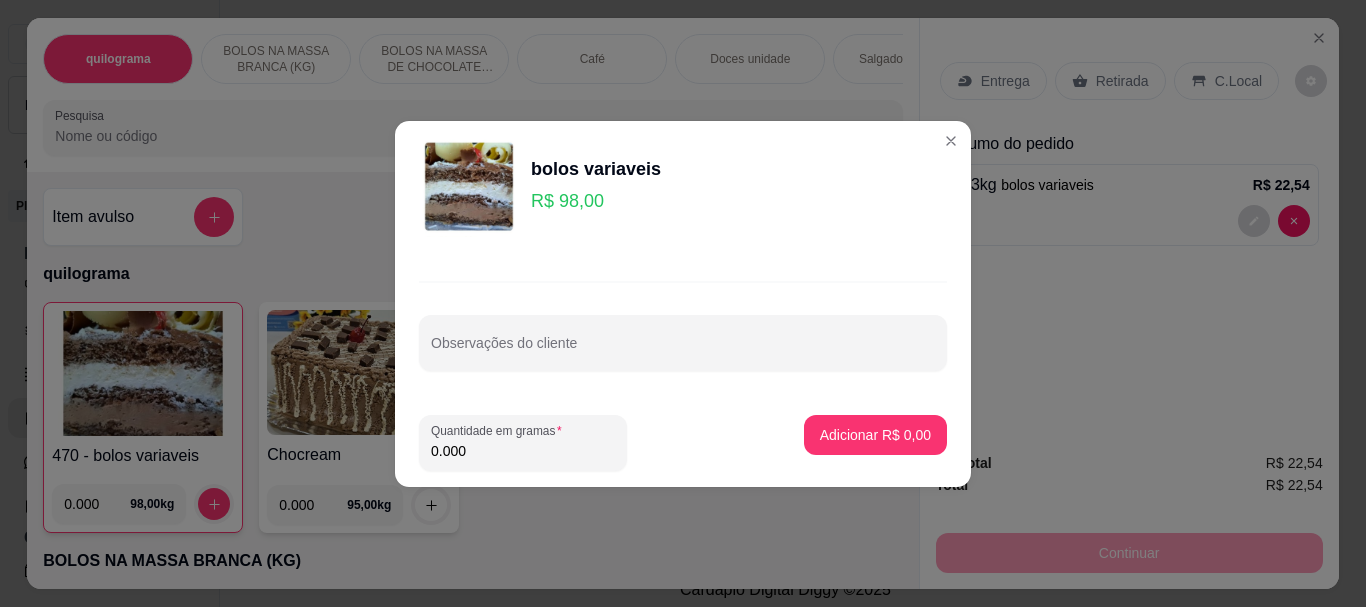 click on "0.000" at bounding box center [523, 451] 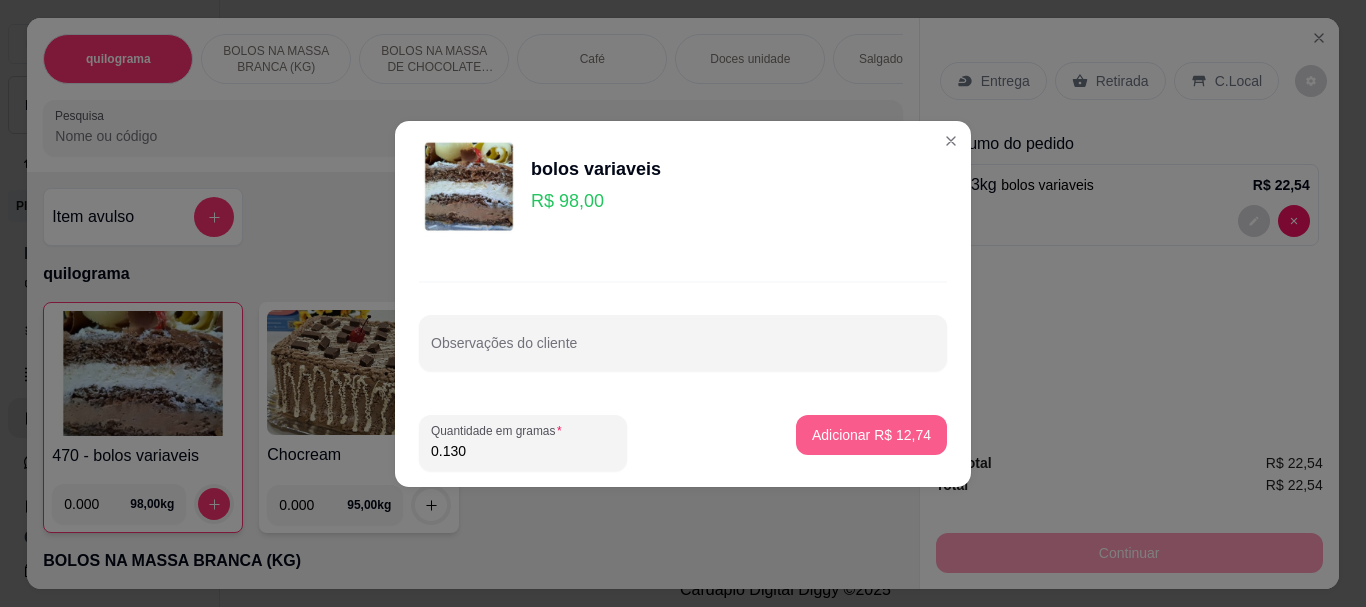 type on "0.130" 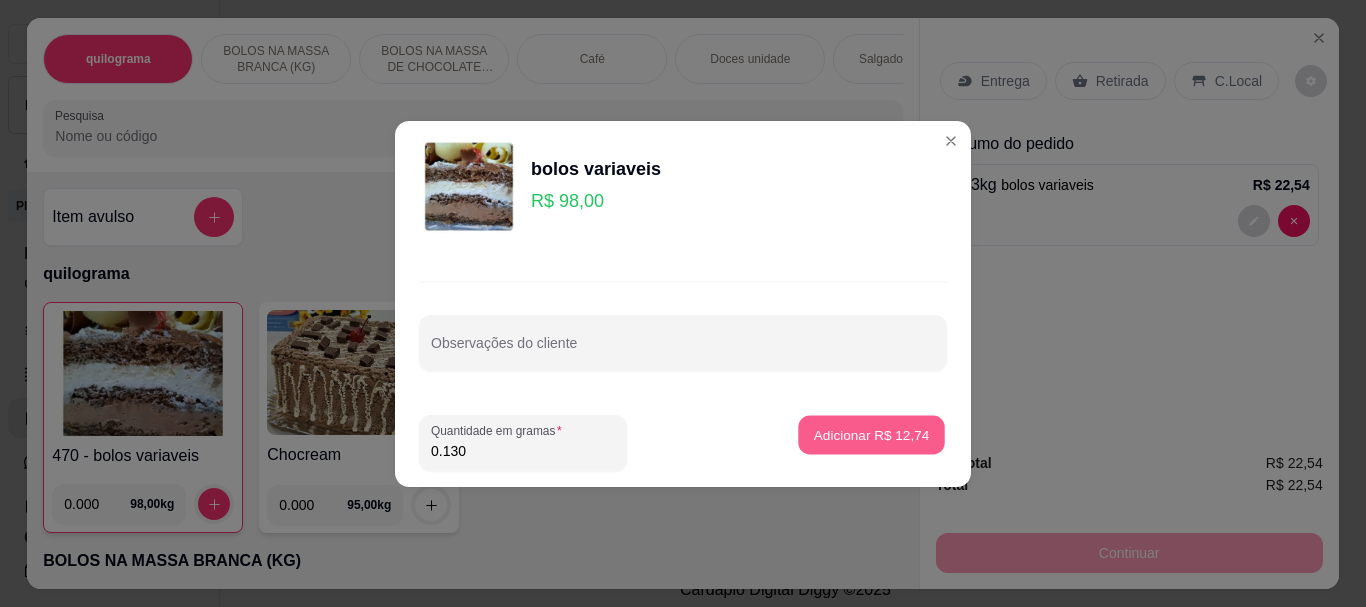 click on "Adicionar   R$ 12,74" at bounding box center [872, 434] 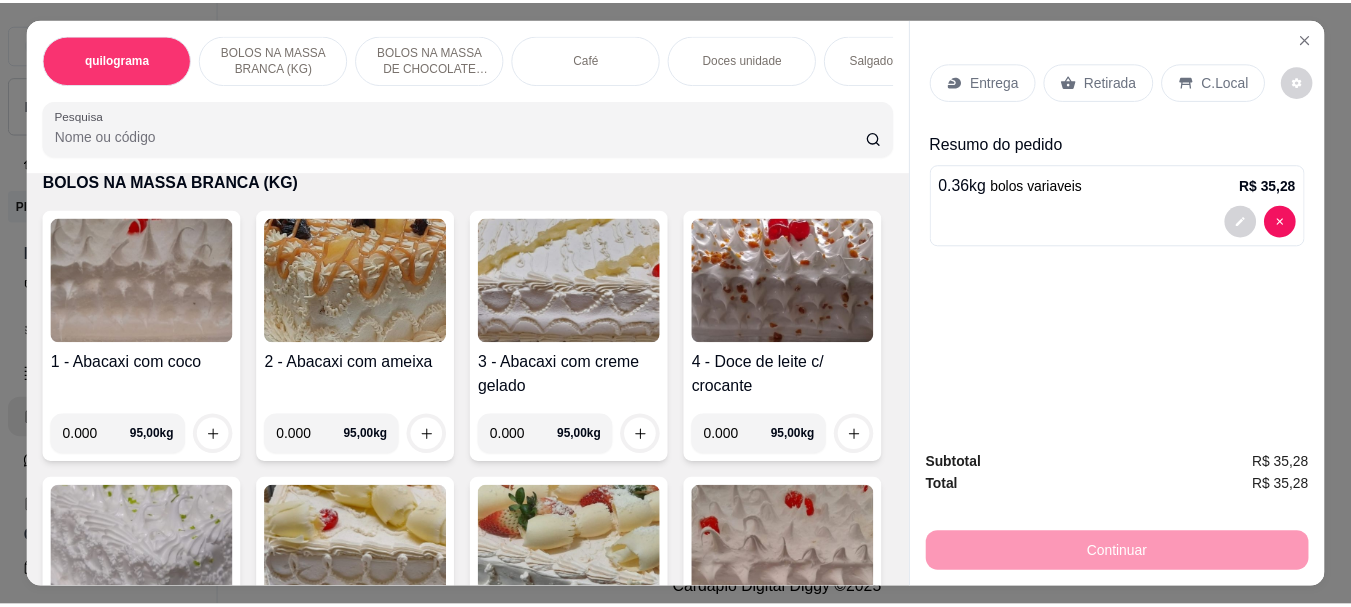 scroll, scrollTop: 0, scrollLeft: 0, axis: both 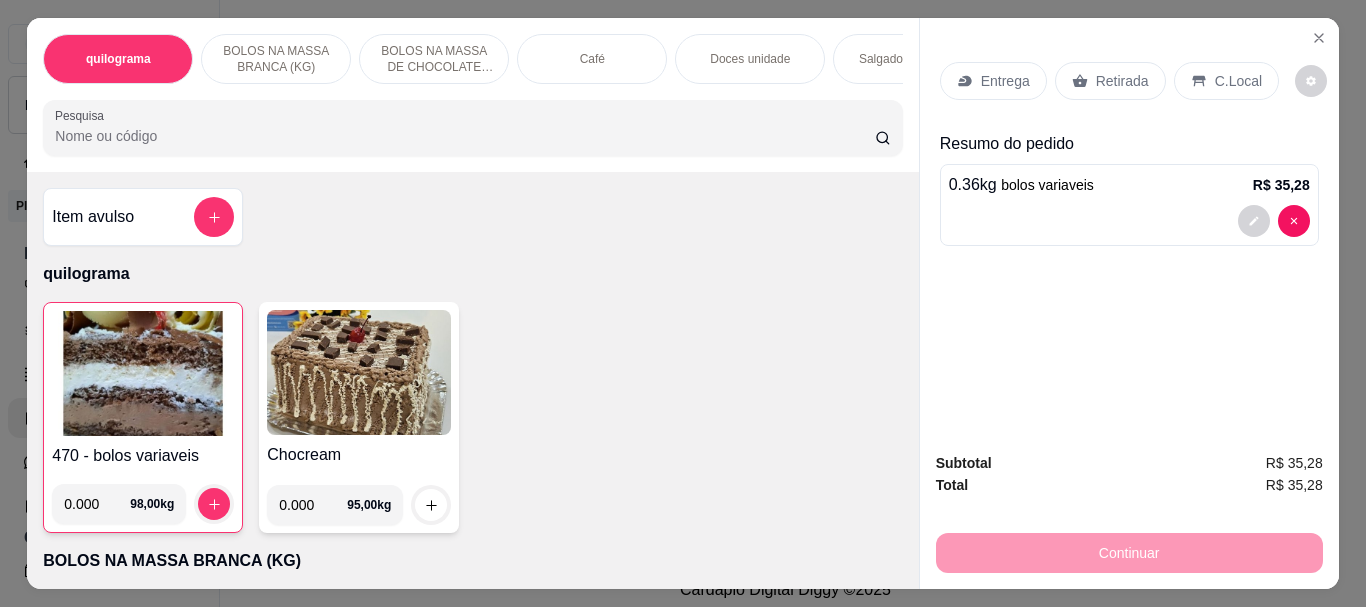 click on "Retirada" at bounding box center [1122, 81] 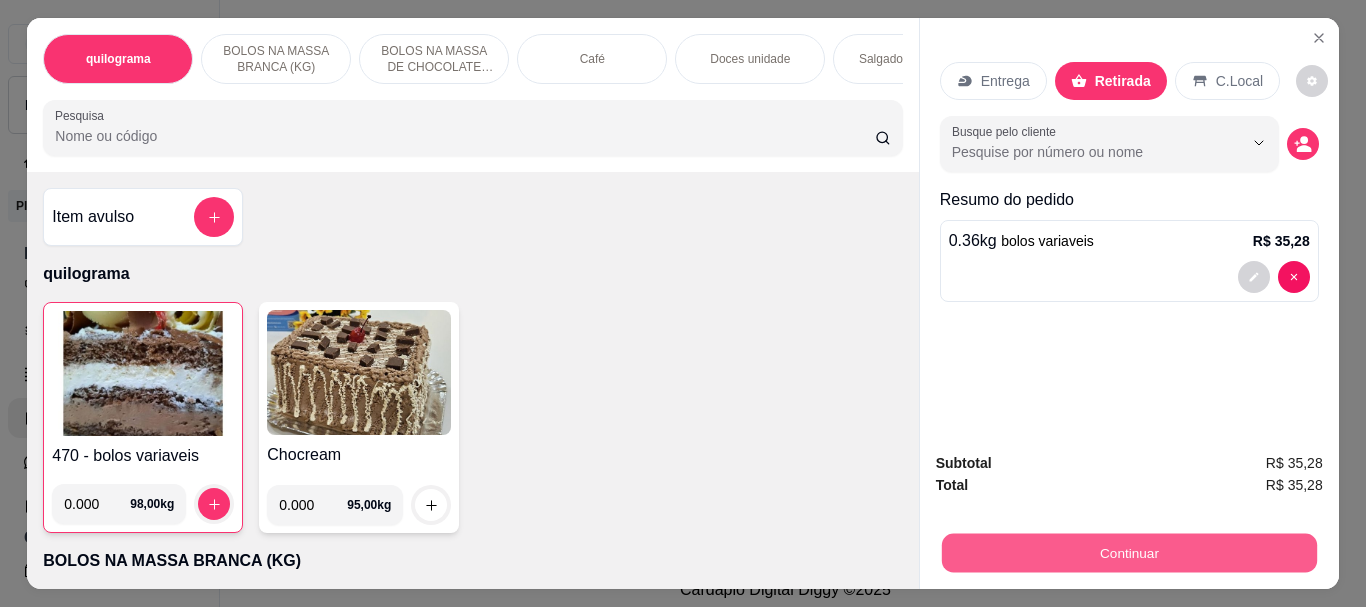 click on "Continuar" at bounding box center (1128, 552) 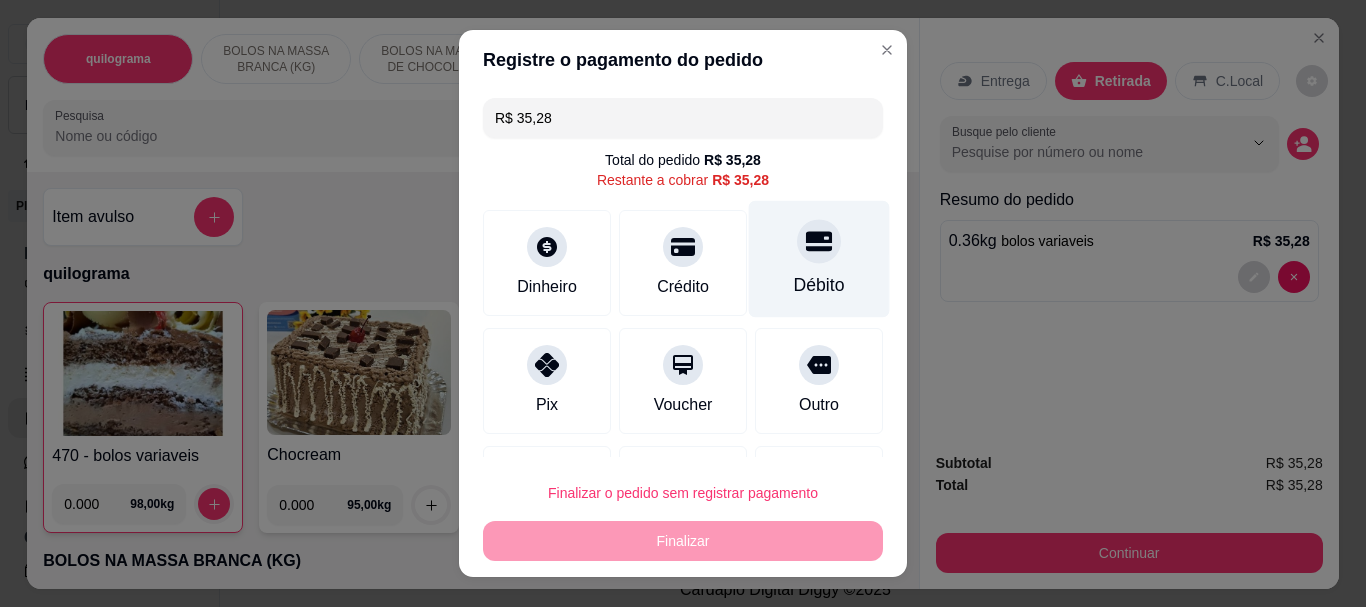 click on "Débito" at bounding box center [819, 286] 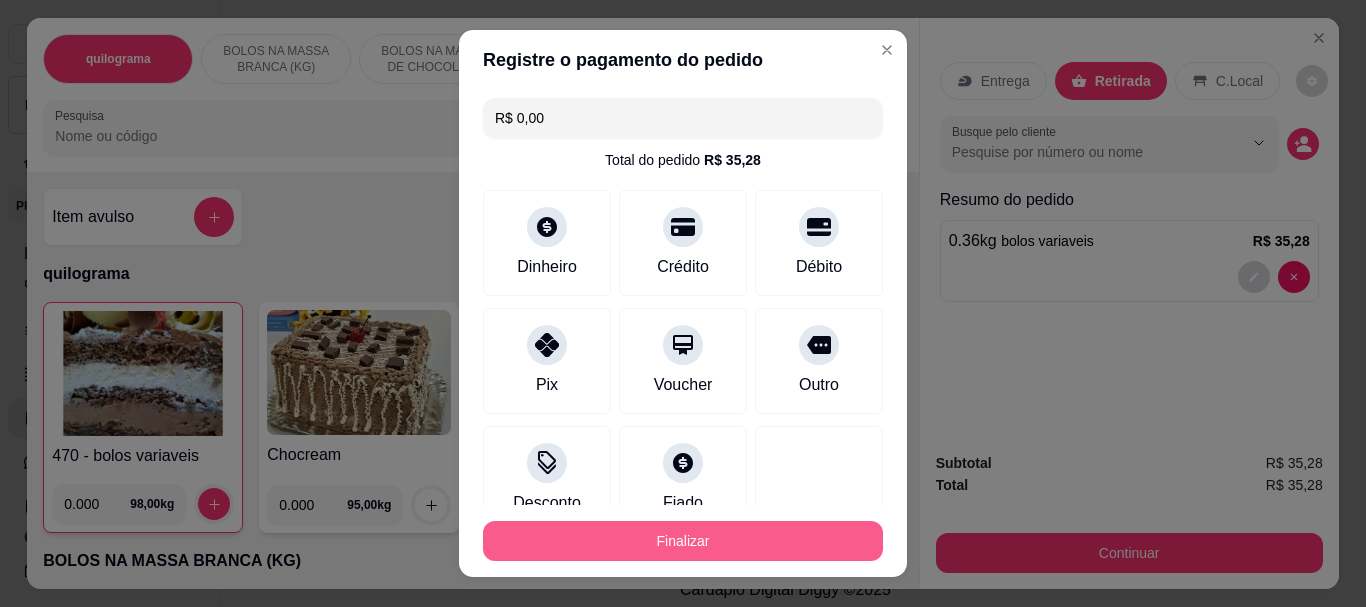 click on "Finalizar" at bounding box center (683, 541) 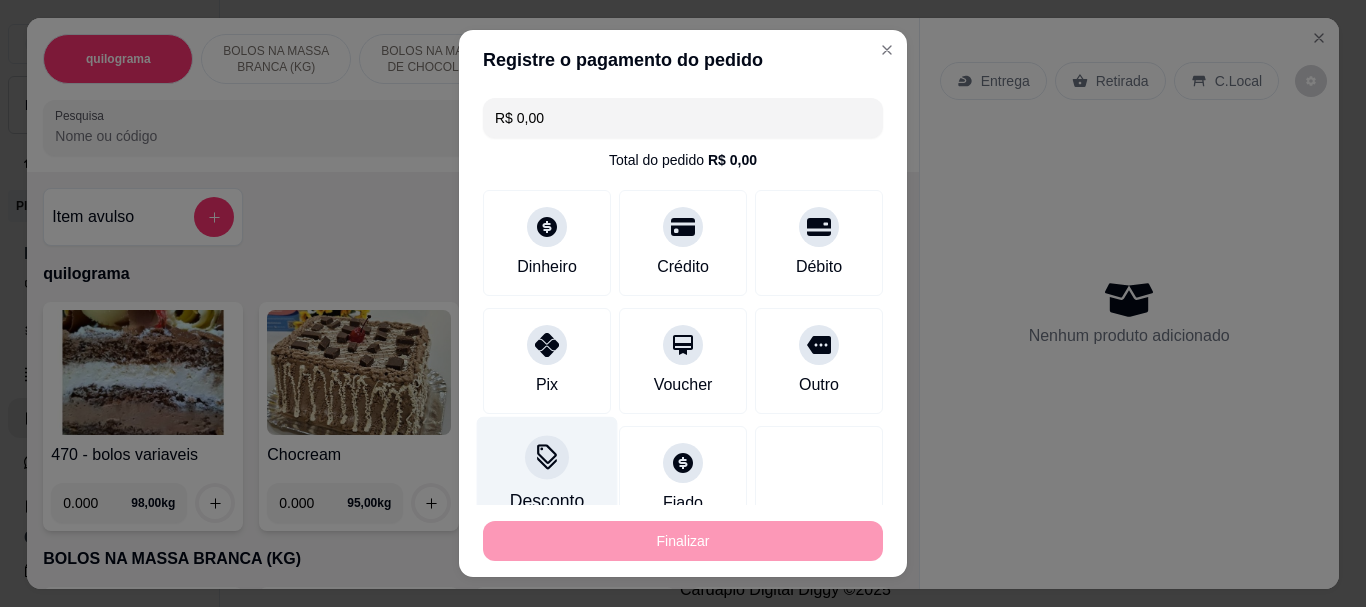 type on "-R$ 35,28" 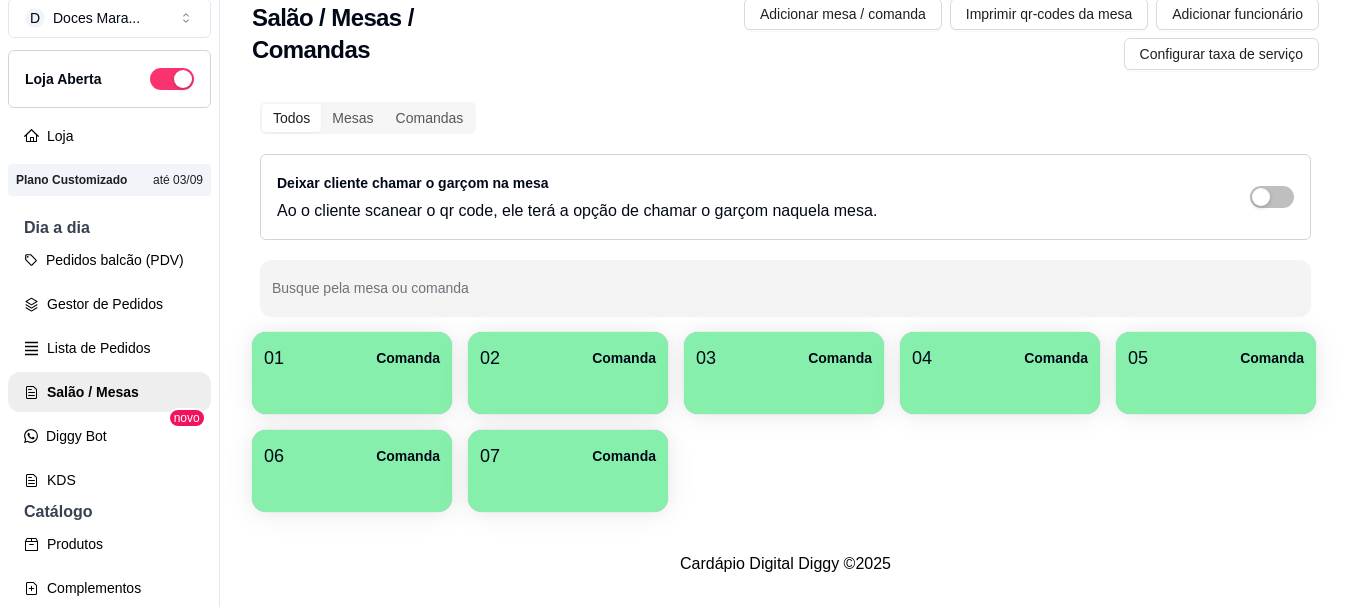 scroll, scrollTop: 32, scrollLeft: 0, axis: vertical 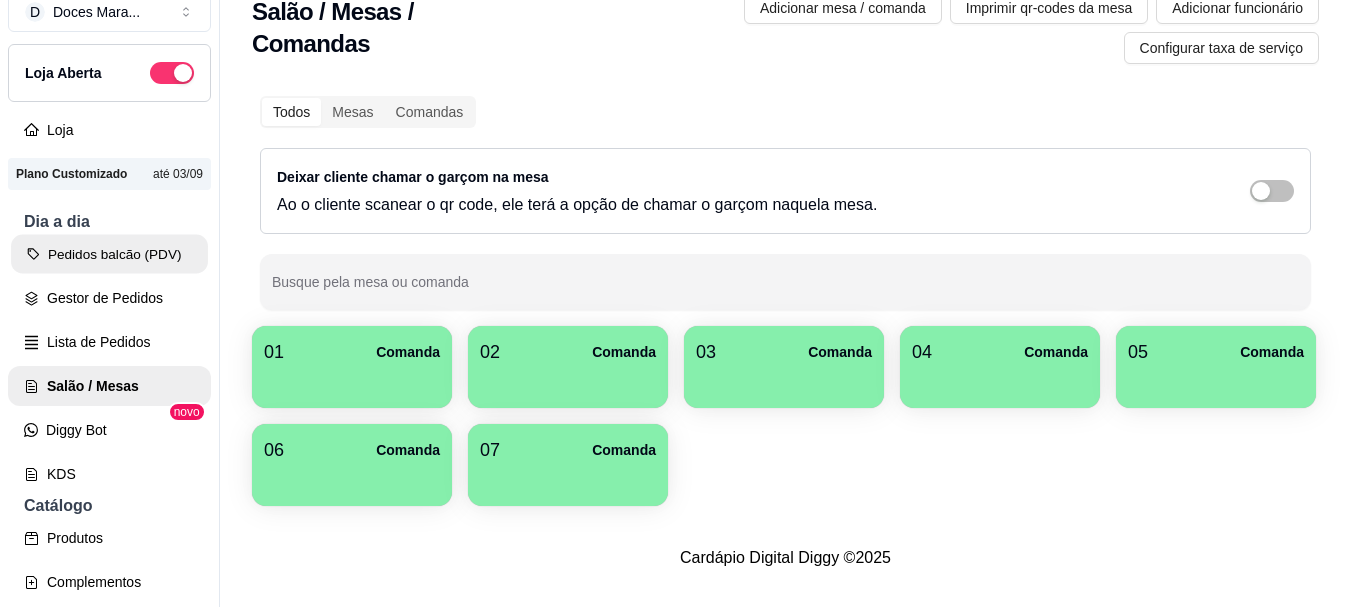 click on "Pedidos balcão (PDV)" at bounding box center [109, 254] 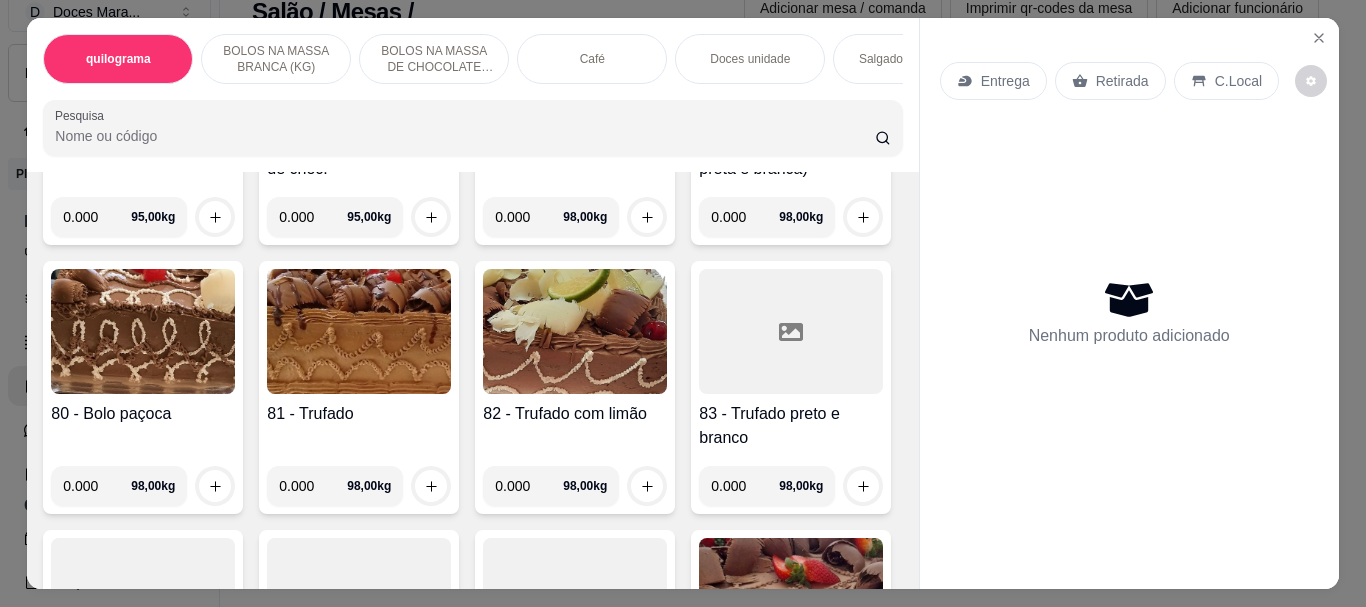 scroll, scrollTop: 4300, scrollLeft: 0, axis: vertical 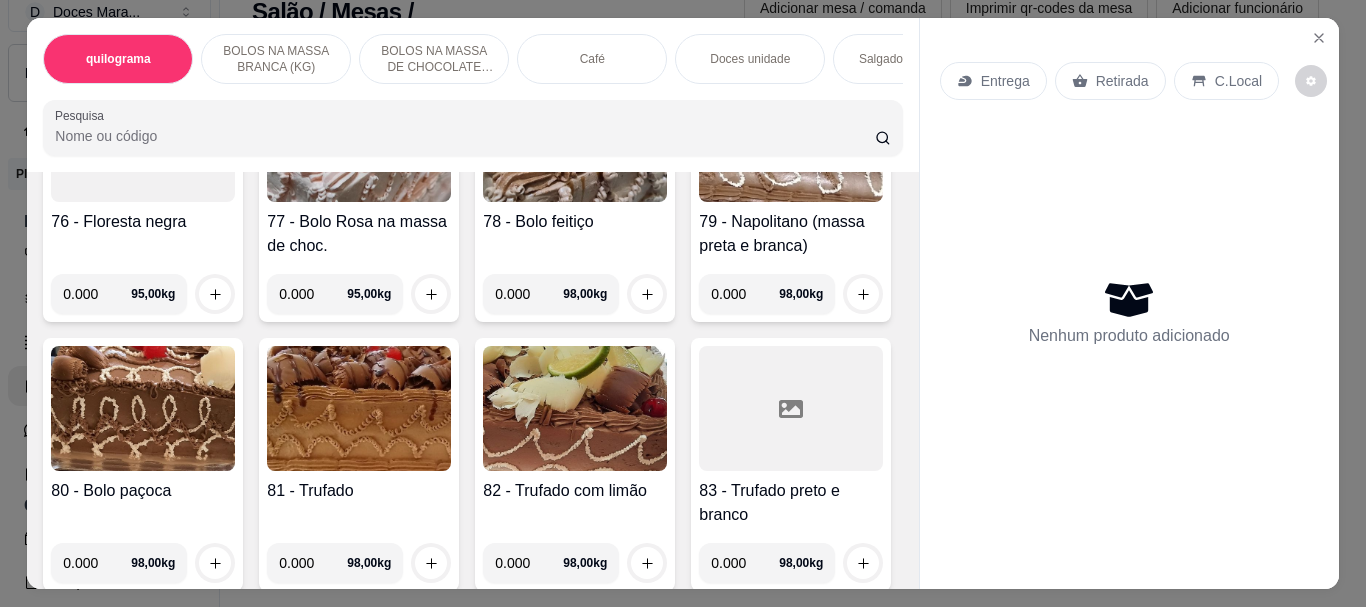 click at bounding box center [359, -668] 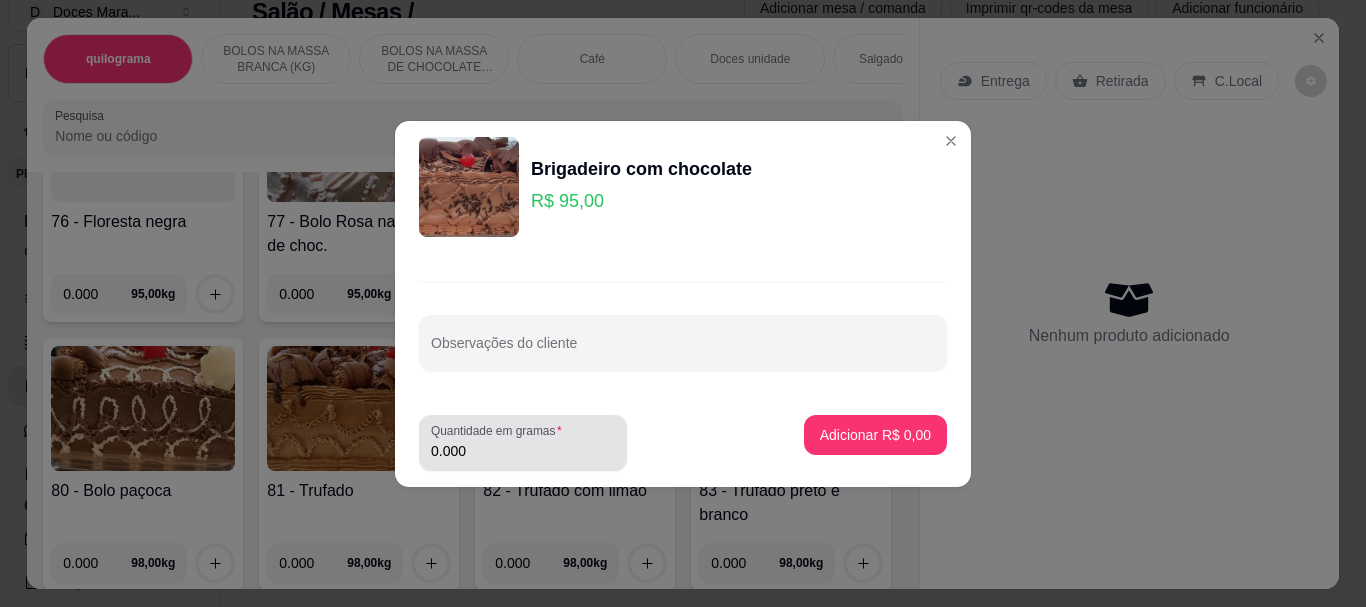 click on "0.000" at bounding box center [523, 451] 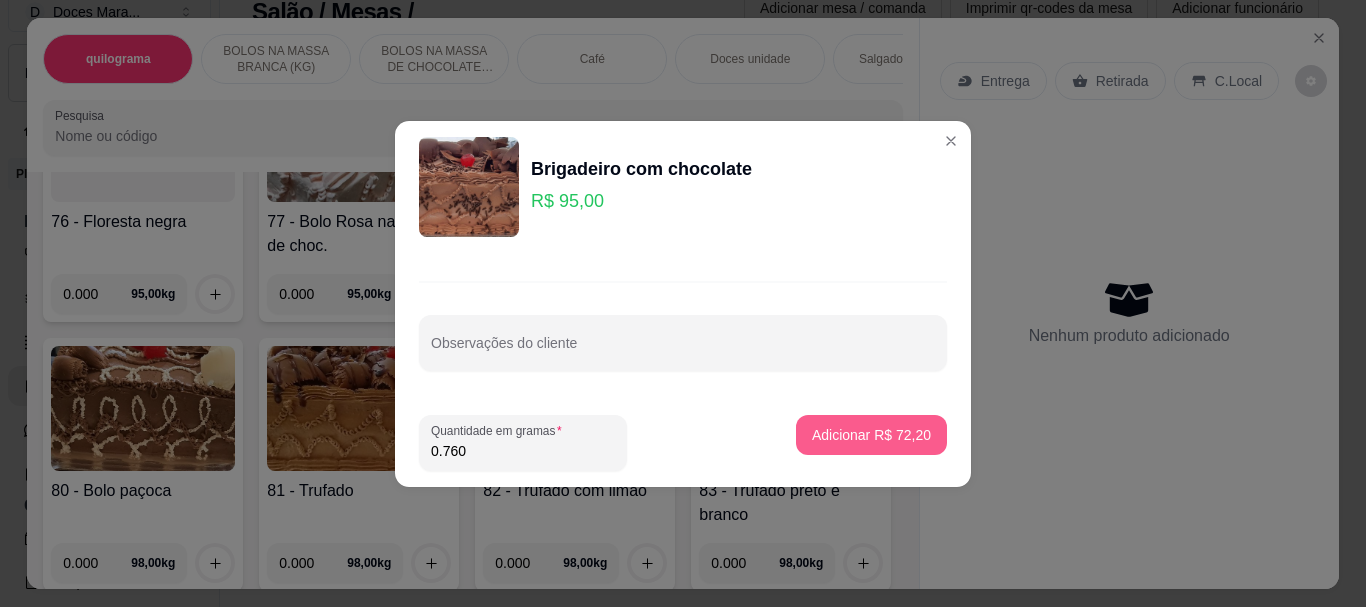 type on "0.760" 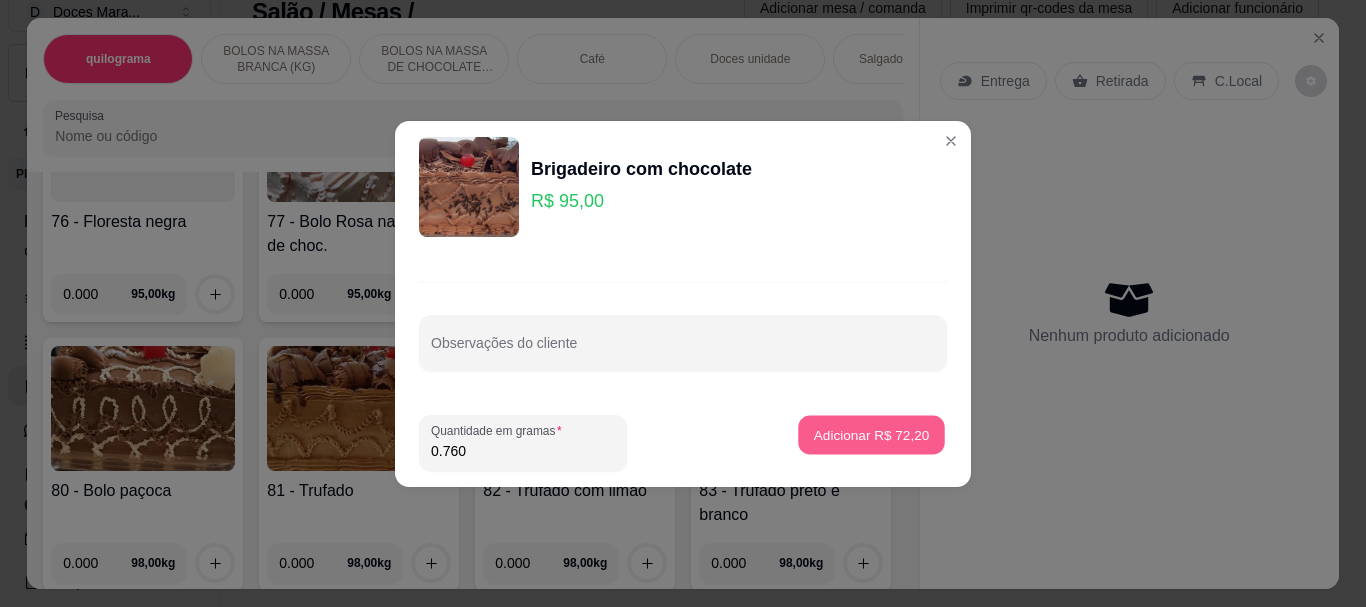 click on "Adicionar   R$ 72,20" at bounding box center [872, 434] 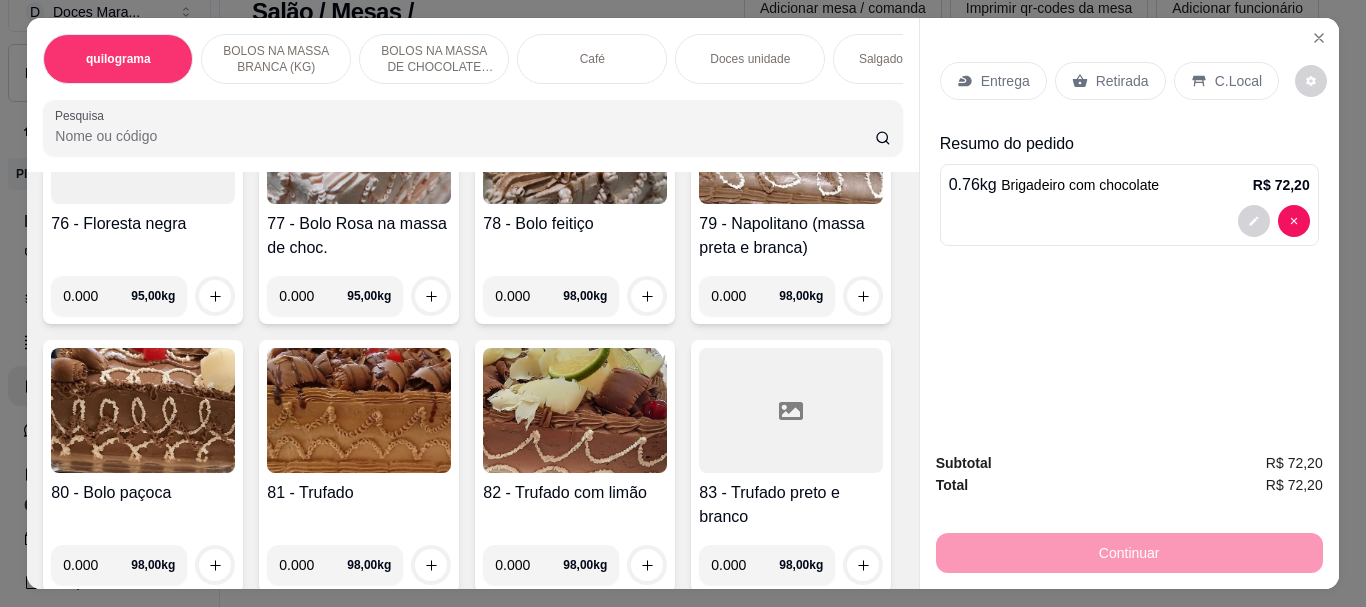 click on "Retirada" at bounding box center [1122, 81] 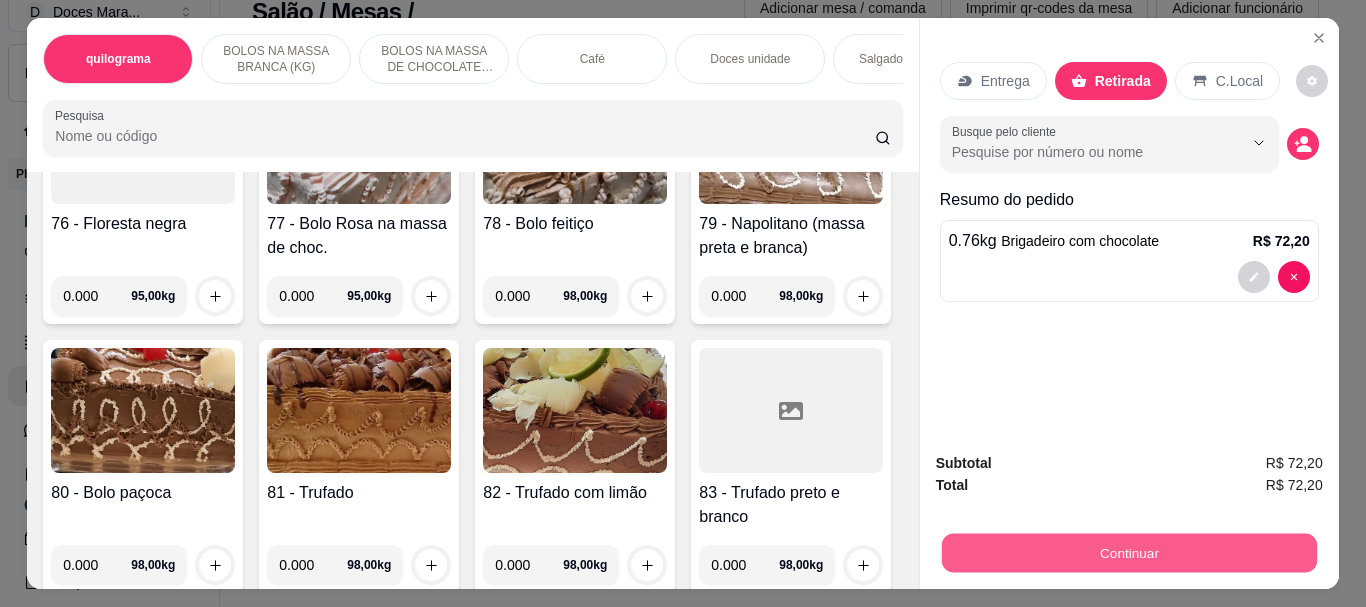 click on "Continuar" at bounding box center [1128, 552] 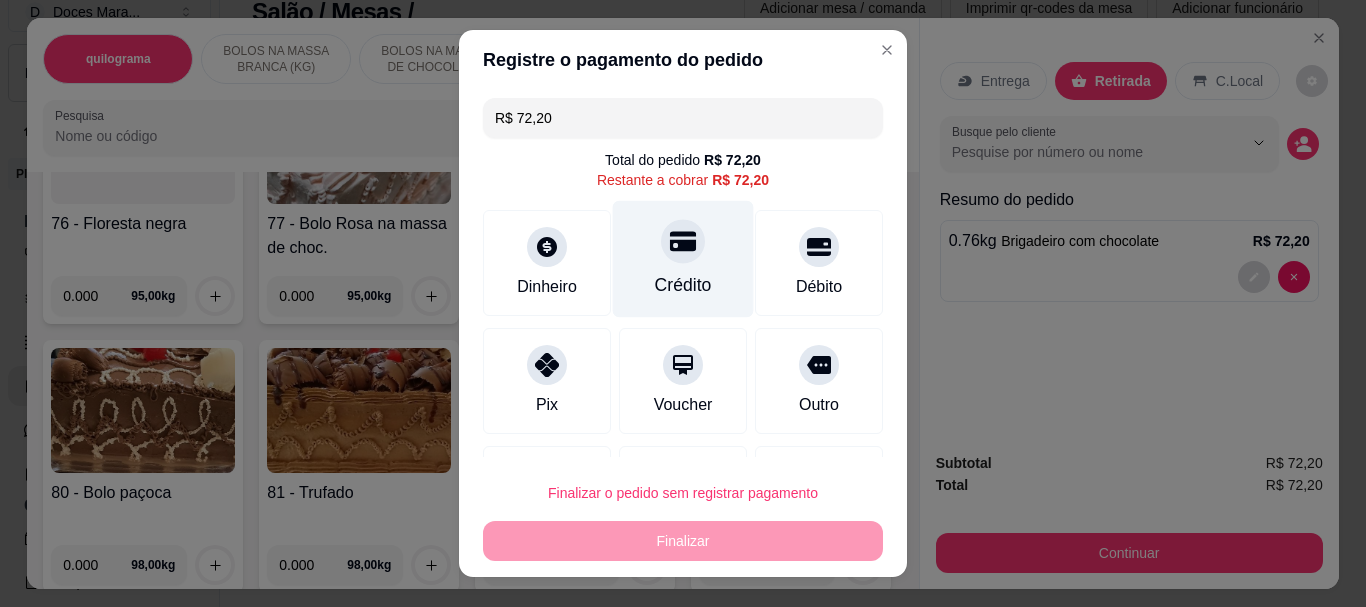 click at bounding box center [683, 242] 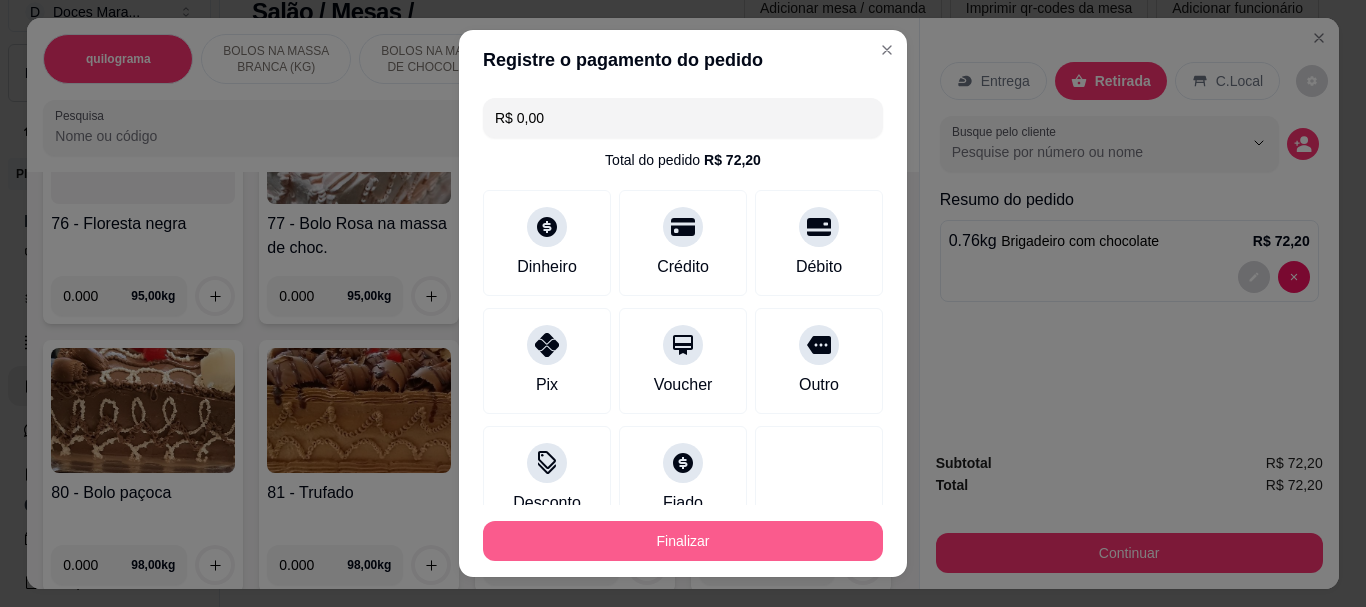 click on "Finalizar" at bounding box center (683, 541) 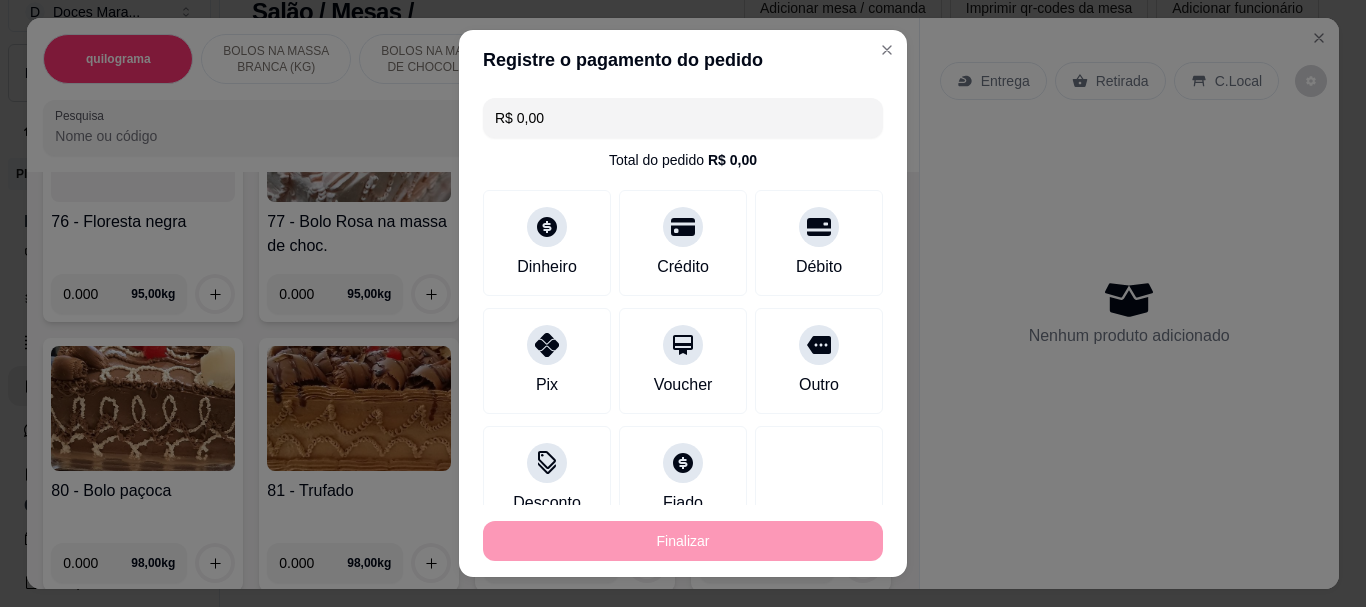type on "-R$ 72,20" 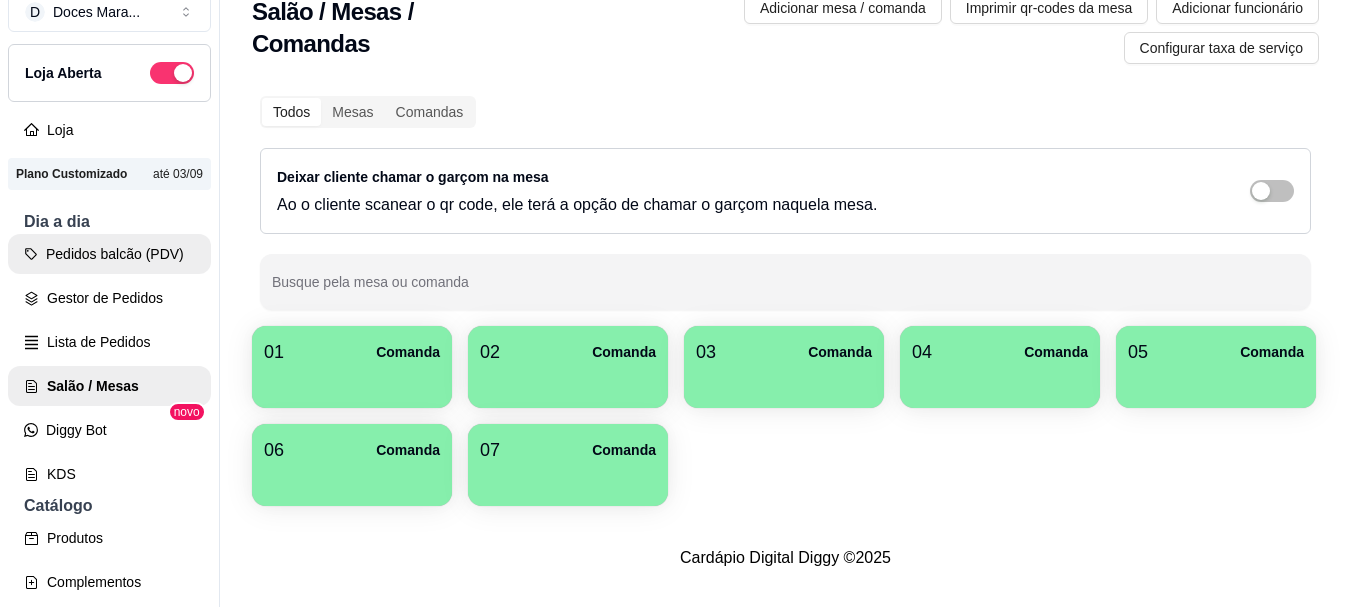 click on "Pedidos balcão (PDV)" at bounding box center [109, 254] 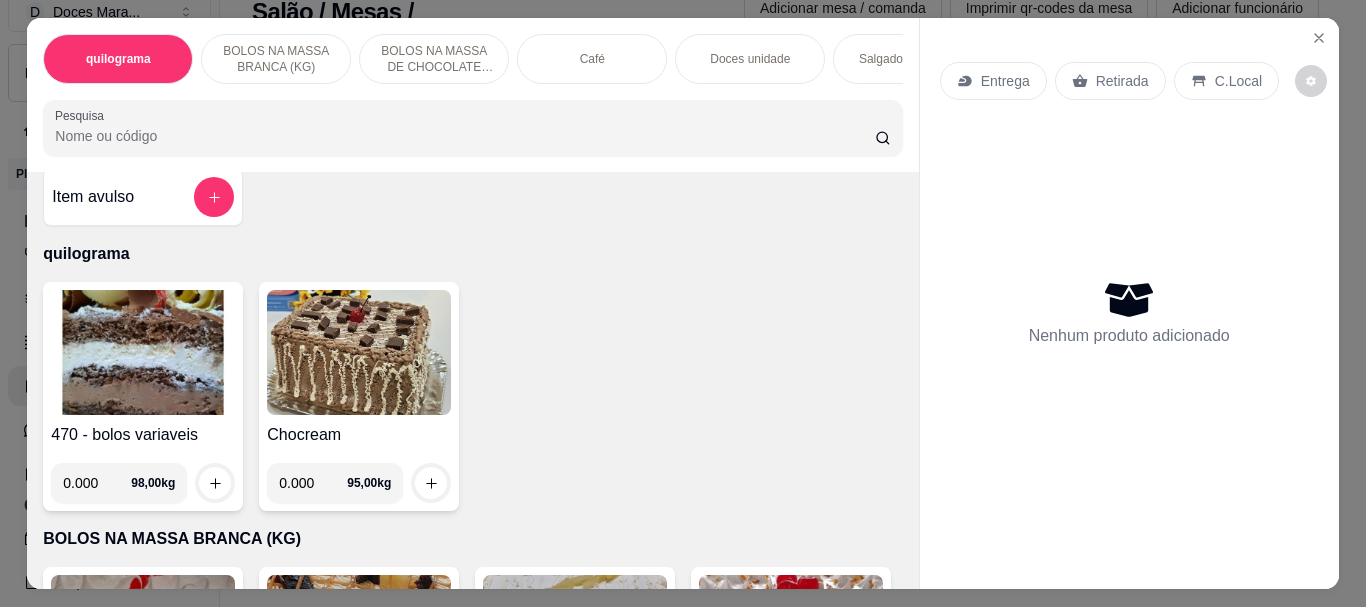 scroll, scrollTop: 0, scrollLeft: 0, axis: both 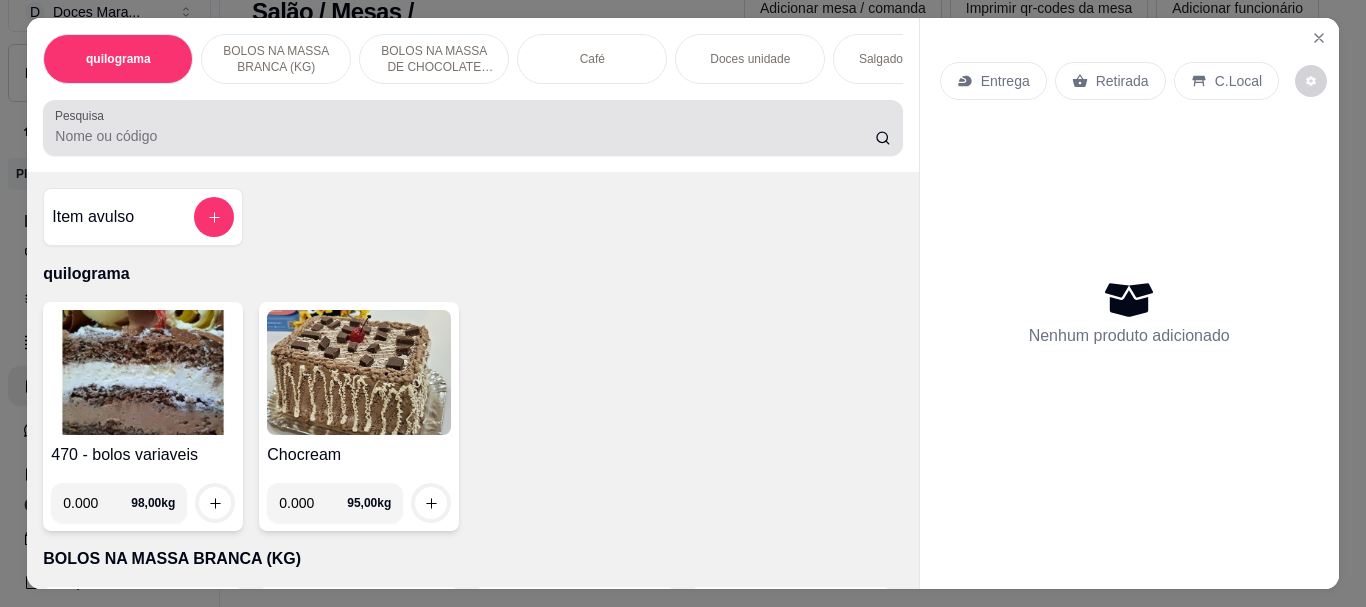 click on "Pesquisa" at bounding box center [465, 136] 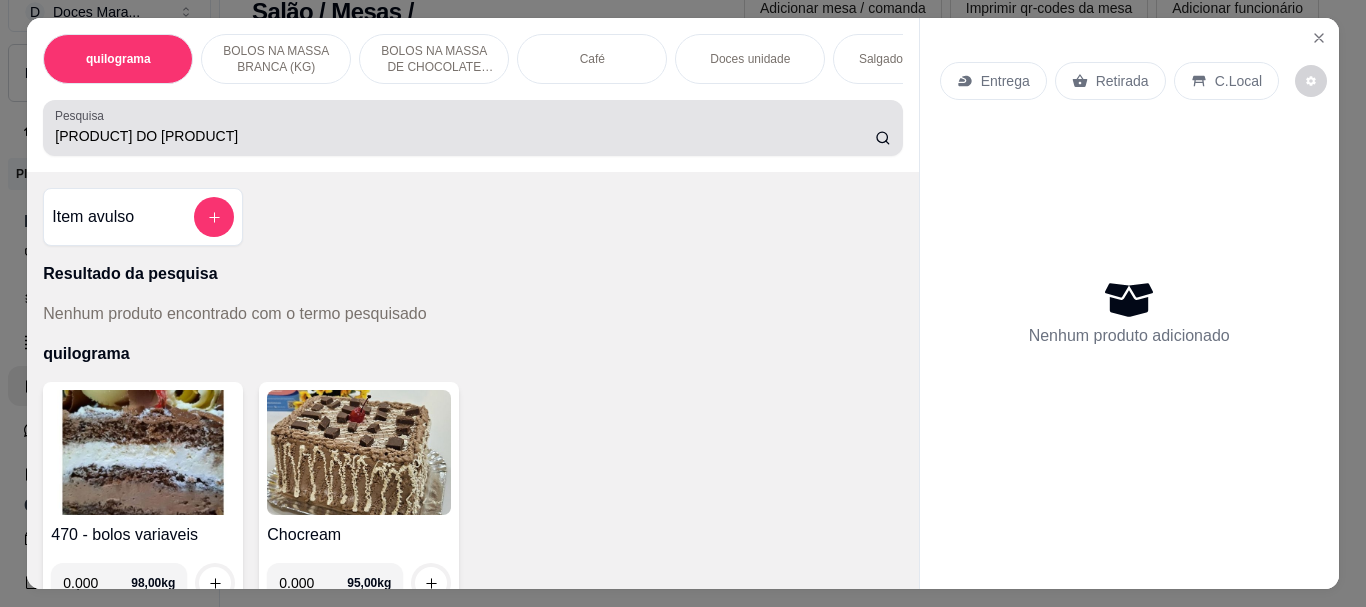 click on "[PRODUCT] DO [PRODUCT]" at bounding box center [472, 128] 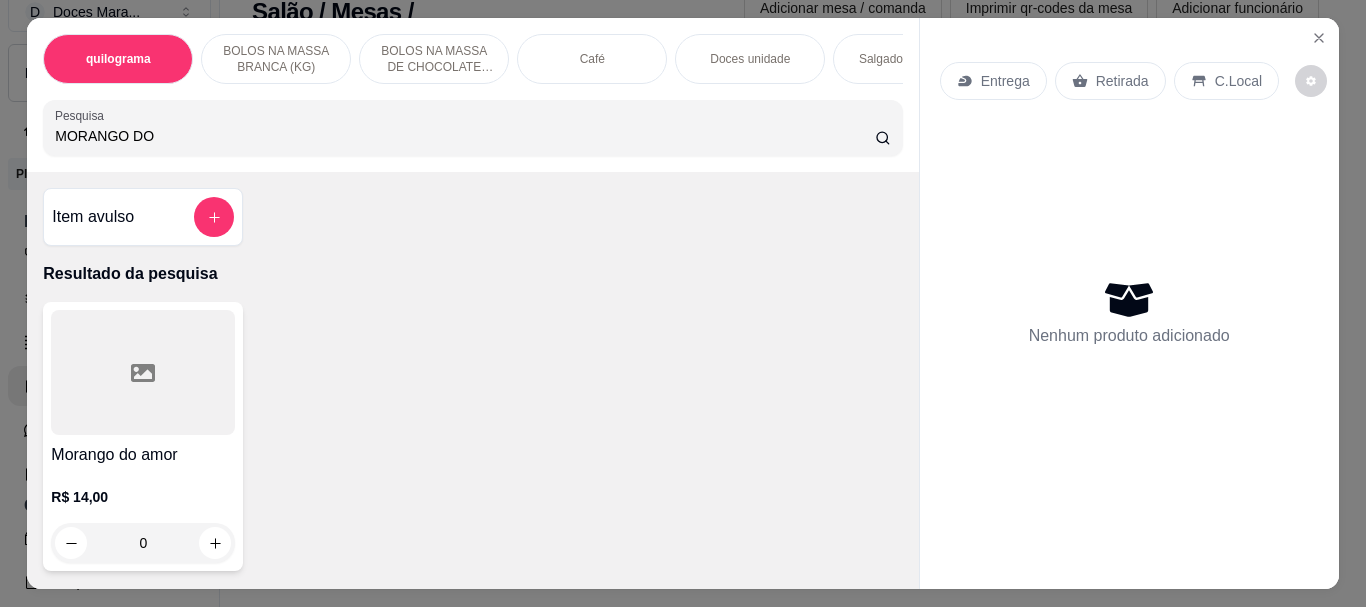 type on "MORANGO DO" 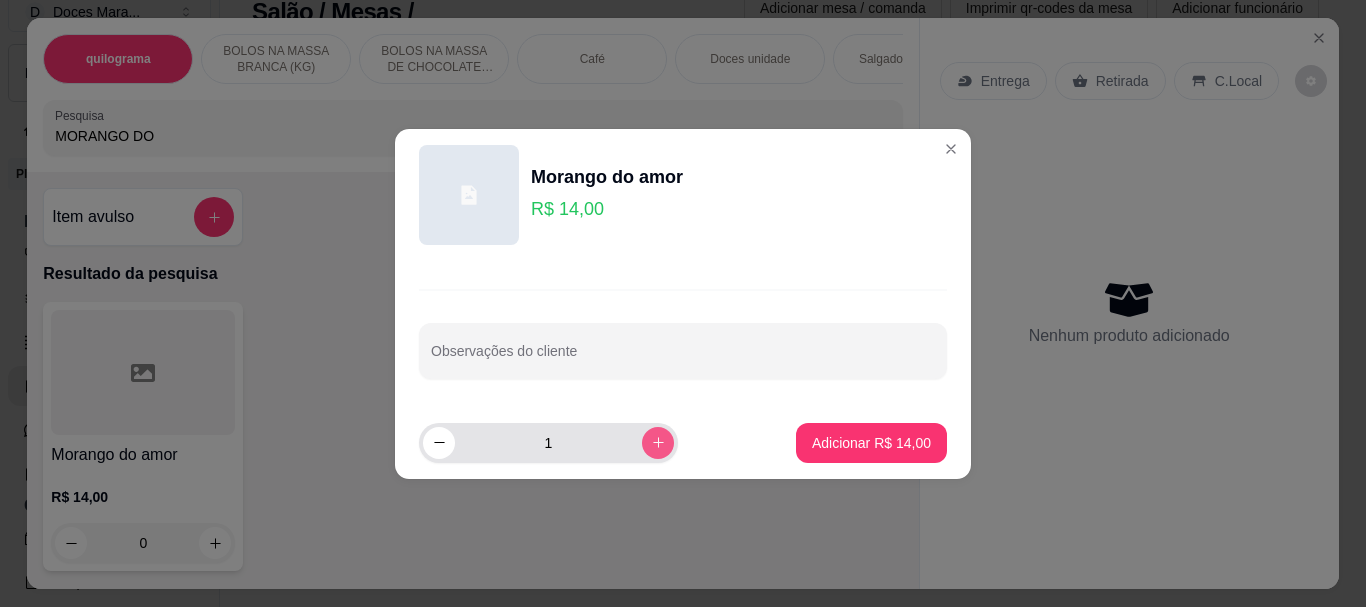 click 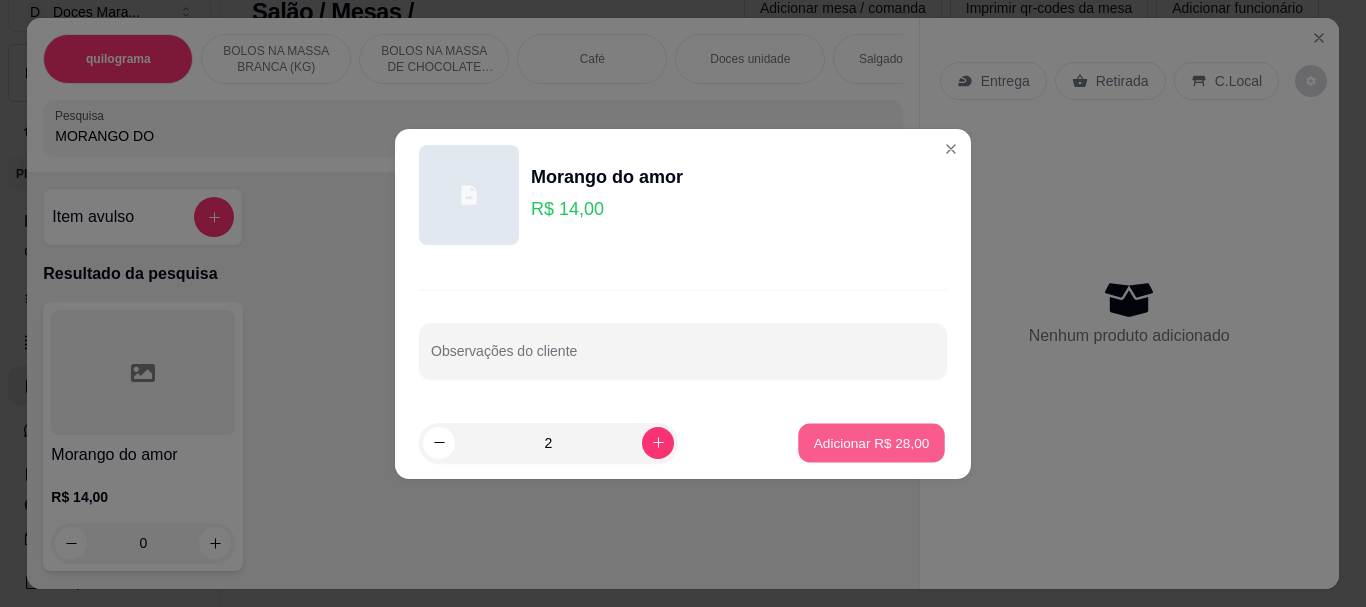 click on "Adicionar   R$ 28,00" at bounding box center (872, 442) 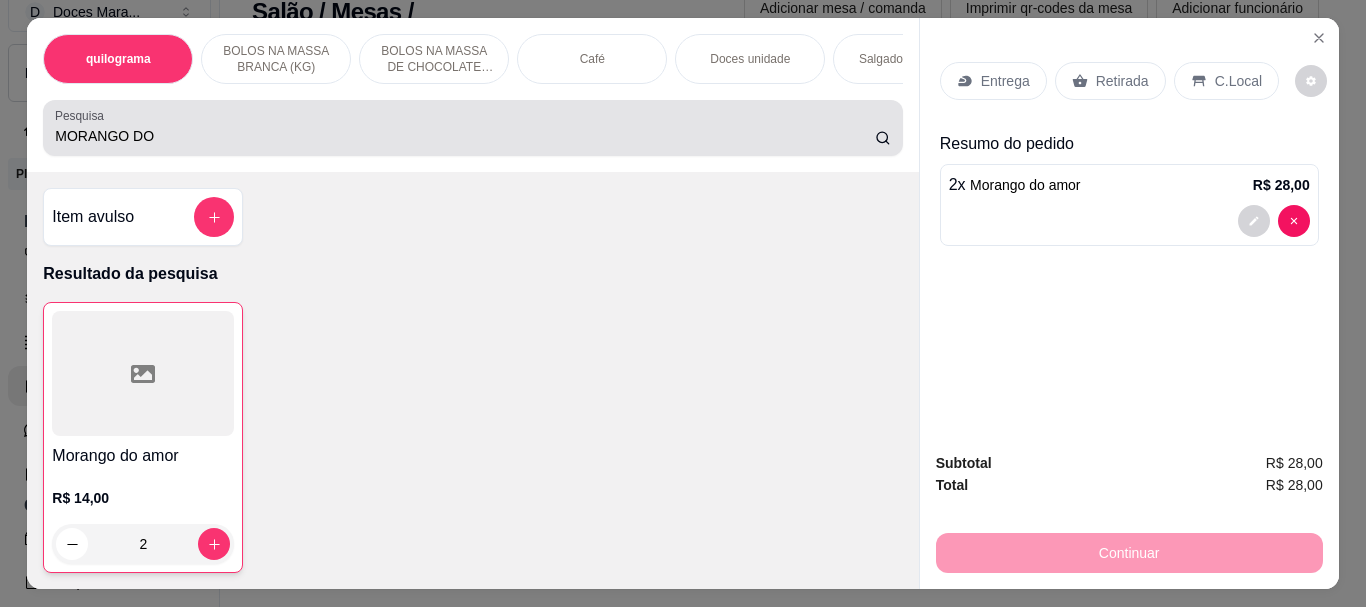 click on "MORANGO DO" at bounding box center [465, 136] 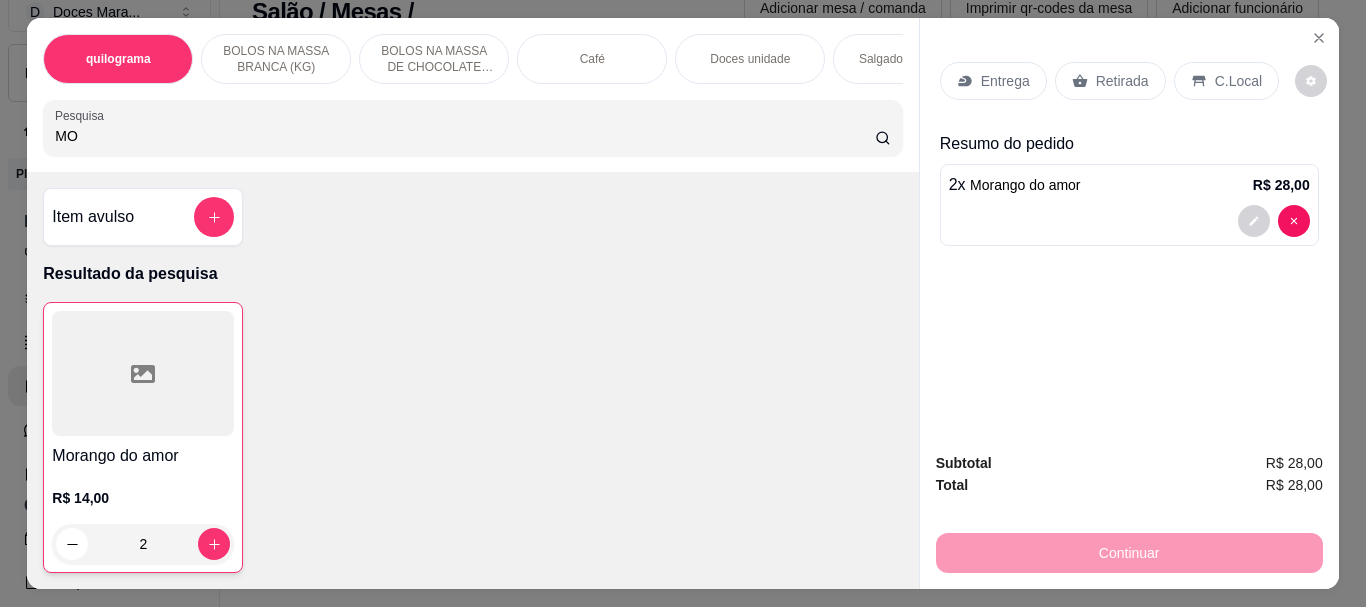 type on "M" 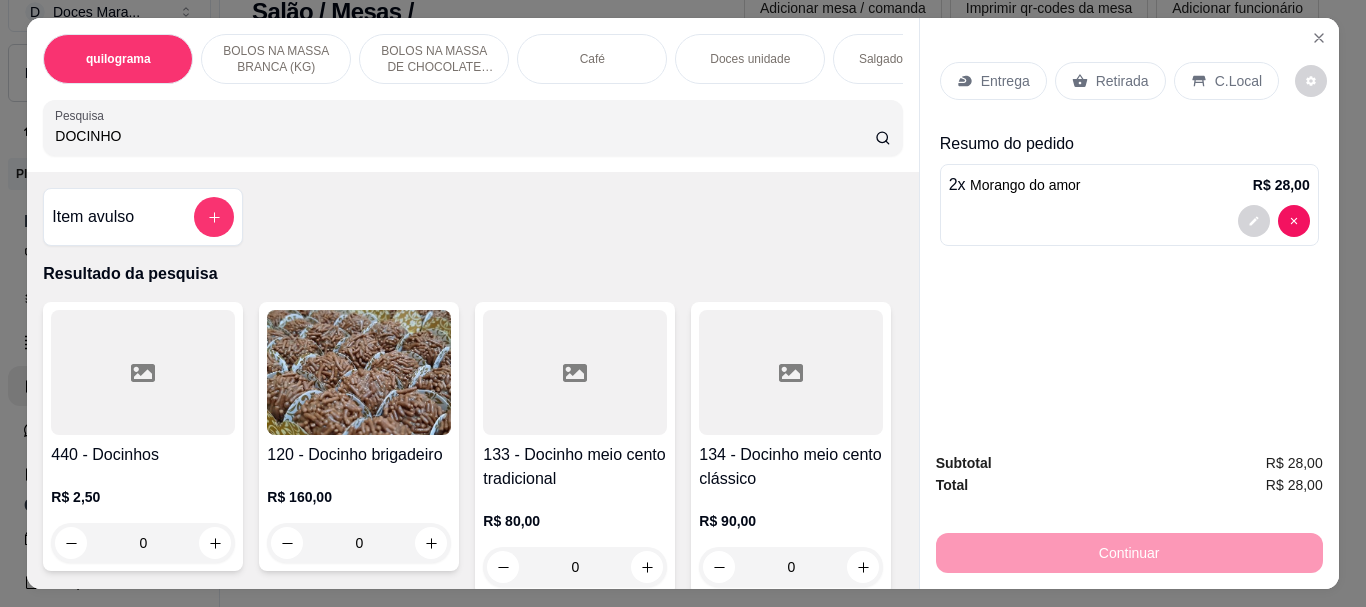 type on "DOCINHO" 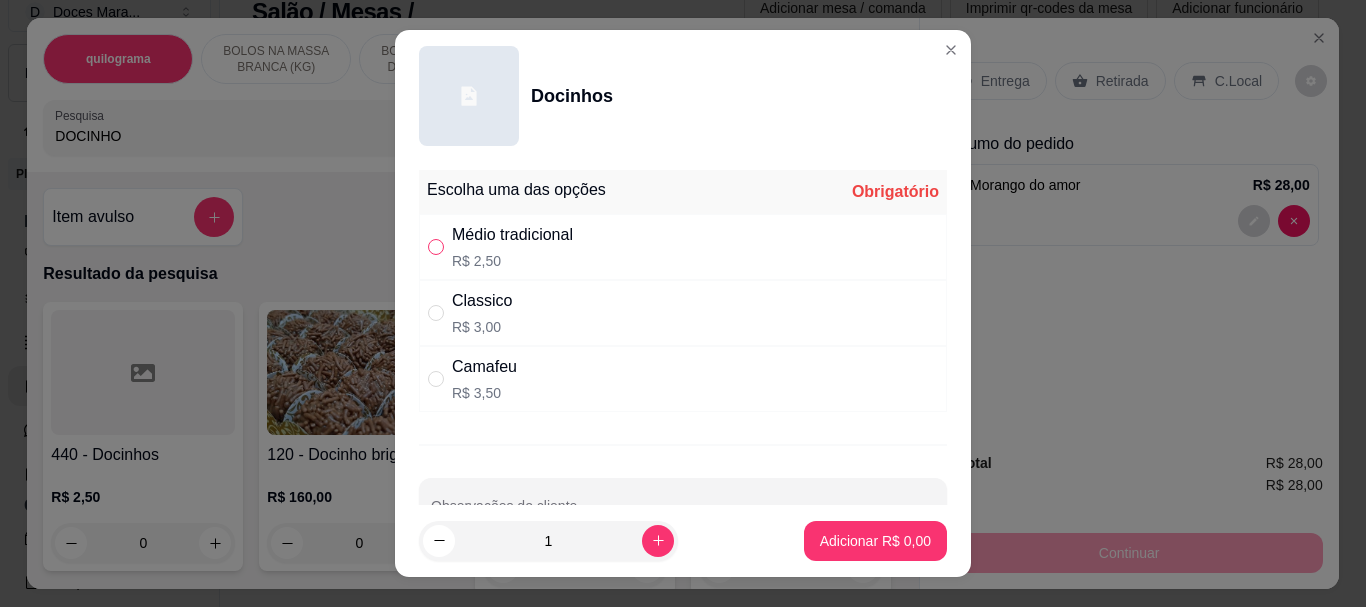 click at bounding box center (436, 247) 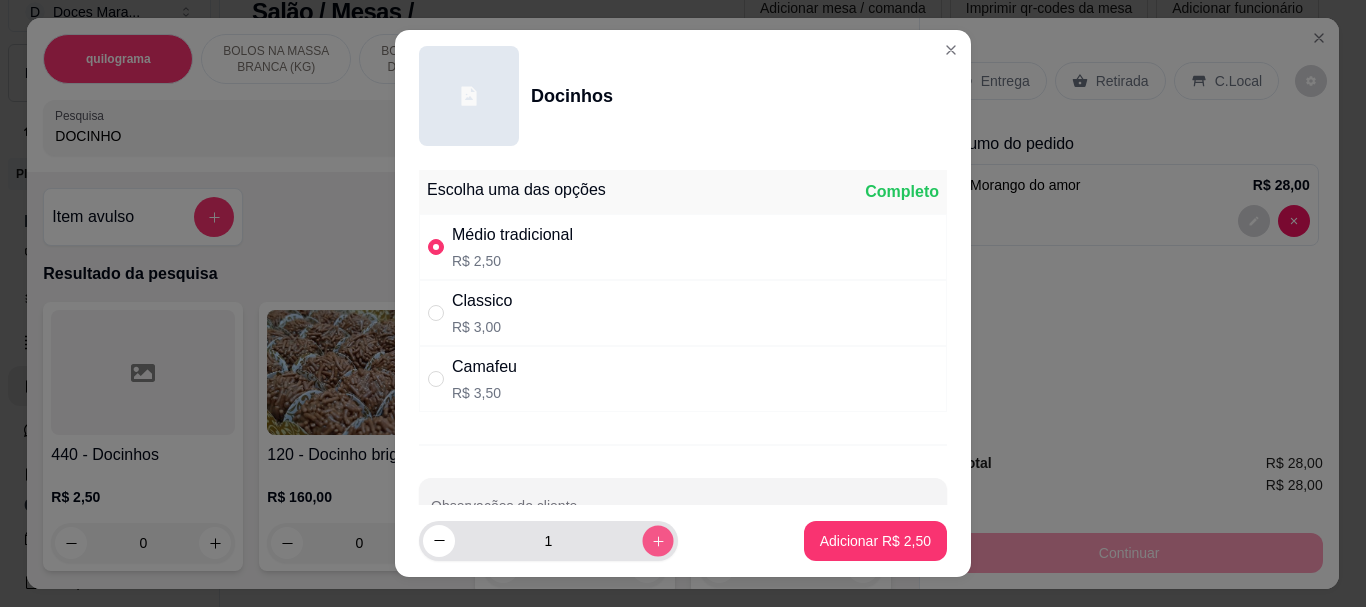click at bounding box center [657, 540] 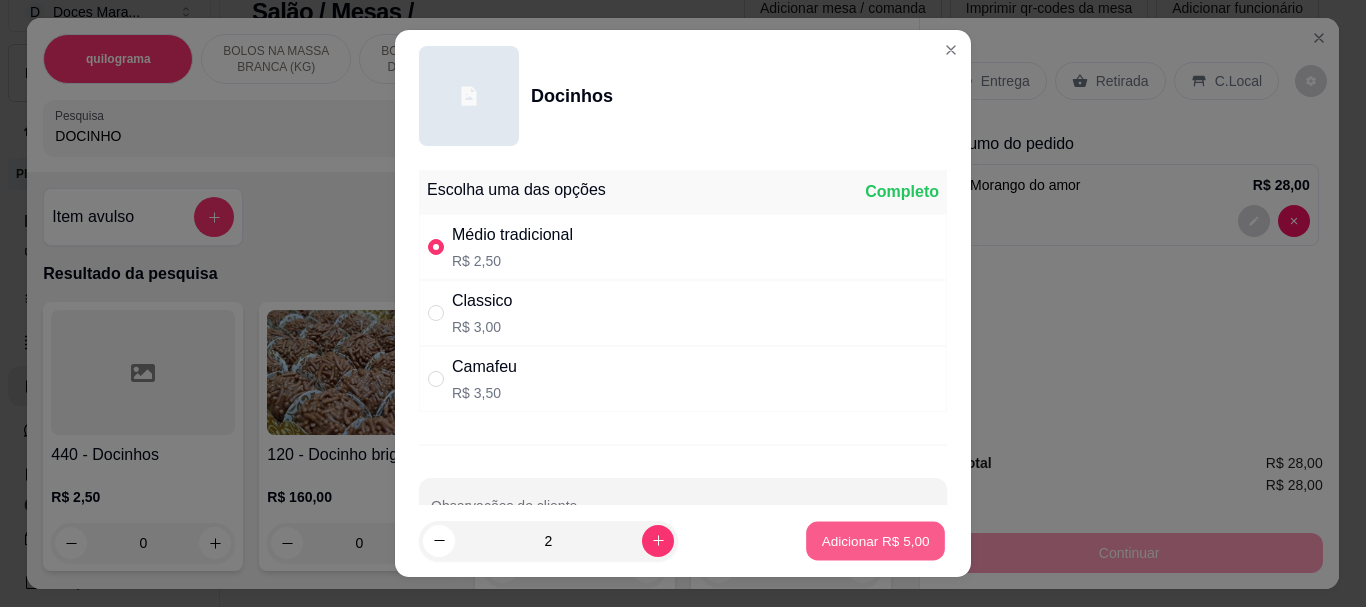 click on "Adicionar   R$ 5,00" at bounding box center (875, 540) 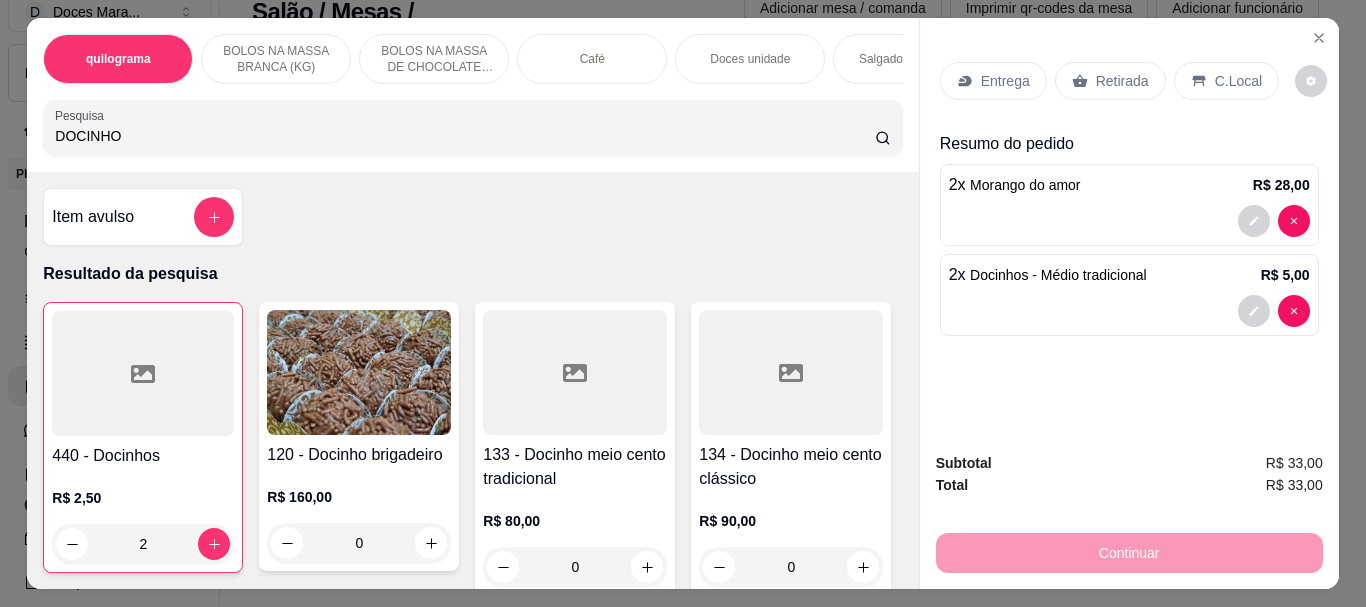 click on "Café" at bounding box center [592, 59] 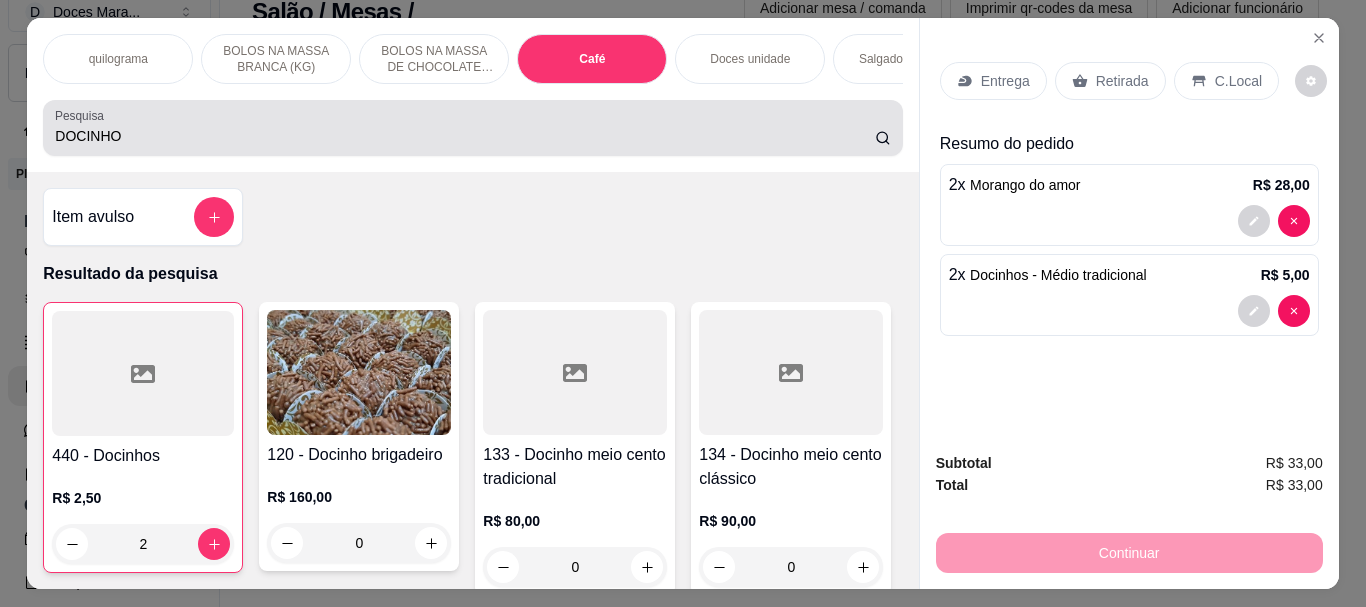 scroll, scrollTop: 7742, scrollLeft: 0, axis: vertical 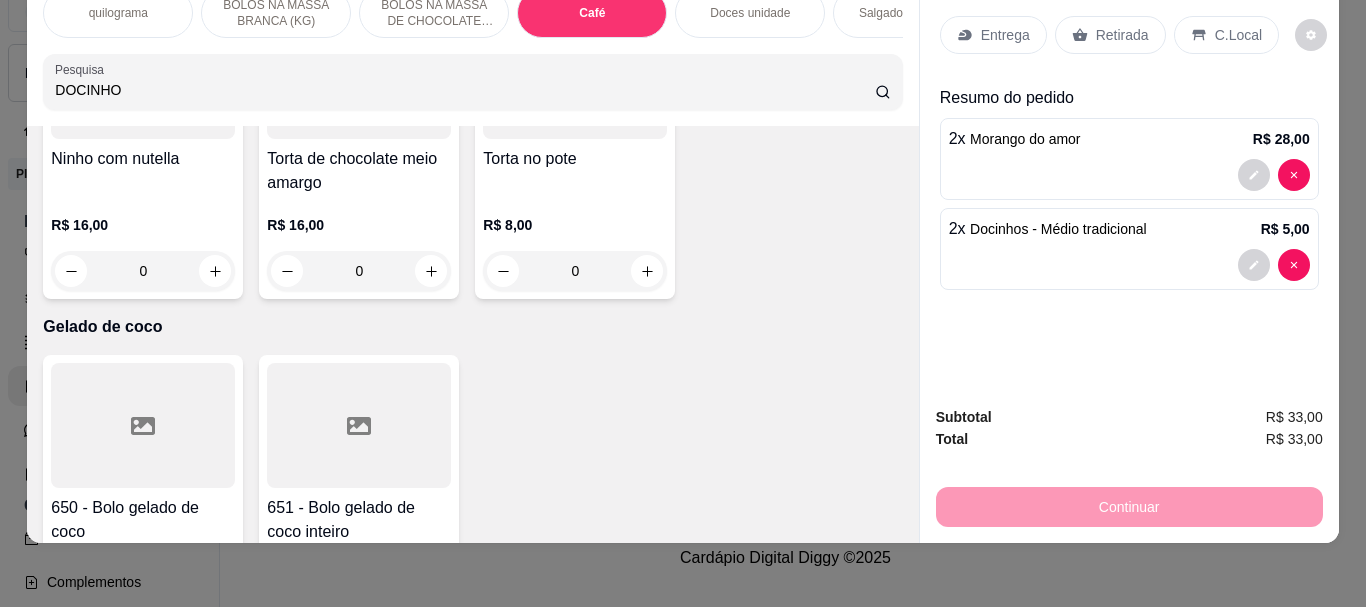 click at bounding box center (143, -1884) 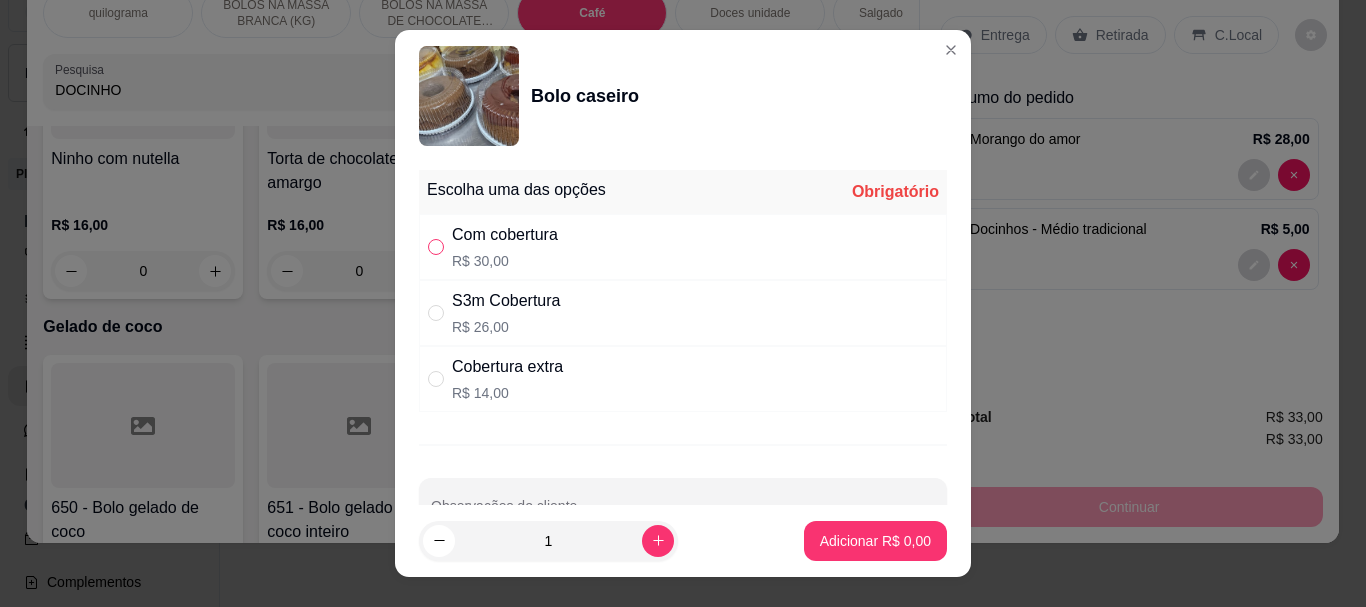 click at bounding box center (436, 247) 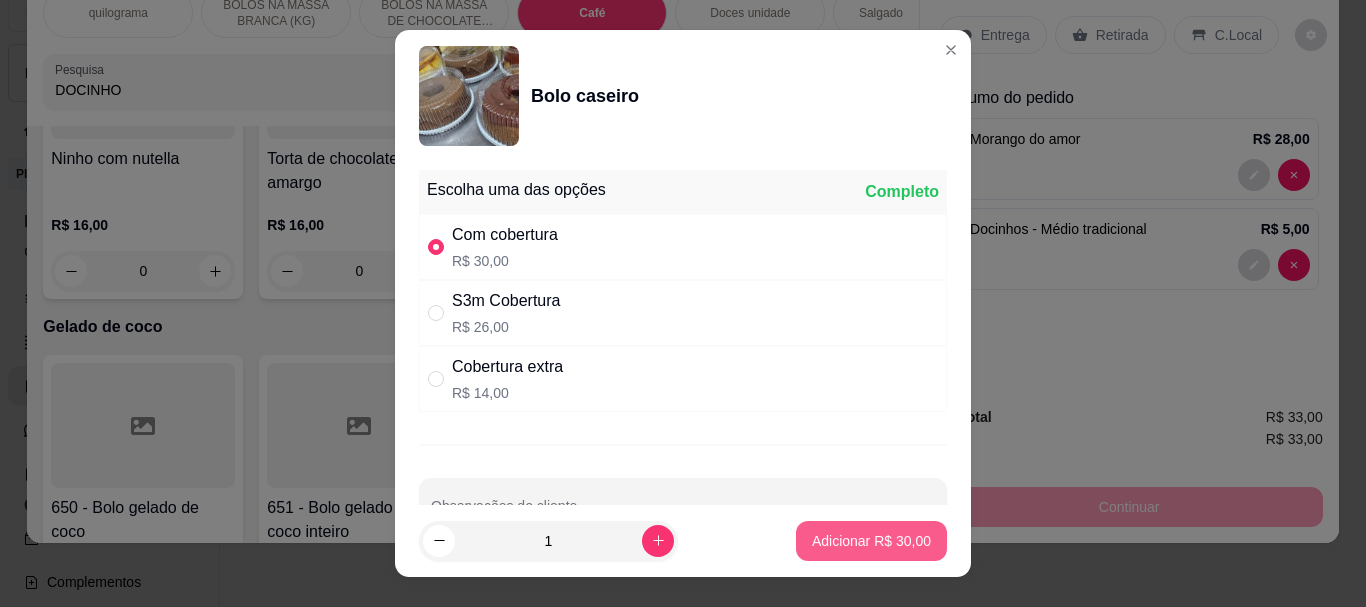 click on "Adicionar   R$ 30,00" at bounding box center (871, 541) 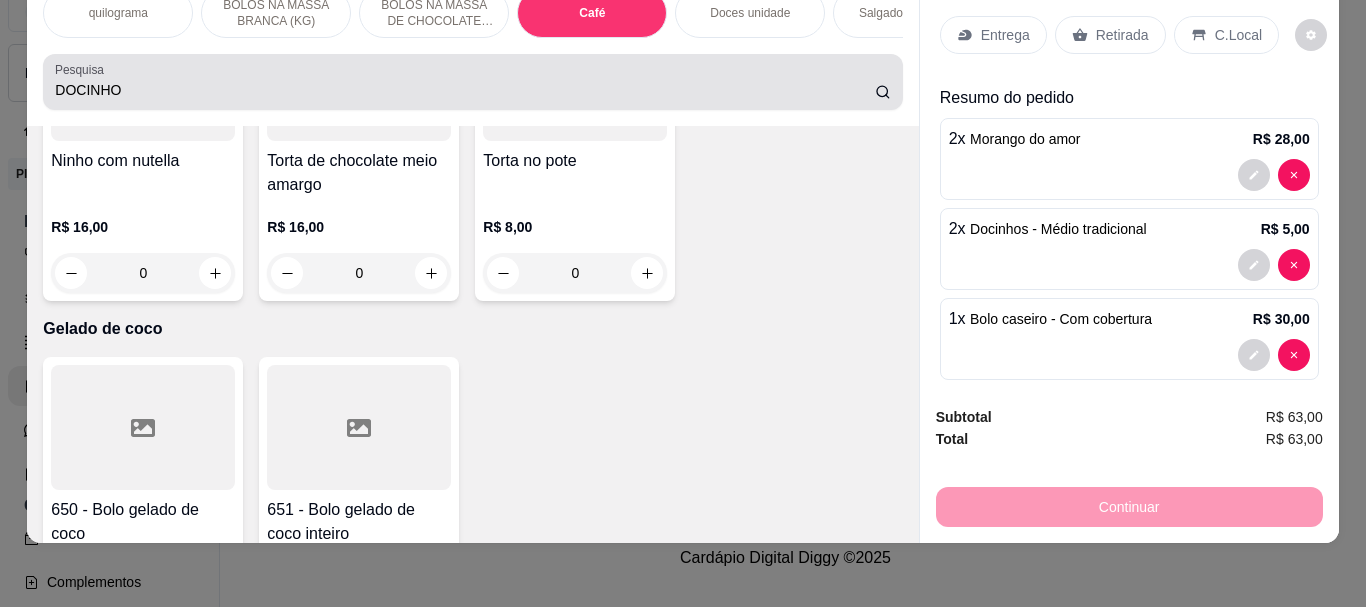 click on "DOCINHO" at bounding box center [465, 90] 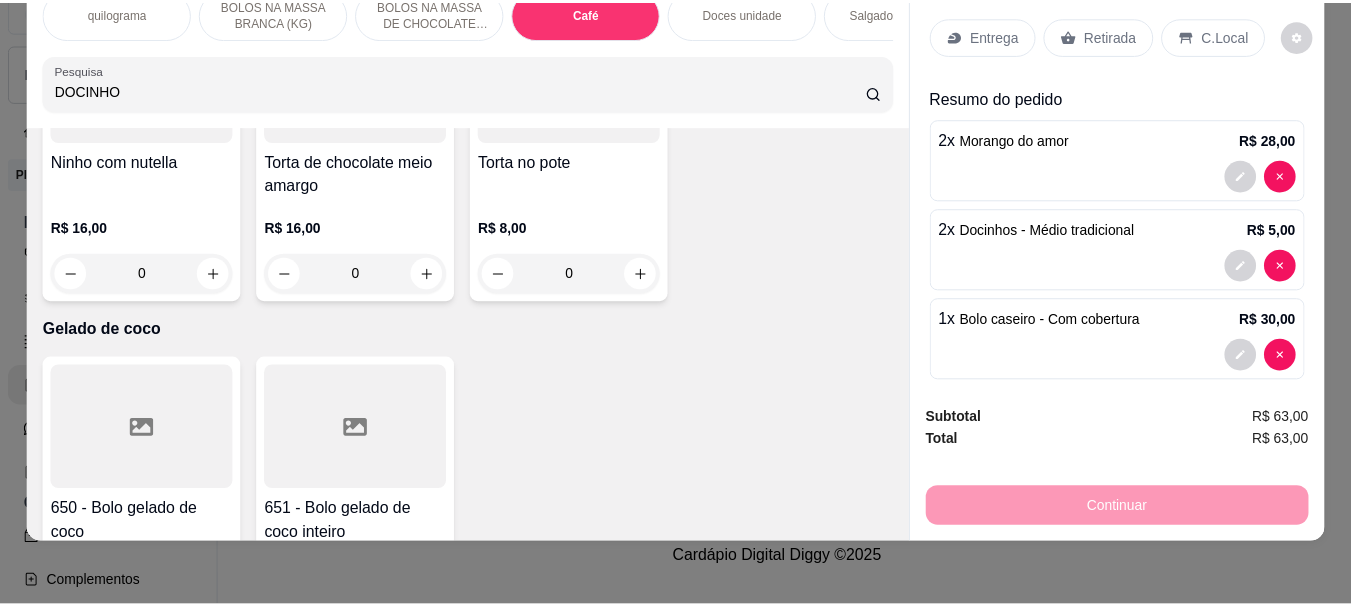 scroll, scrollTop: 0, scrollLeft: 0, axis: both 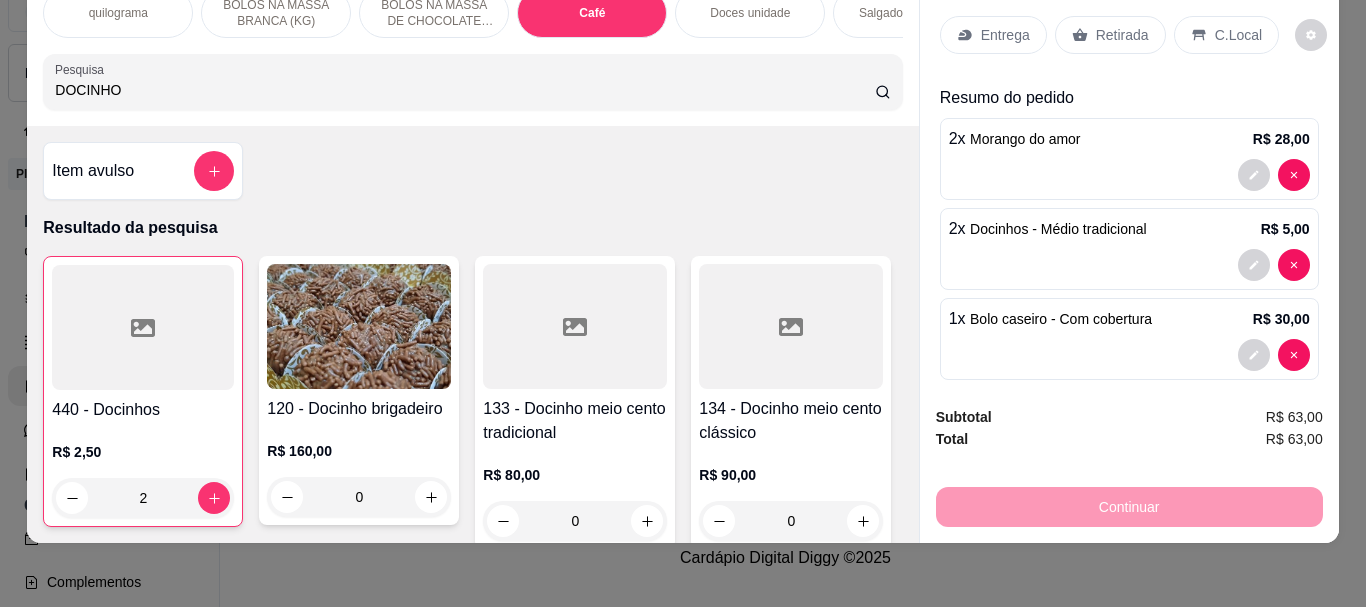 click at bounding box center (143, 327) 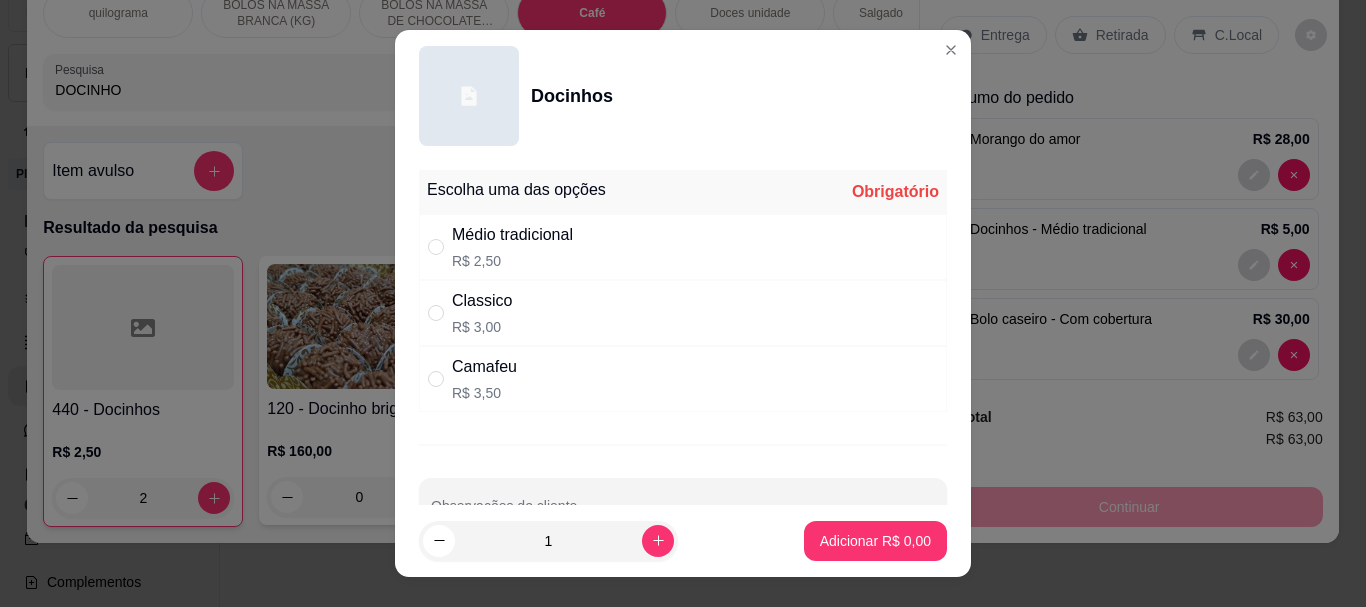 click on "Médio tradicional" at bounding box center [512, 235] 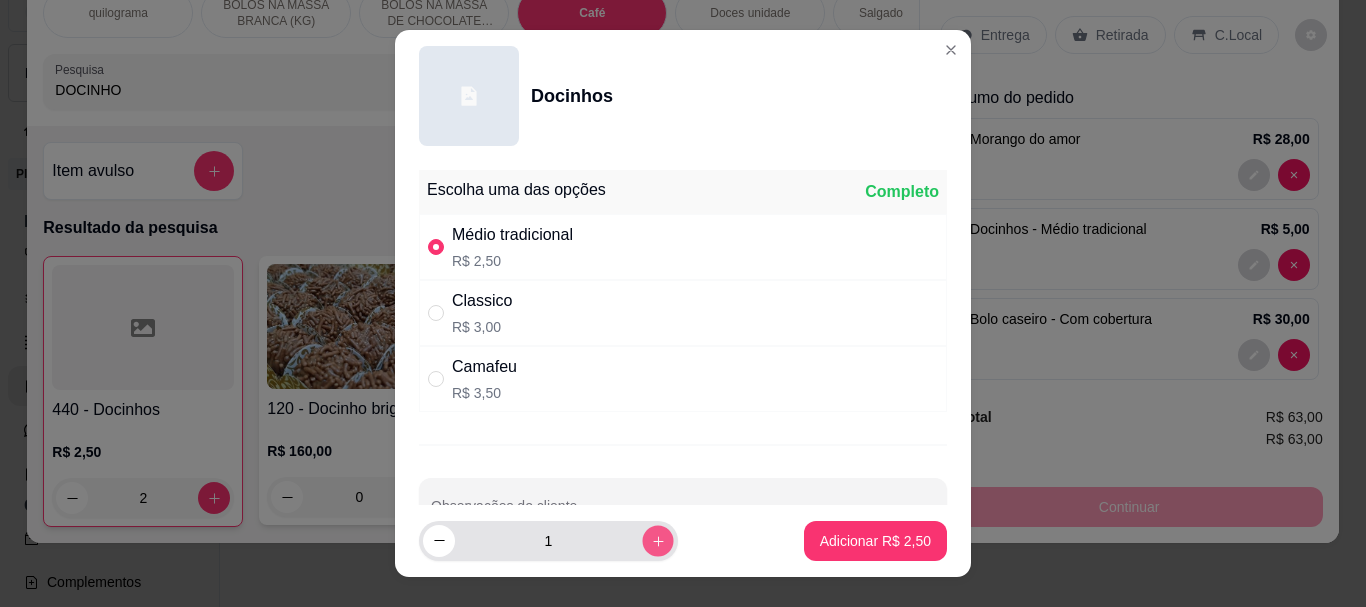 click at bounding box center (657, 540) 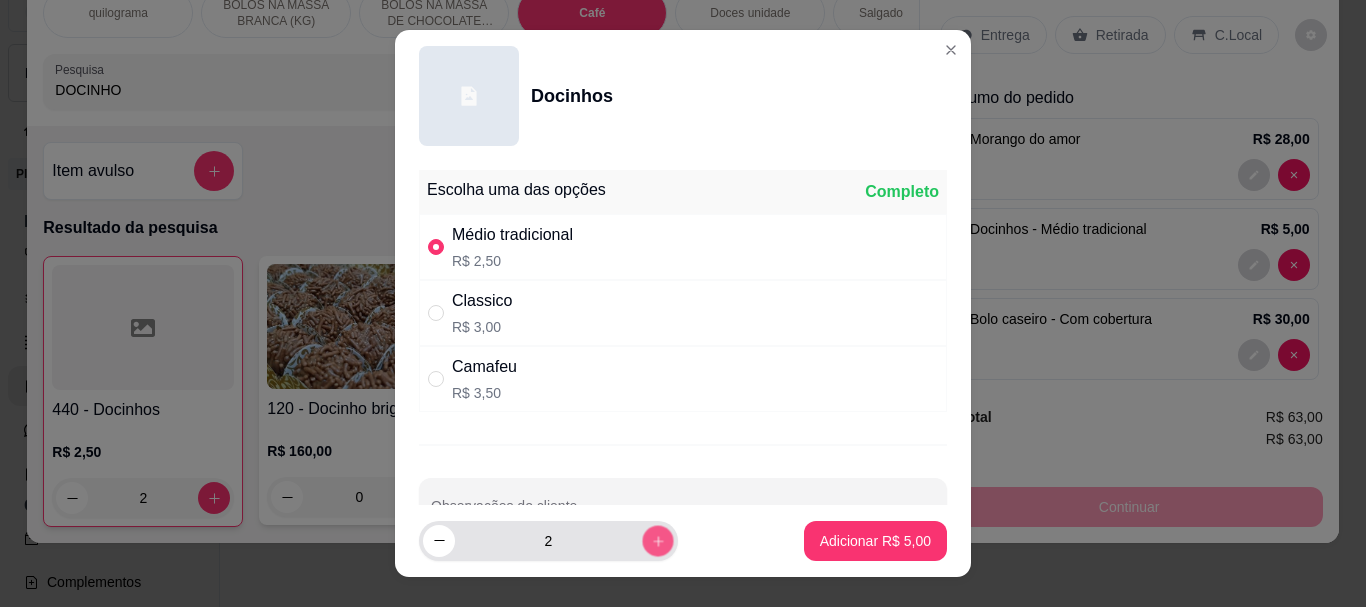 click at bounding box center [657, 540] 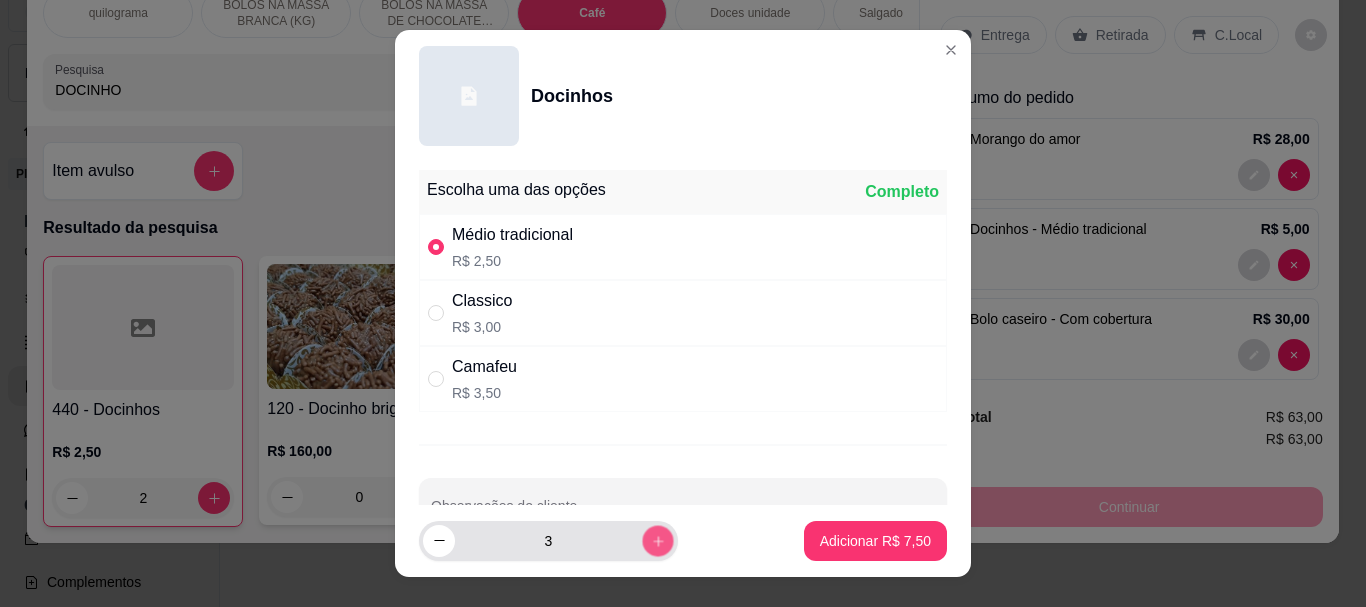 click at bounding box center [657, 540] 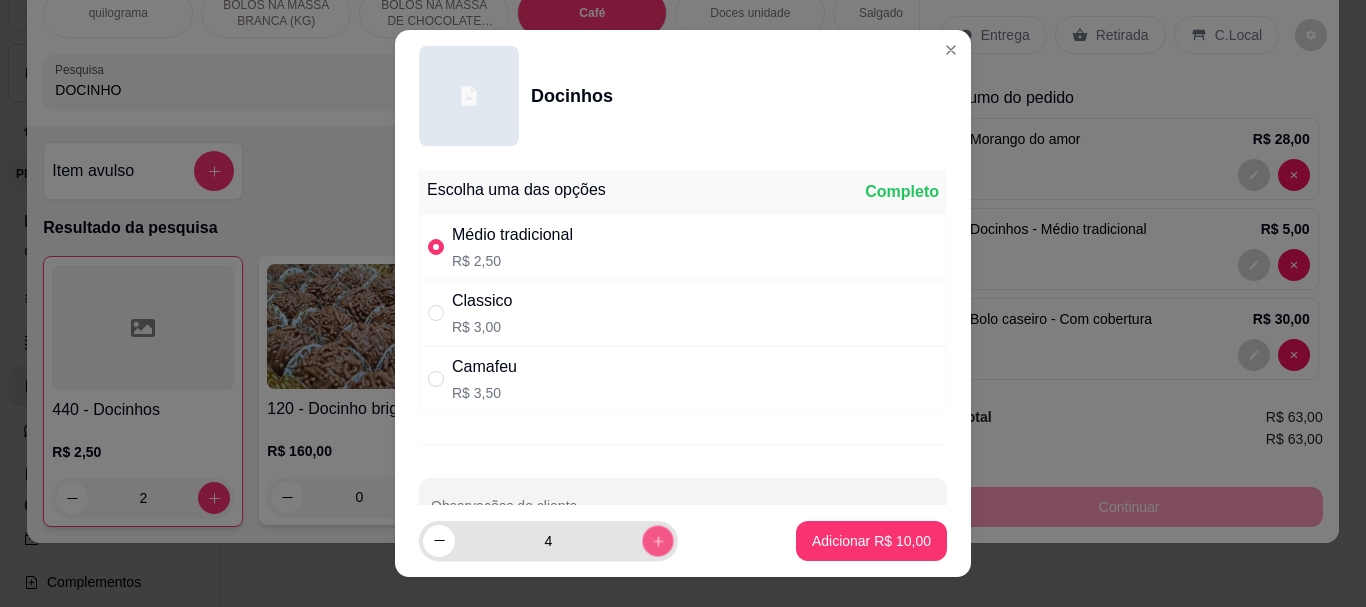 click at bounding box center [657, 540] 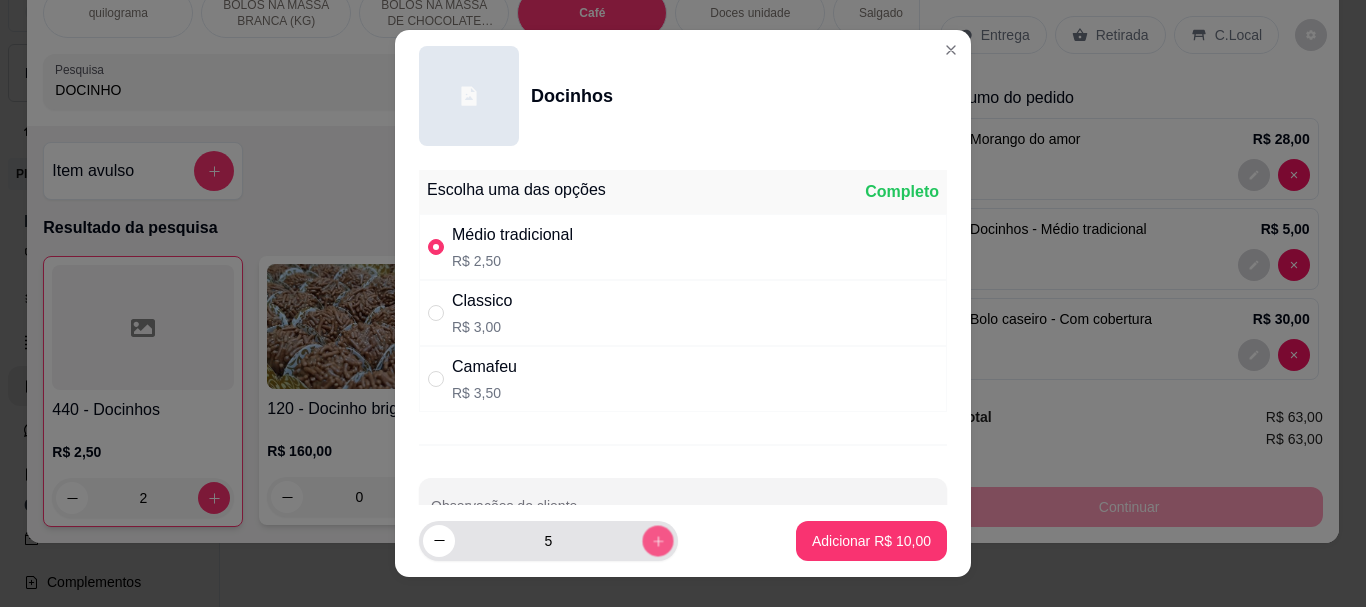 click at bounding box center (657, 540) 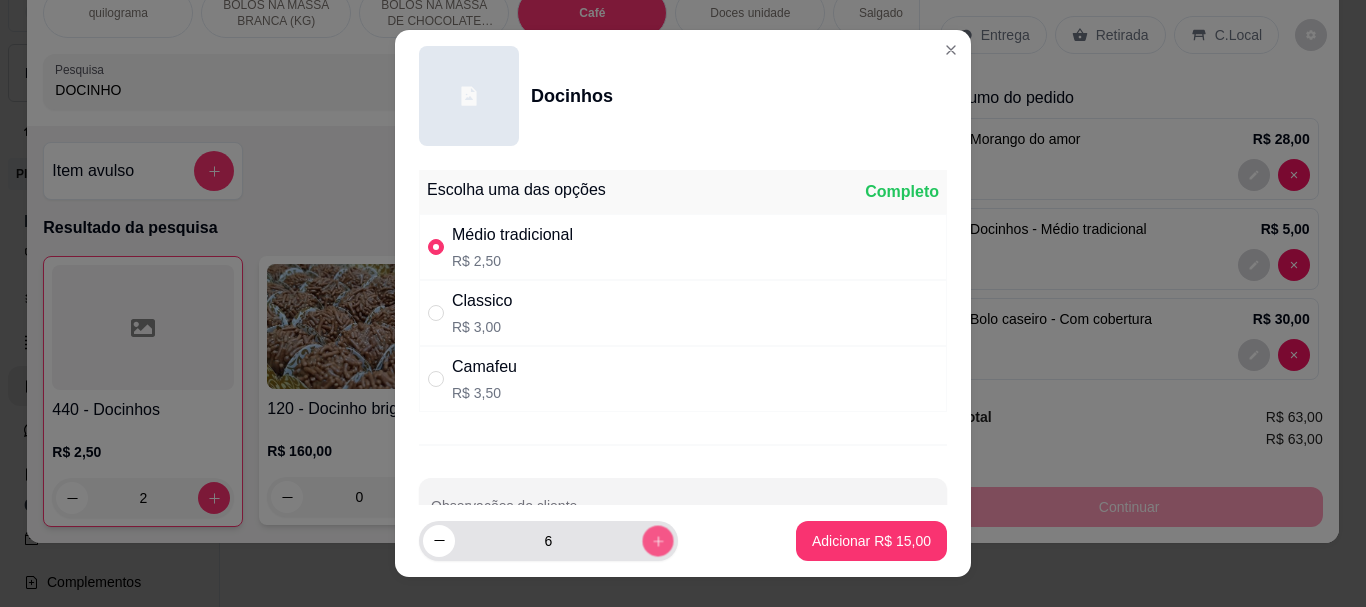 click at bounding box center (657, 540) 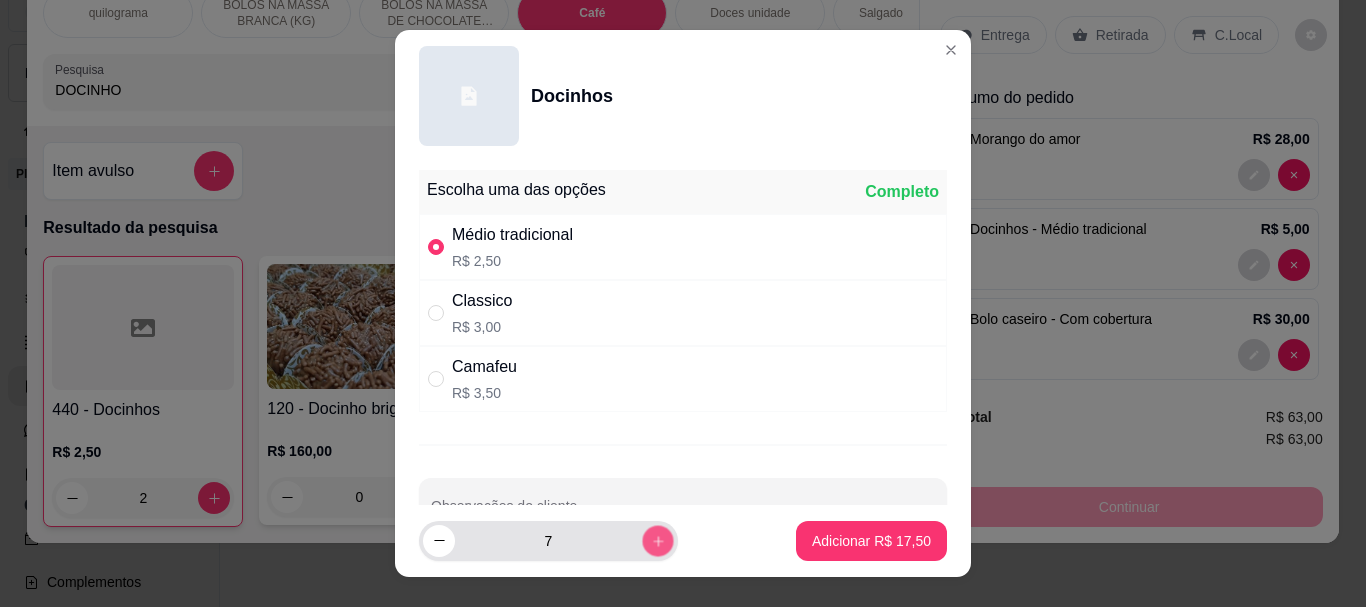 click at bounding box center (657, 540) 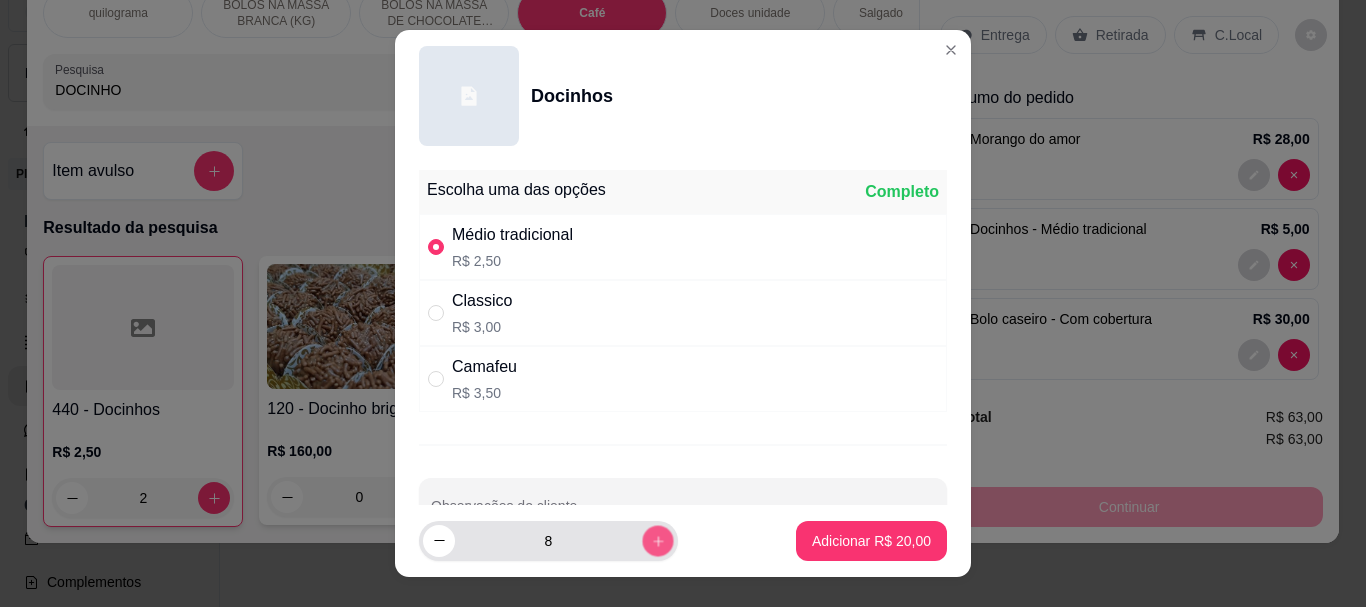 click at bounding box center (657, 540) 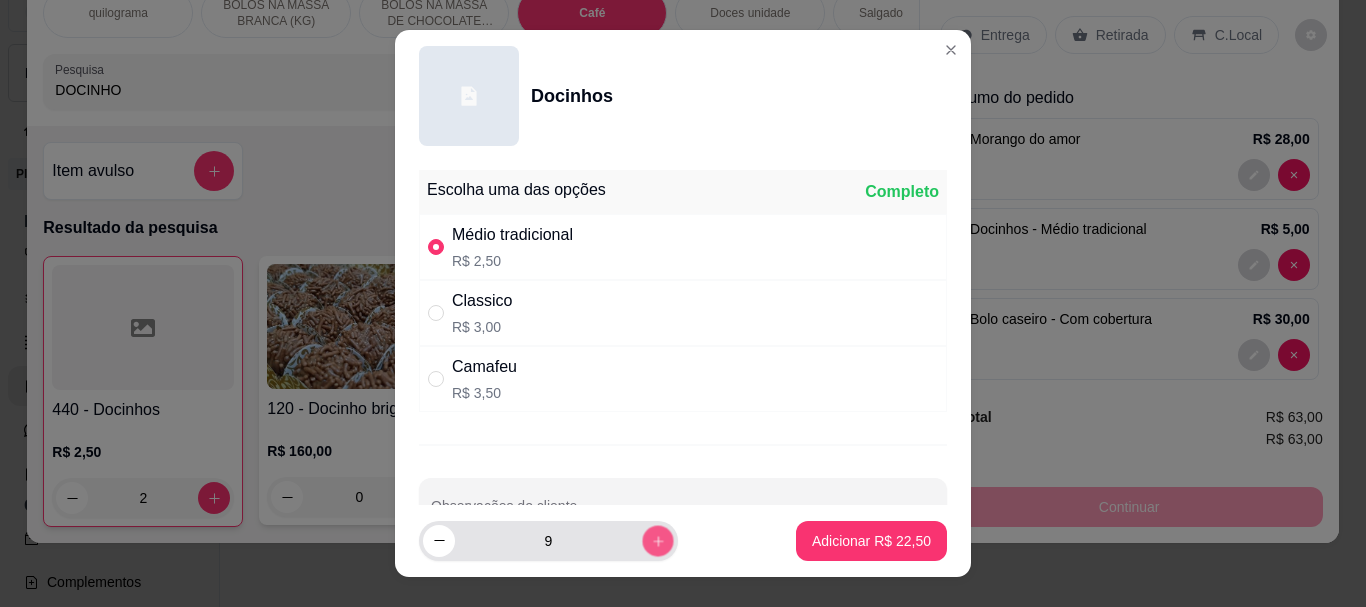 click at bounding box center (657, 540) 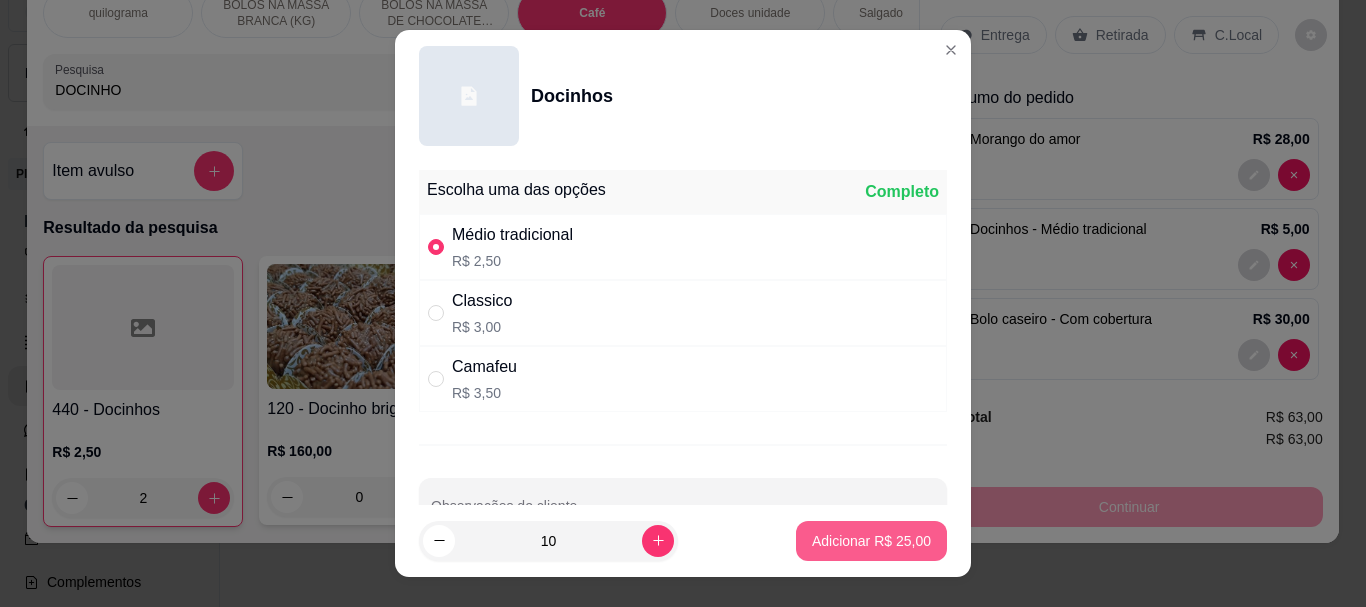 click on "Adicionar   R$ 25,00" at bounding box center (871, 541) 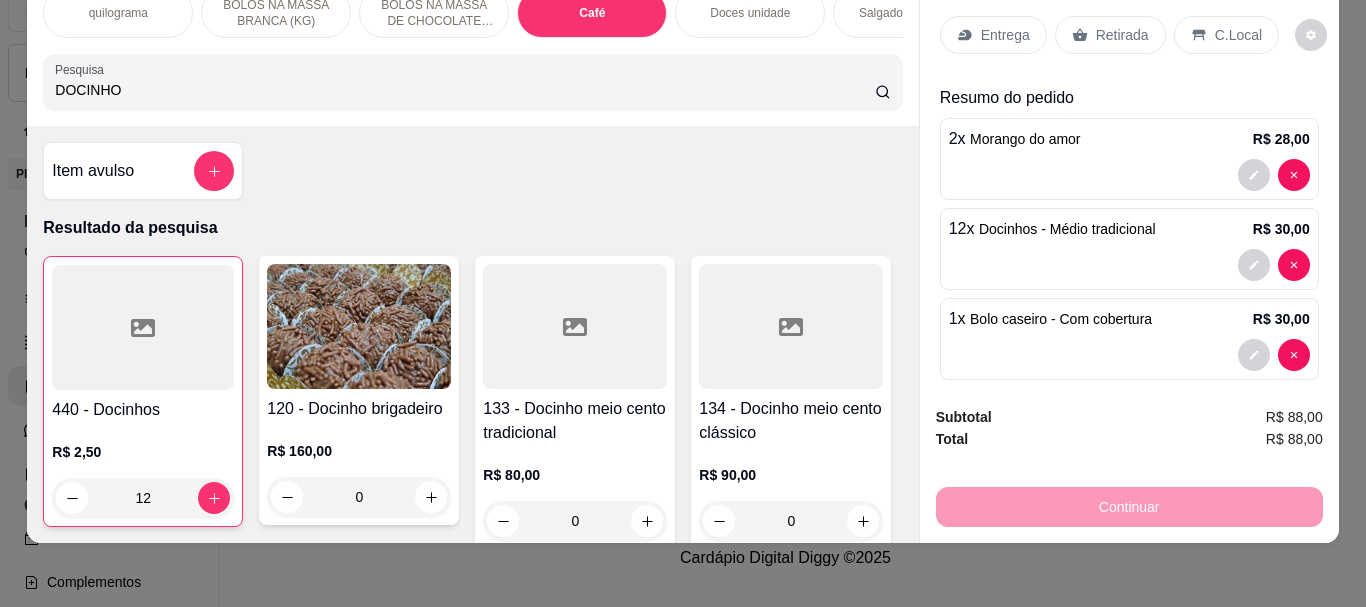 click on "Retirada" at bounding box center (1122, 35) 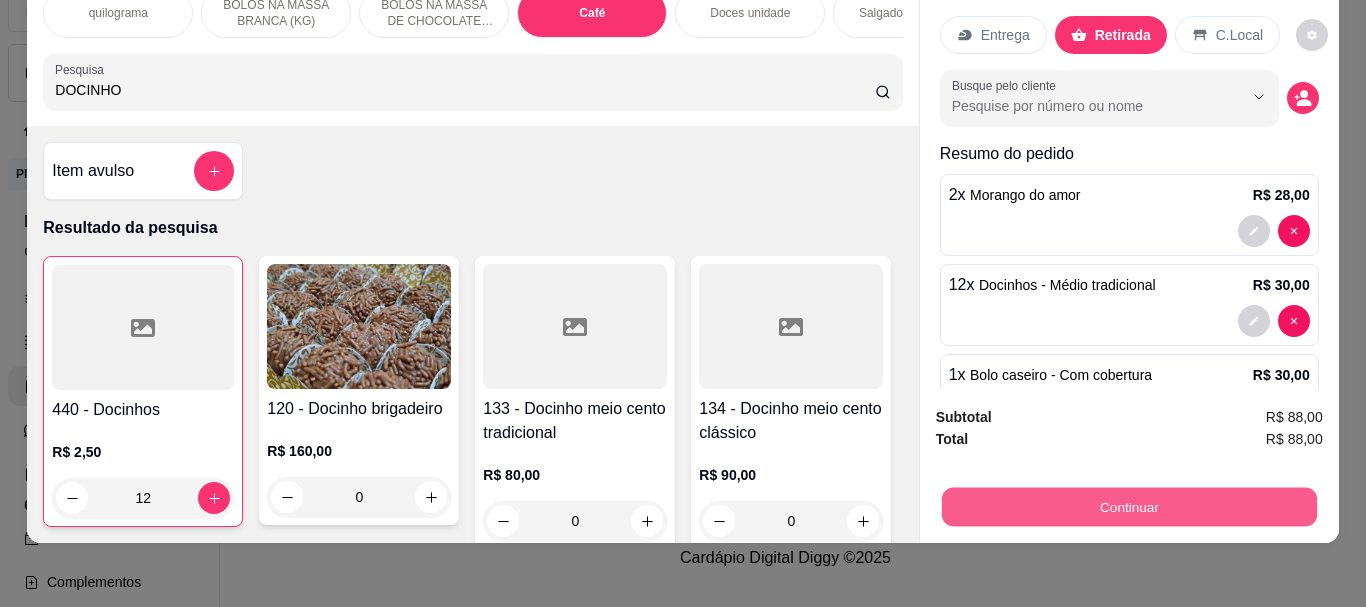 click on "Continuar" at bounding box center (1128, 506) 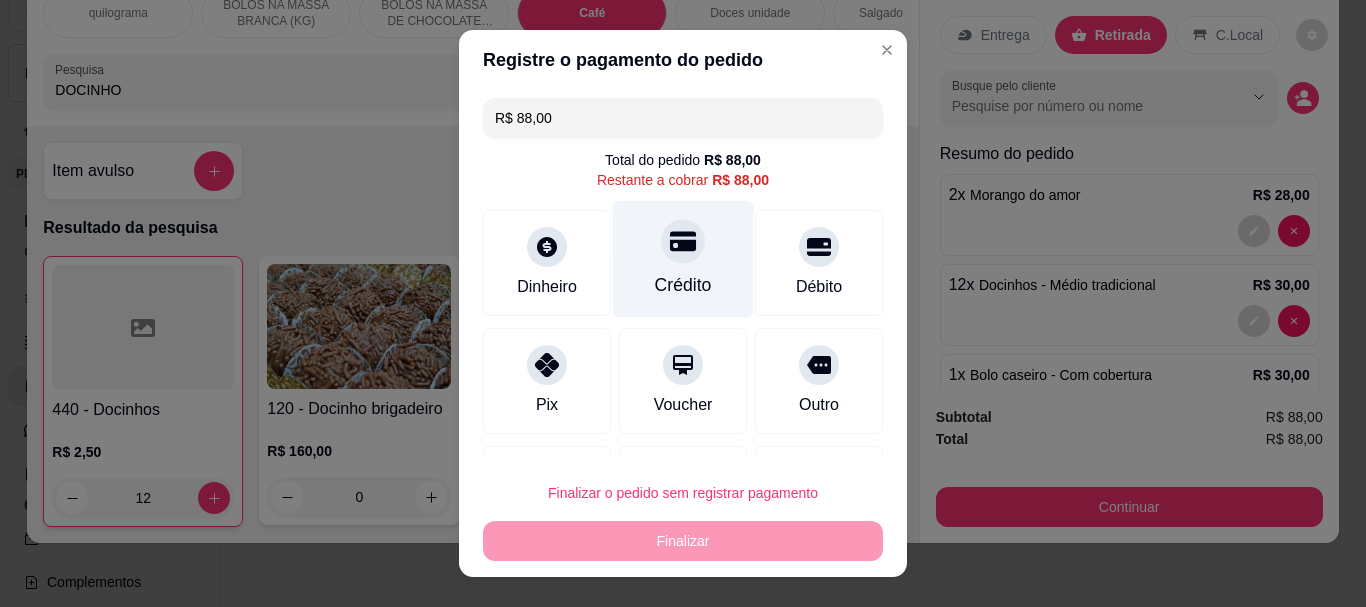 click on "Crédito" at bounding box center [683, 286] 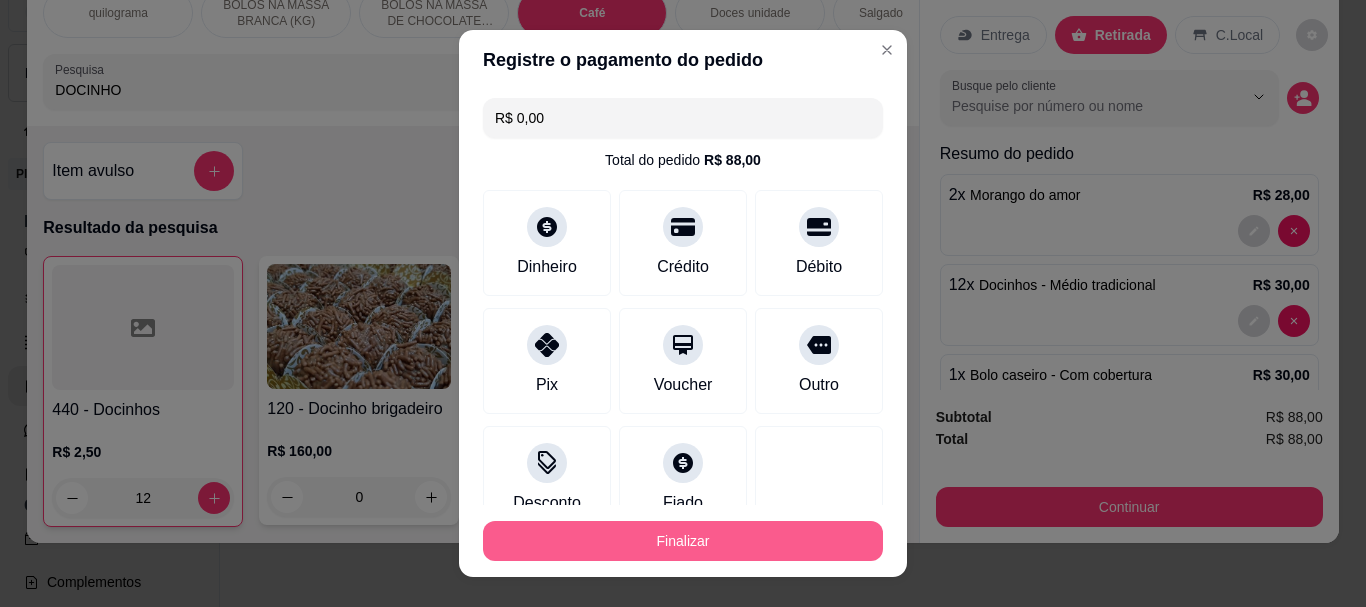 click on "Finalizar" at bounding box center (683, 541) 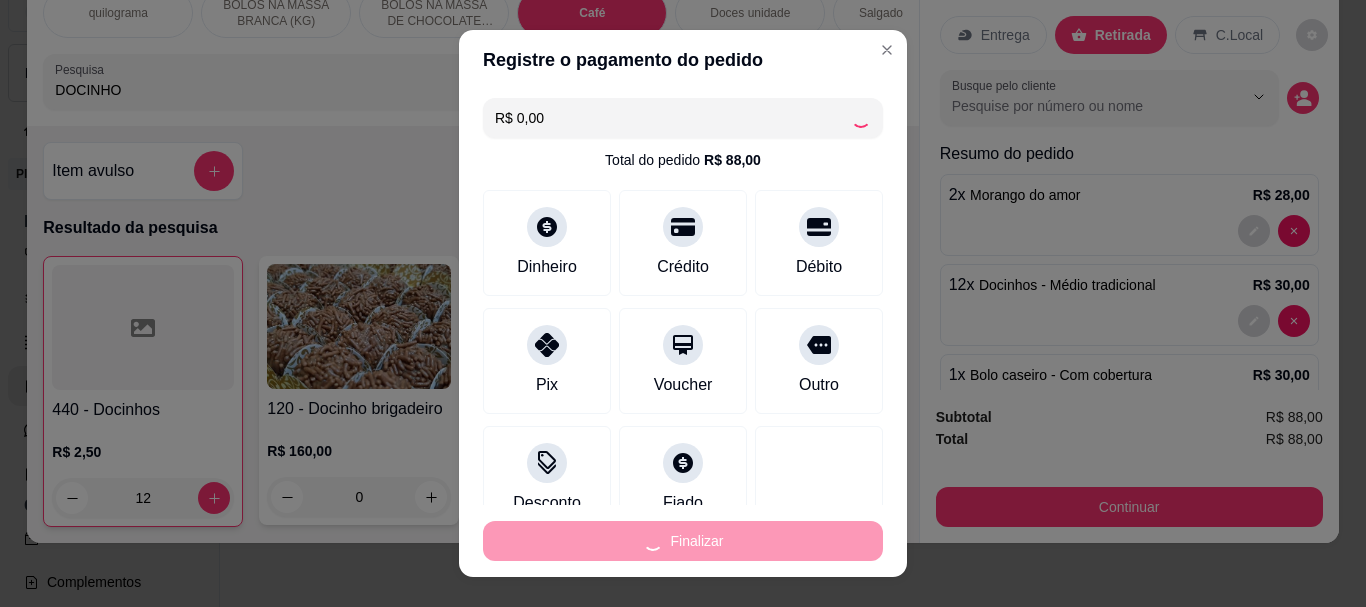 type on "0" 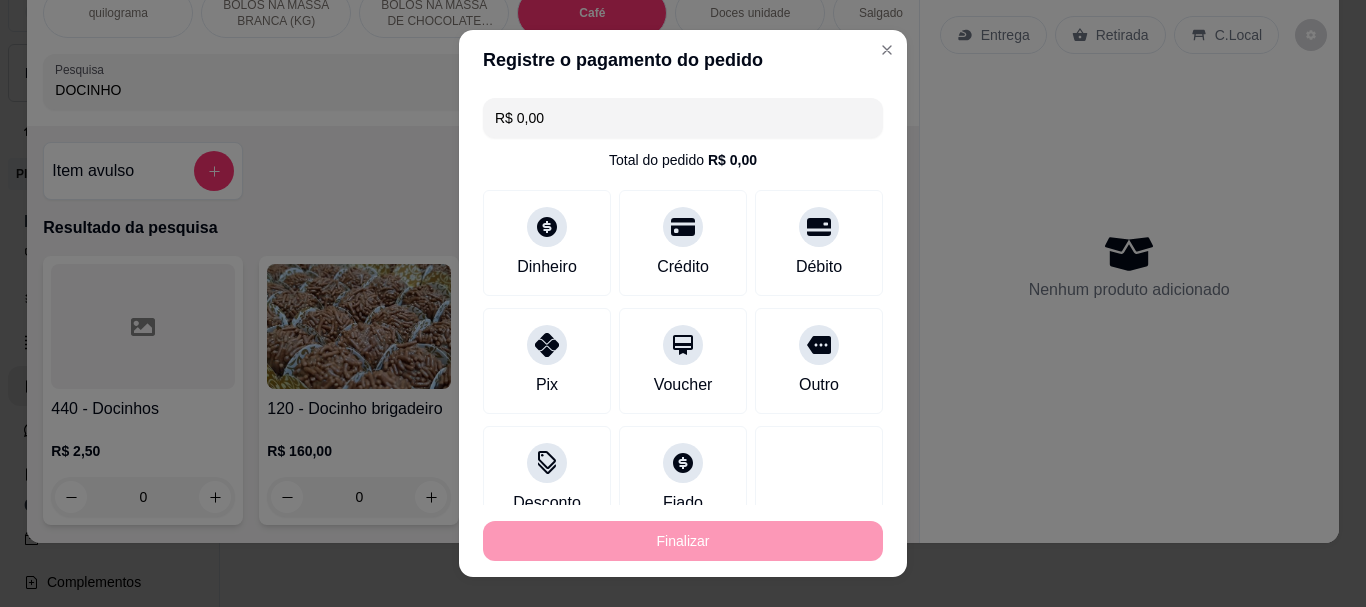 type on "-R$ 88,00" 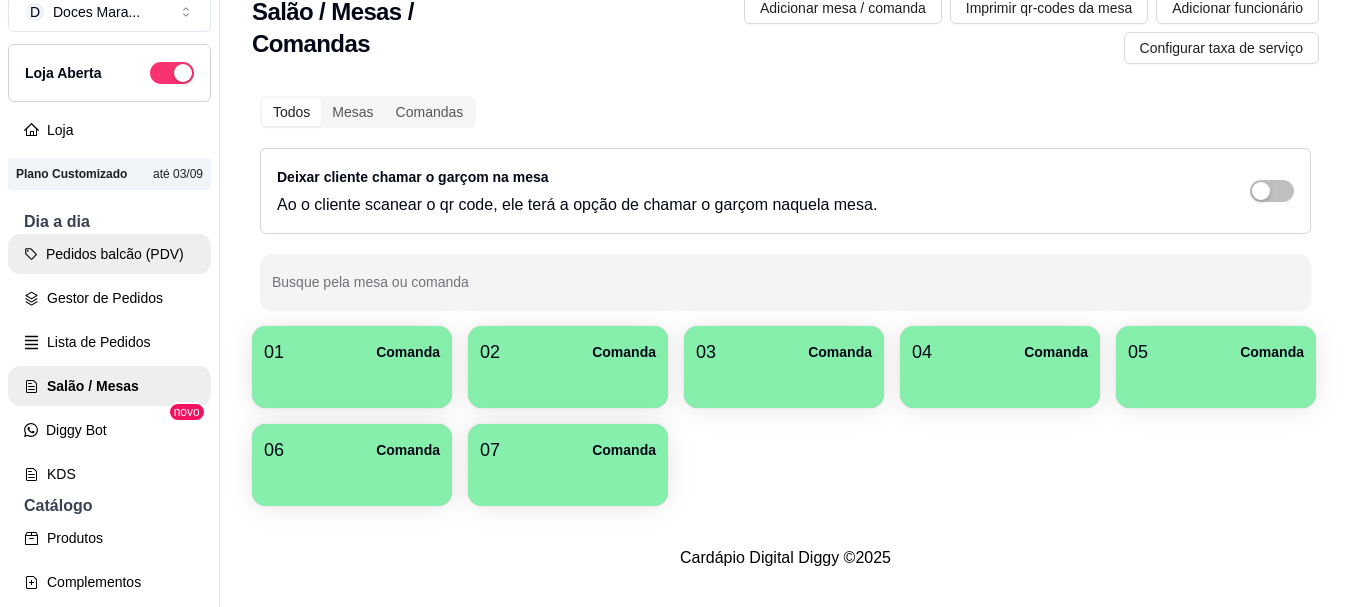 click on "Pedidos balcão (PDV)" at bounding box center [109, 254] 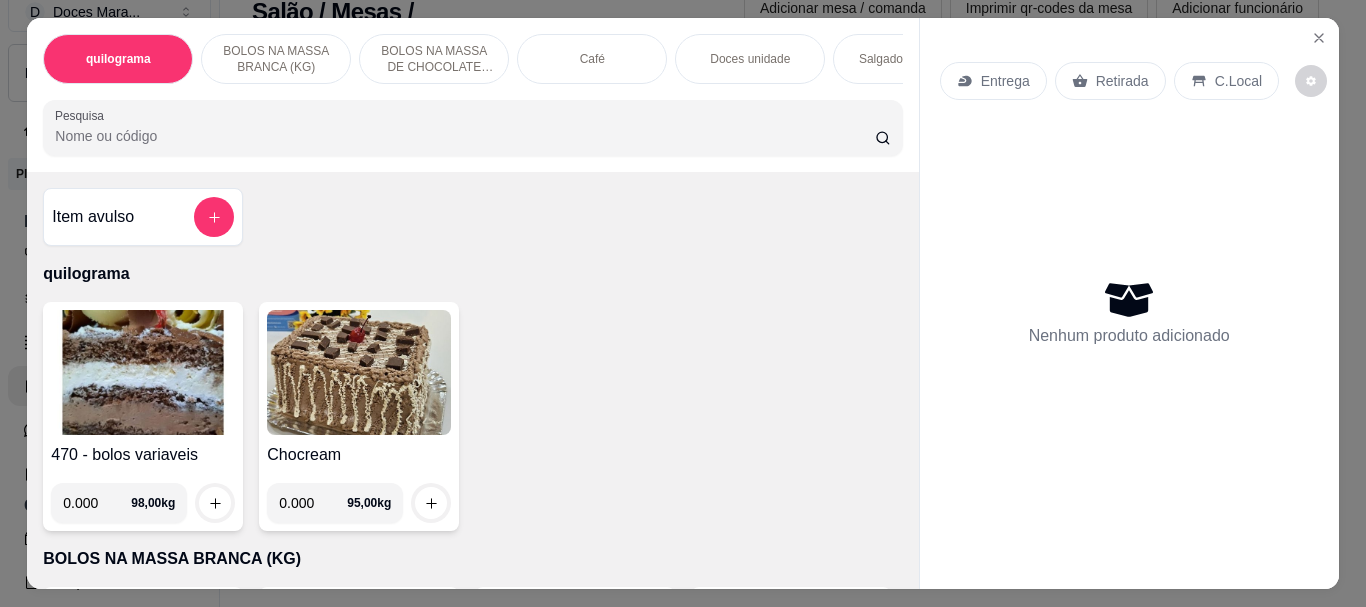 click at bounding box center [143, 372] 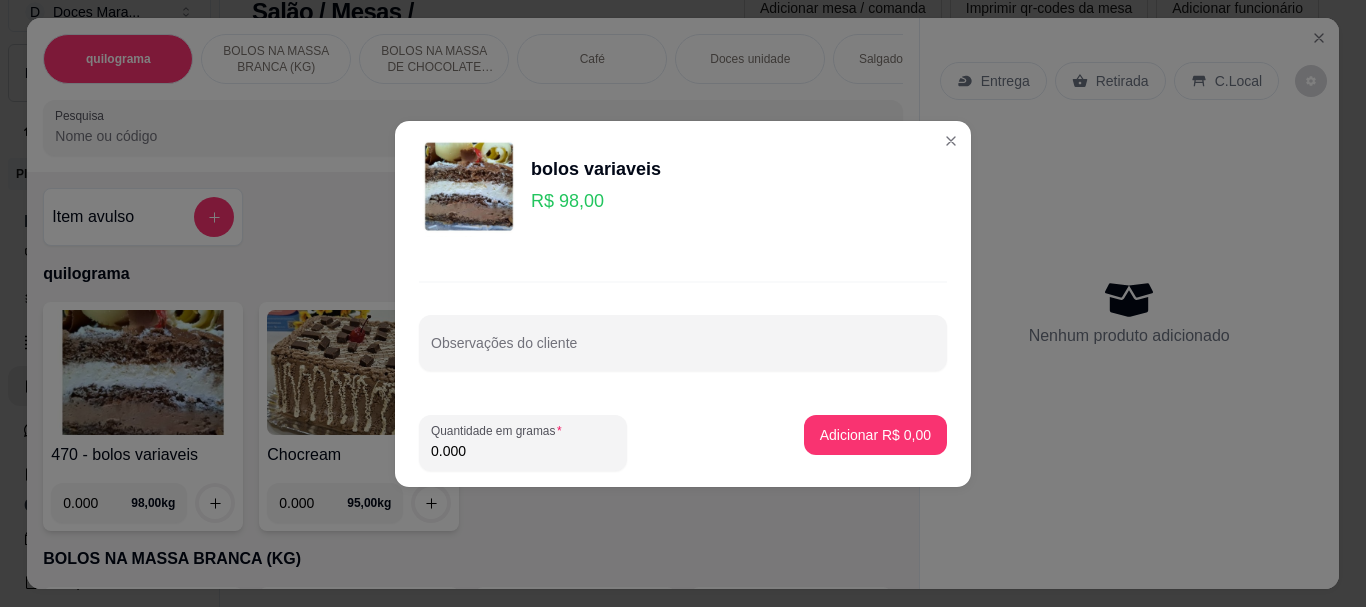click on "0.000" at bounding box center [523, 451] 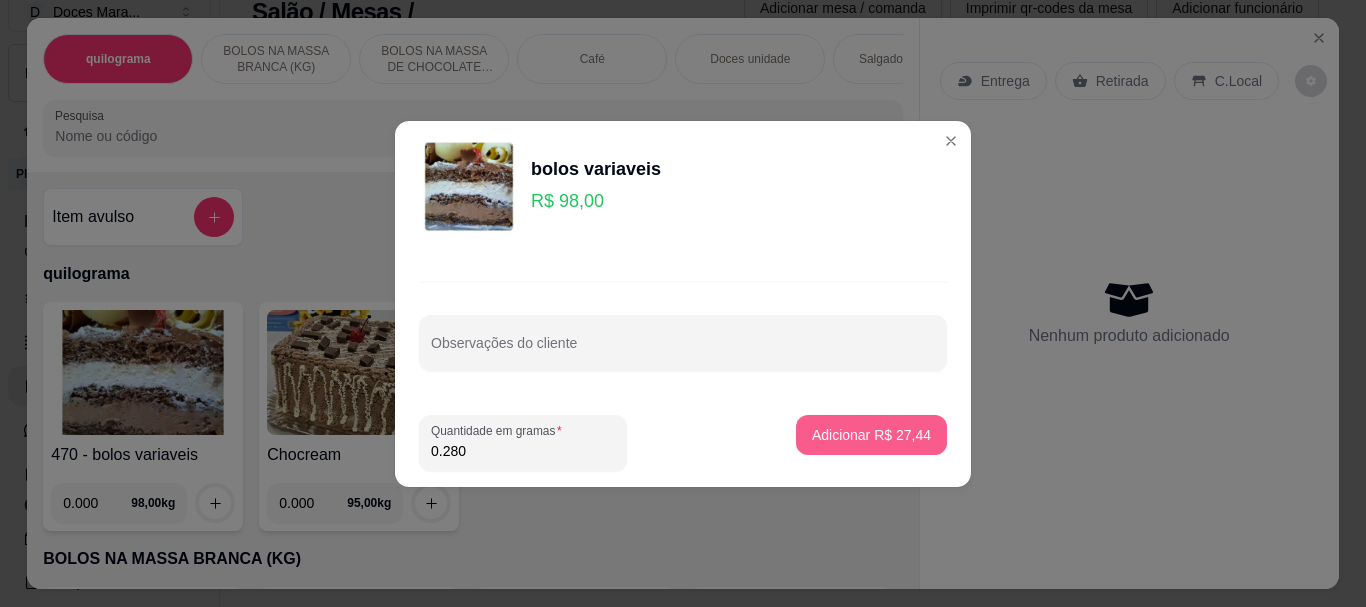 type on "0.280" 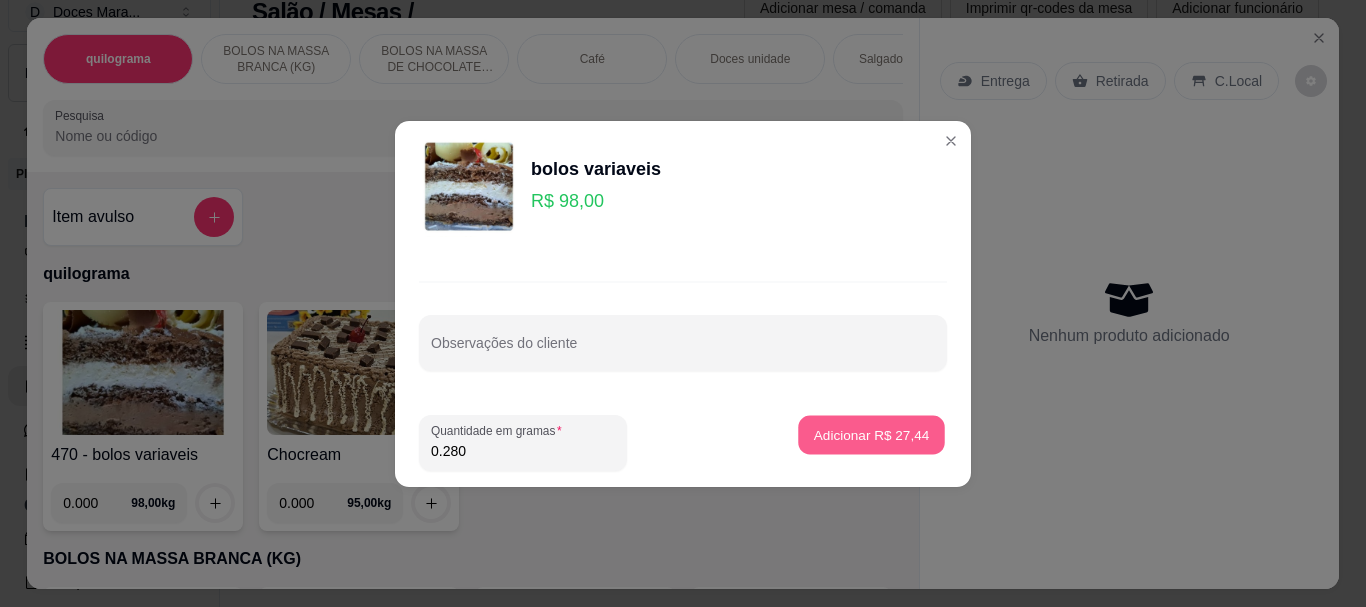 click on "Adicionar   R$ 27,44" at bounding box center (872, 434) 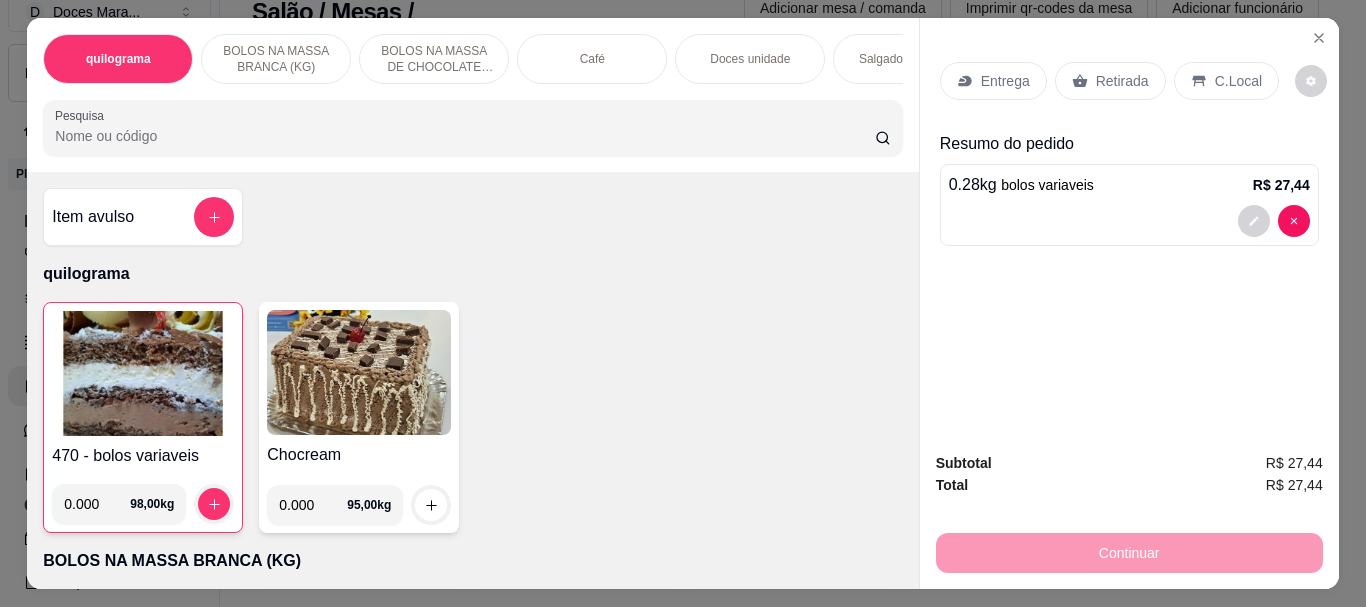 click on "Retirada" at bounding box center [1122, 81] 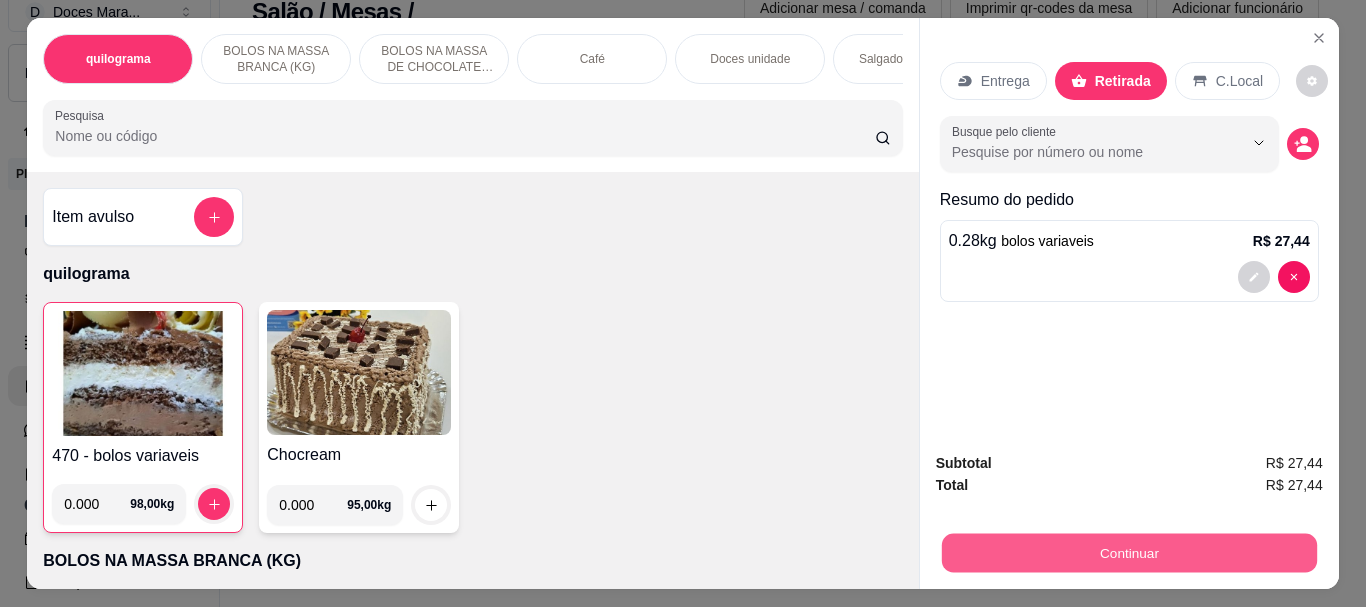 click on "Continuar" at bounding box center (1128, 552) 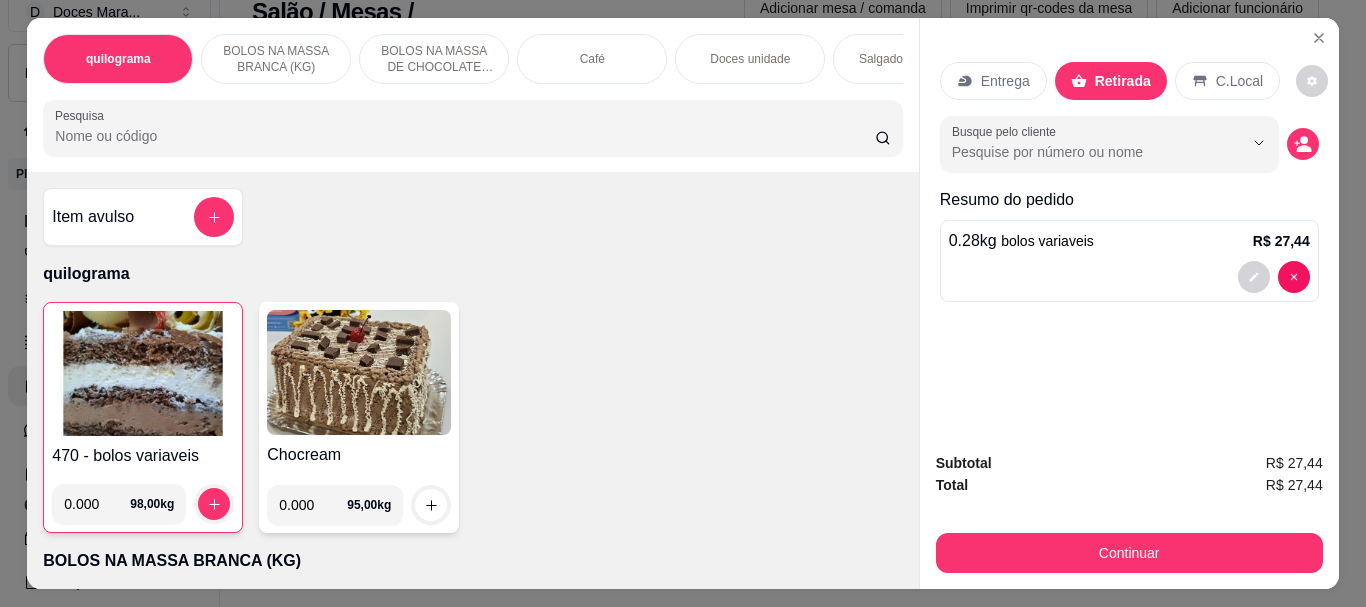 click on "Pesquisa" at bounding box center (465, 136) 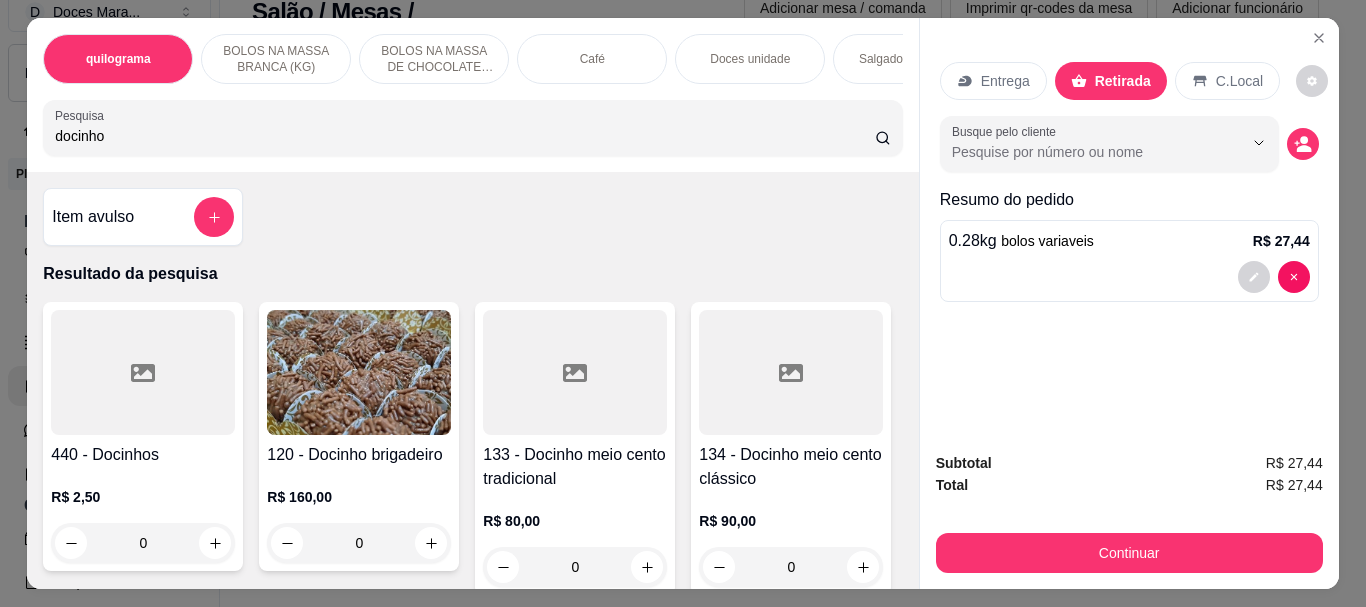 type on "docinho" 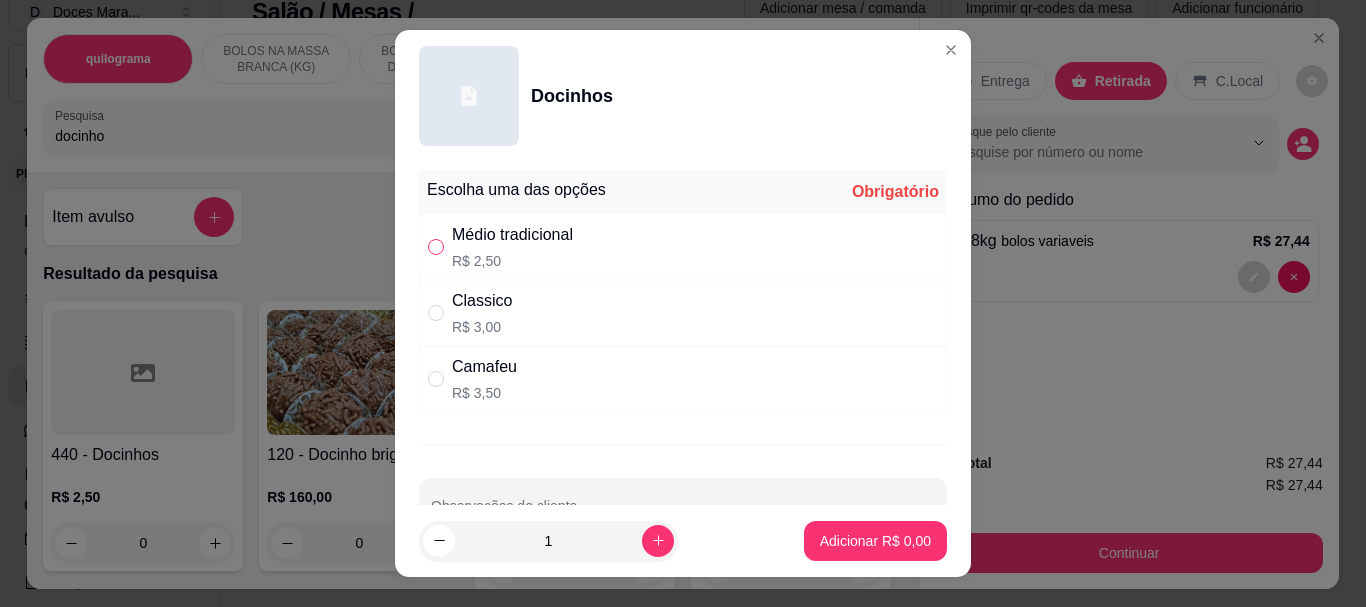 click at bounding box center [436, 247] 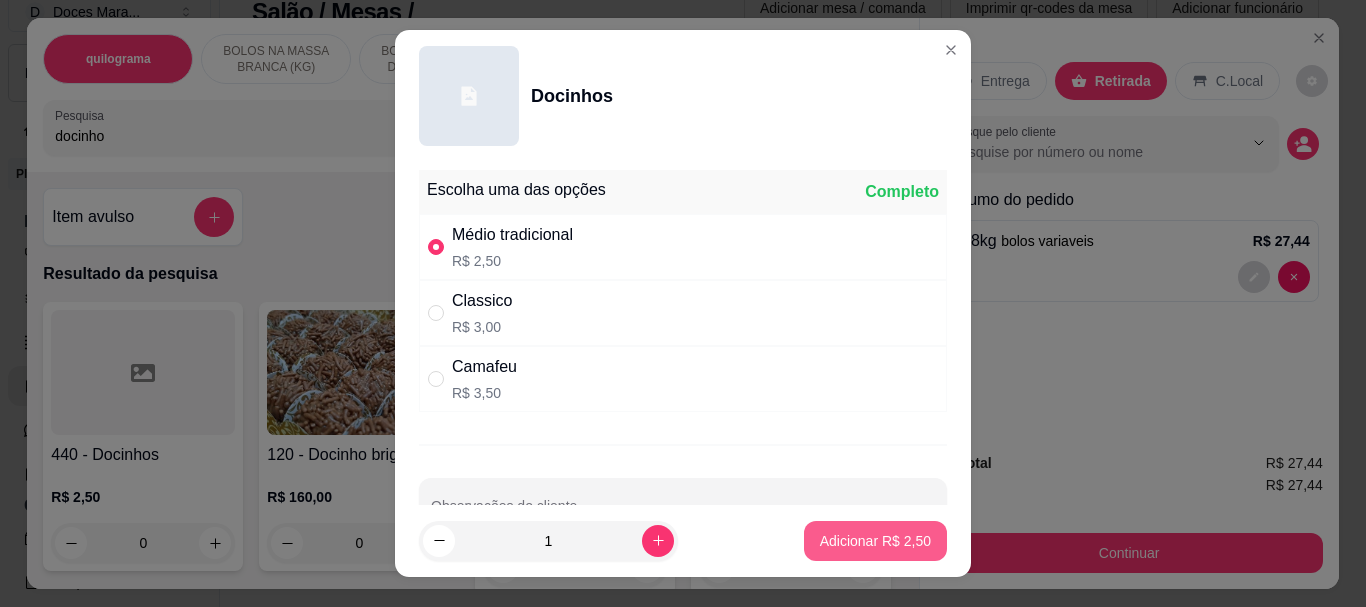 click on "Adicionar   R$ 2,50" at bounding box center [875, 541] 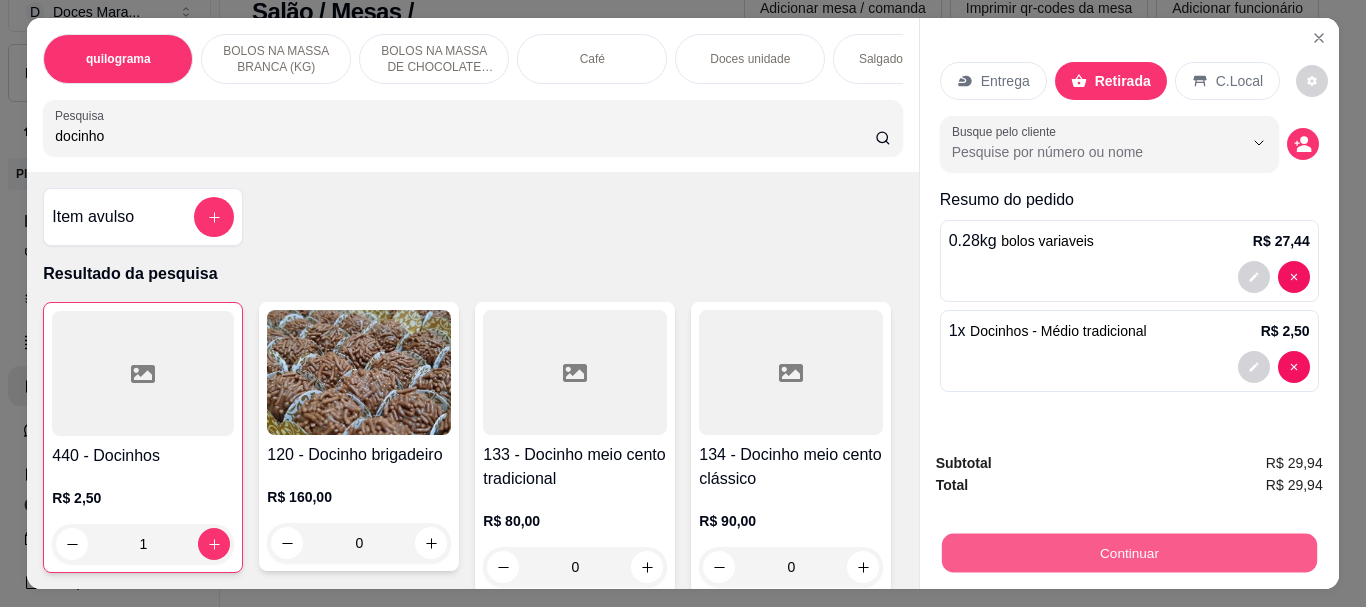 click on "Continuar" at bounding box center (1128, 552) 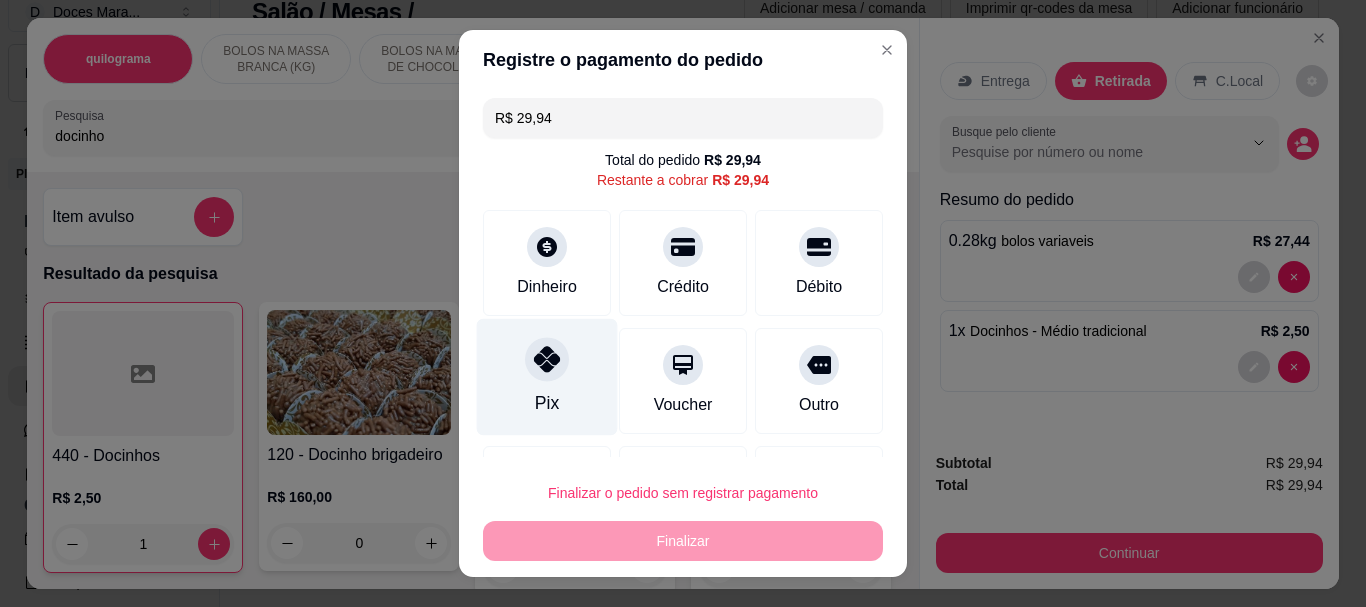 click at bounding box center (547, 360) 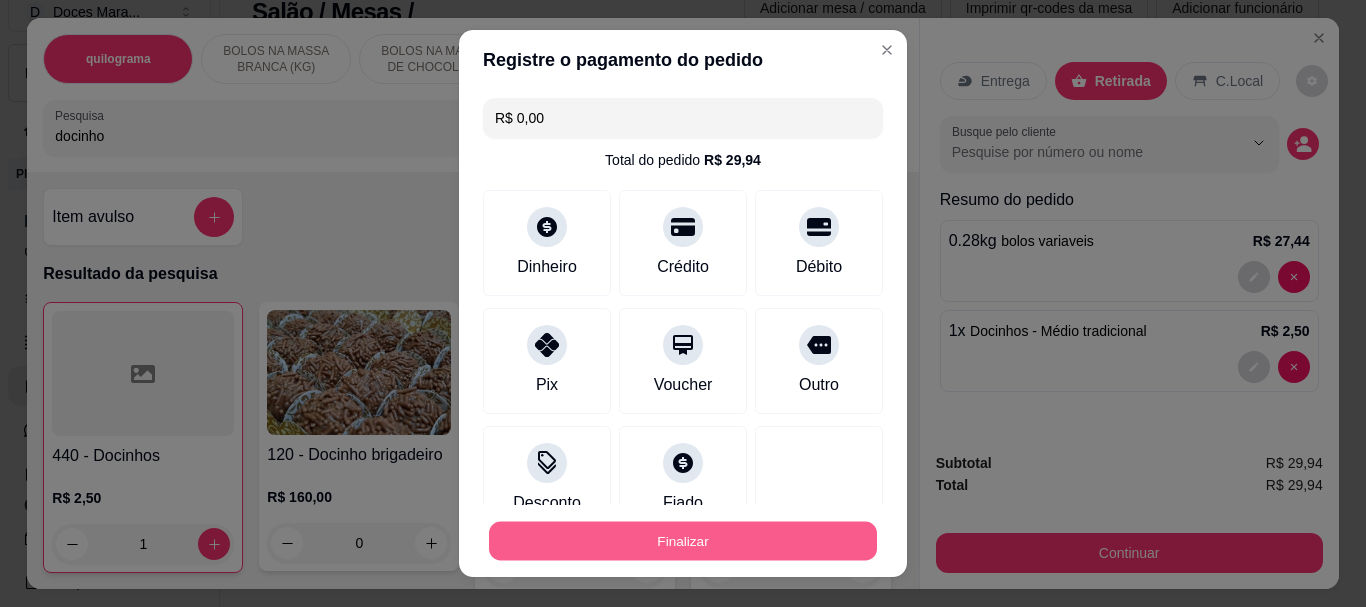 click on "Finalizar" at bounding box center (683, 540) 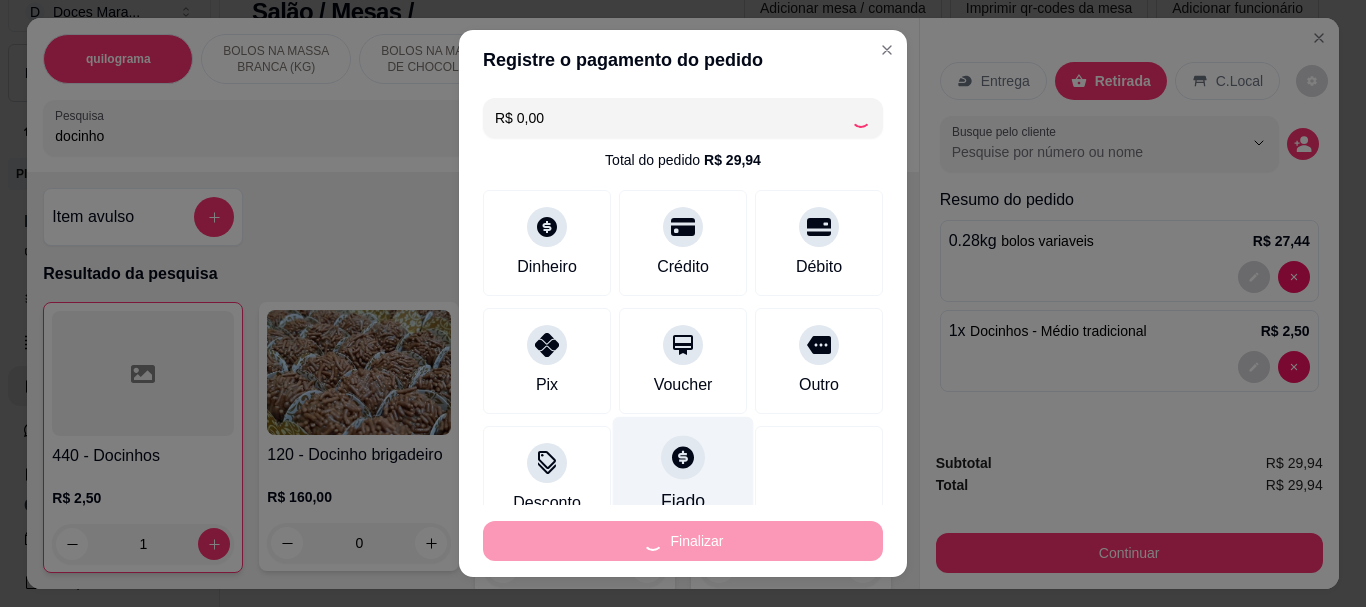 type on "0" 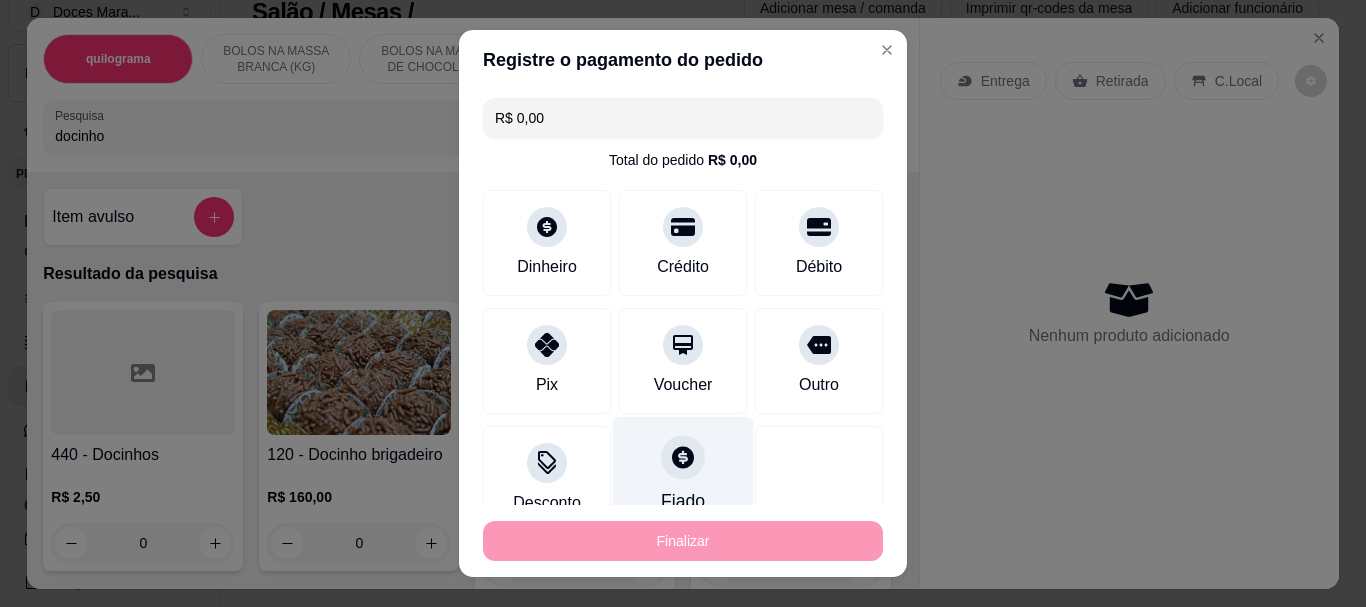 type on "-R$ 29,94" 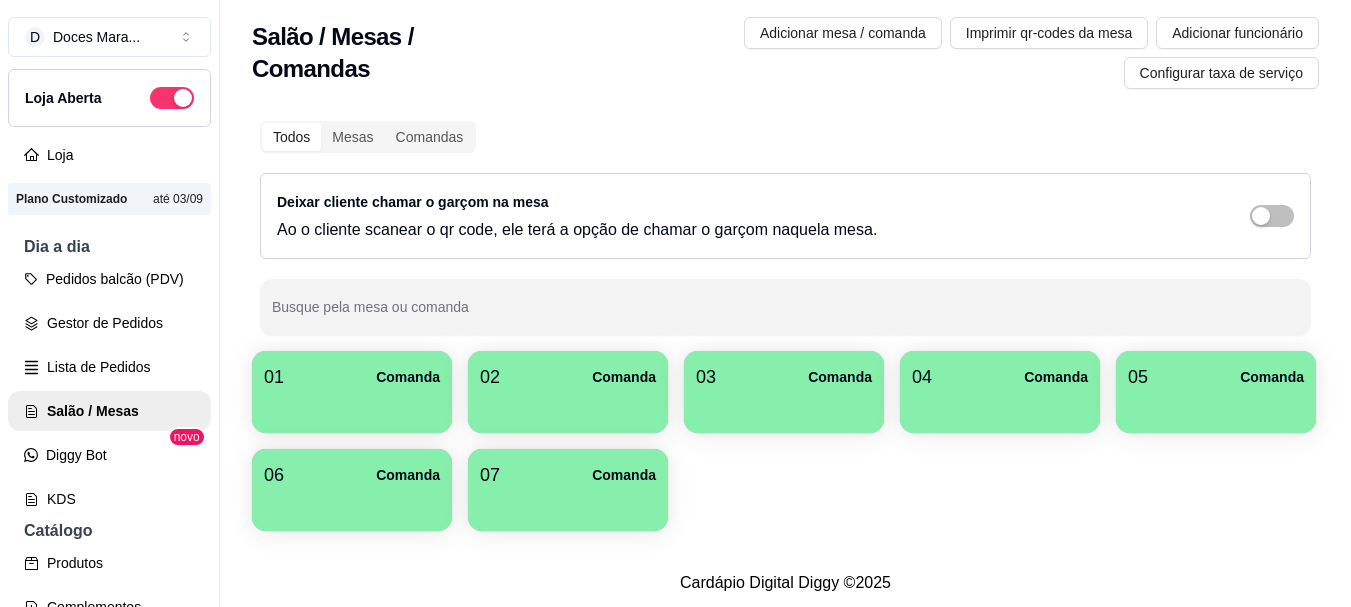 scroll, scrollTop: 0, scrollLeft: 0, axis: both 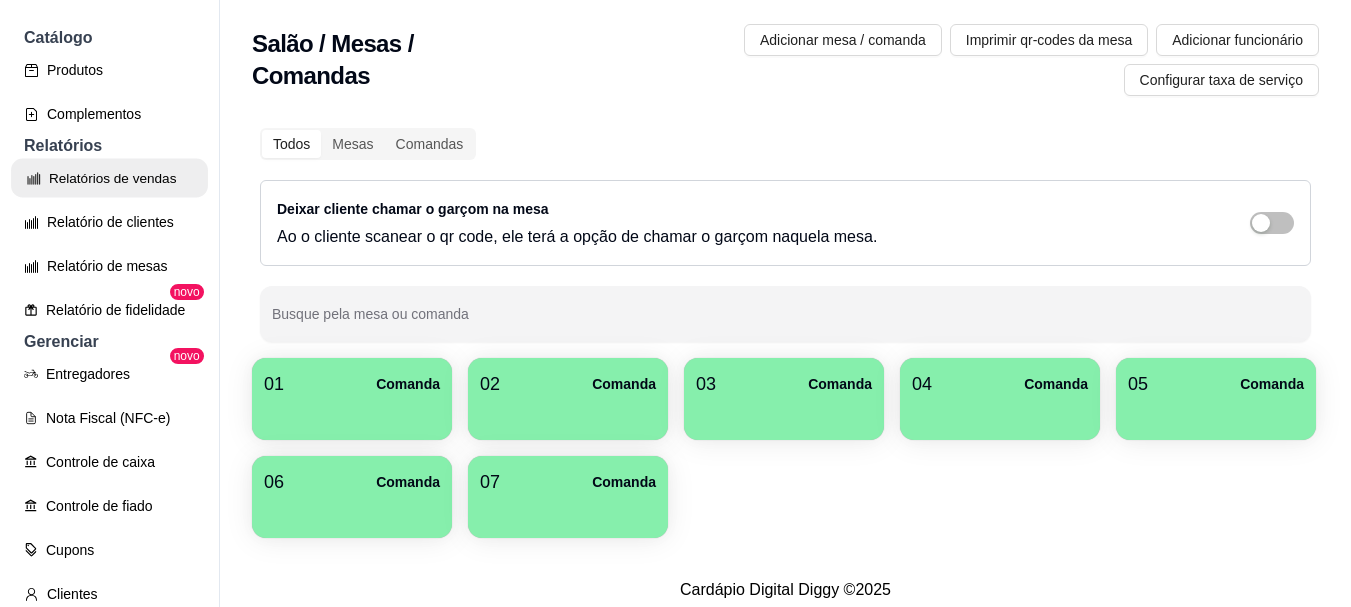 click on "Relatórios de vendas" at bounding box center (109, 178) 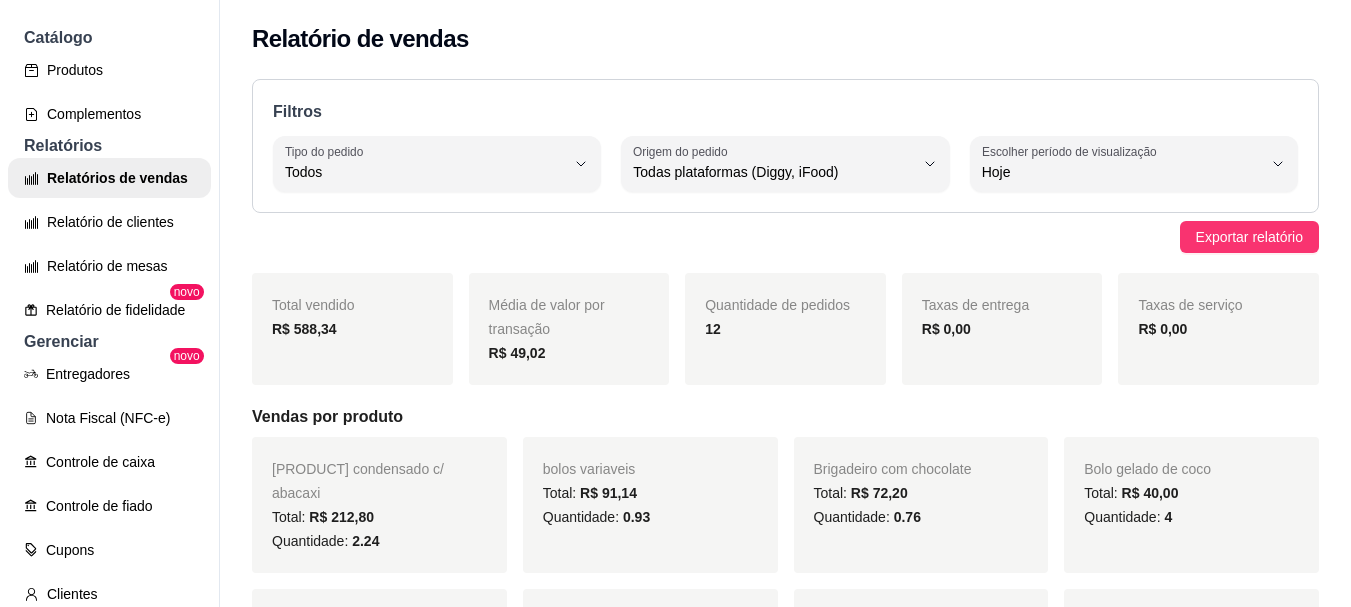 scroll, scrollTop: 0, scrollLeft: 0, axis: both 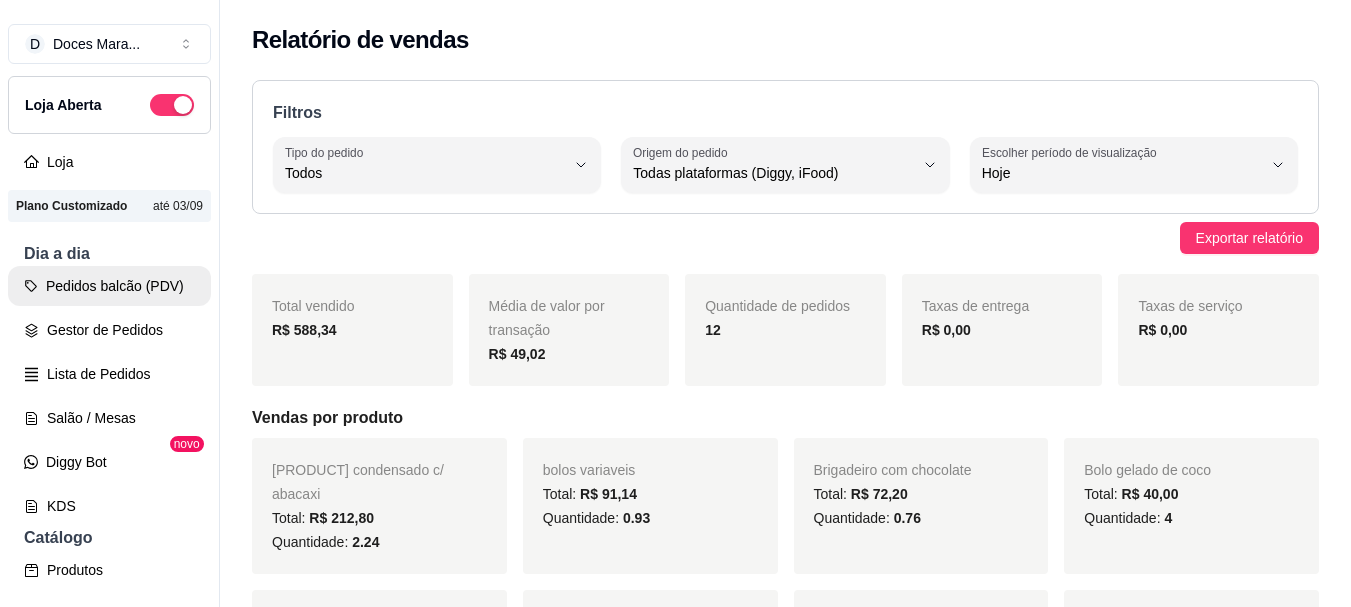 click on "Pedidos balcão (PDV)" at bounding box center [109, 286] 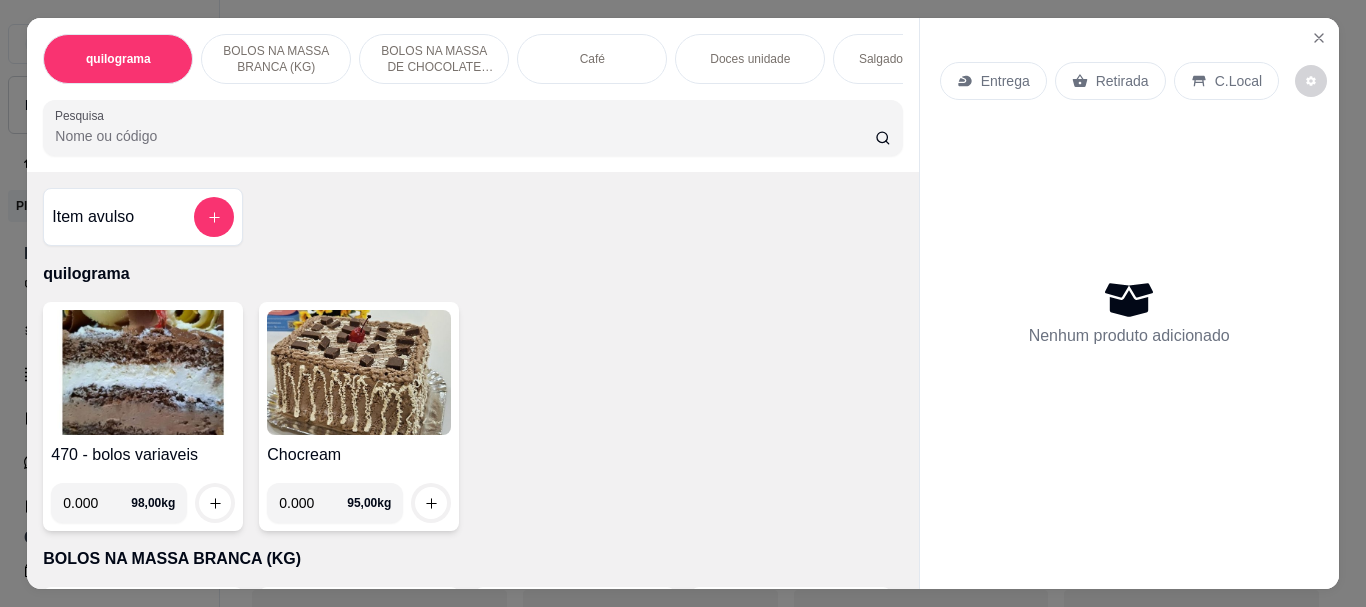drag, startPoint x: 92, startPoint y: 146, endPoint x: 35, endPoint y: 135, distance: 58.0517 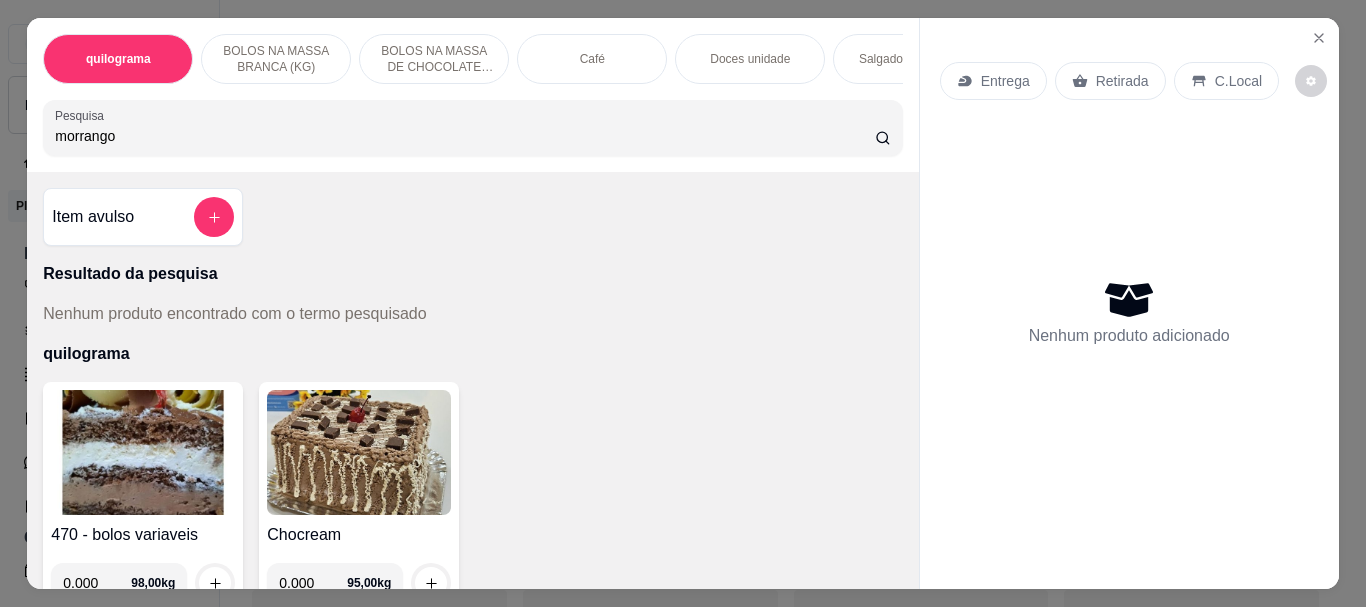 click on "morrango" at bounding box center (465, 136) 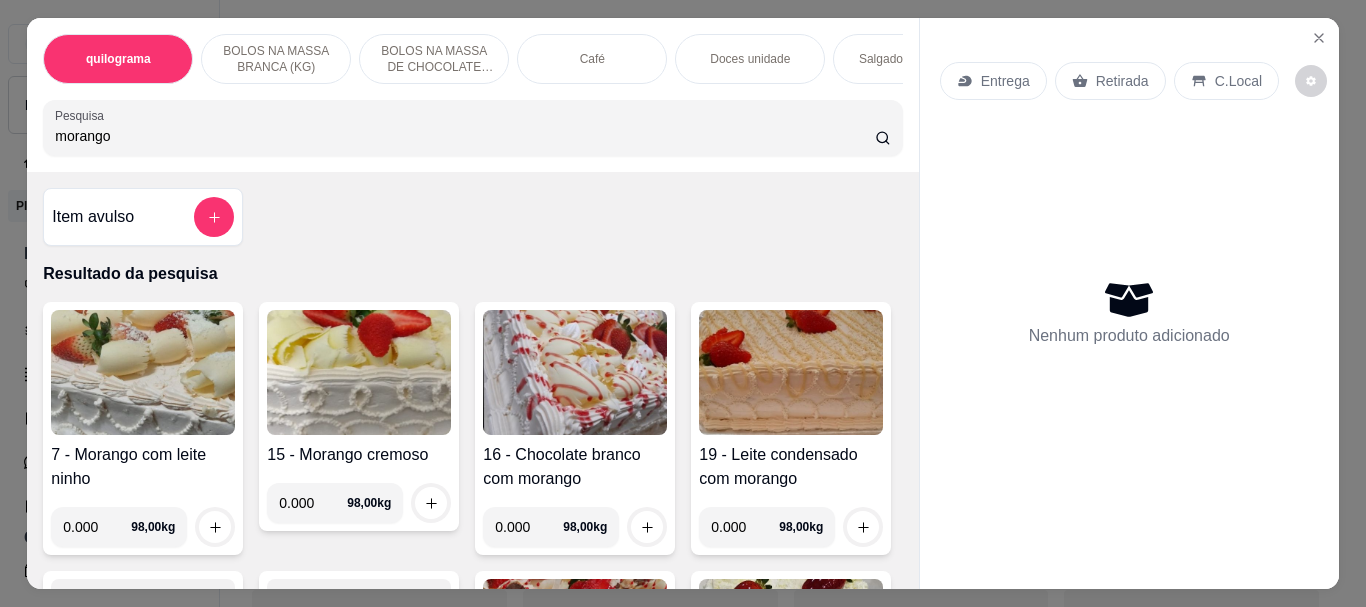 click on "morango" at bounding box center [465, 136] 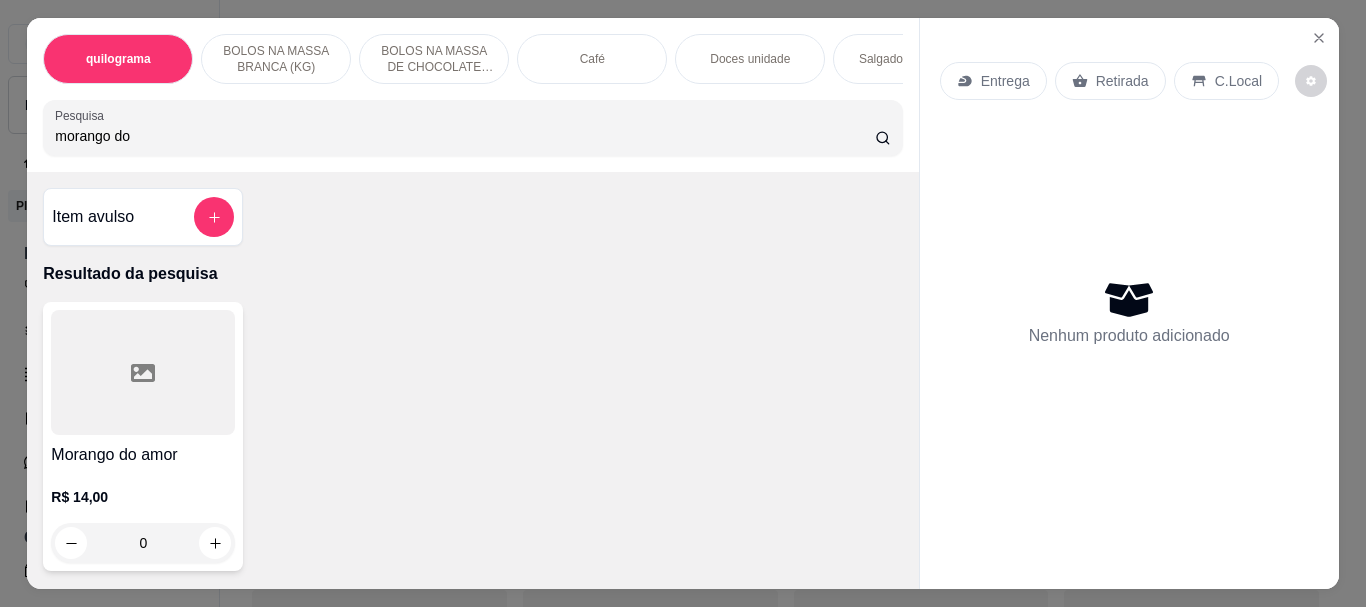 type on "morango do" 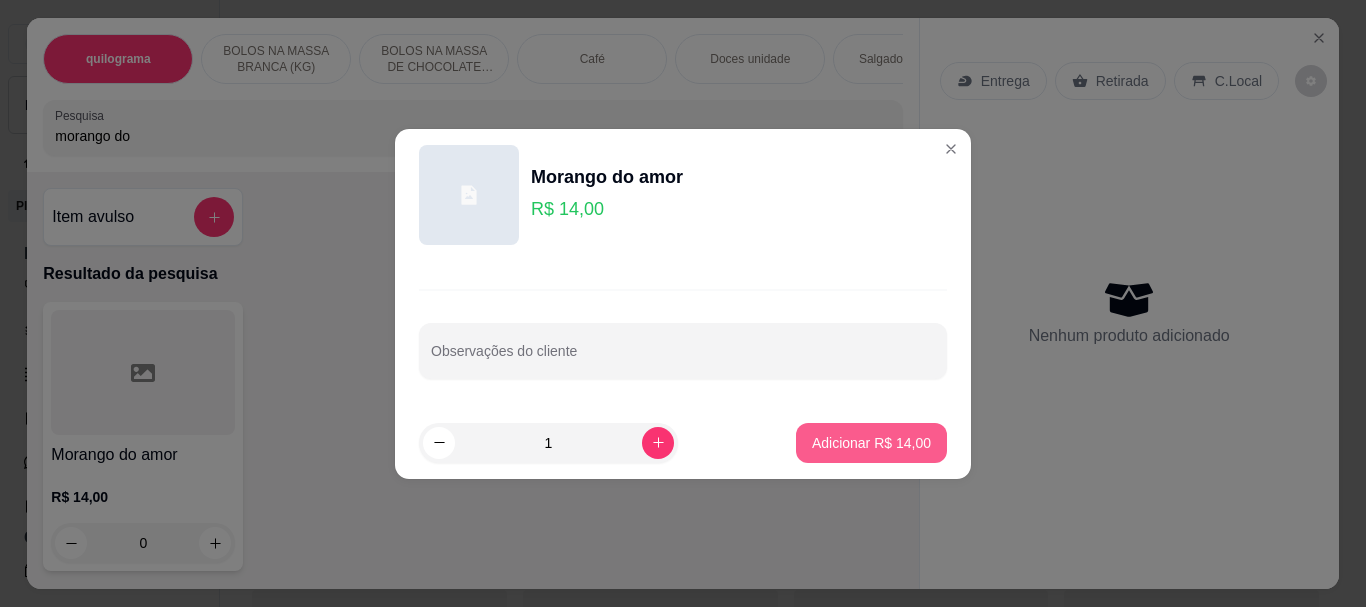 click on "Adicionar   R$ 14,00" at bounding box center [871, 443] 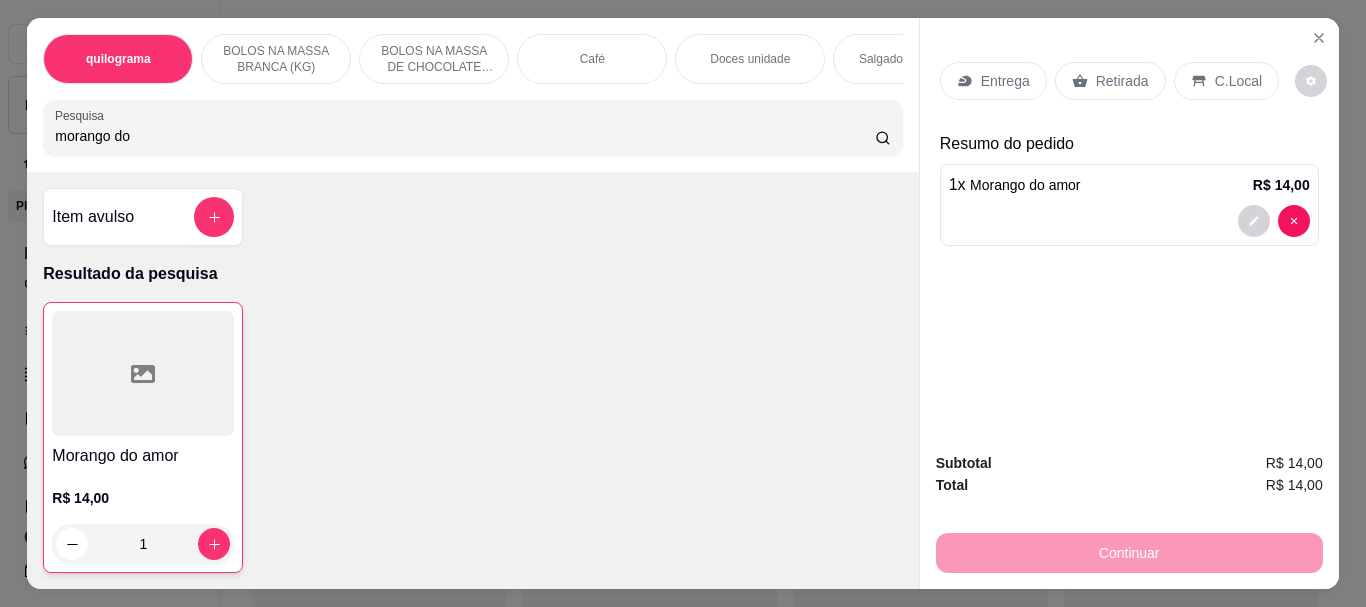 click on "Retirada" at bounding box center [1122, 81] 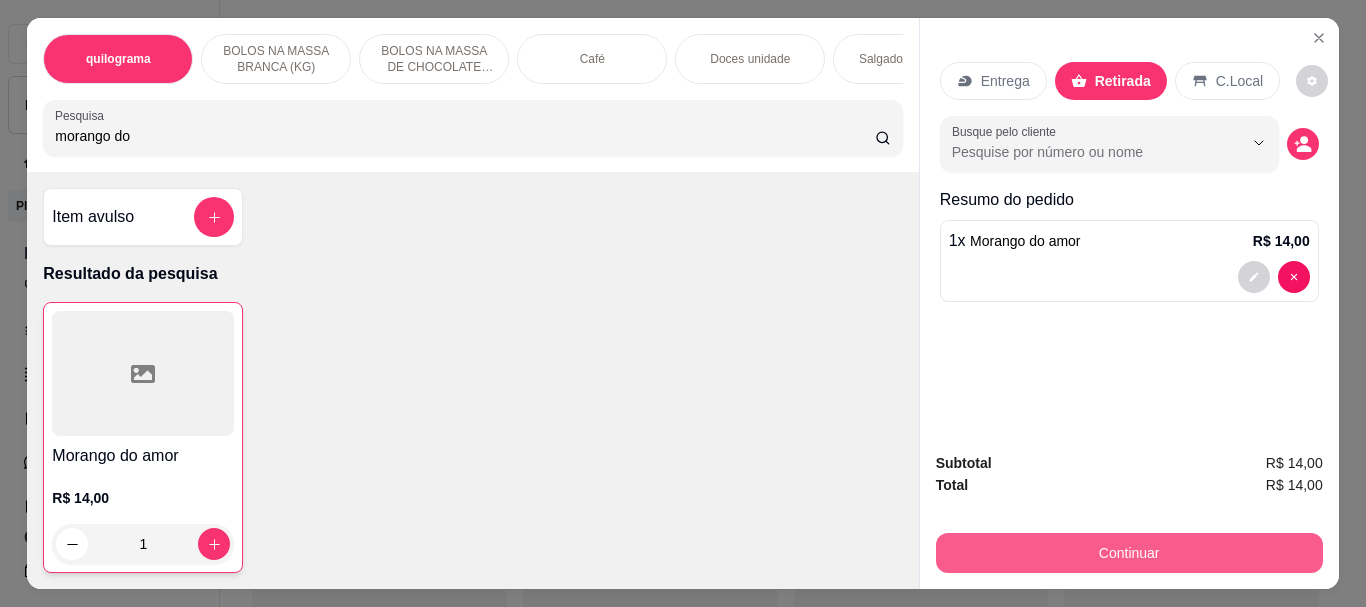 click on "Continuar" at bounding box center [1129, 553] 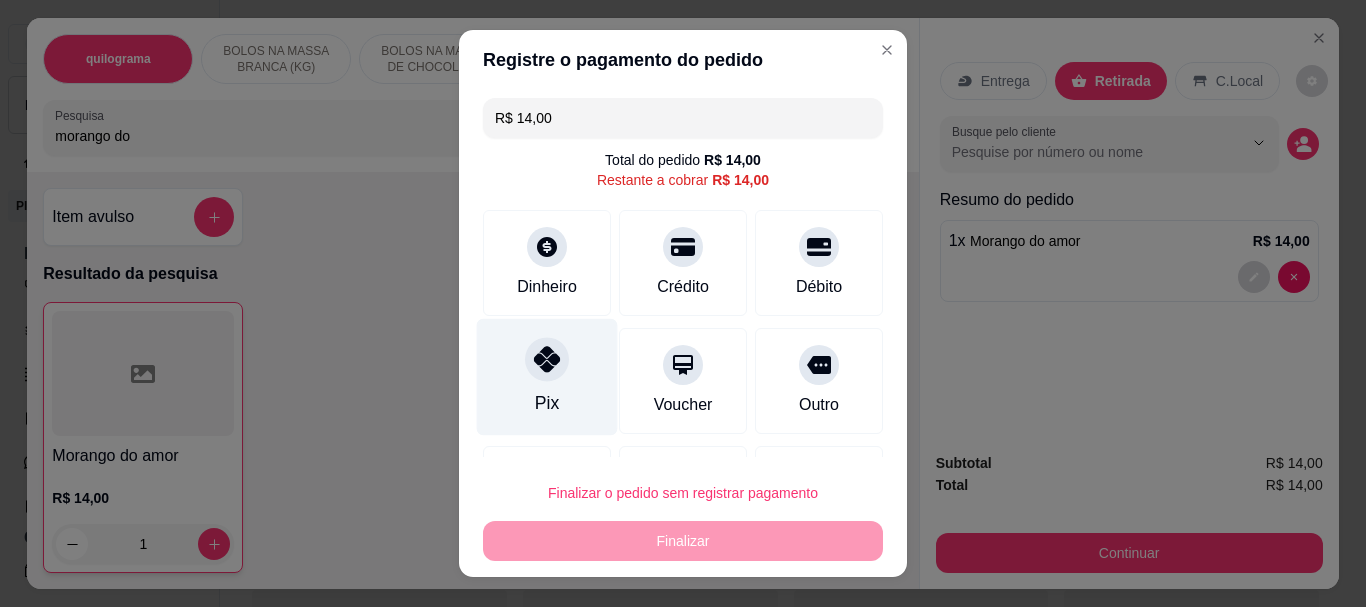 click 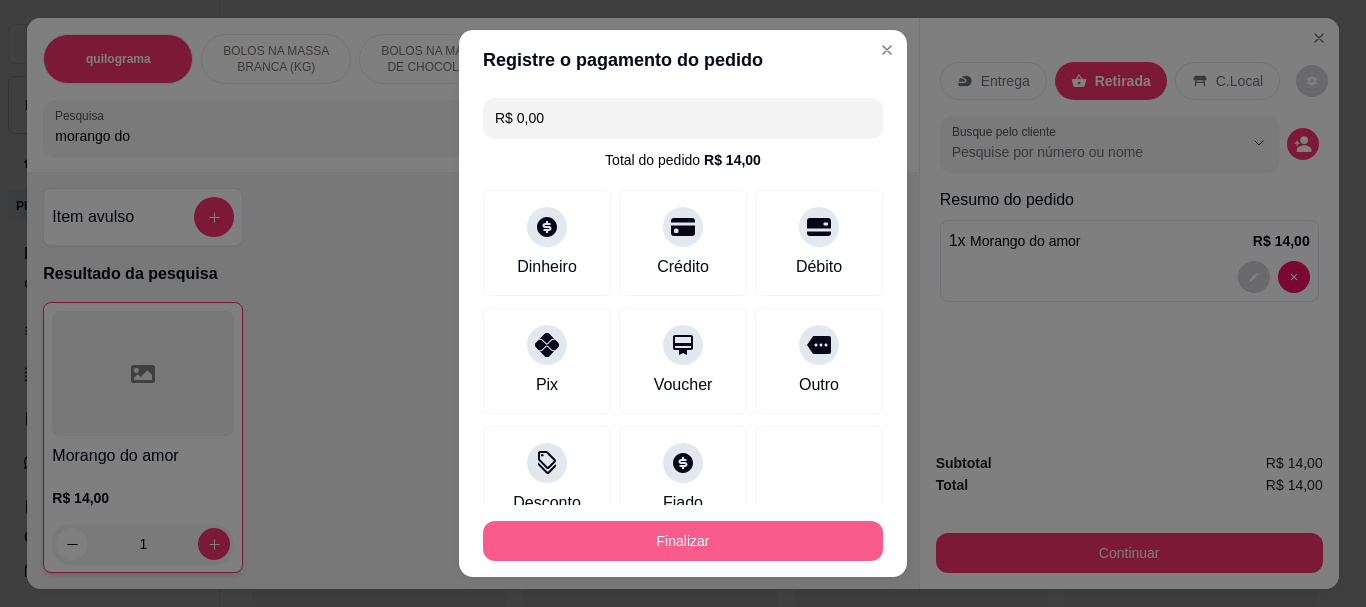click on "Finalizar" at bounding box center (683, 541) 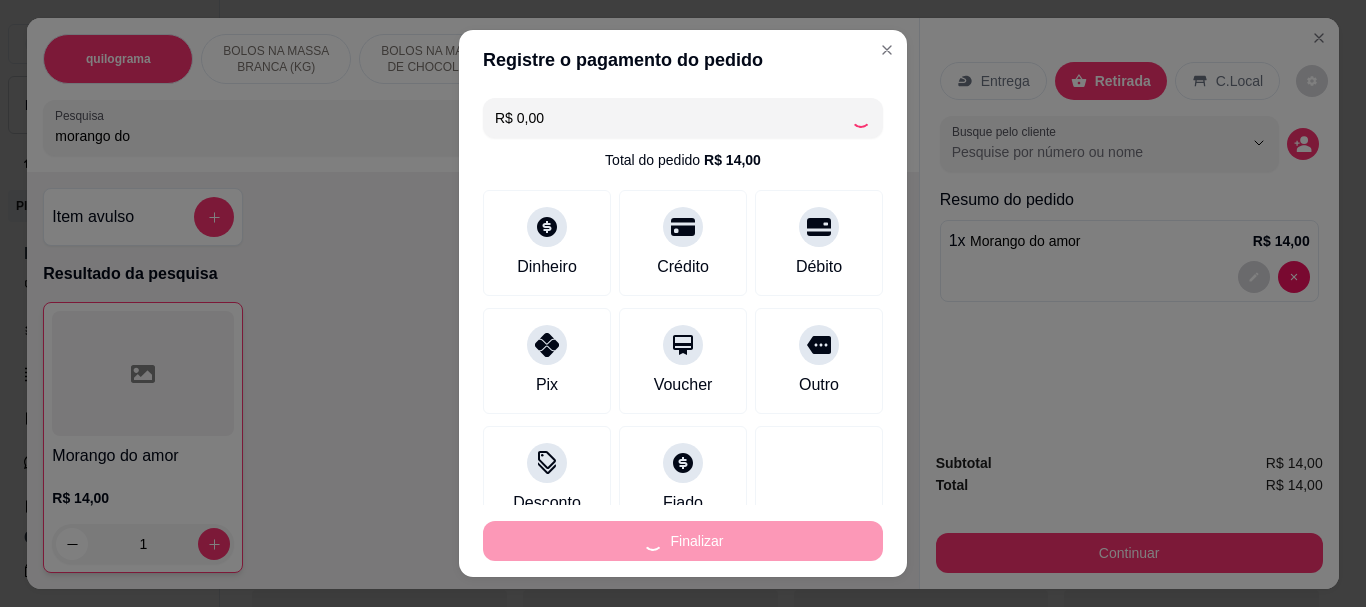 type on "0" 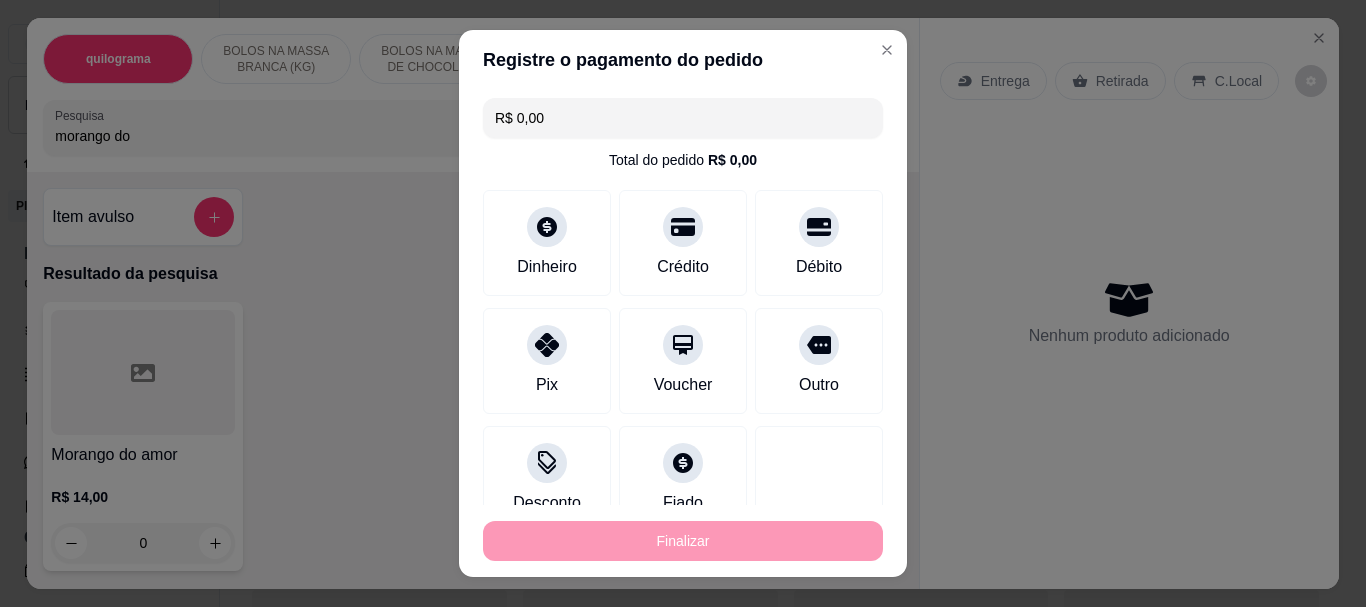 type on "-R$ 14,00" 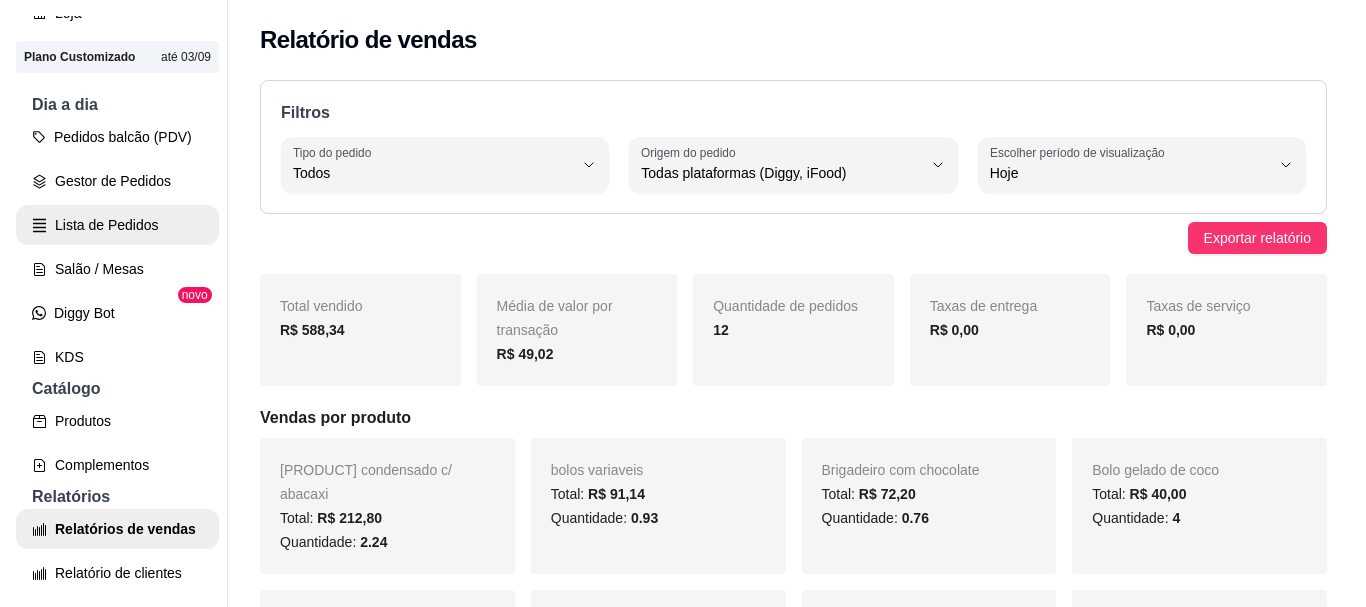 scroll, scrollTop: 200, scrollLeft: 0, axis: vertical 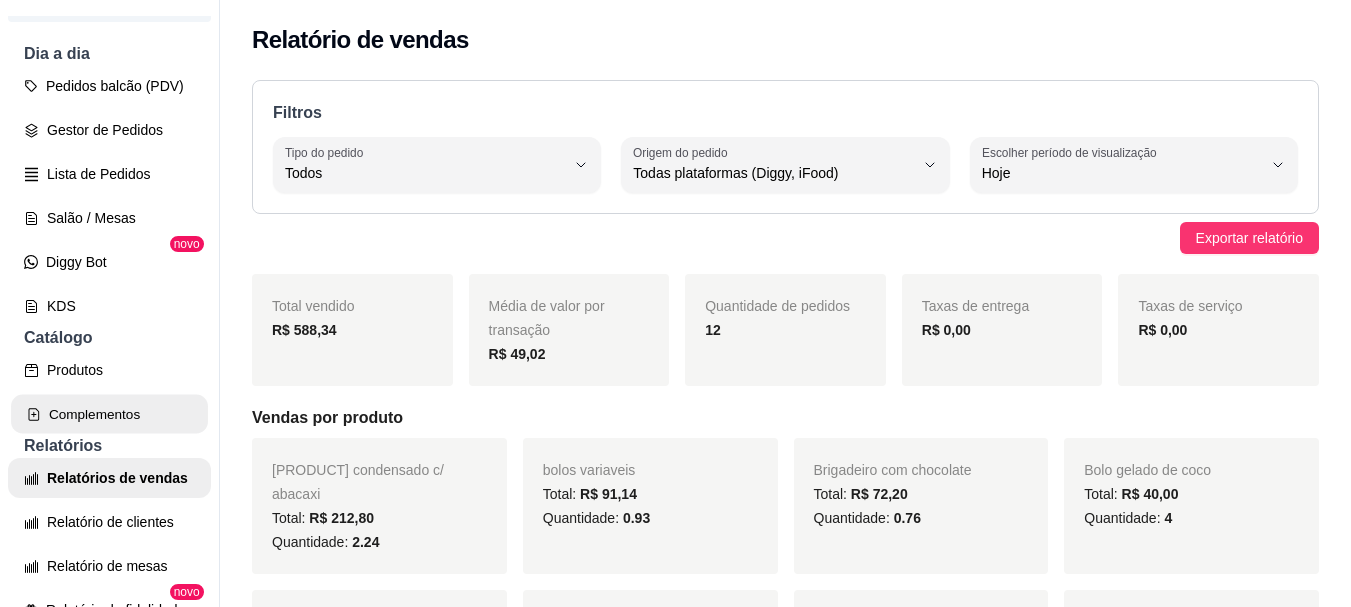 click on "Complementos" at bounding box center [109, 414] 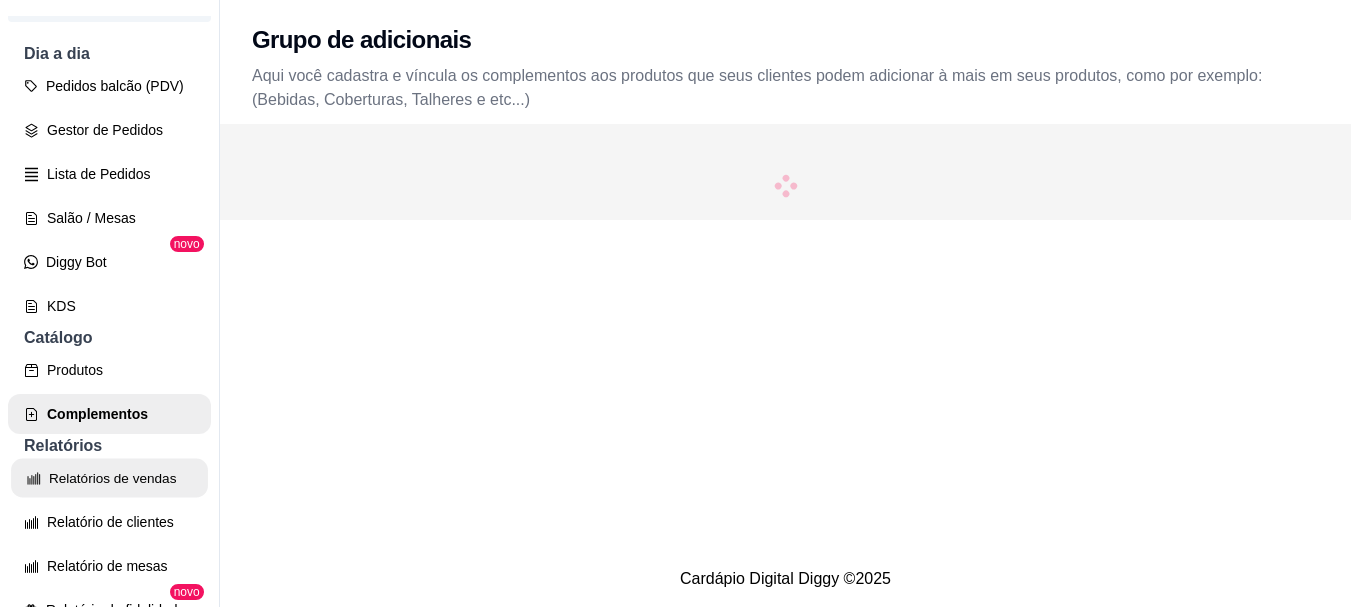 click on "Relatórios de vendas" at bounding box center (109, 478) 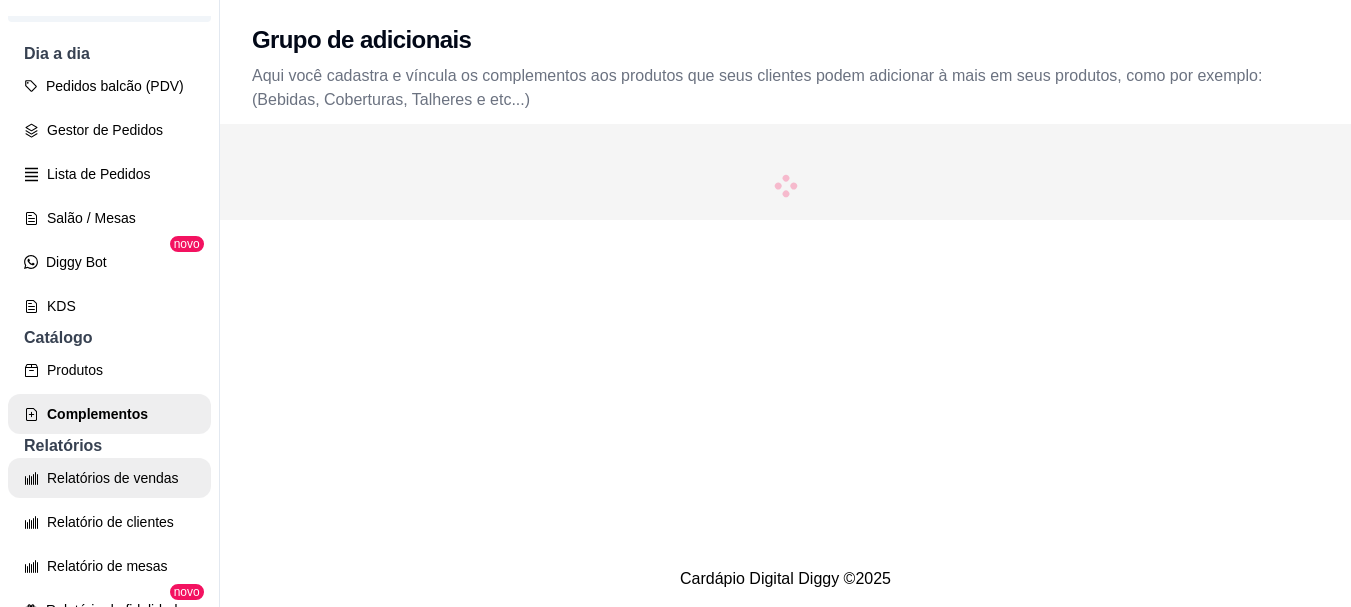 select on "ALL" 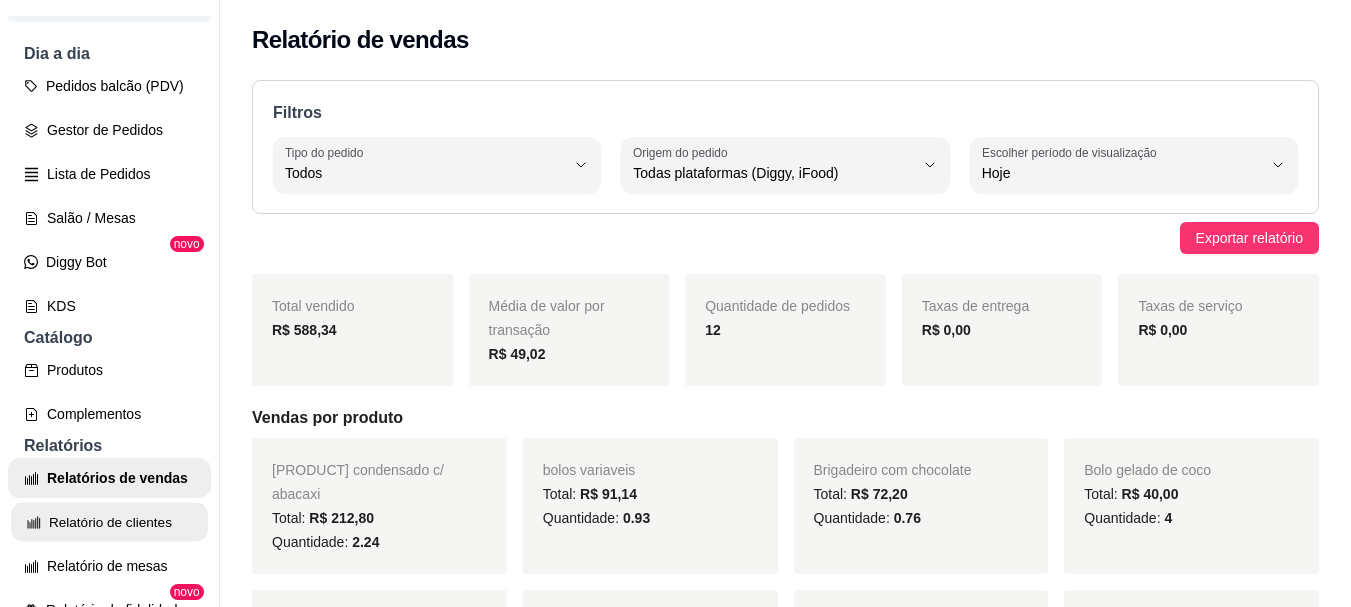 click on "Relatório de clientes" at bounding box center (109, 522) 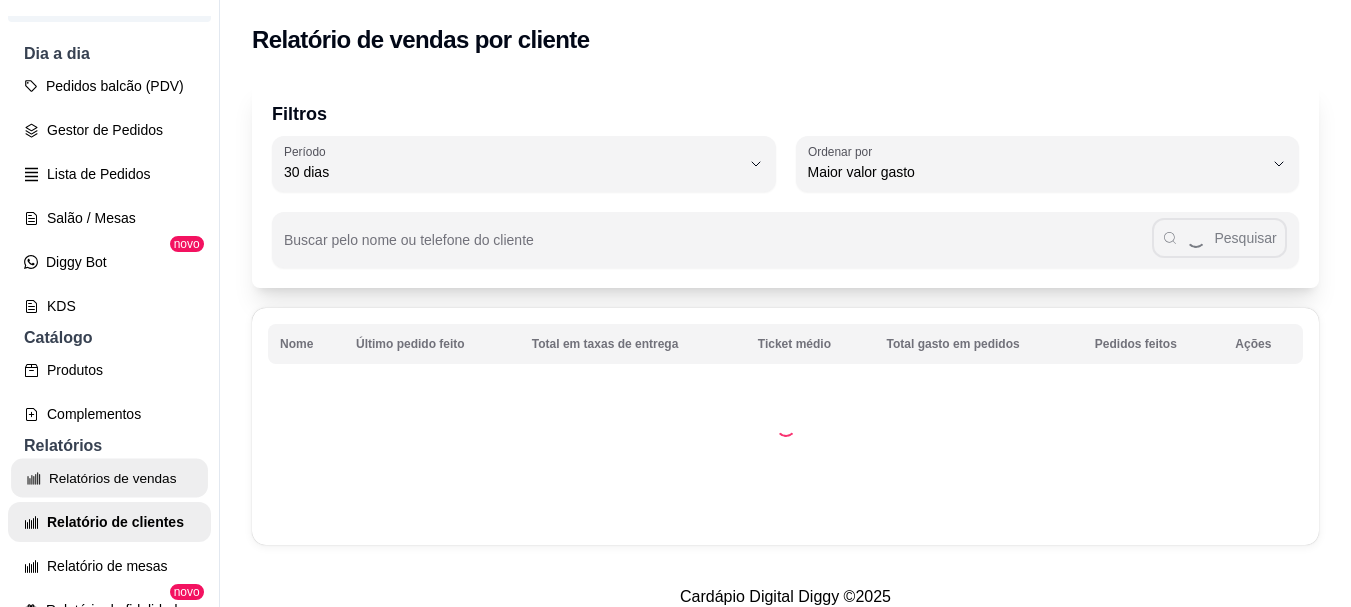 click on "Relatórios de vendas" at bounding box center [109, 478] 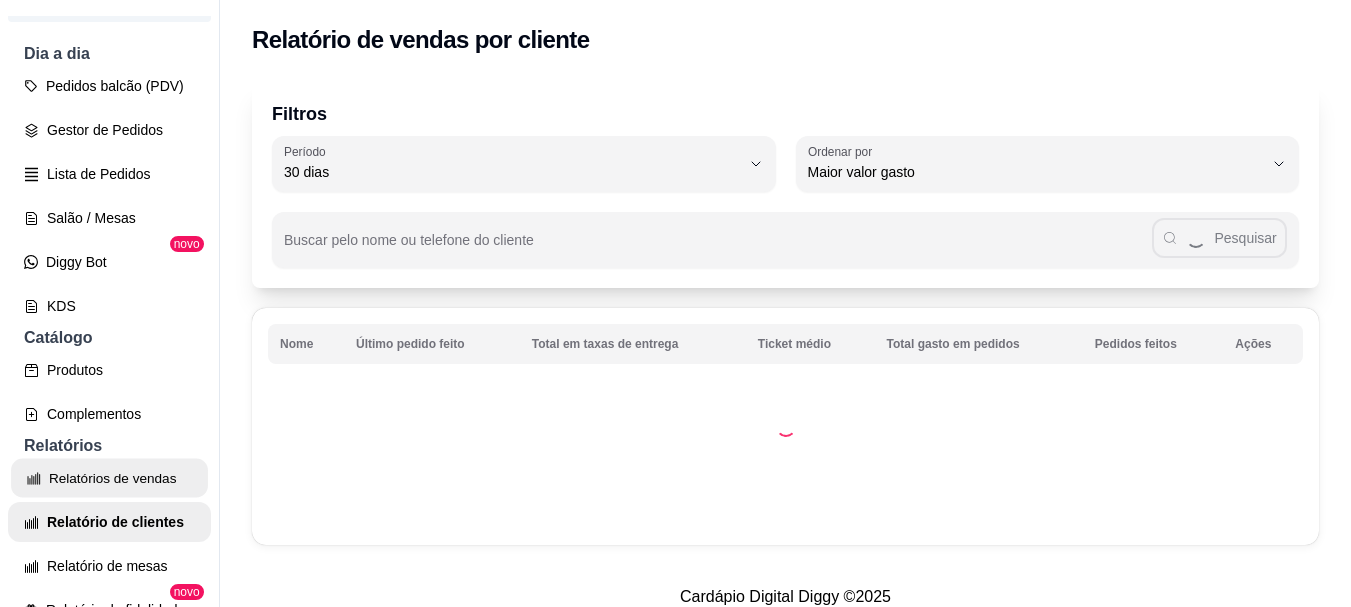 select on "0" 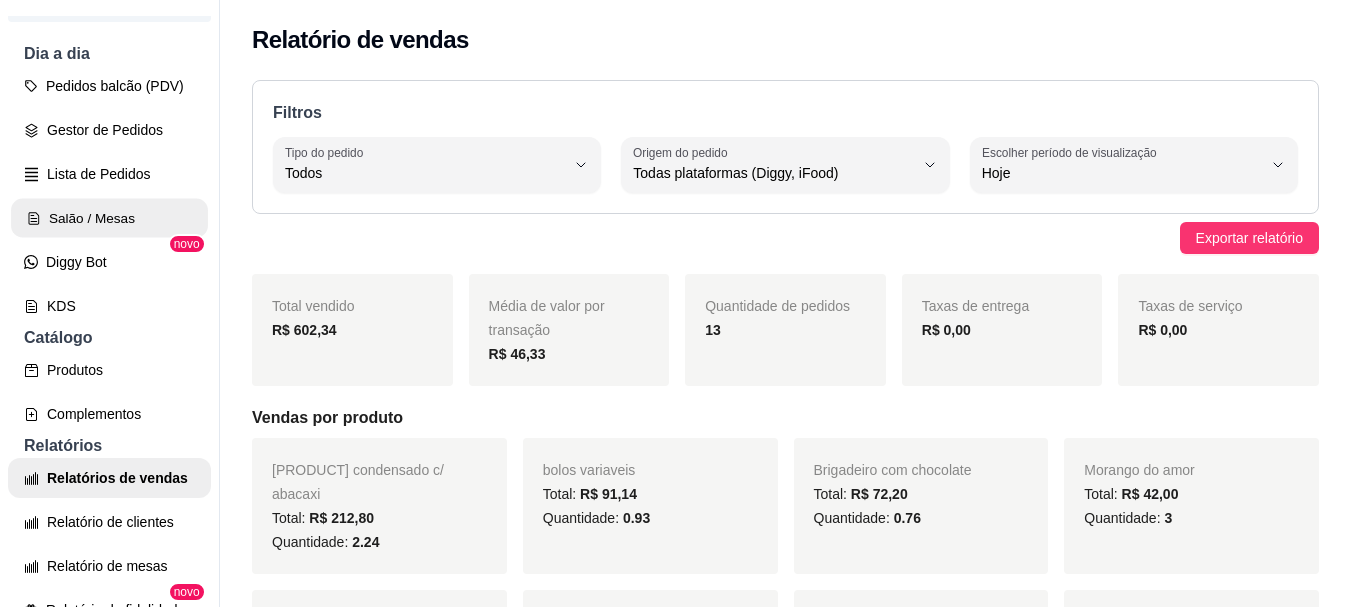click on "Salão / Mesas" at bounding box center [109, 218] 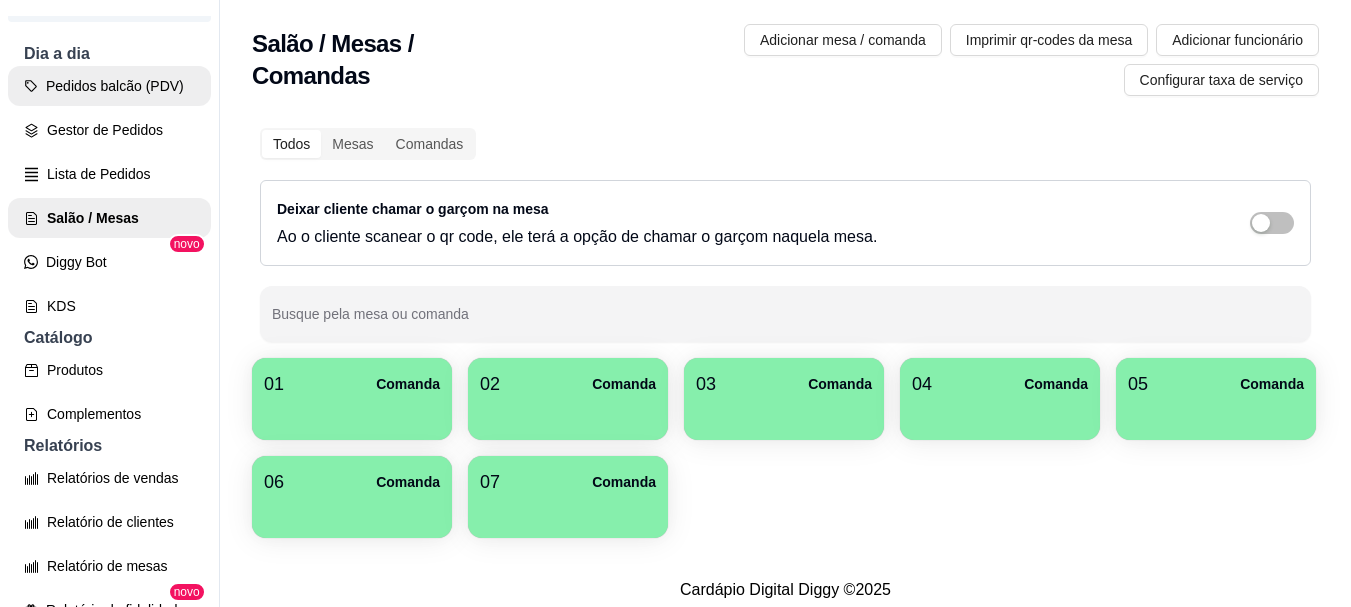 click on "Pedidos balcão (PDV)" at bounding box center (109, 86) 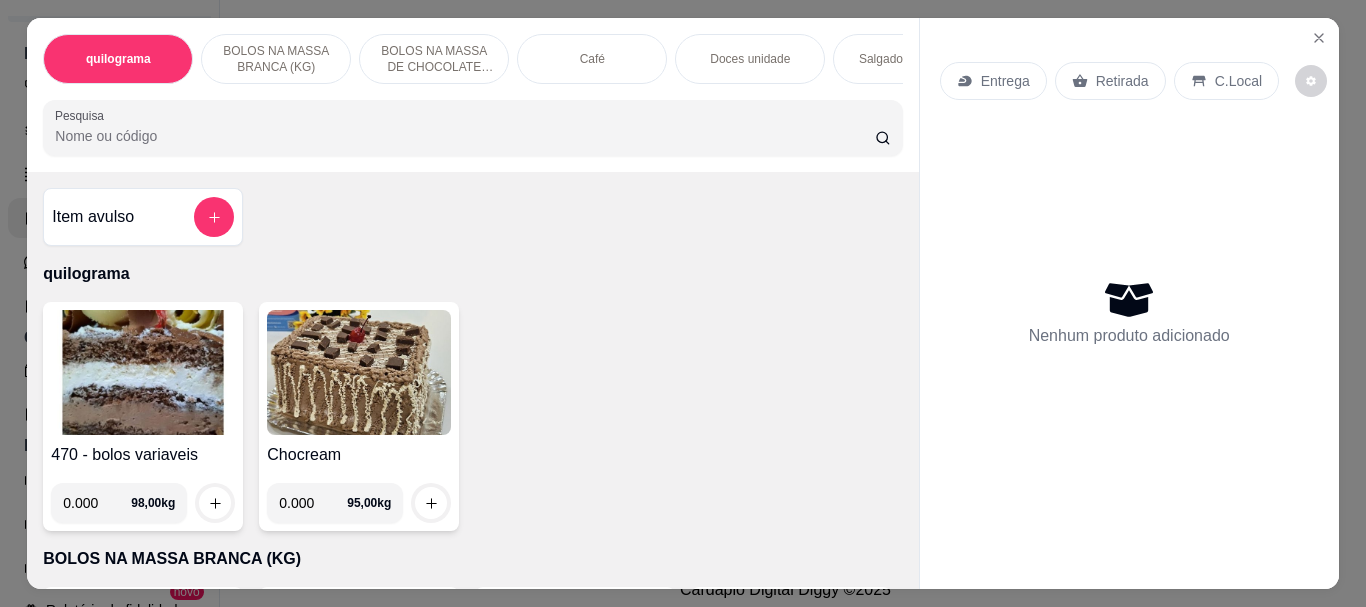 click on "Pesquisa" at bounding box center [465, 136] 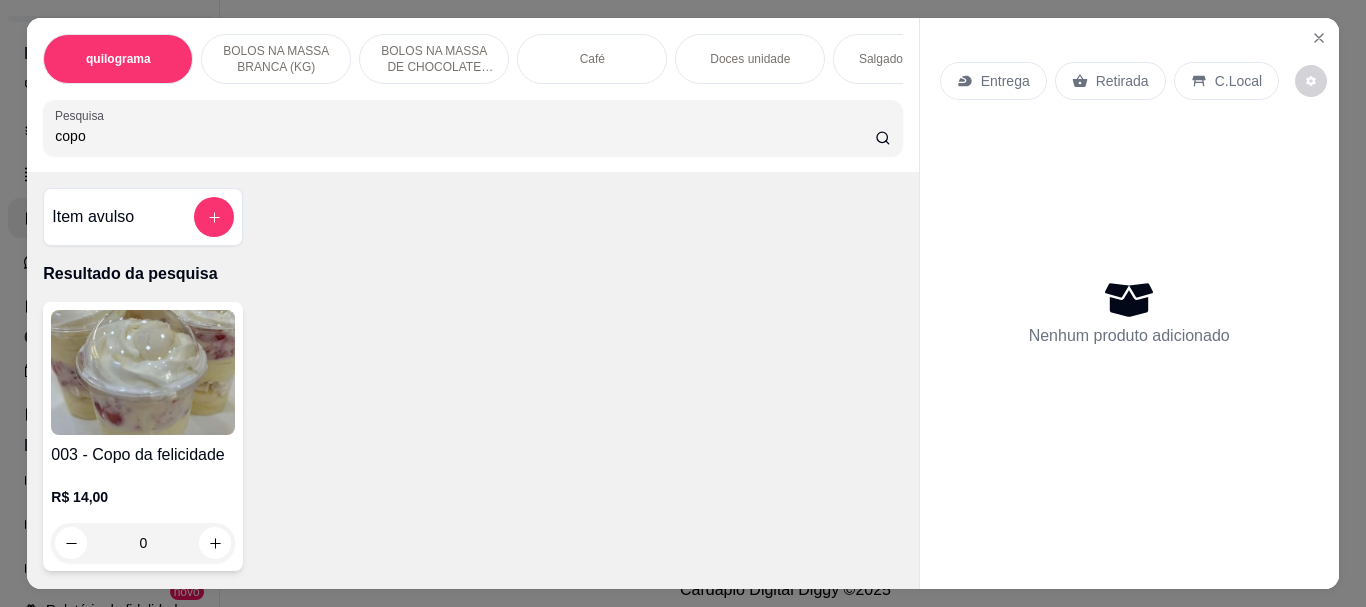type on "copo" 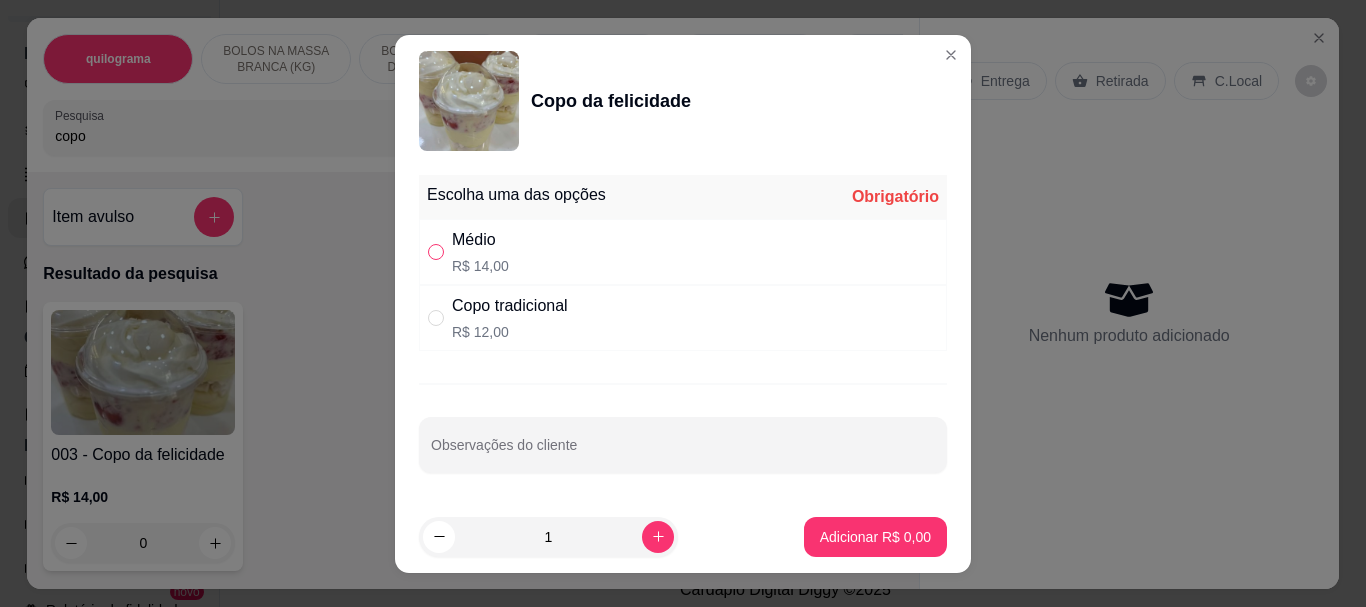 click at bounding box center [436, 252] 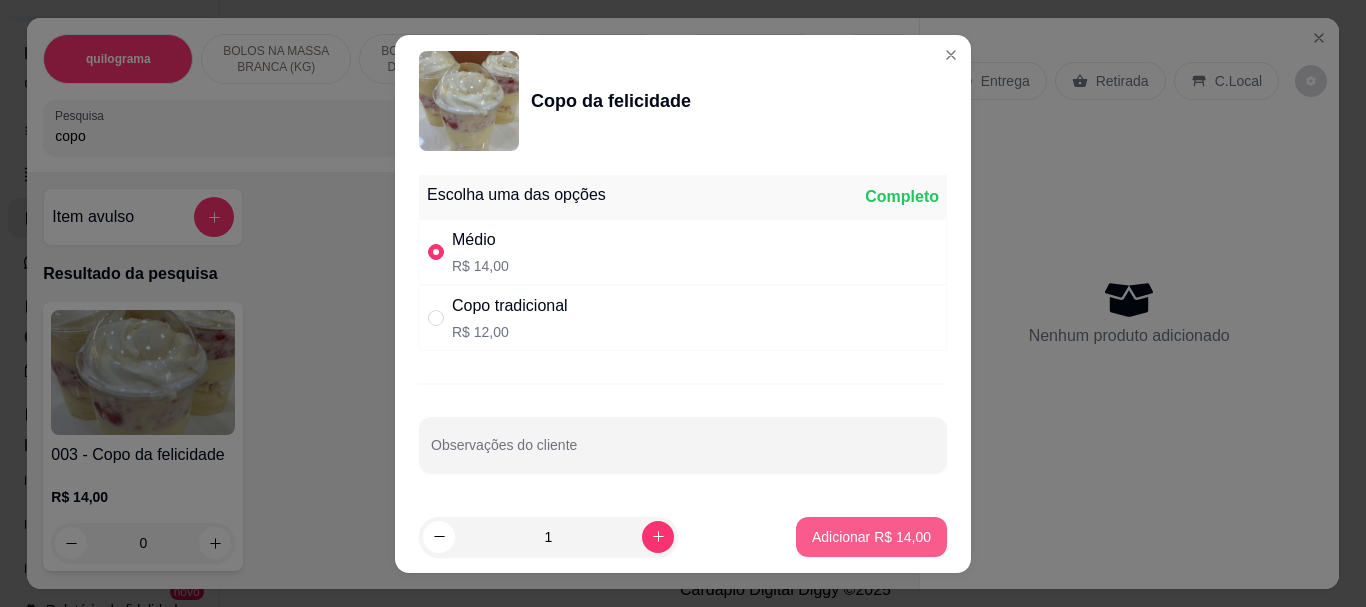 click on "Adicionar   R$ 14,00" at bounding box center [871, 537] 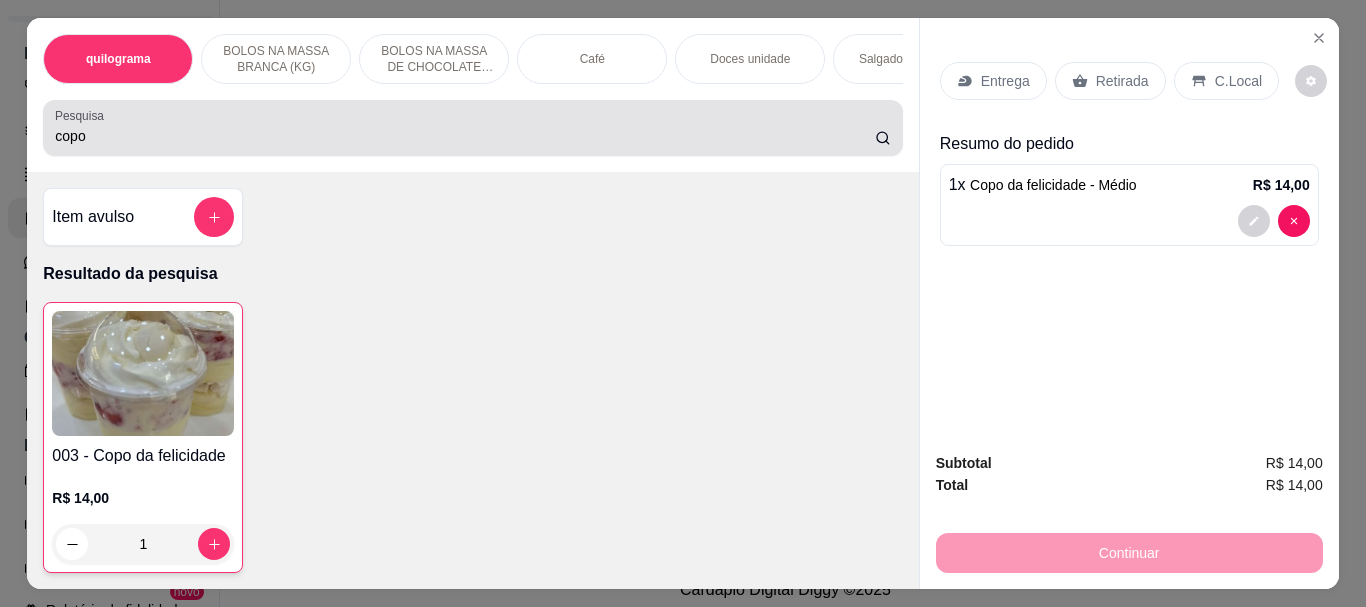 click on "copo" at bounding box center [465, 136] 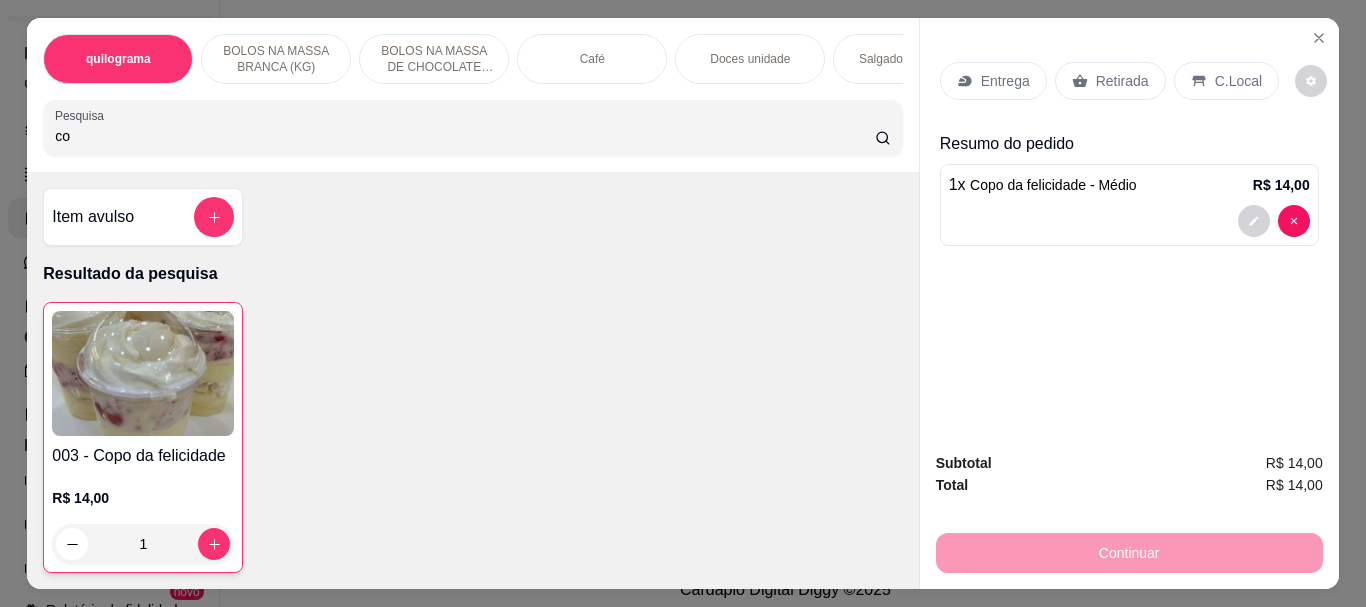 type on "c" 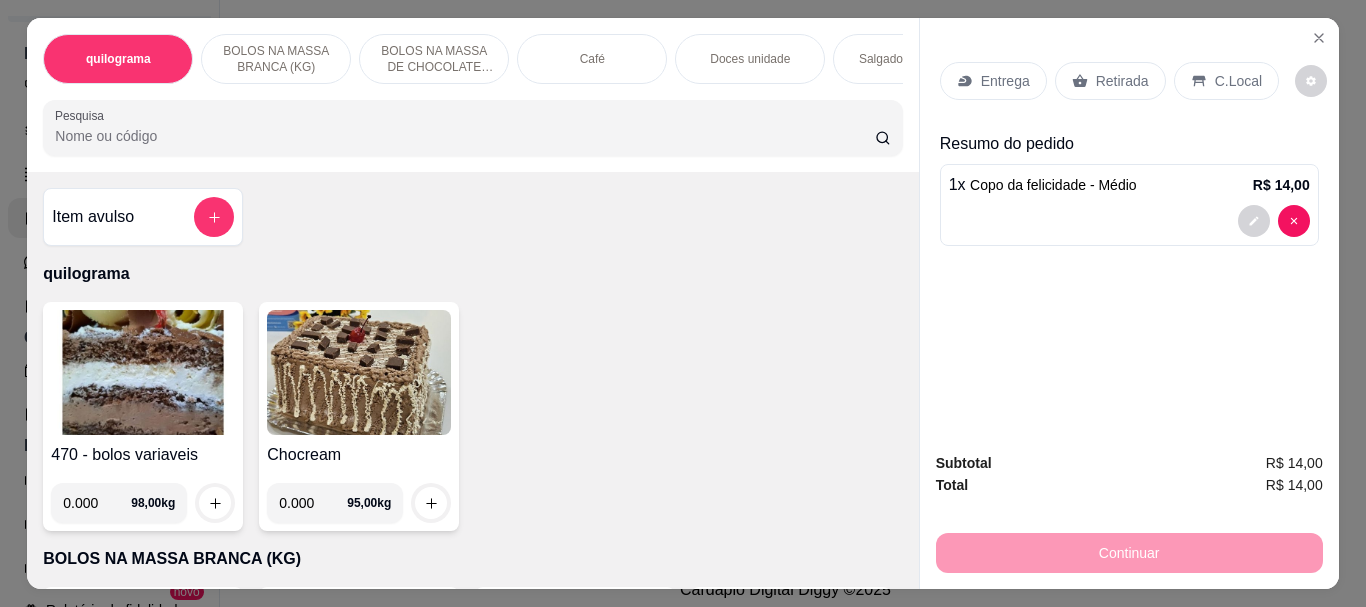 type 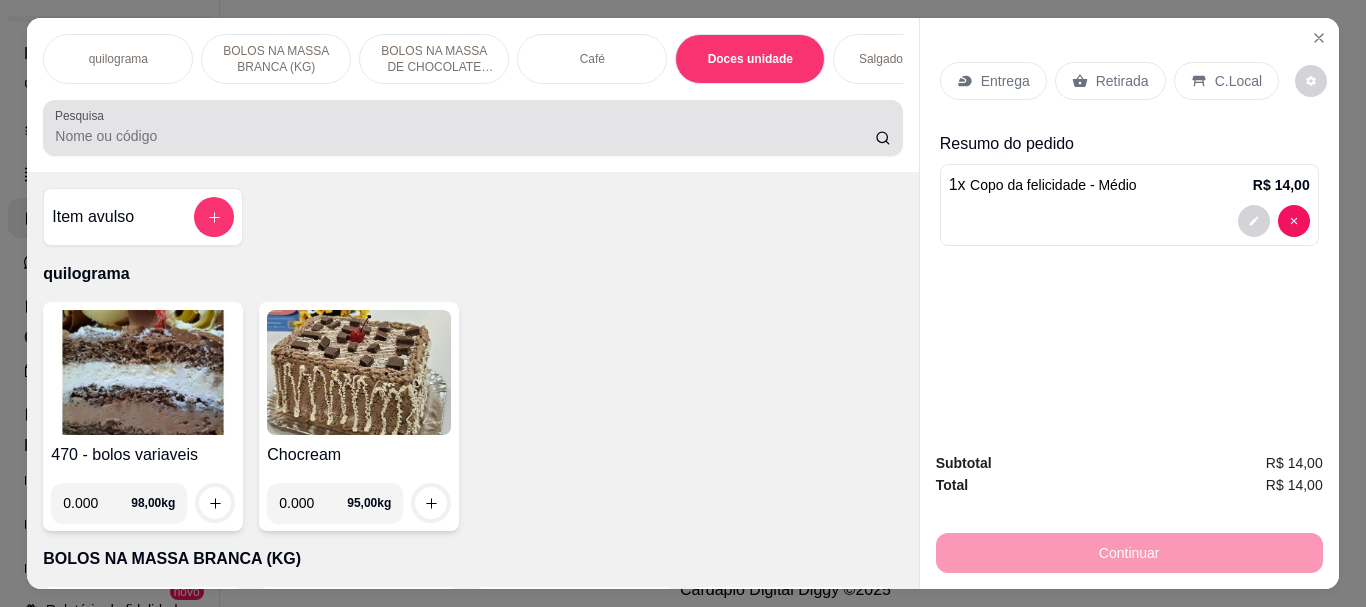 scroll, scrollTop: 7409, scrollLeft: 0, axis: vertical 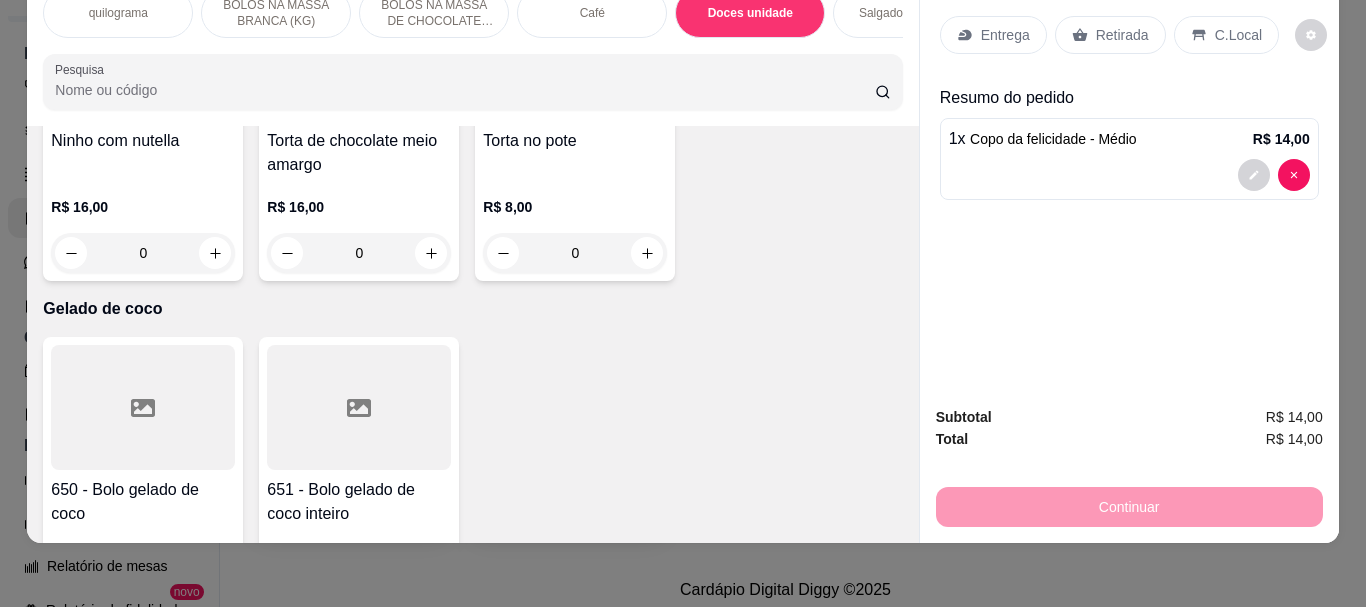 click at bounding box center [143, -1575] 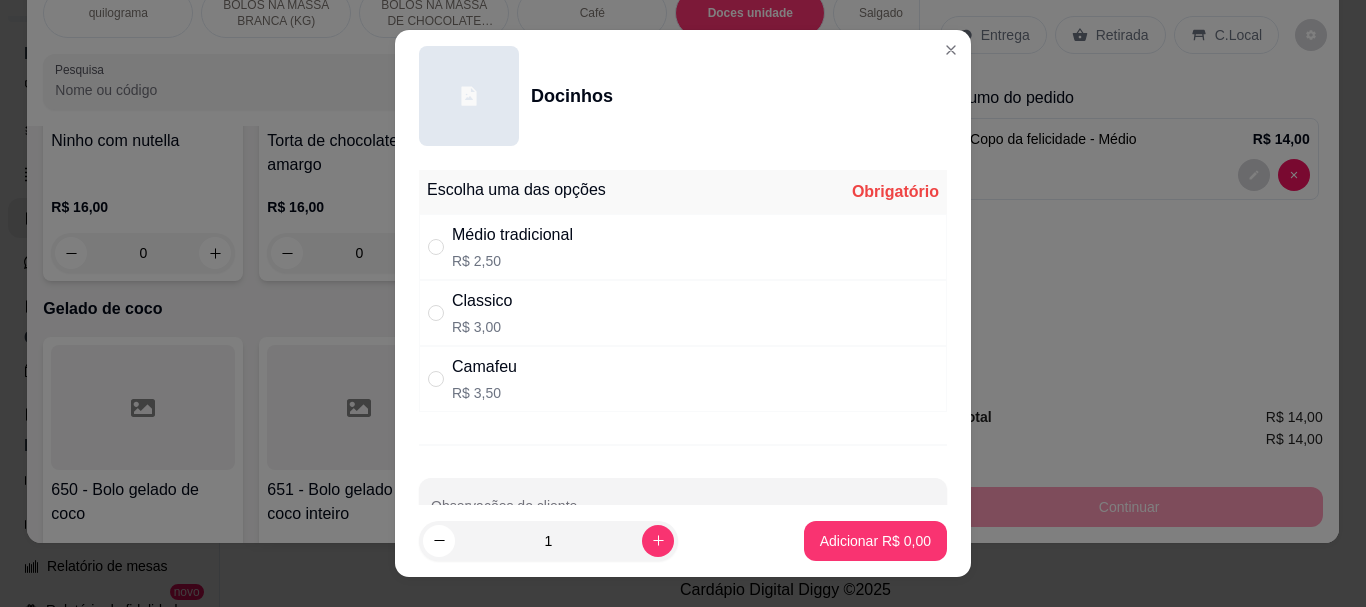 click on "Médio tradicional" at bounding box center [512, 235] 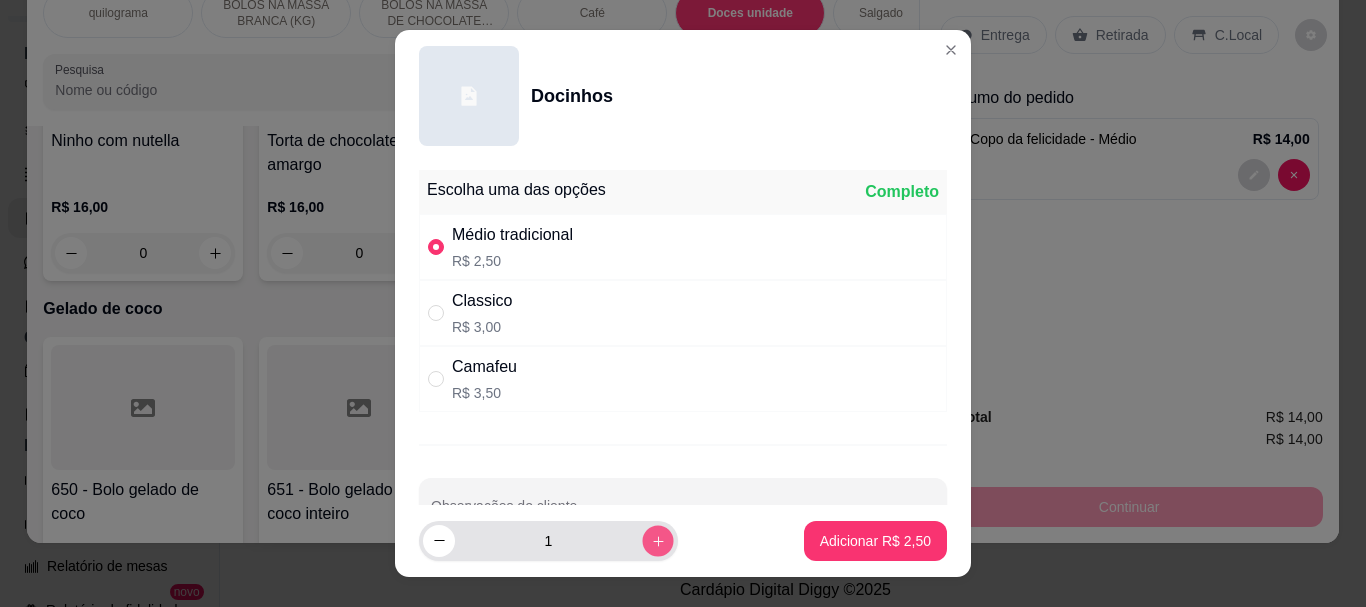 click 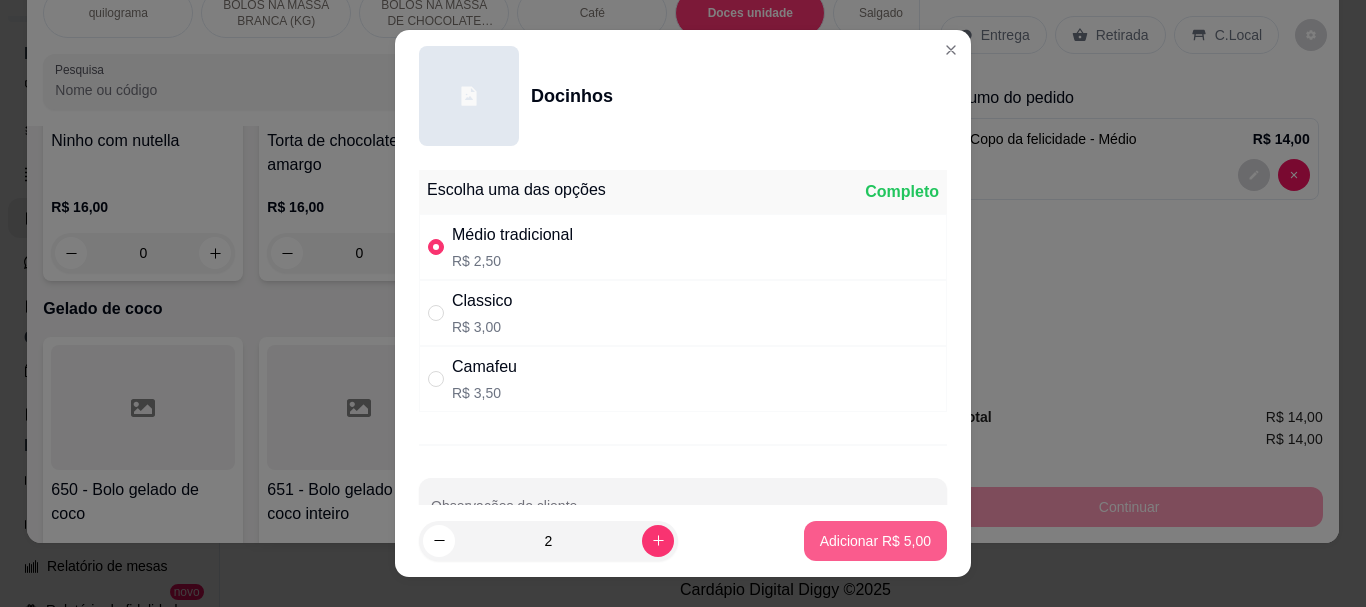 click on "Adicionar   R$ 5,00" at bounding box center (875, 541) 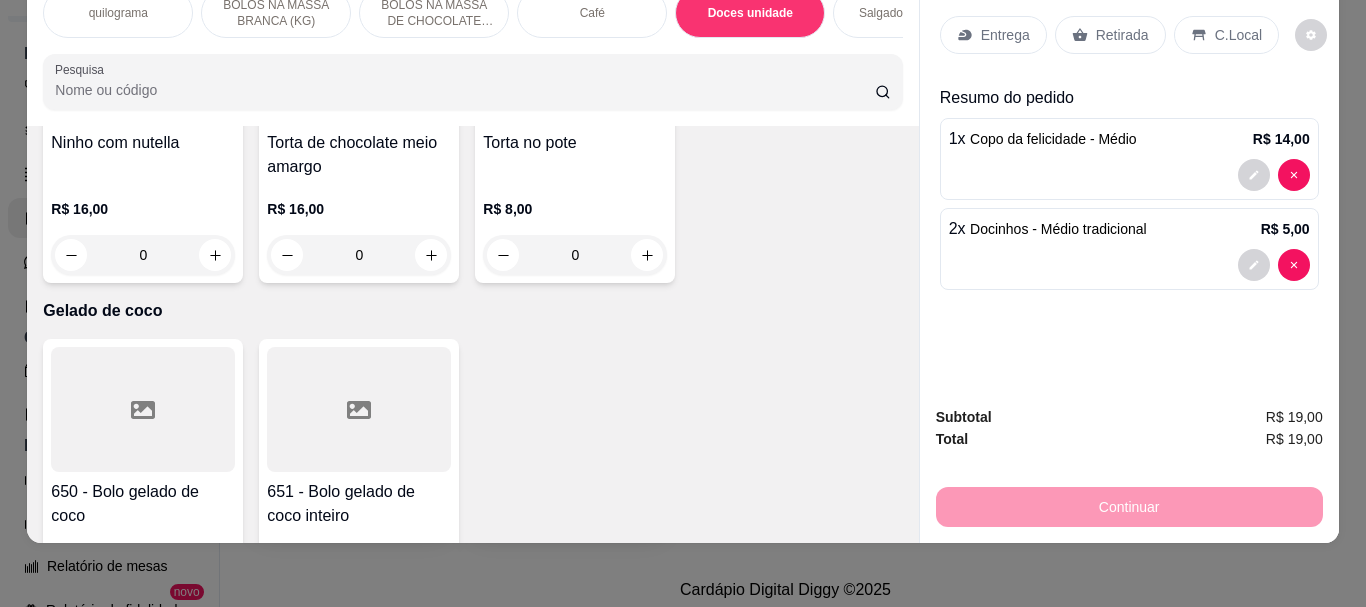 click on "Retirada" at bounding box center [1122, 35] 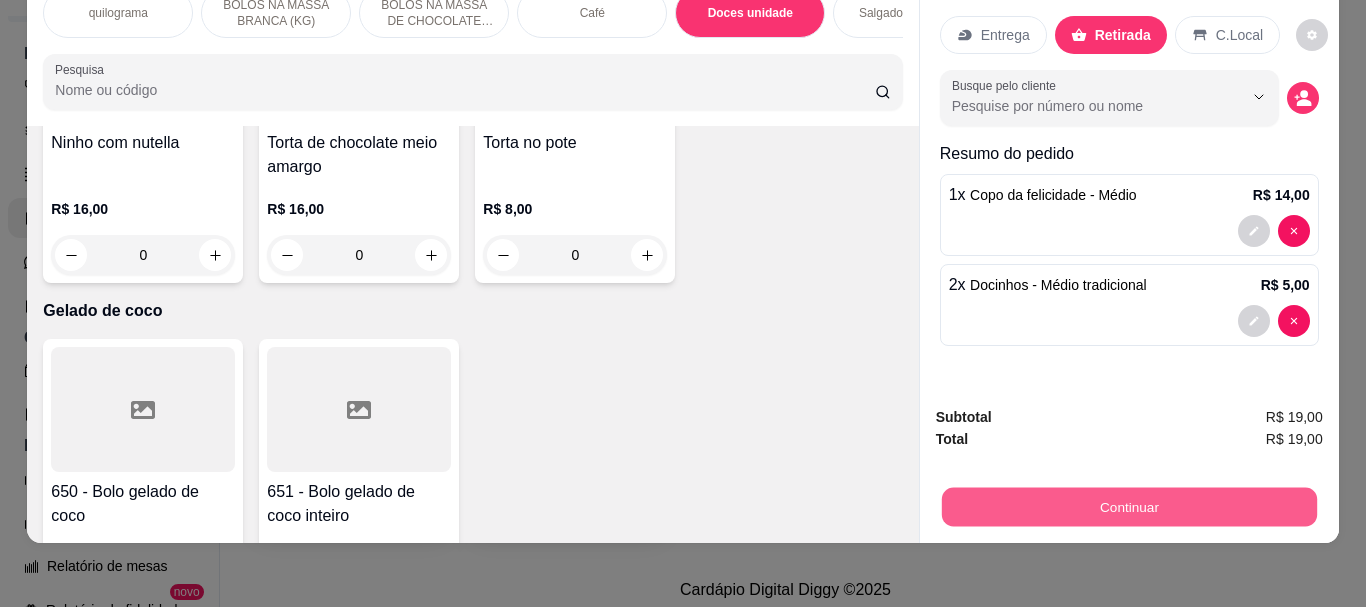click on "Continuar" at bounding box center (1128, 506) 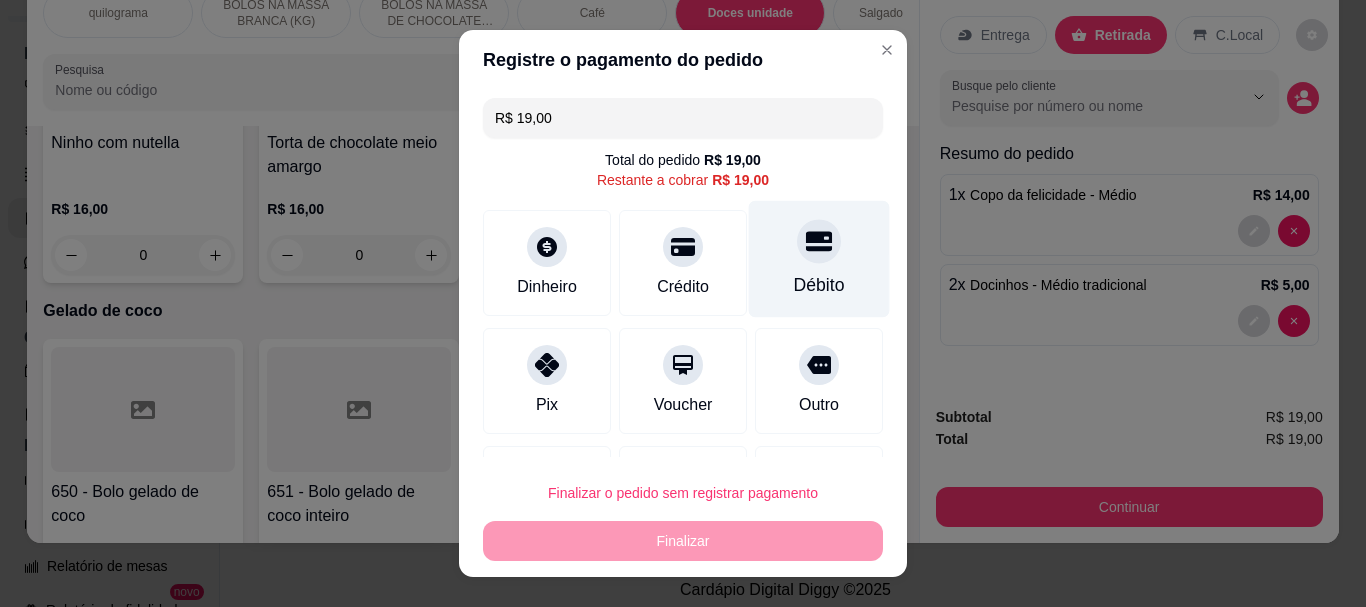 click on "Débito" at bounding box center (819, 259) 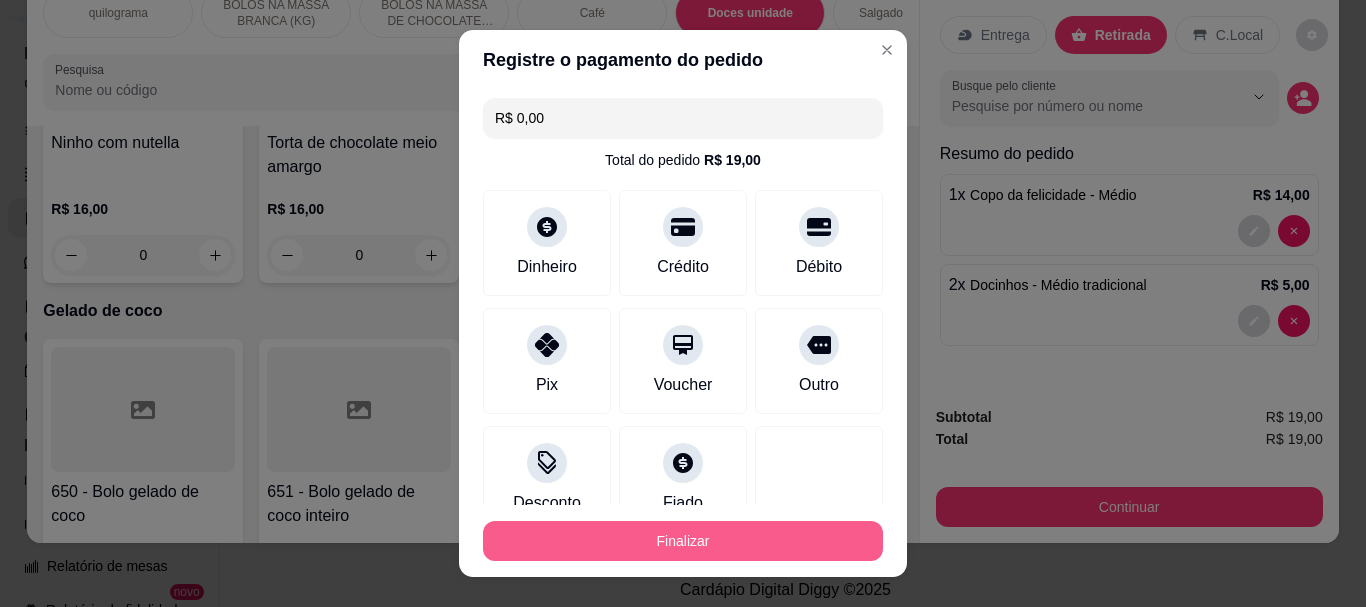 click on "Finalizar" at bounding box center [683, 541] 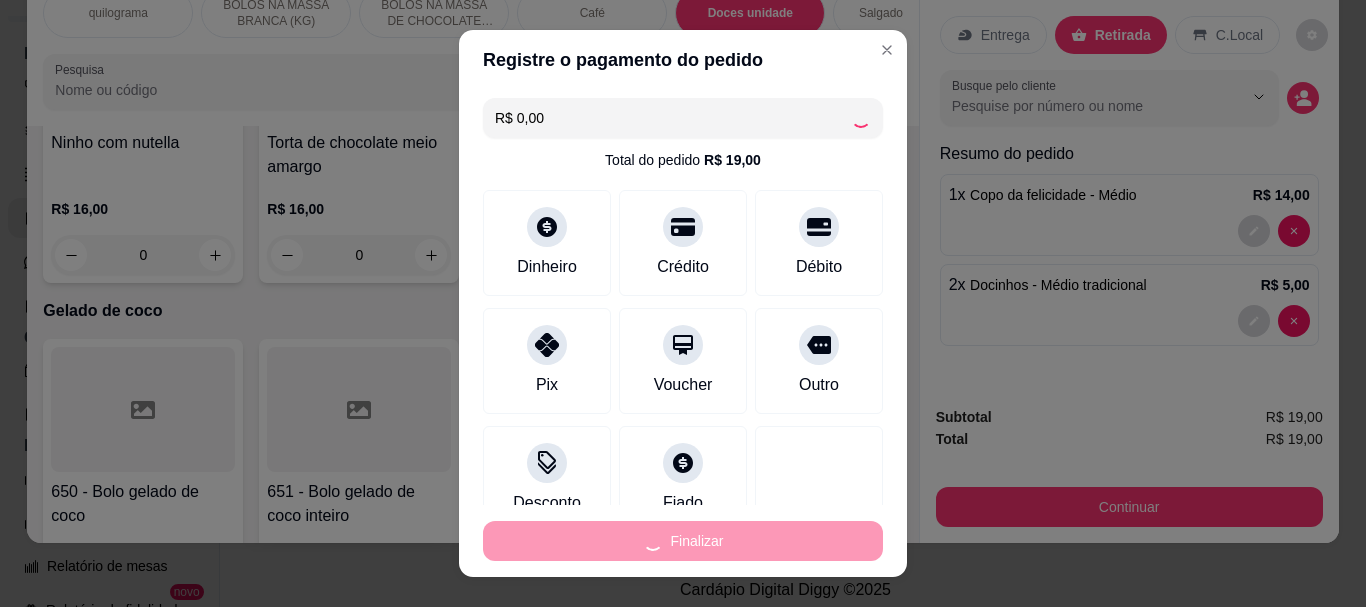 type on "0" 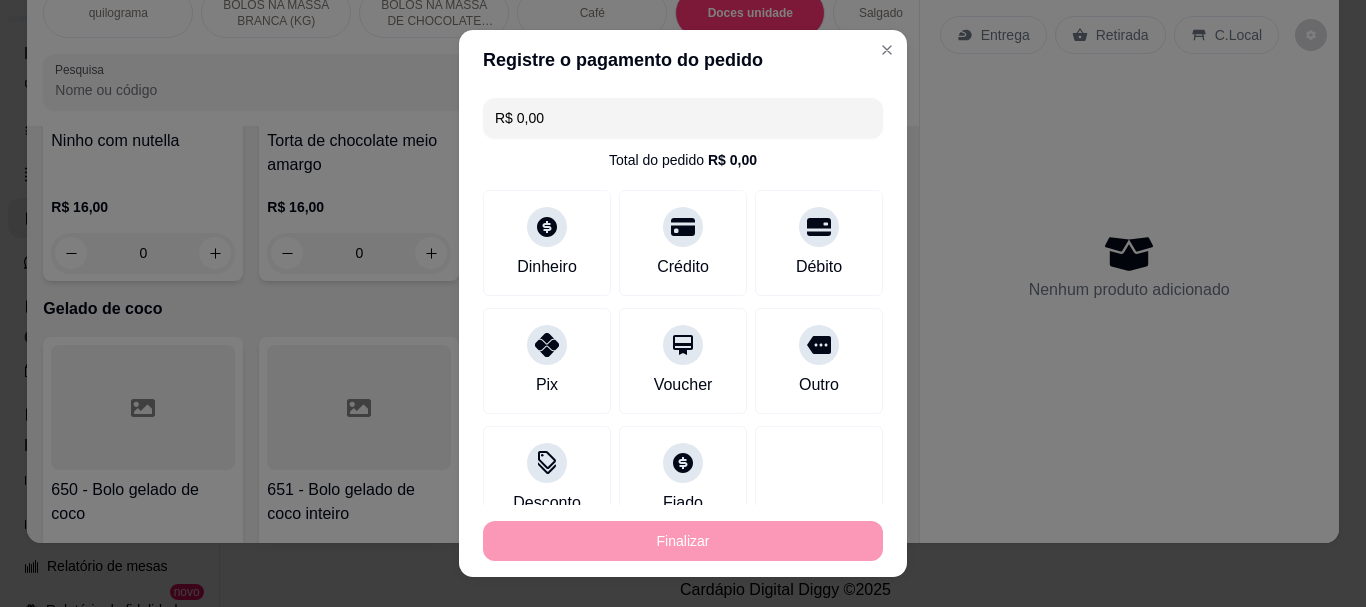 type on "-R$ 19,00" 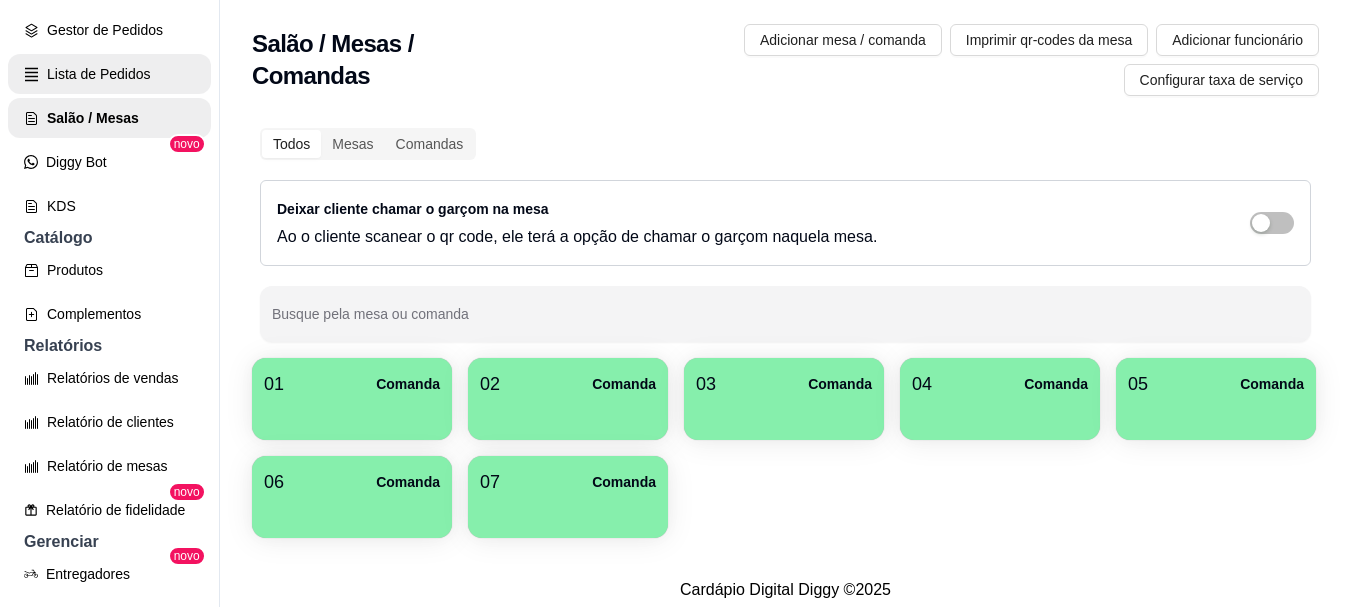 scroll, scrollTop: 100, scrollLeft: 0, axis: vertical 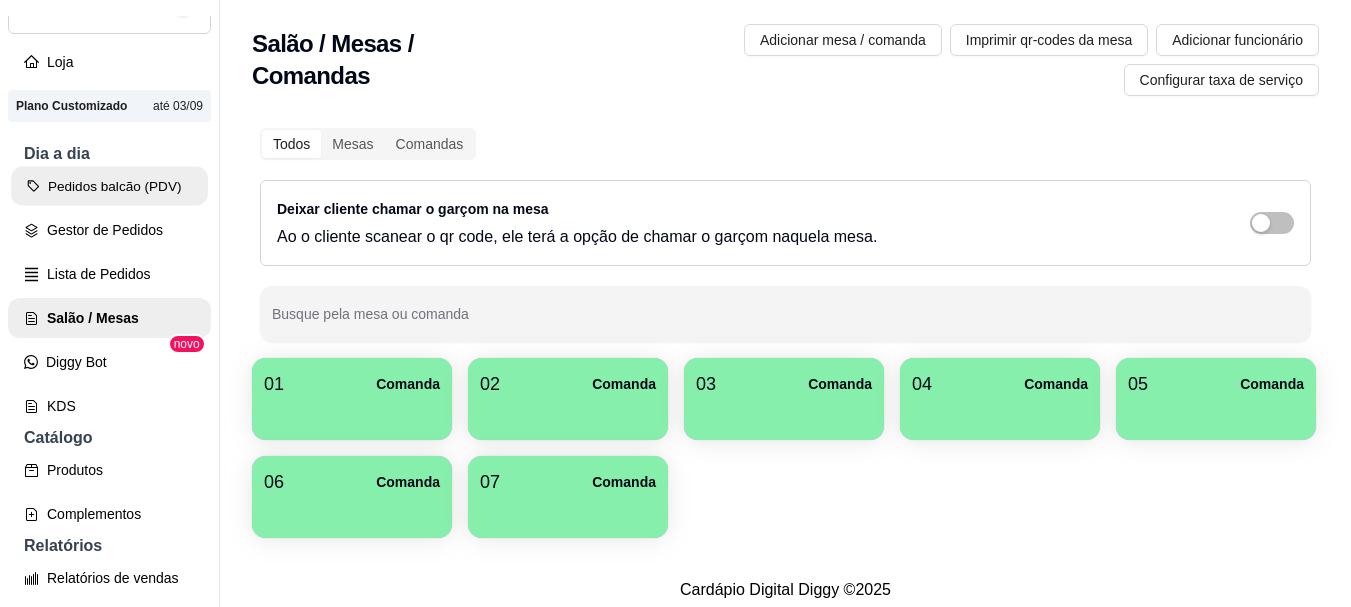 click on "Pedidos balcão (PDV)" at bounding box center (109, 186) 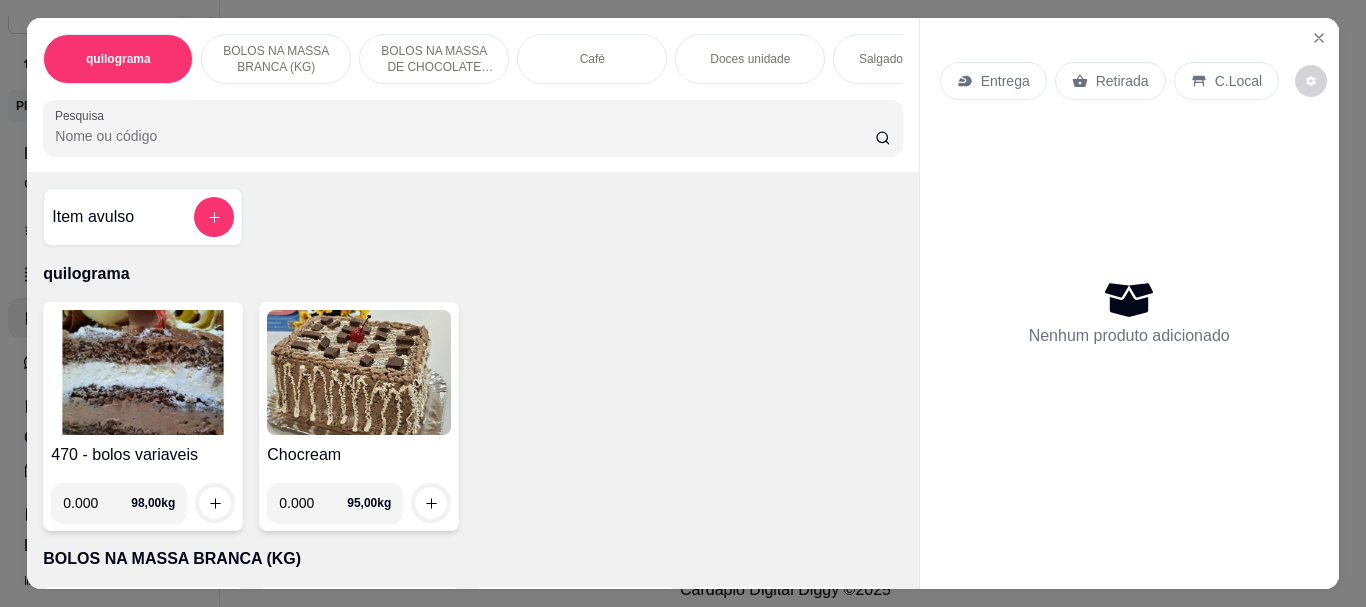 click on "Pesquisa" at bounding box center [465, 136] 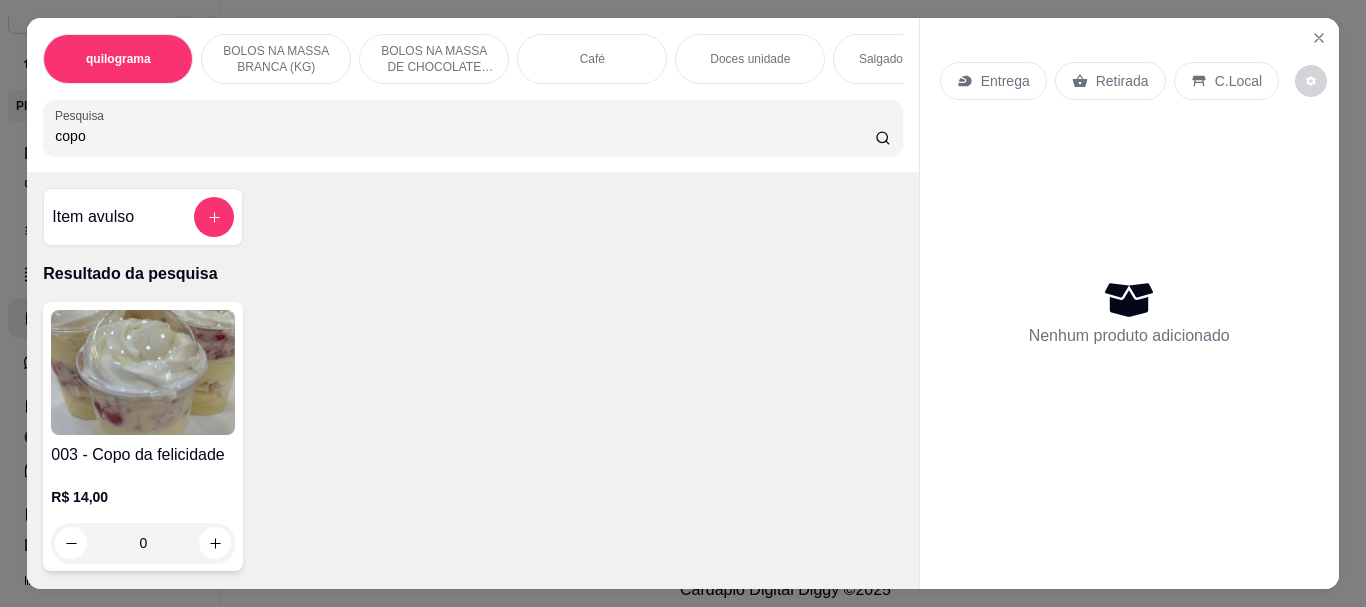 type on "copo" 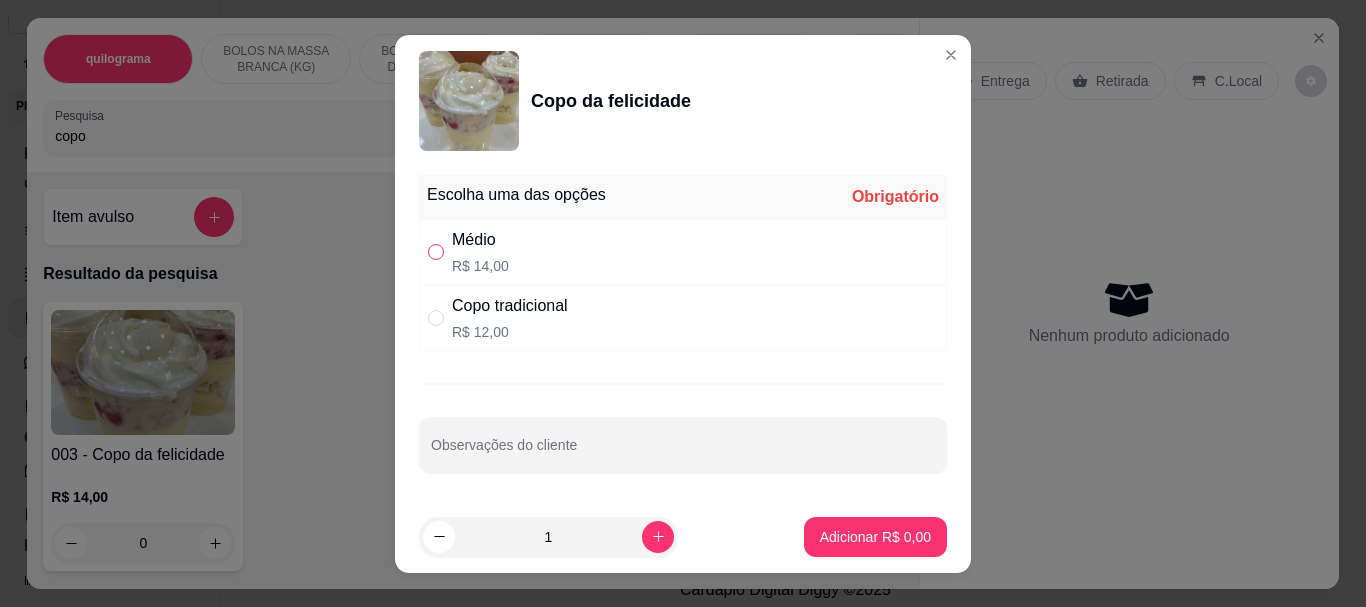 click at bounding box center [436, 252] 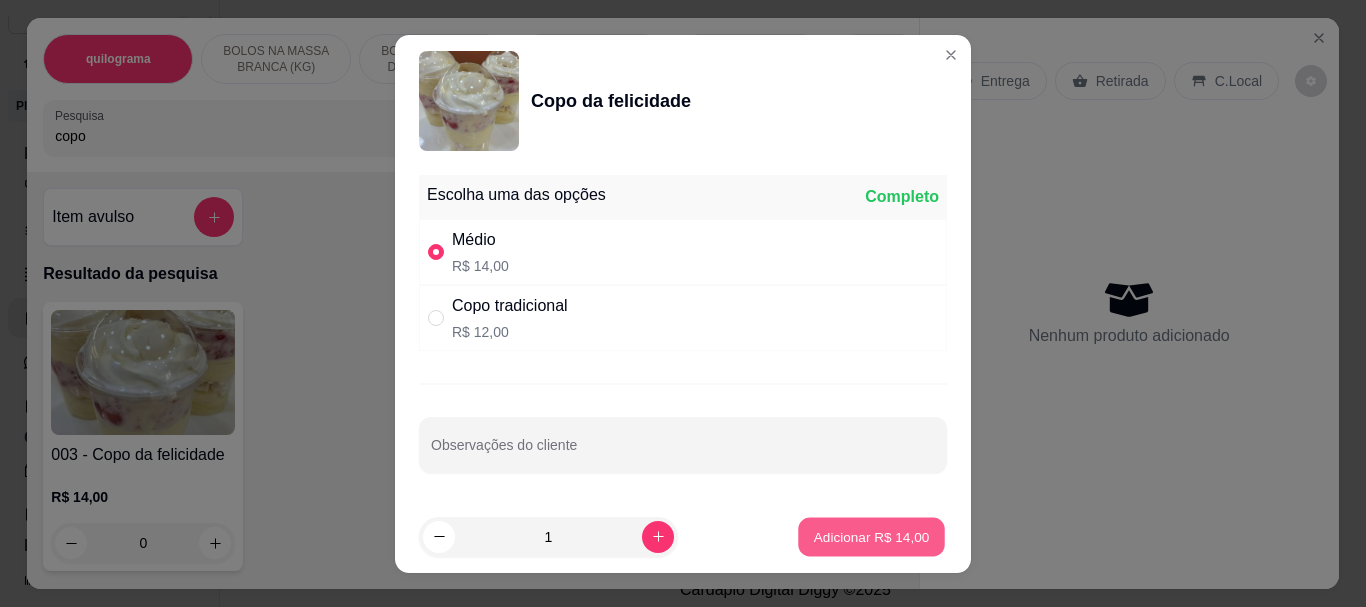 click on "Adicionar   R$ 14,00" at bounding box center [872, 536] 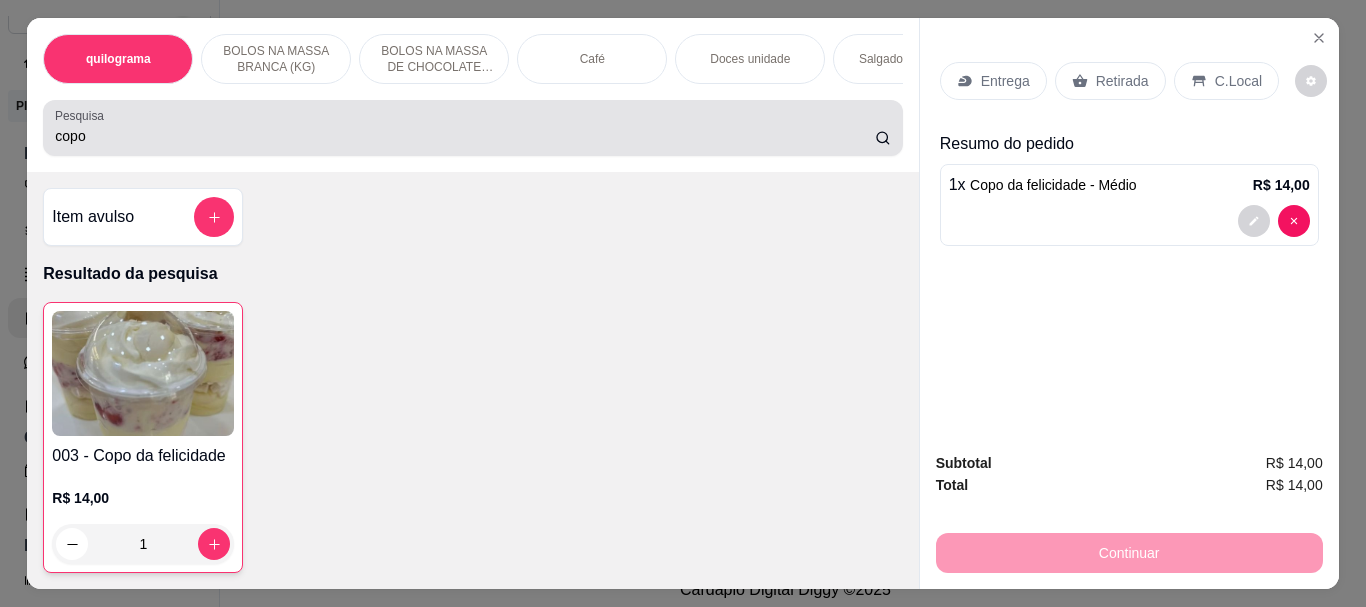 click on "copo" at bounding box center [465, 136] 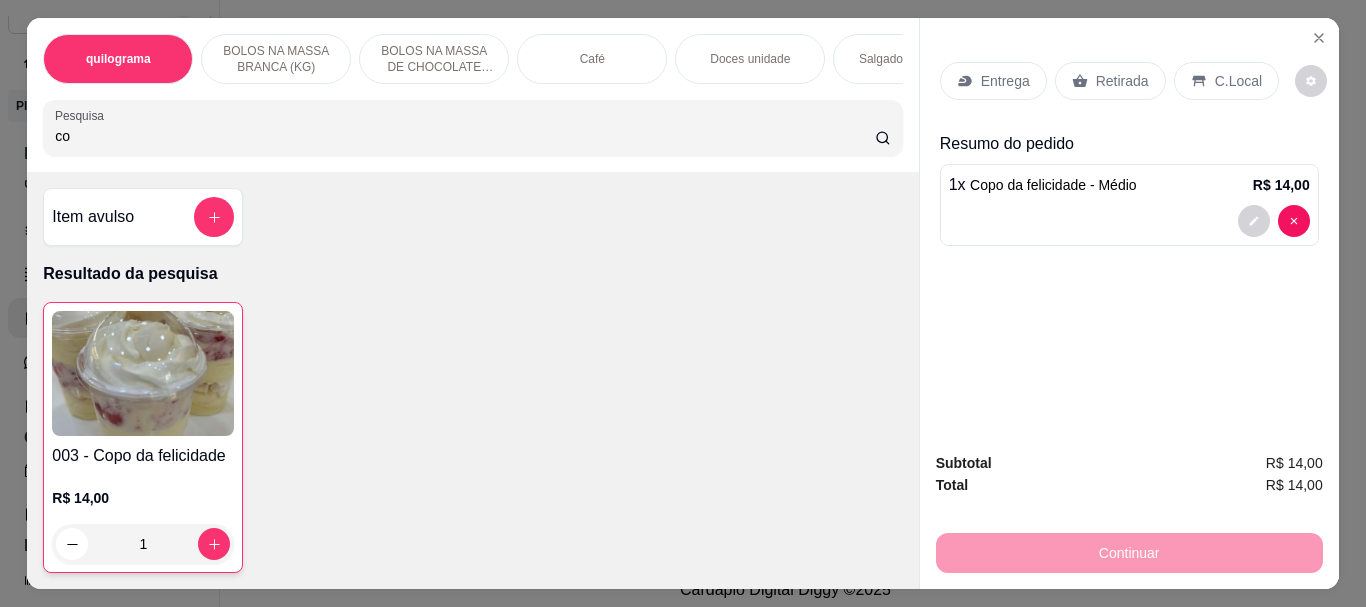 type on "c" 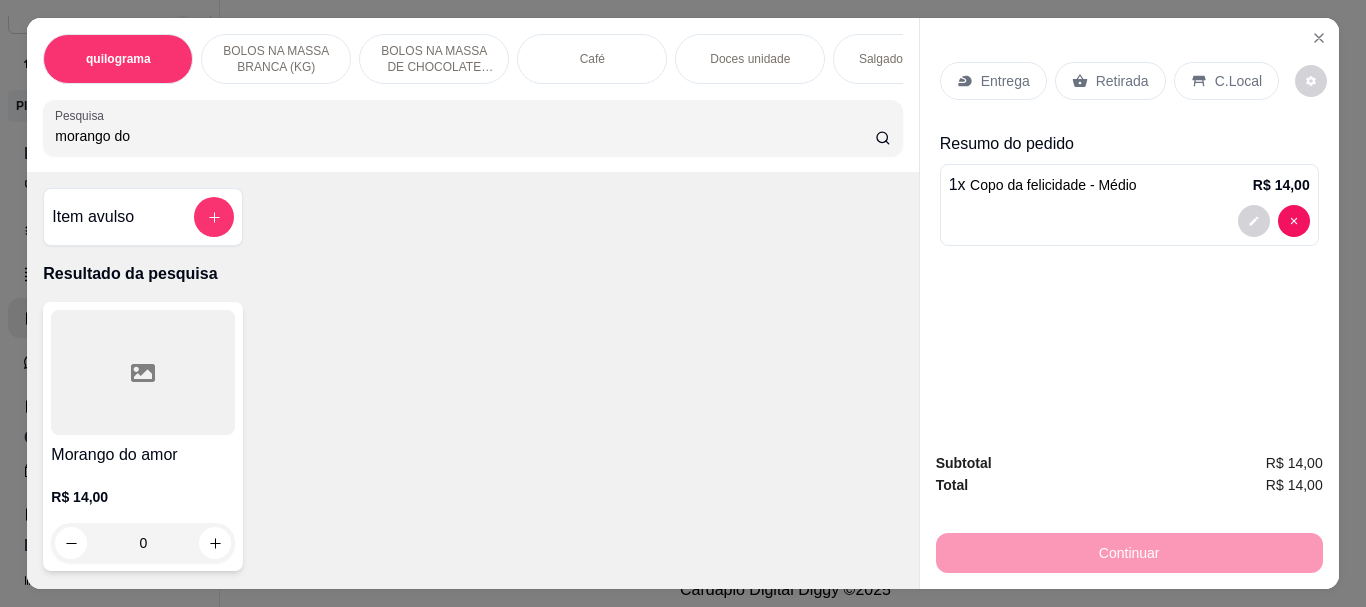 type on "morango do" 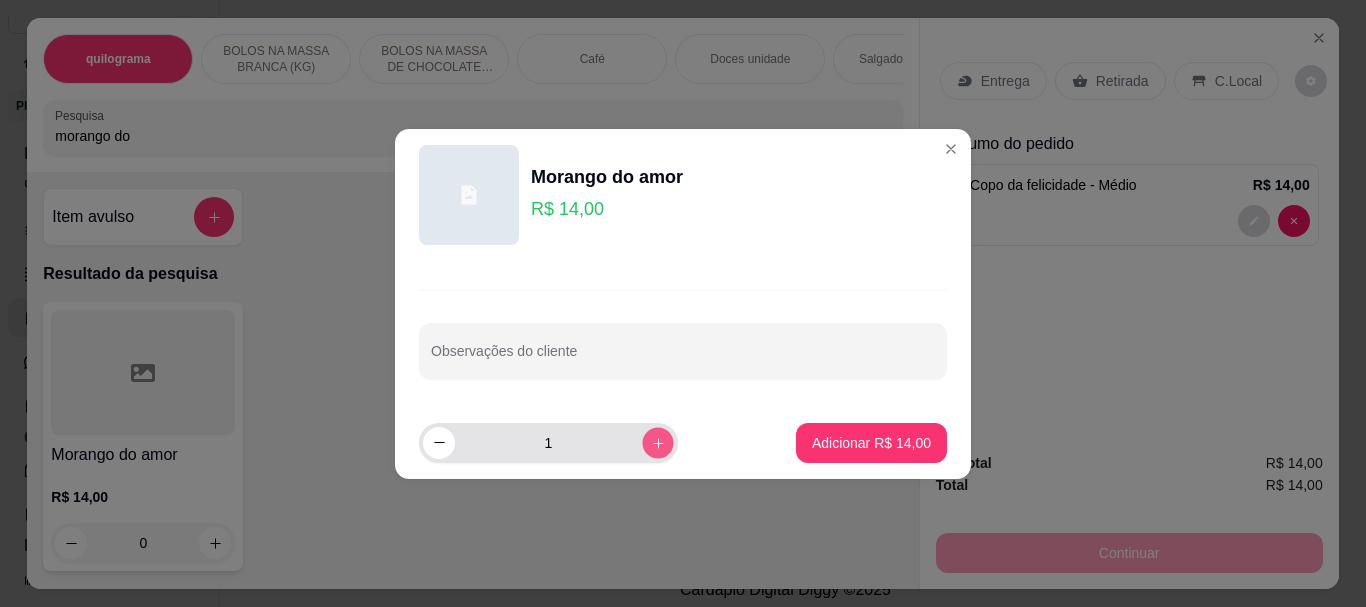 click 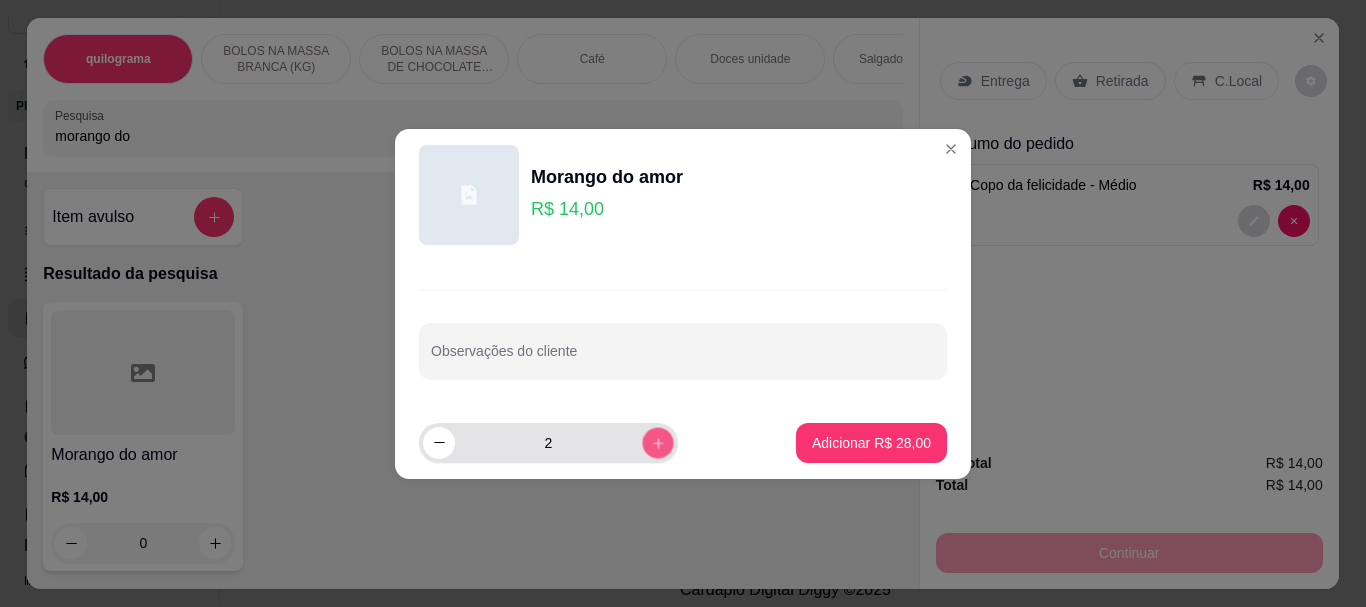 click 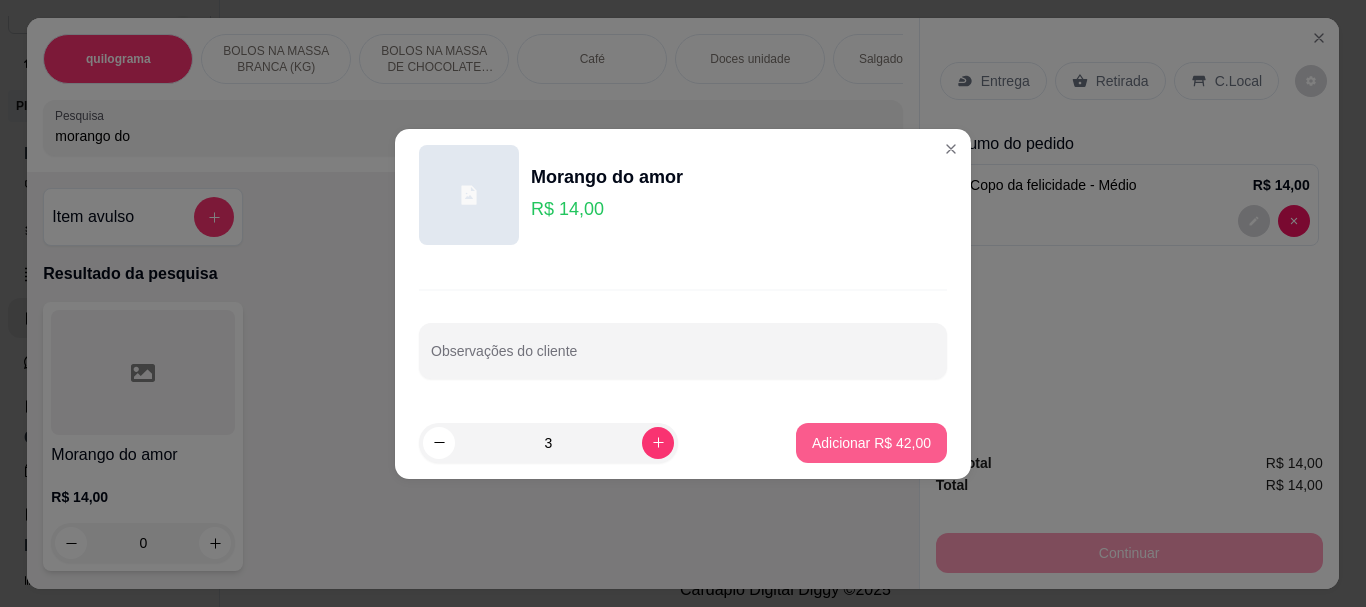 click on "Adicionar   R$ 42,00" at bounding box center [871, 443] 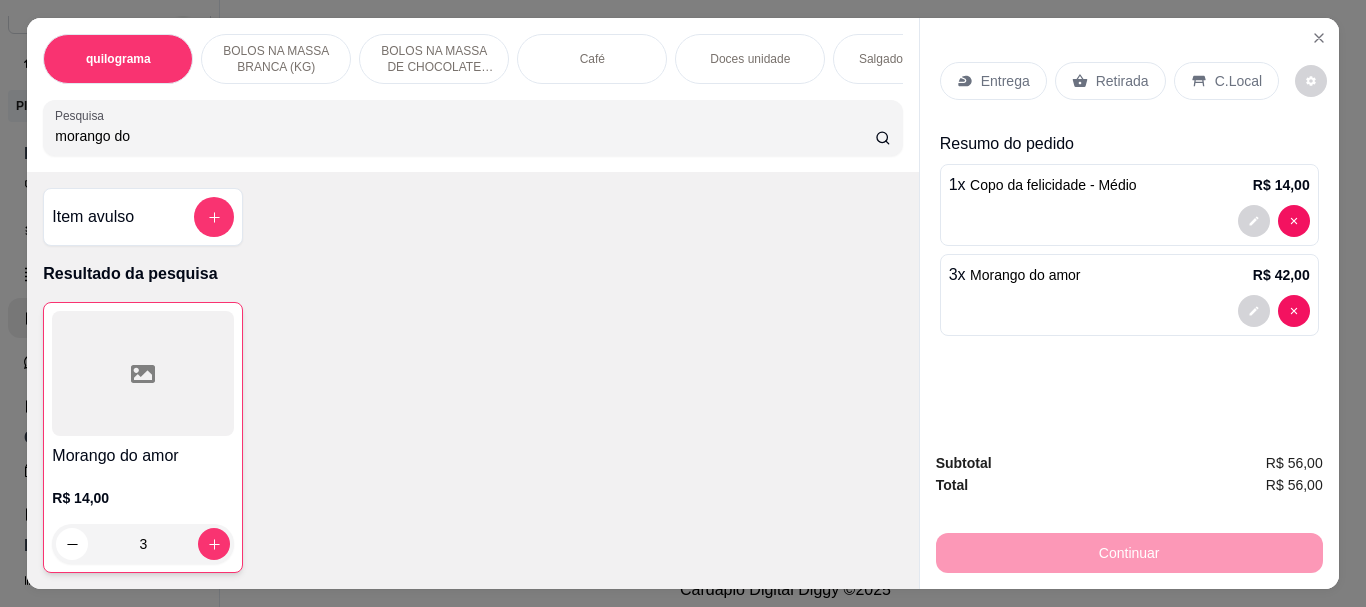 type on "3" 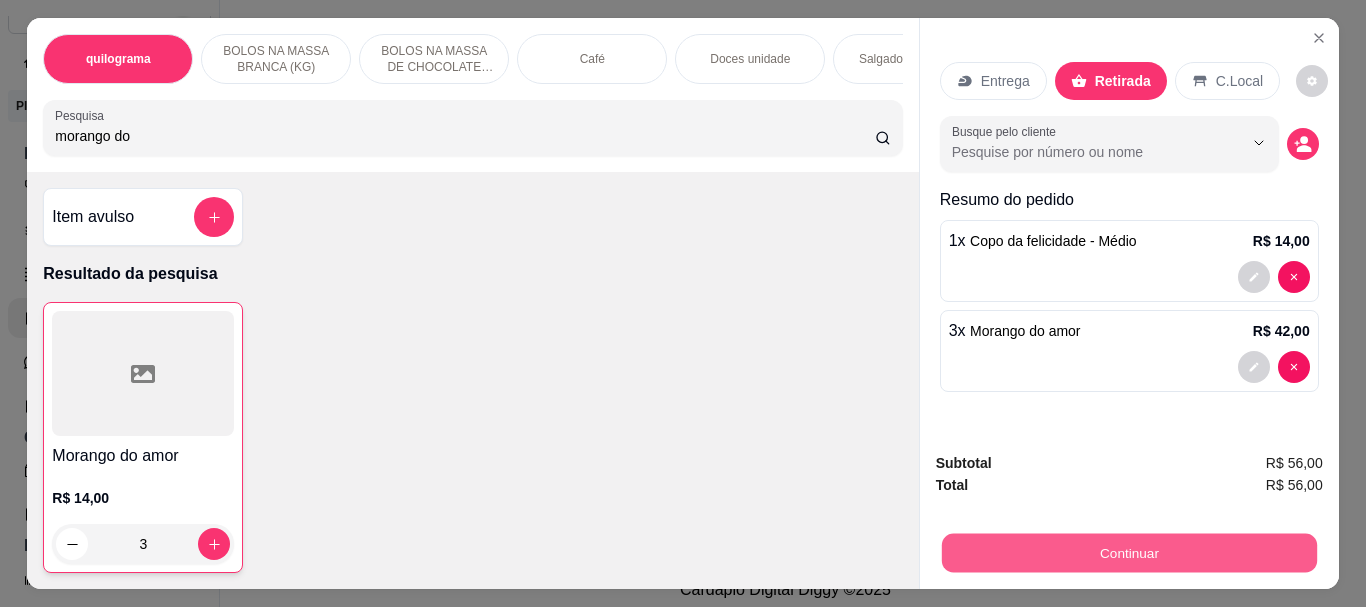 click on "Continuar" at bounding box center (1128, 552) 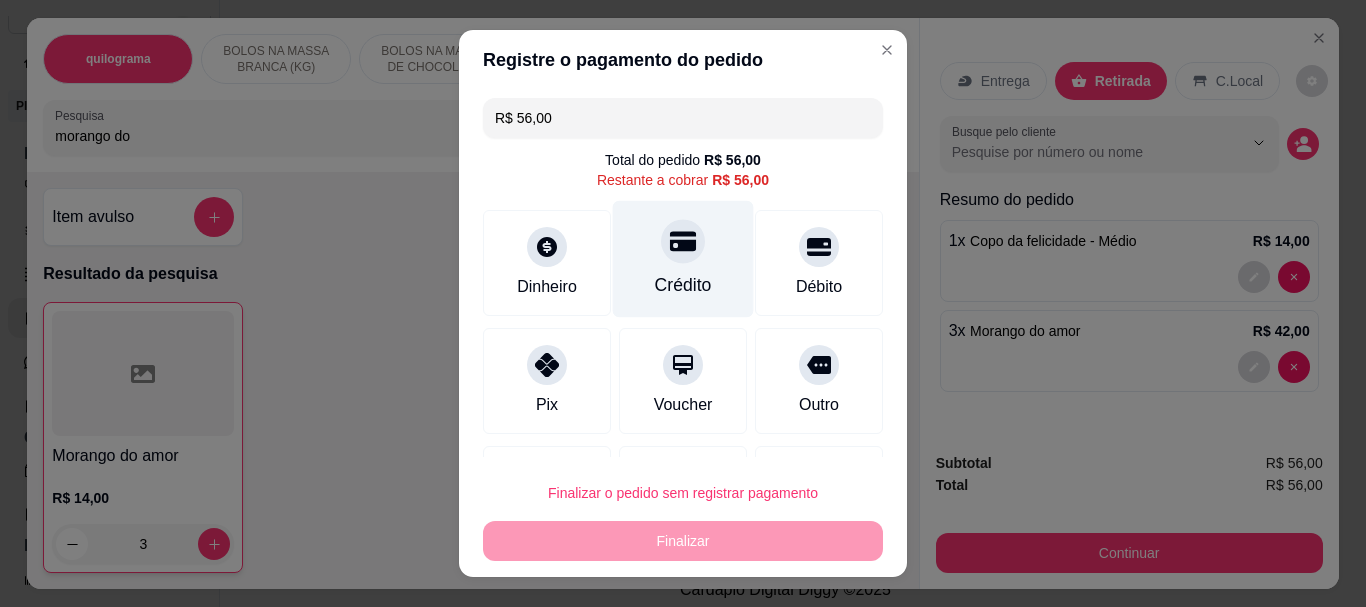 click on "Crédito" at bounding box center (683, 286) 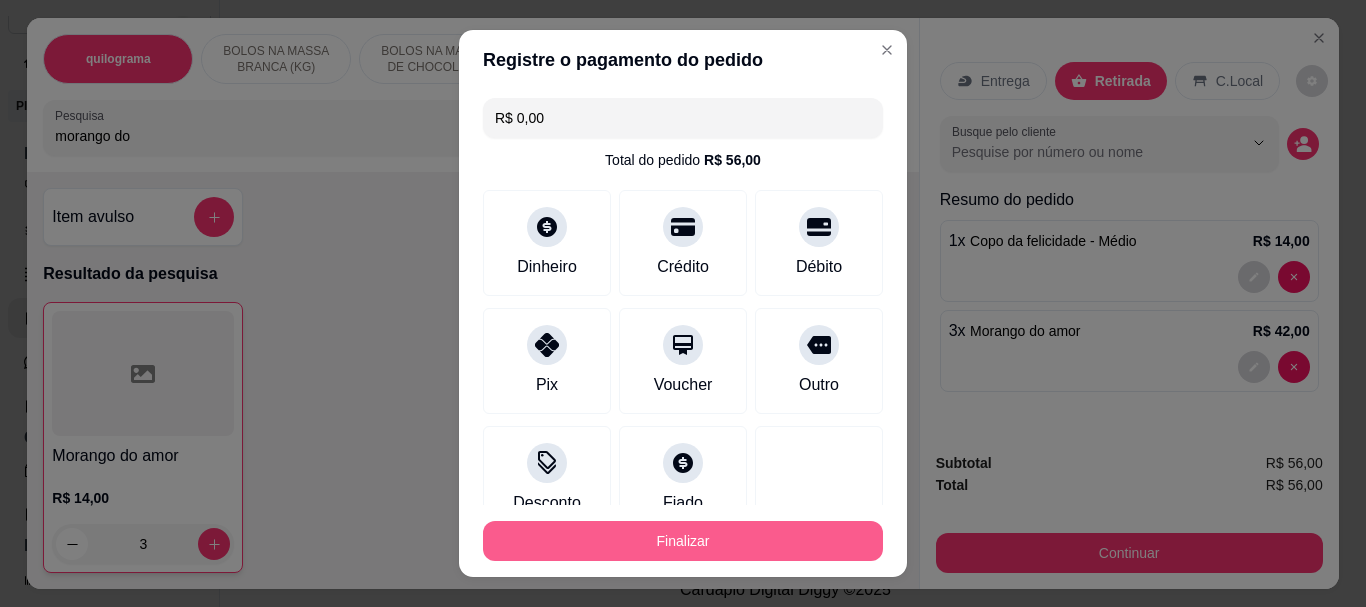 click on "Finalizar" at bounding box center [683, 541] 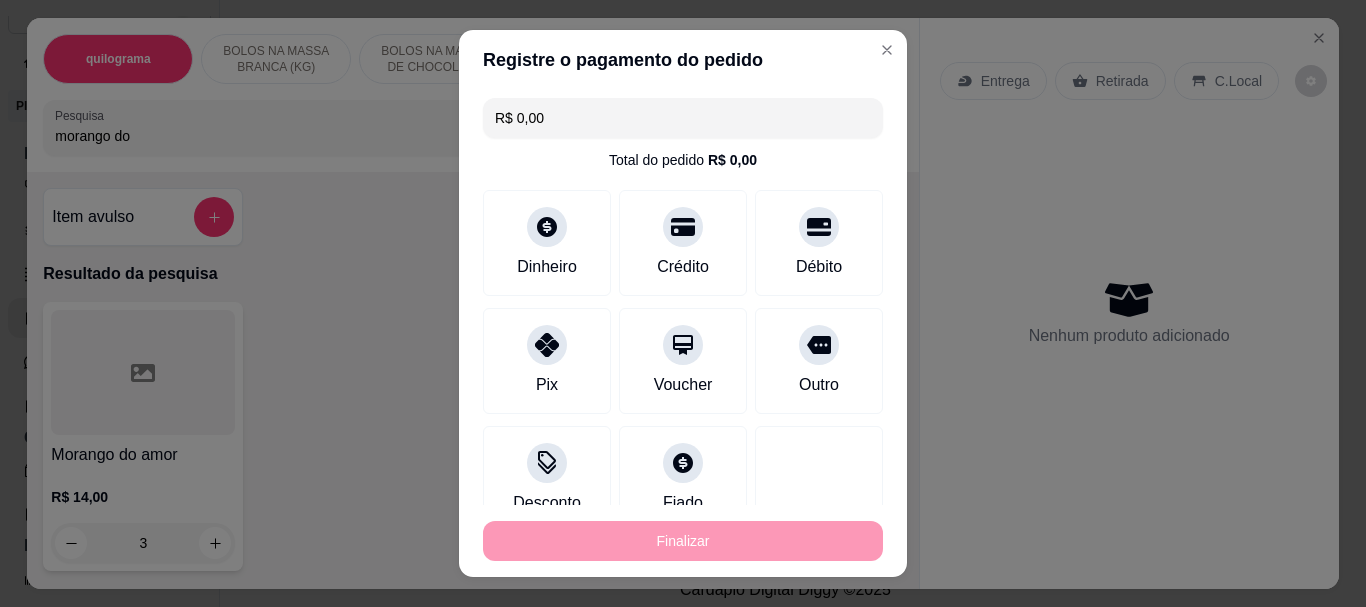 type on "0" 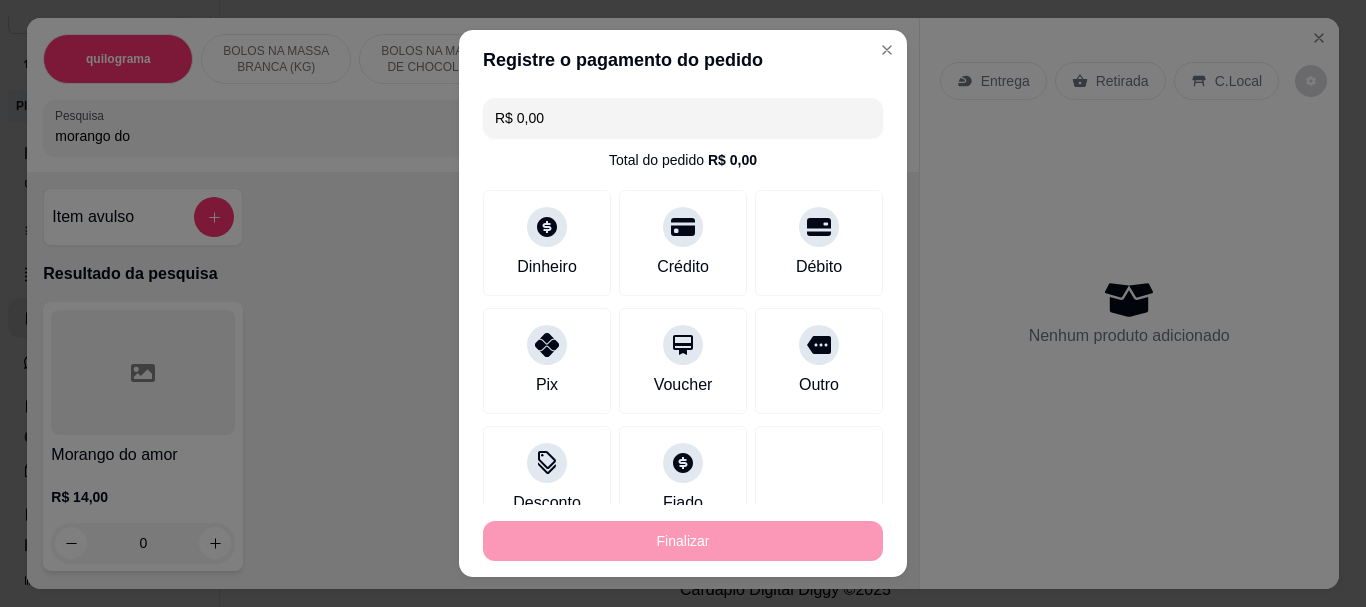 type on "-R$ 56,00" 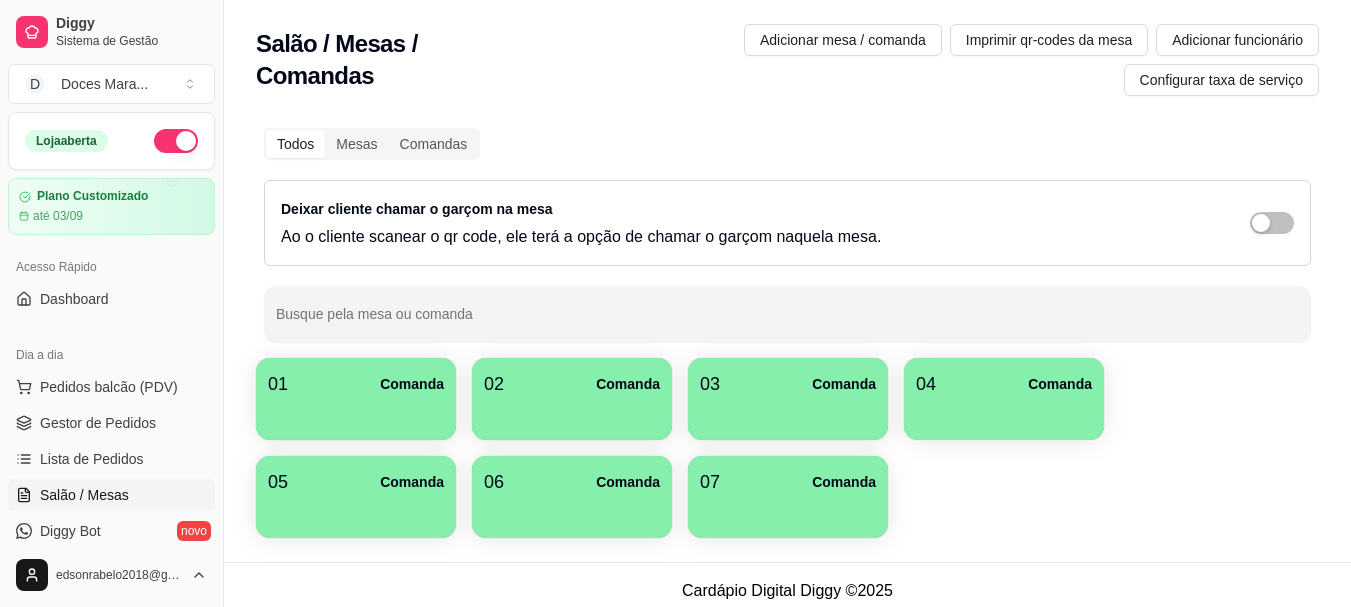 scroll, scrollTop: 0, scrollLeft: 0, axis: both 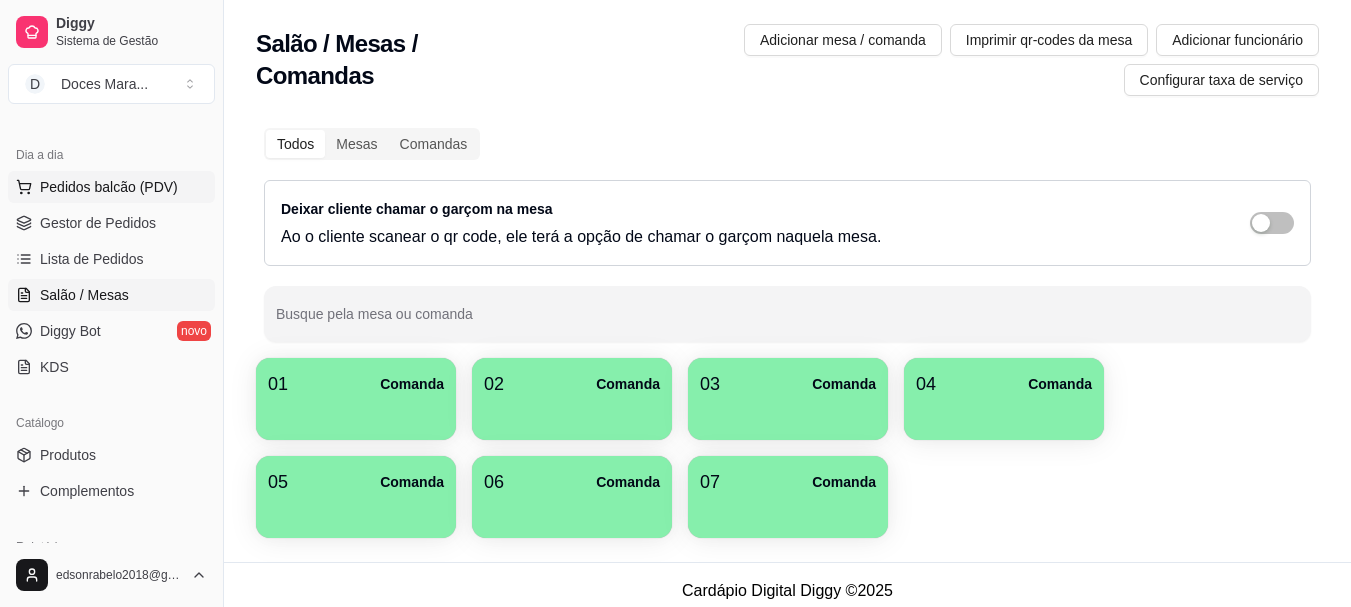 click on "Pedidos balcão (PDV)" at bounding box center (109, 187) 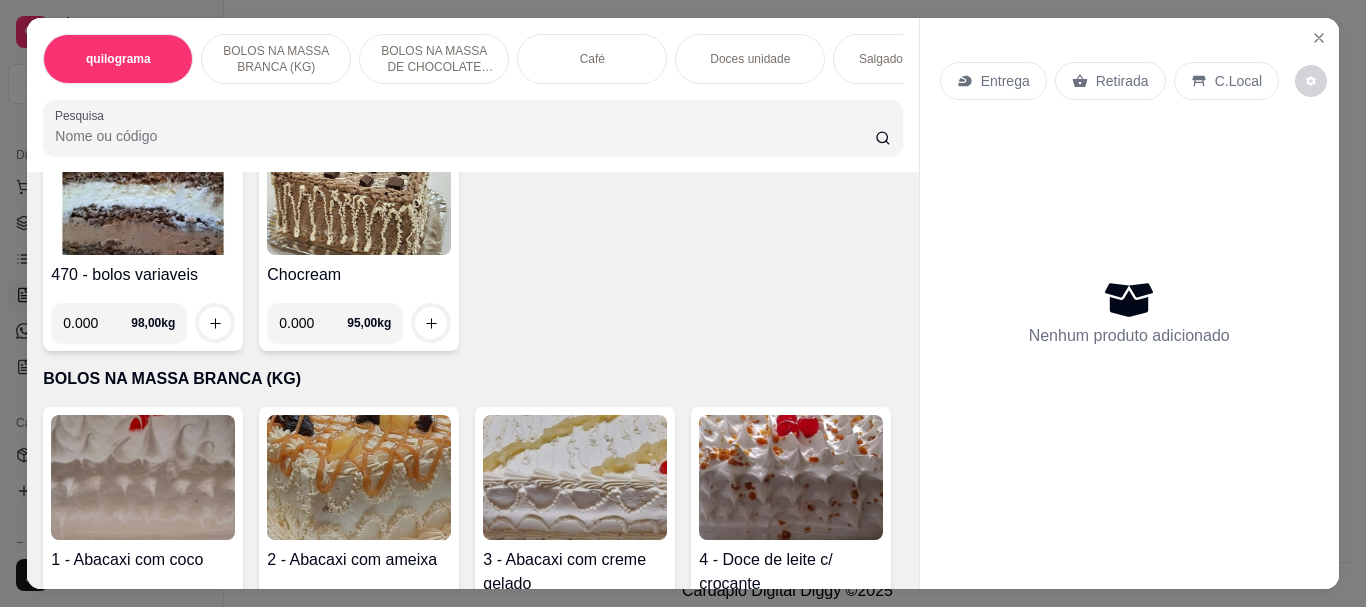 scroll, scrollTop: 0, scrollLeft: 0, axis: both 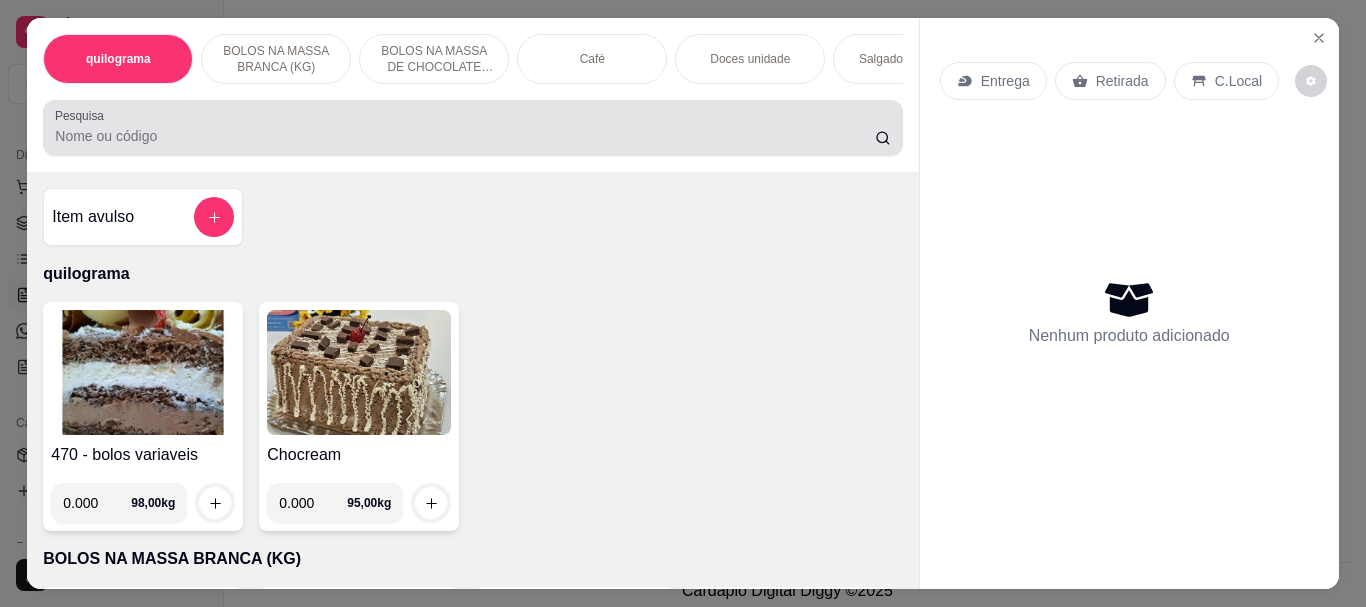 click on "Pesquisa" at bounding box center [465, 136] 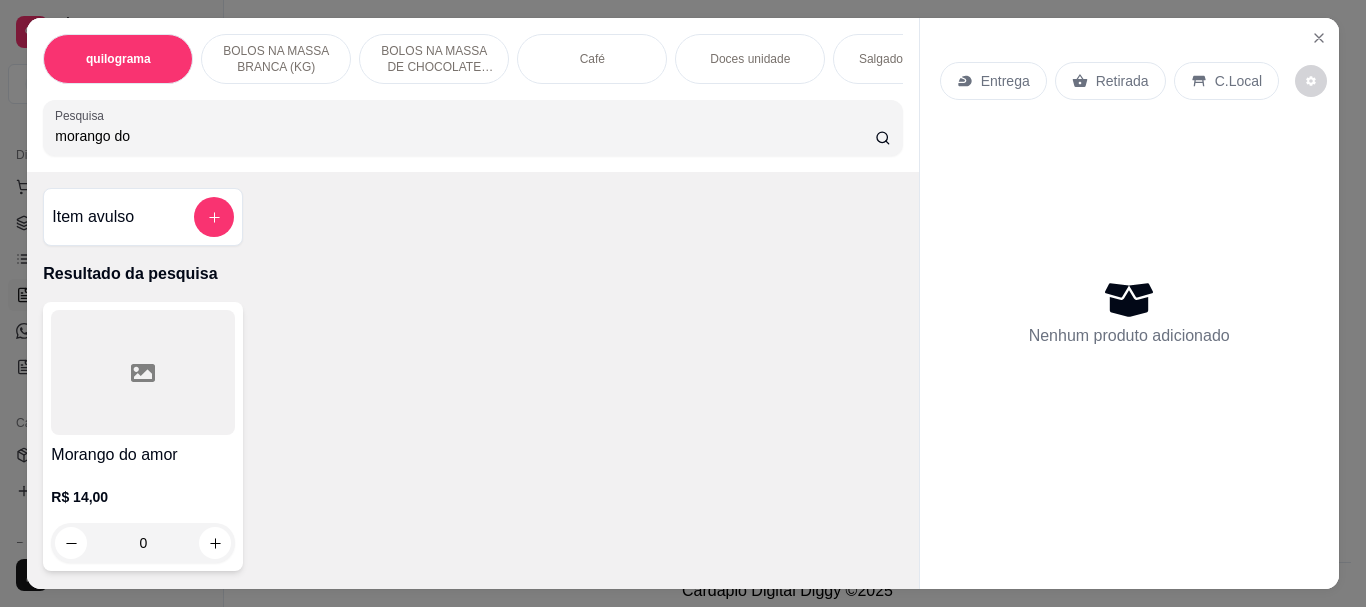 scroll, scrollTop: 100, scrollLeft: 0, axis: vertical 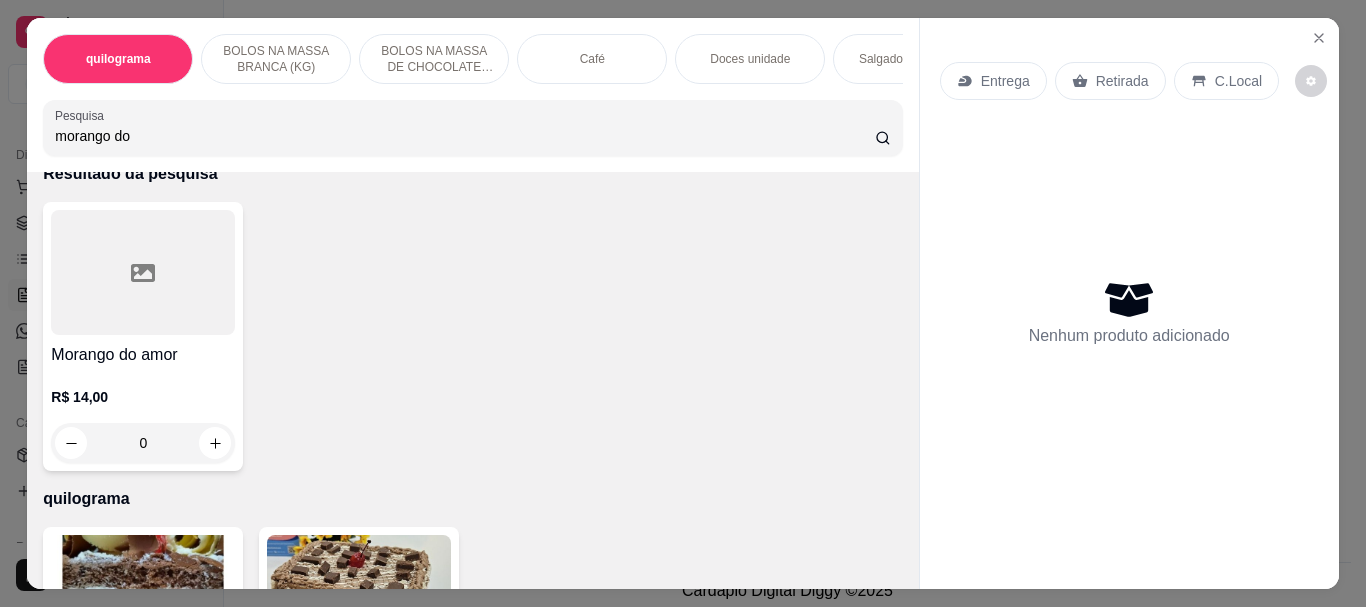 type on "morango do" 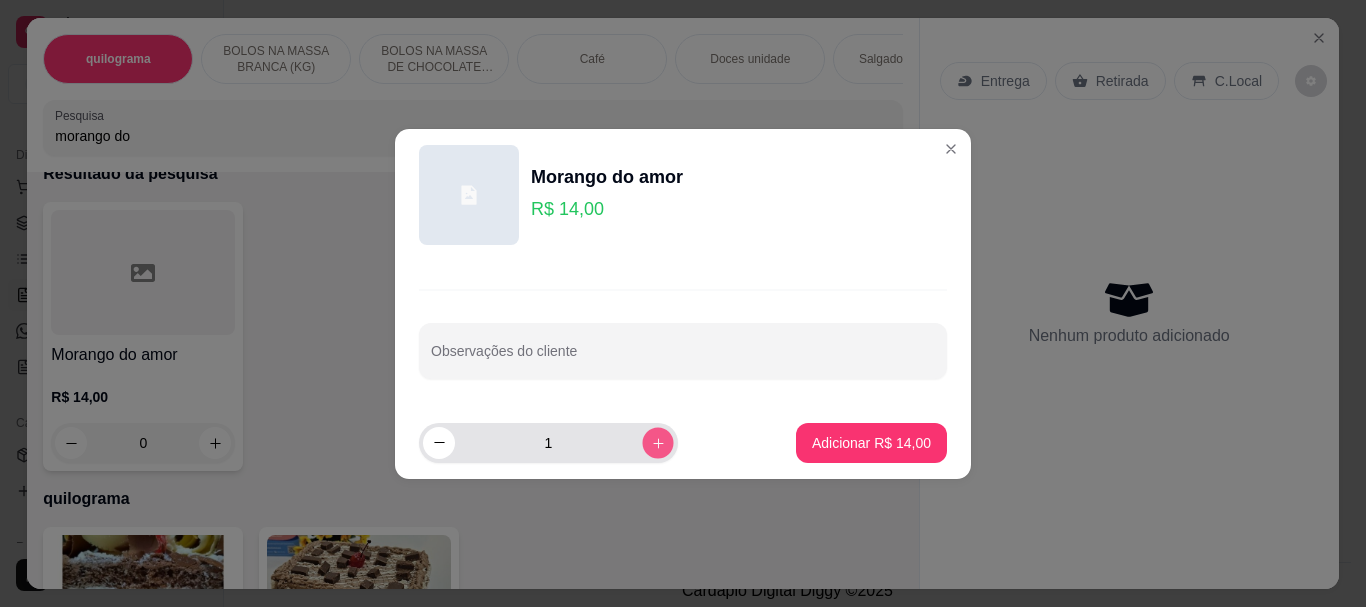 click 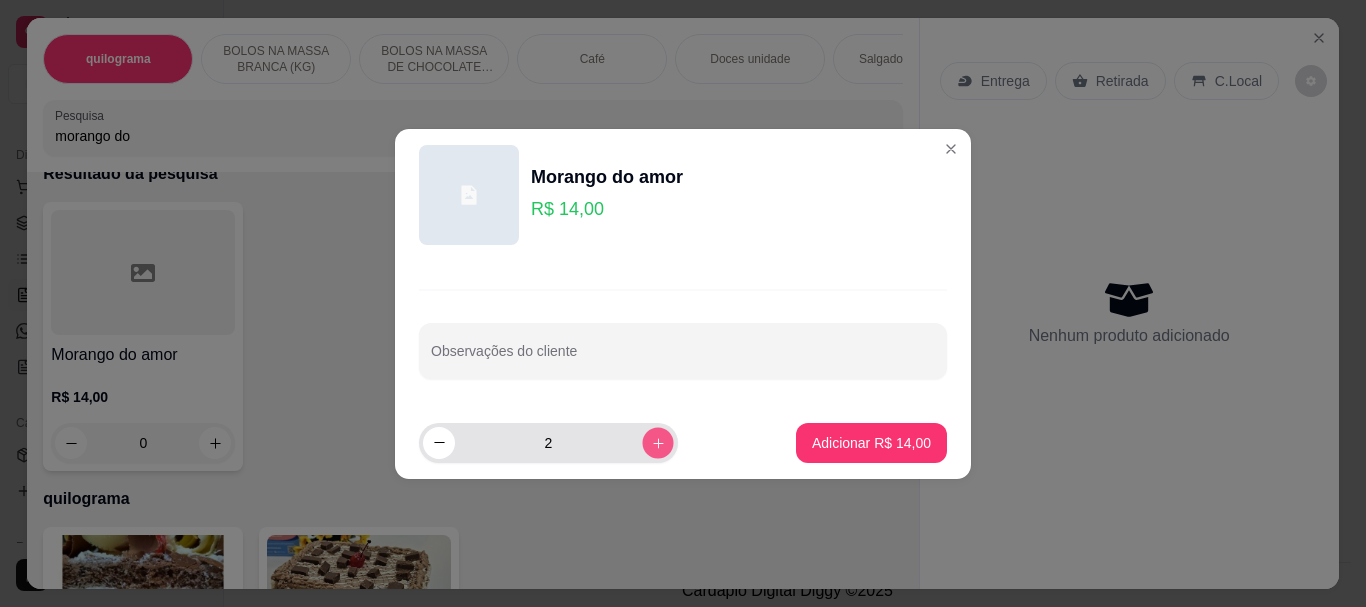 click 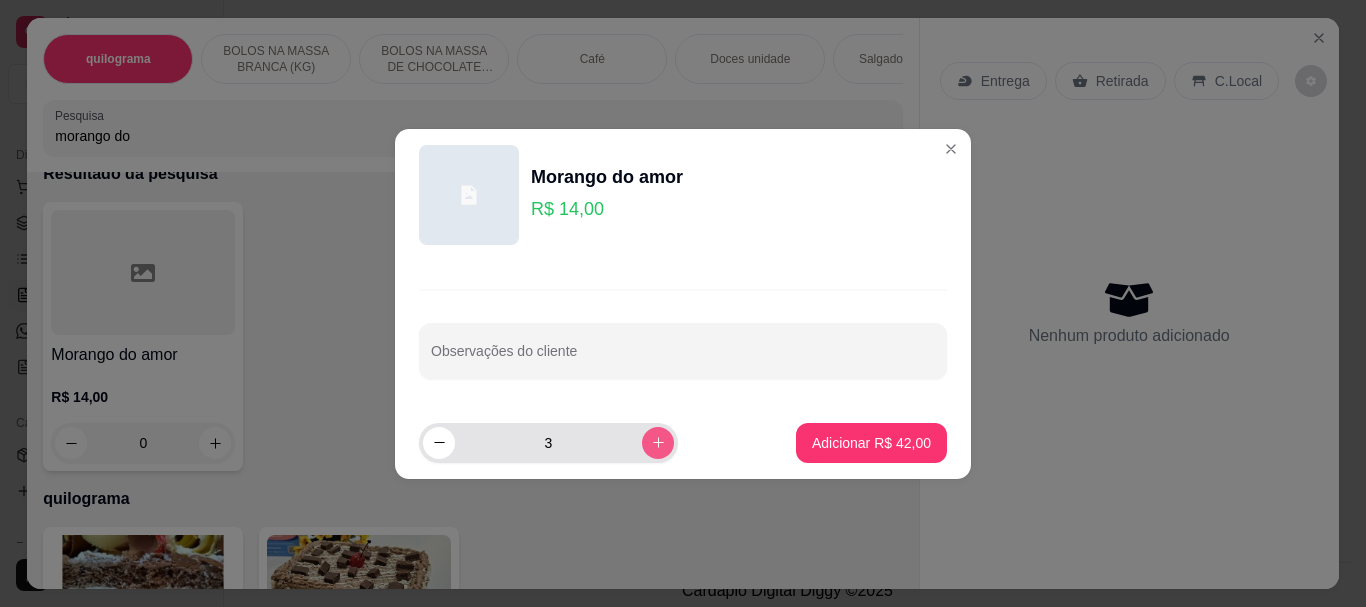 click 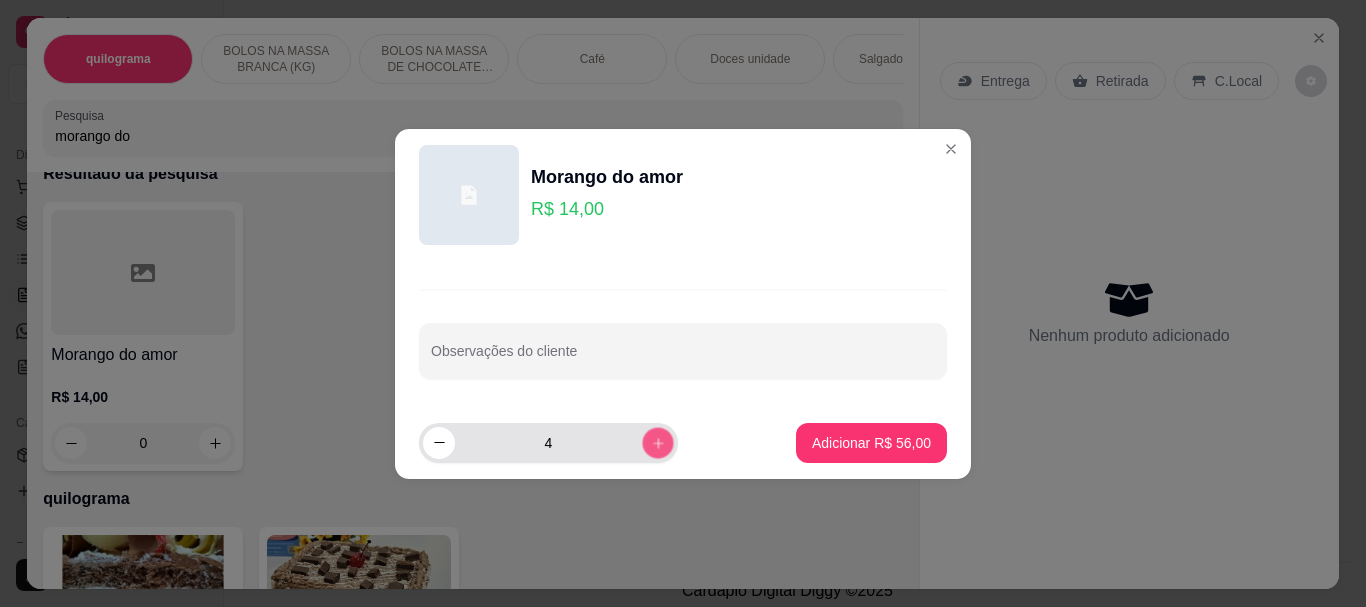 click 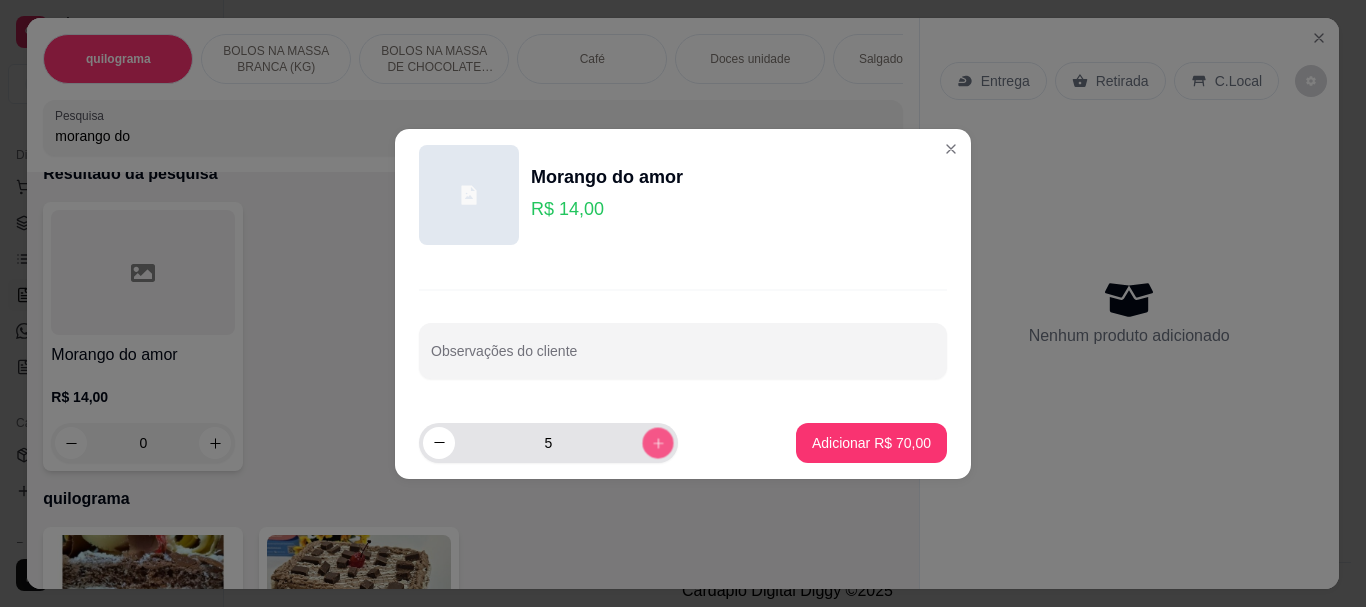 click 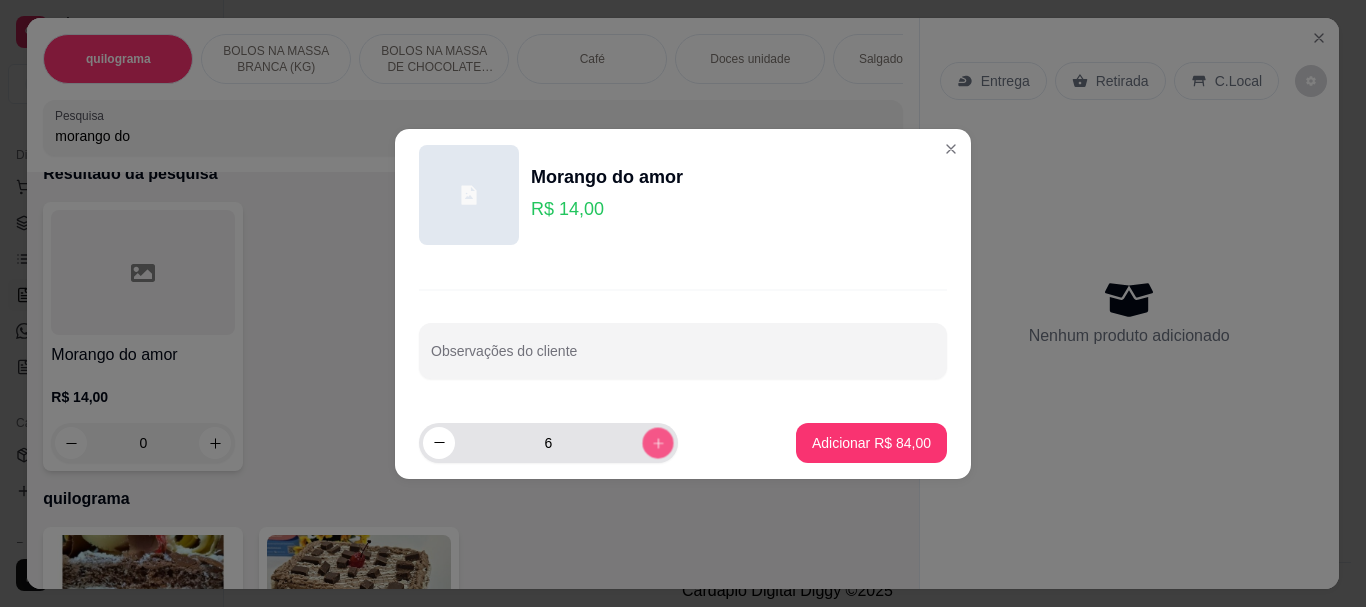 click 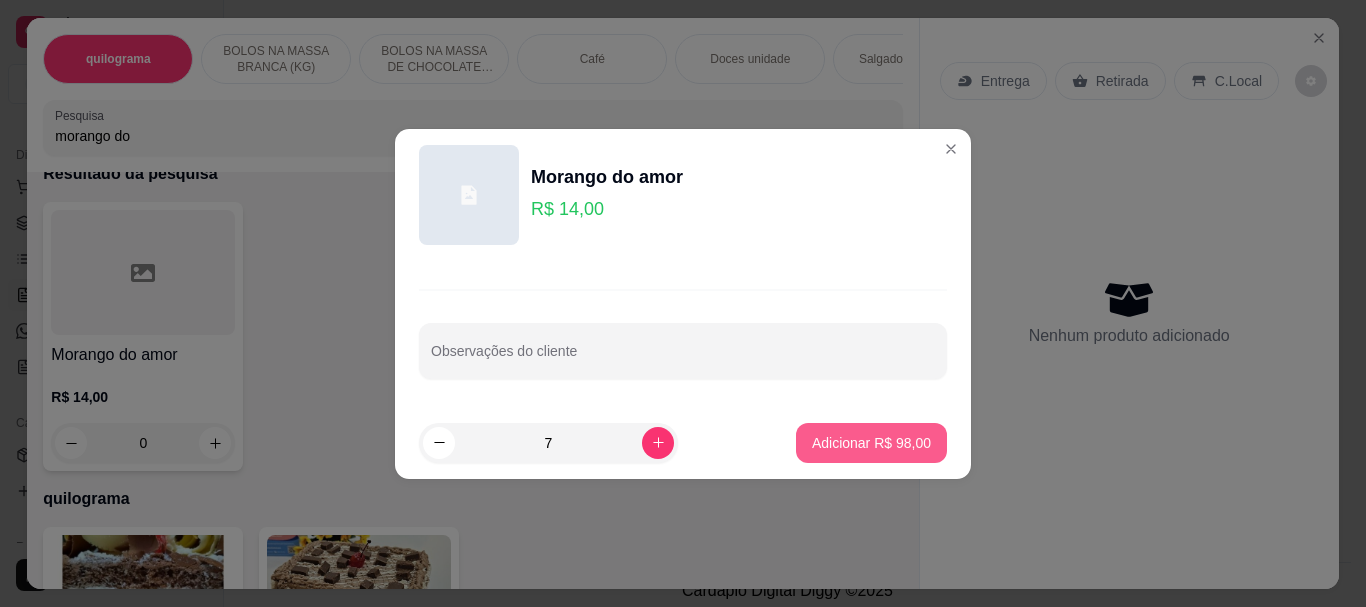 click on "Adicionar   R$ 98,00" at bounding box center [871, 443] 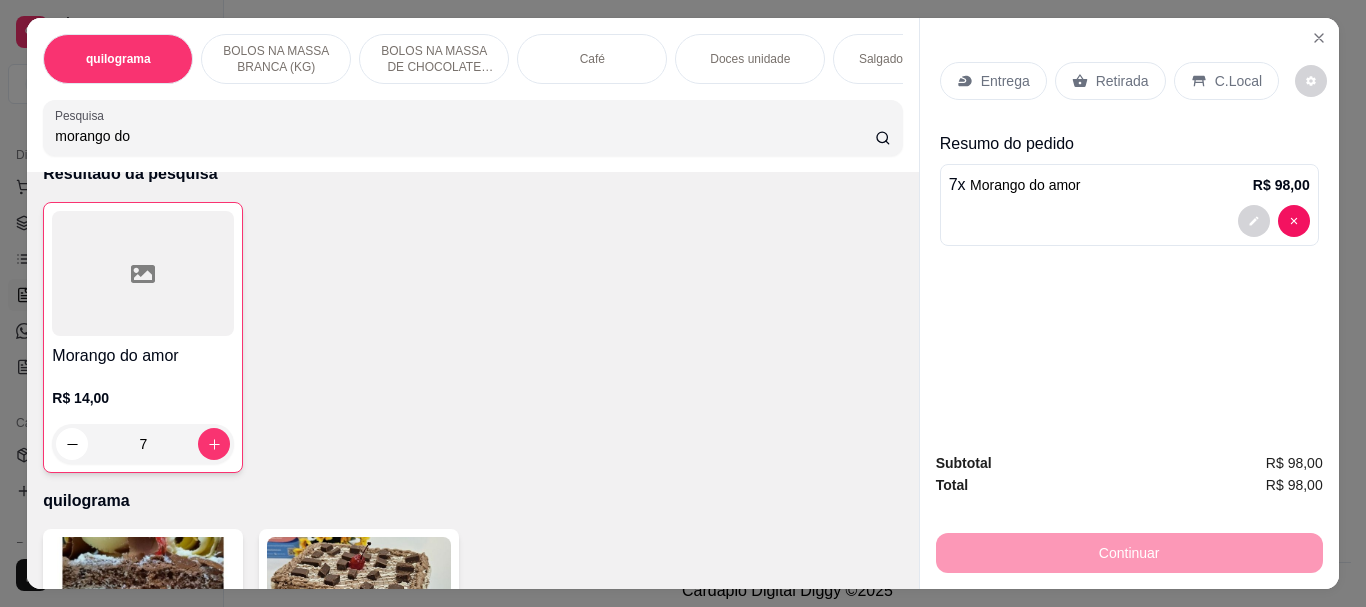 click on "Retirada" at bounding box center [1122, 81] 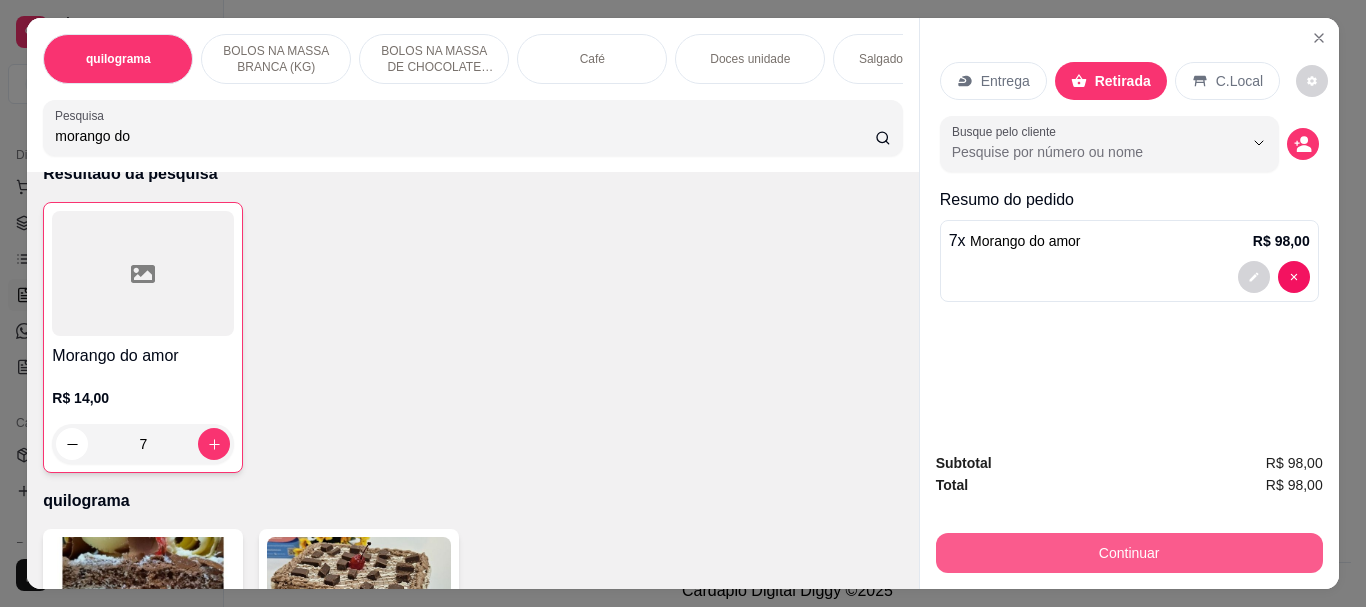 click on "Continuar" at bounding box center (1129, 553) 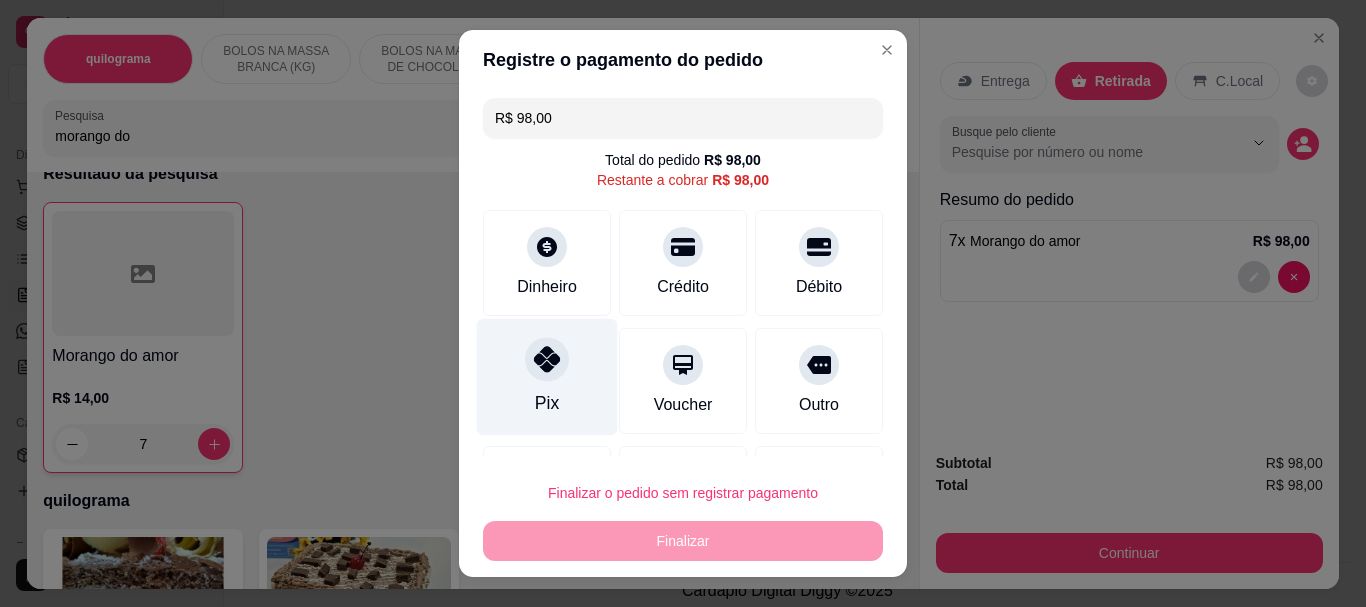 click at bounding box center (547, 360) 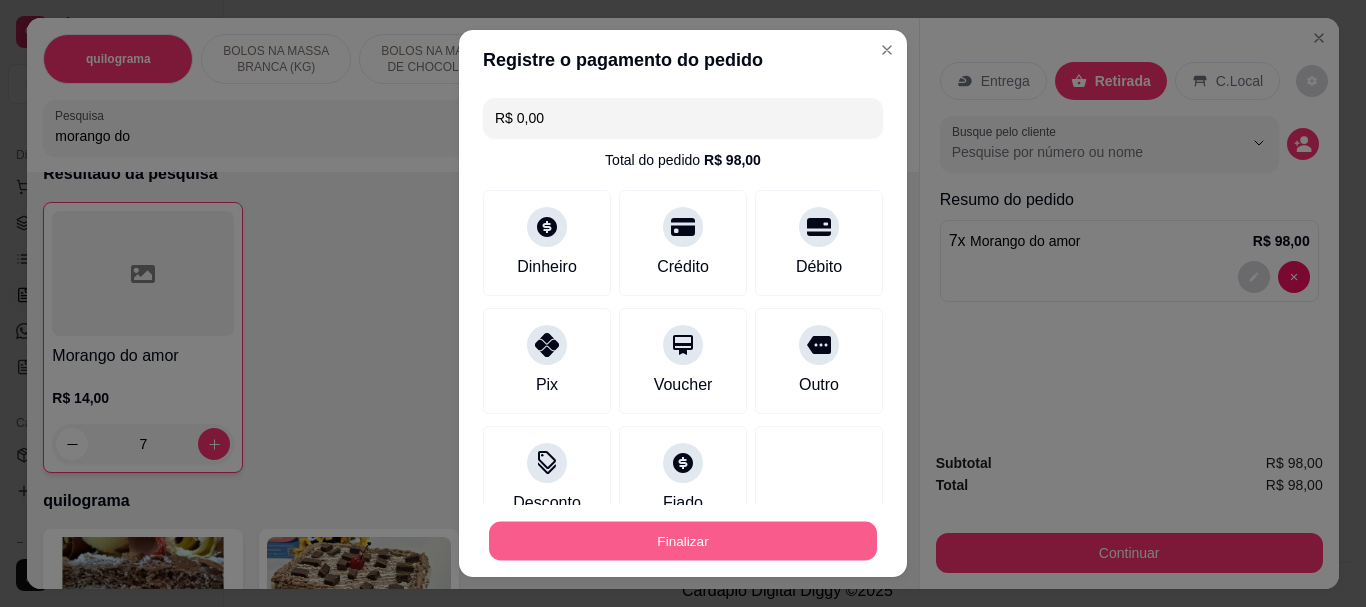 click on "Finalizar" at bounding box center (683, 540) 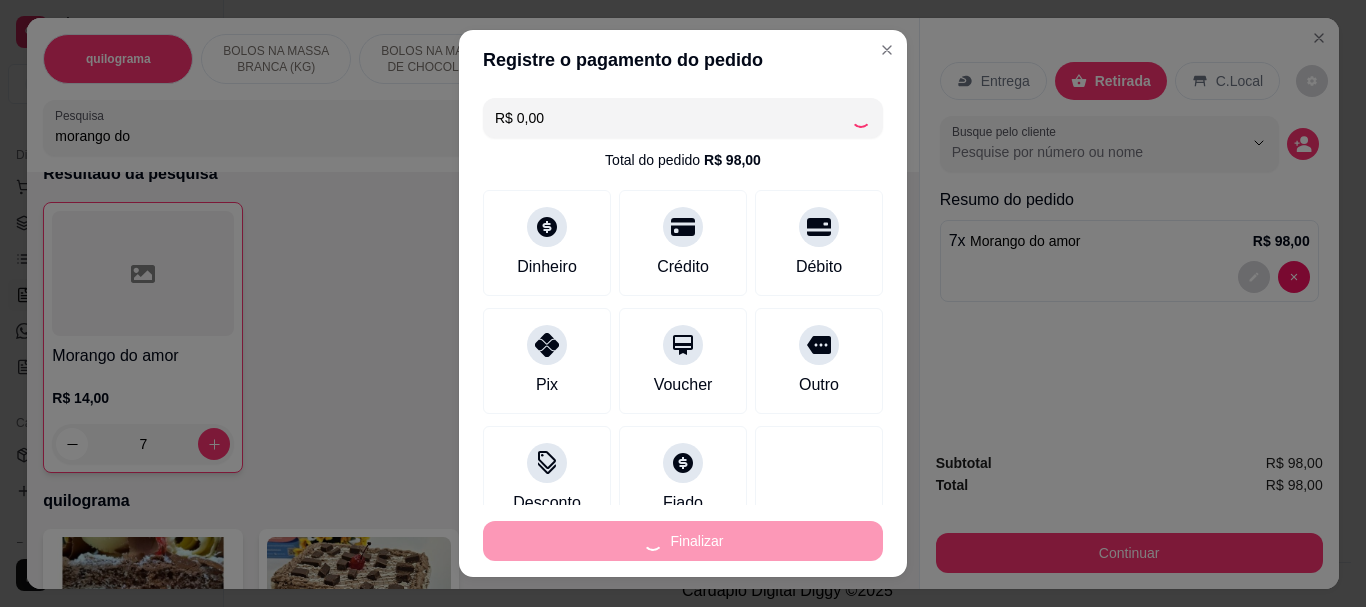 type on "0" 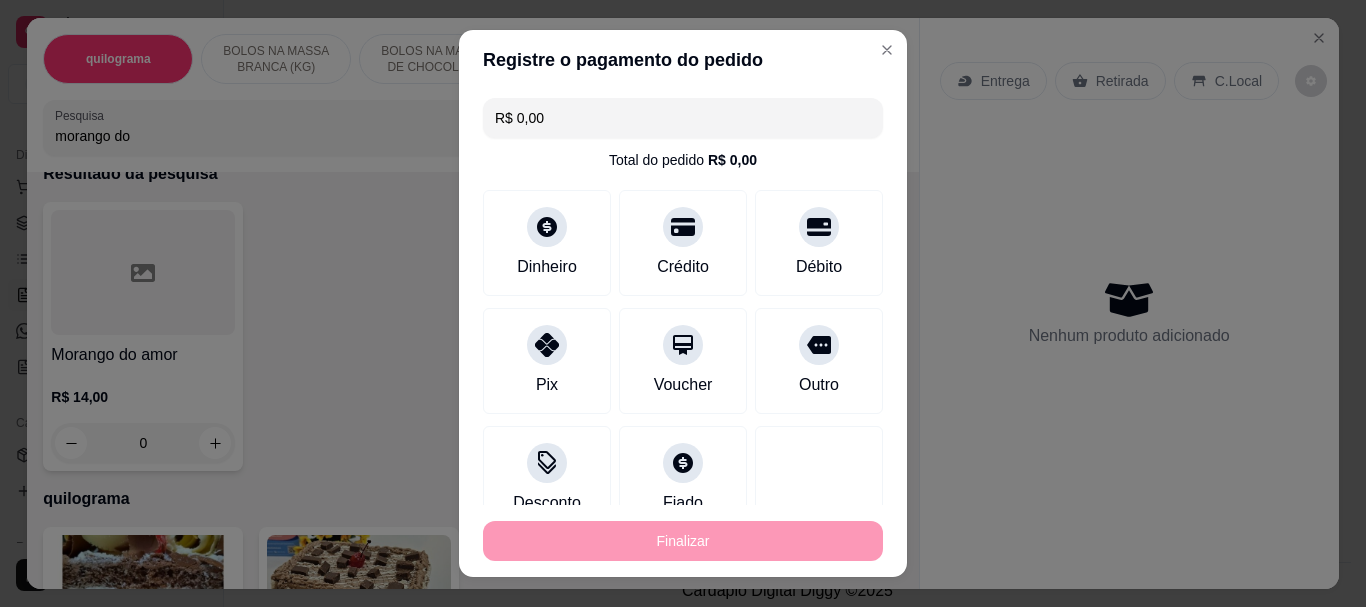 type on "-R$ 98,00" 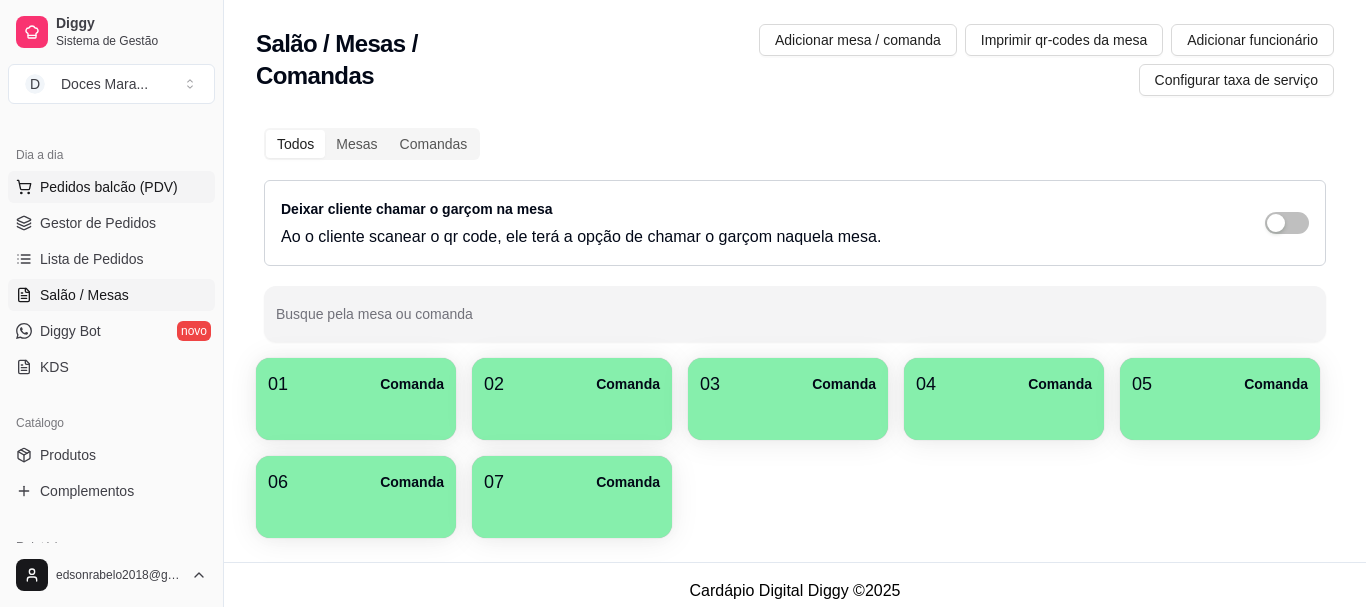 click on "Pedidos balcão (PDV)" at bounding box center (109, 187) 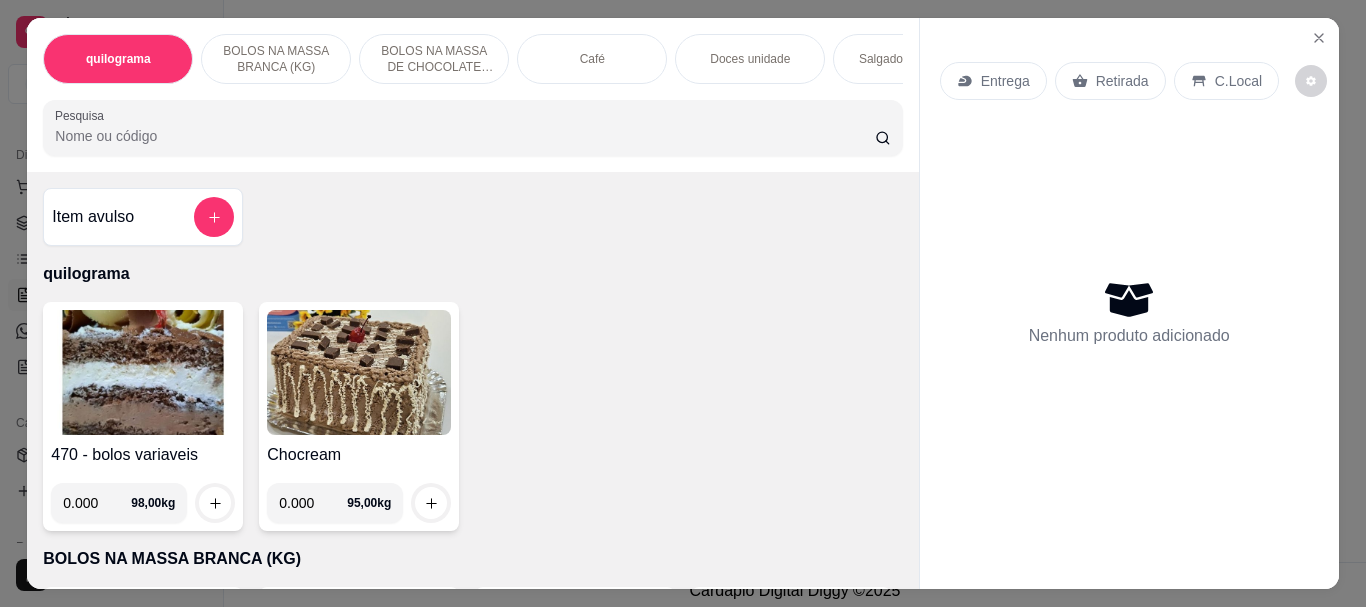 click on "Doces unidade" at bounding box center (750, 59) 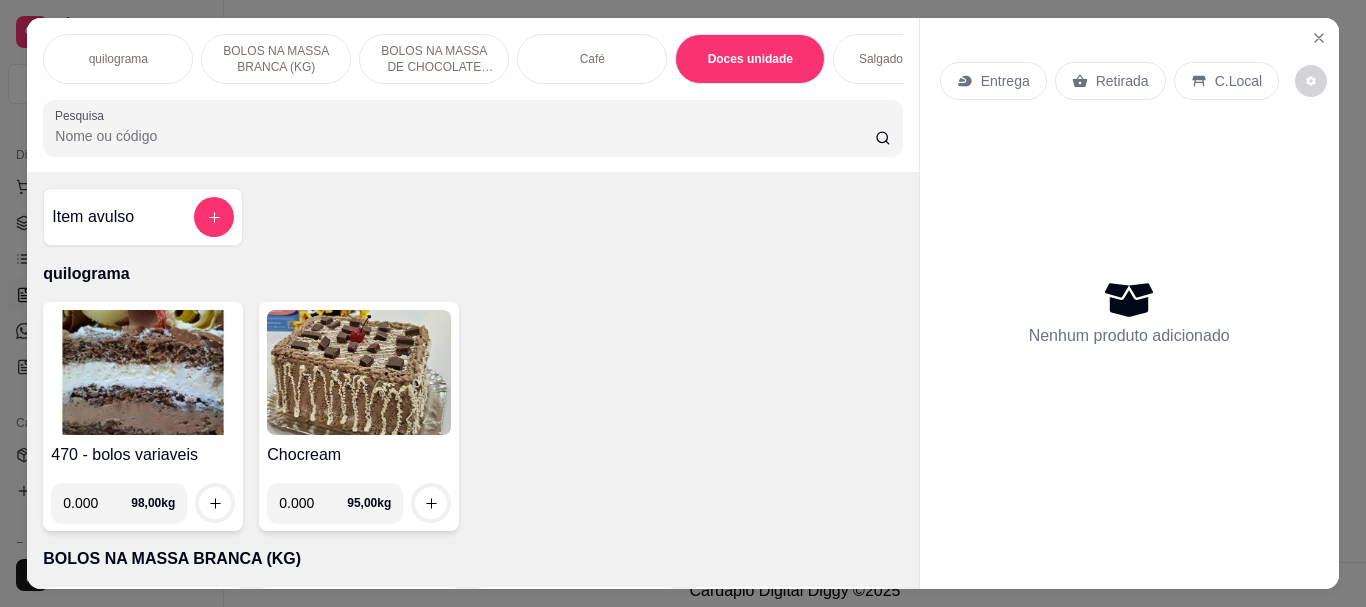 scroll, scrollTop: 7409, scrollLeft: 0, axis: vertical 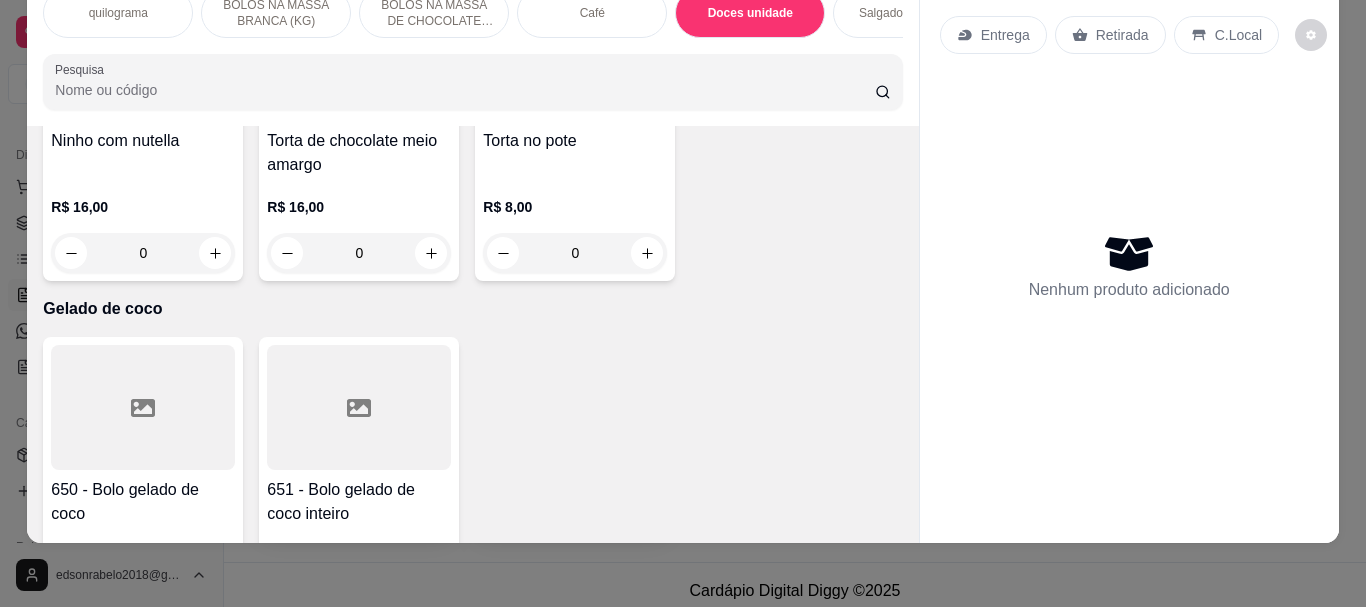 click on "440 - Docinhos" at bounding box center [143, -1492] 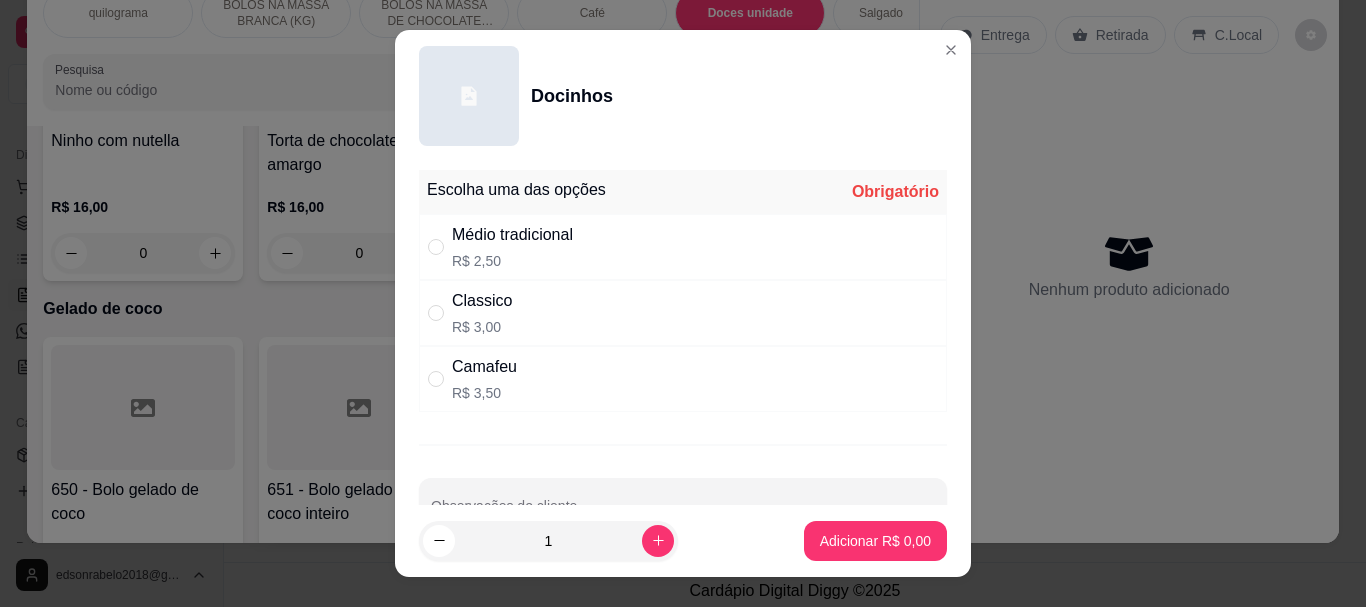 click on "Médio tradicional" at bounding box center (512, 235) 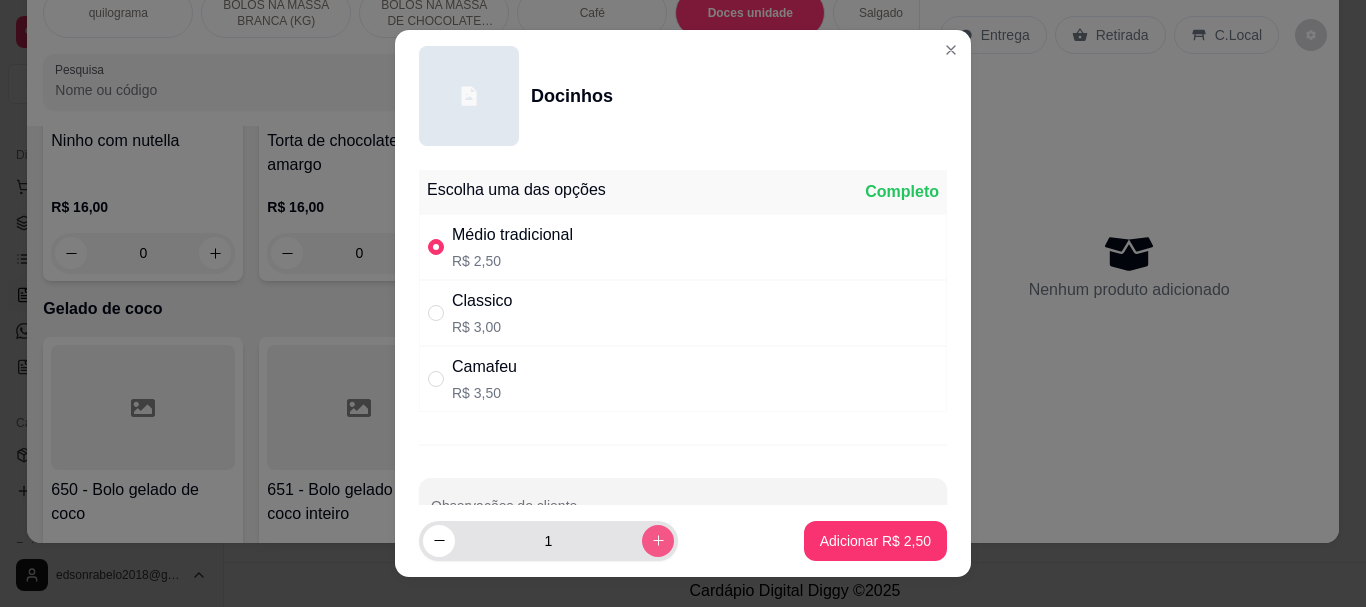 click 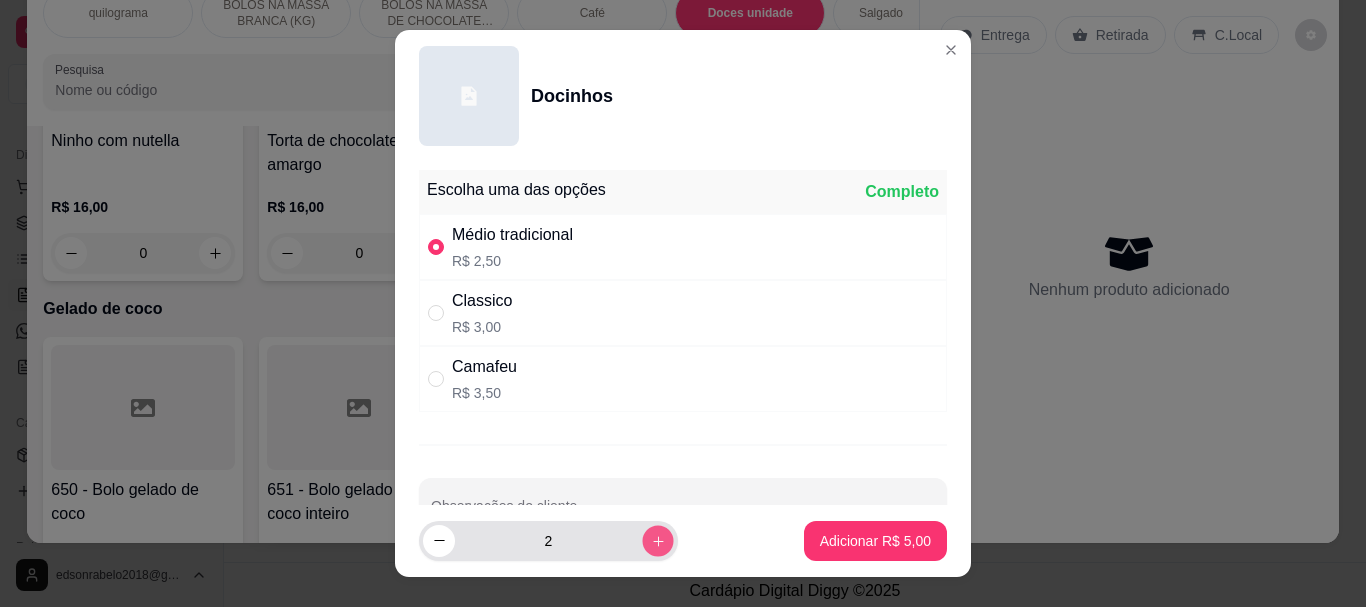 click 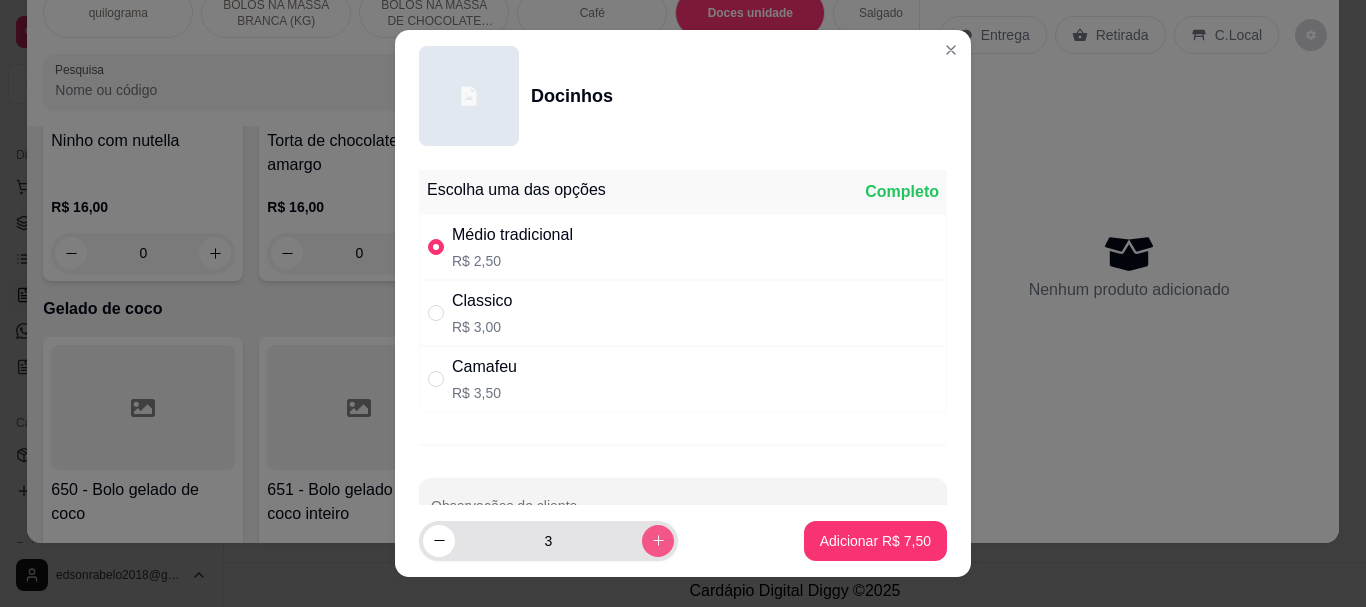click 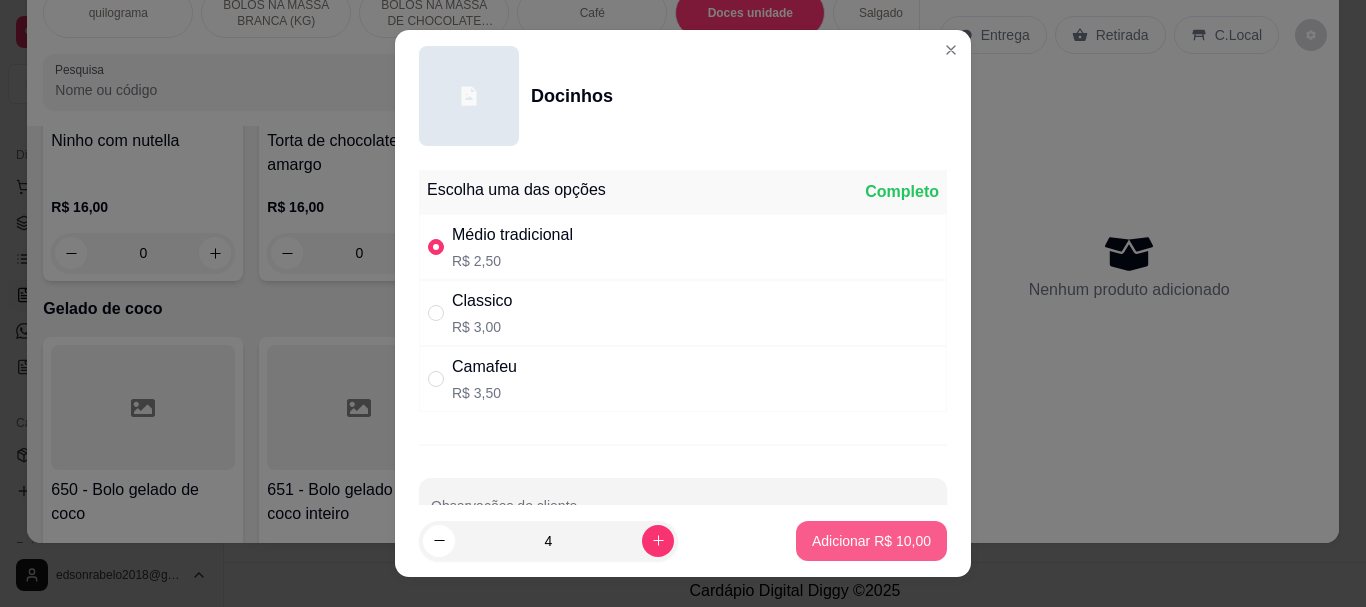 click on "Adicionar   R$ 10,00" at bounding box center [871, 541] 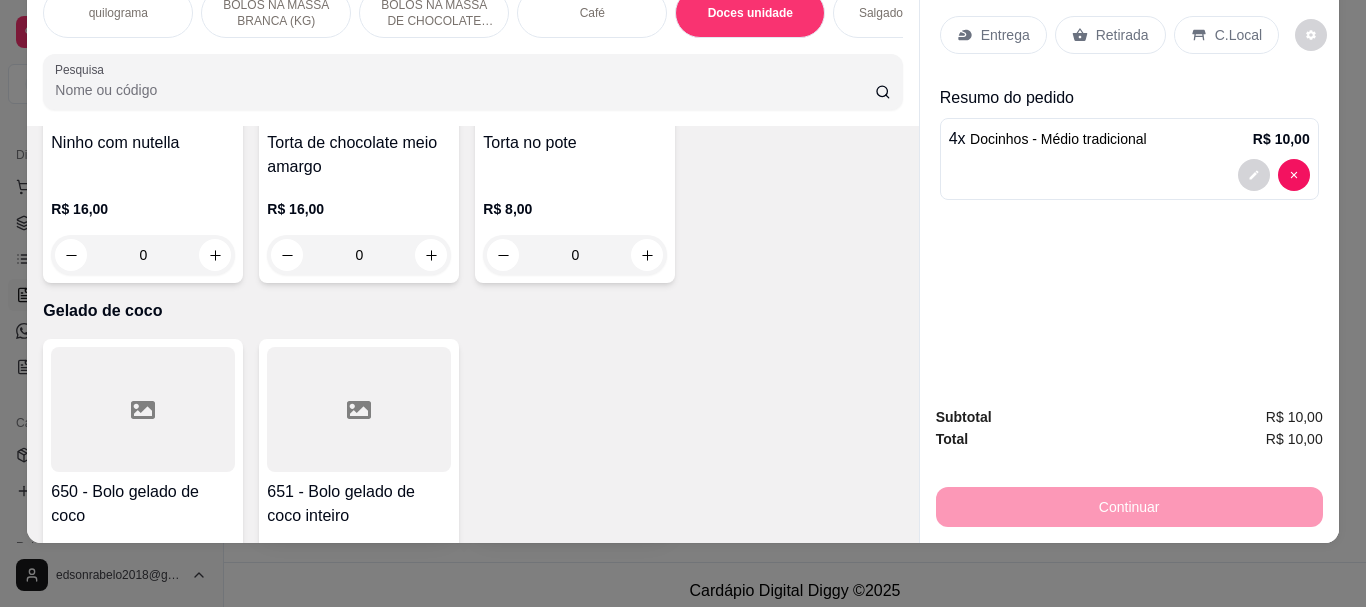 click on "Retirada" at bounding box center (1122, 35) 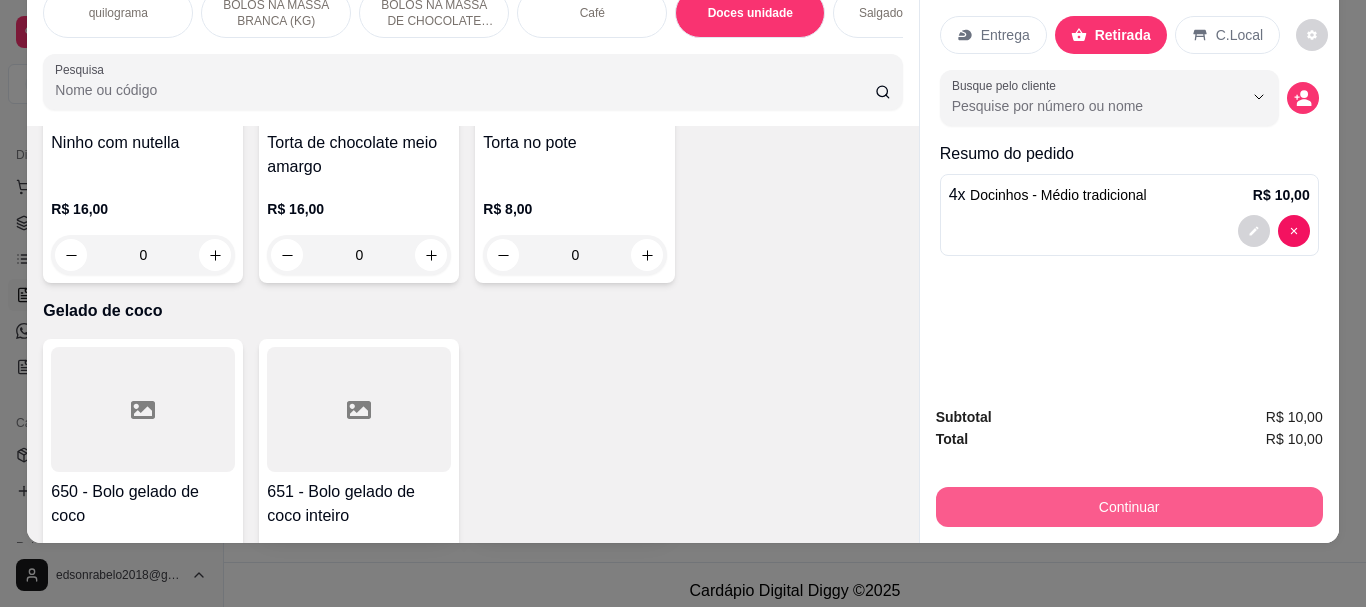 click on "Continuar" at bounding box center [1129, 507] 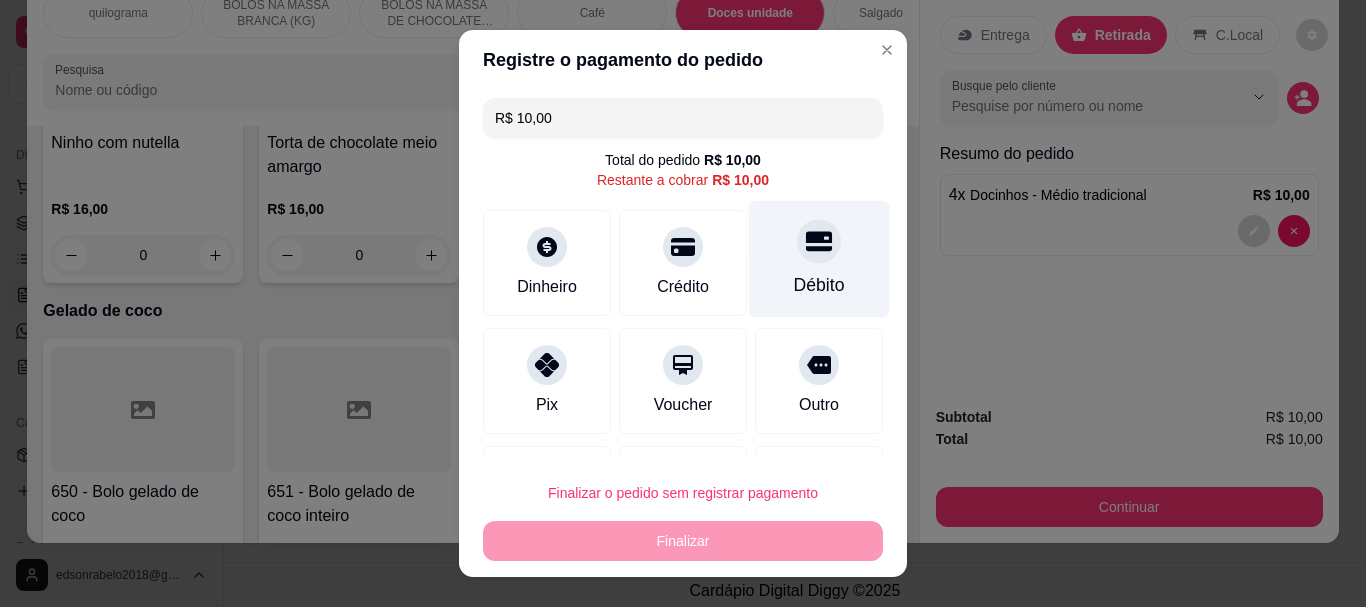 click on "Débito" at bounding box center [819, 259] 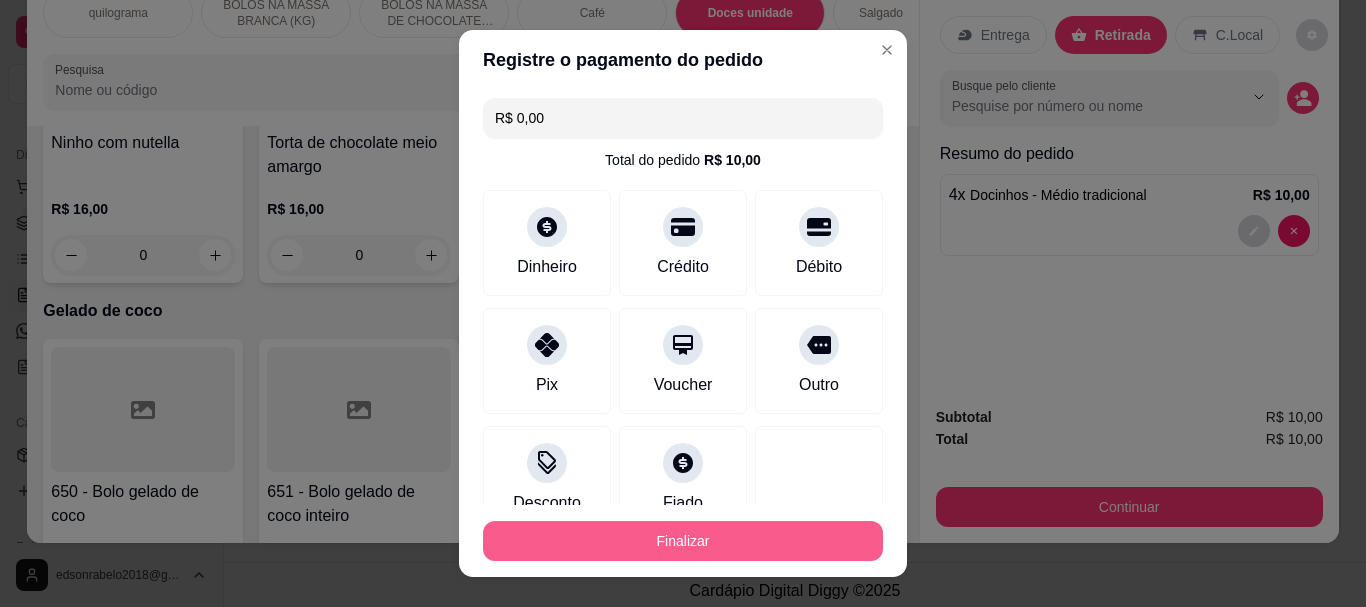 click on "Finalizar" at bounding box center [683, 541] 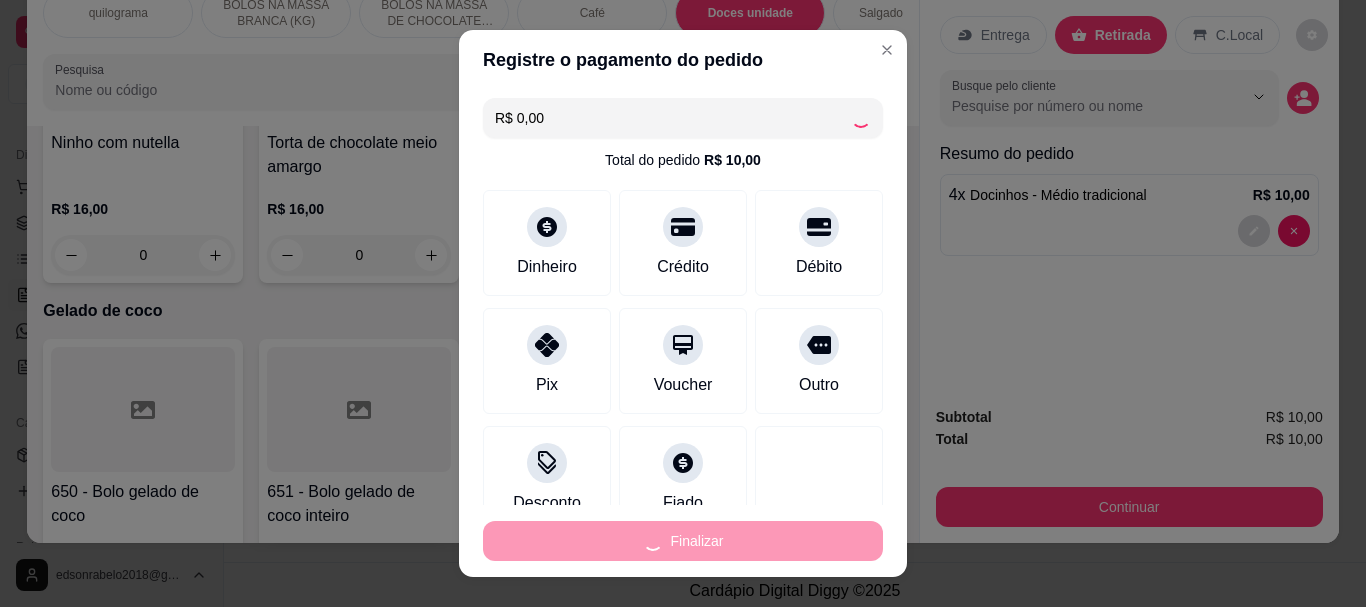 type on "0" 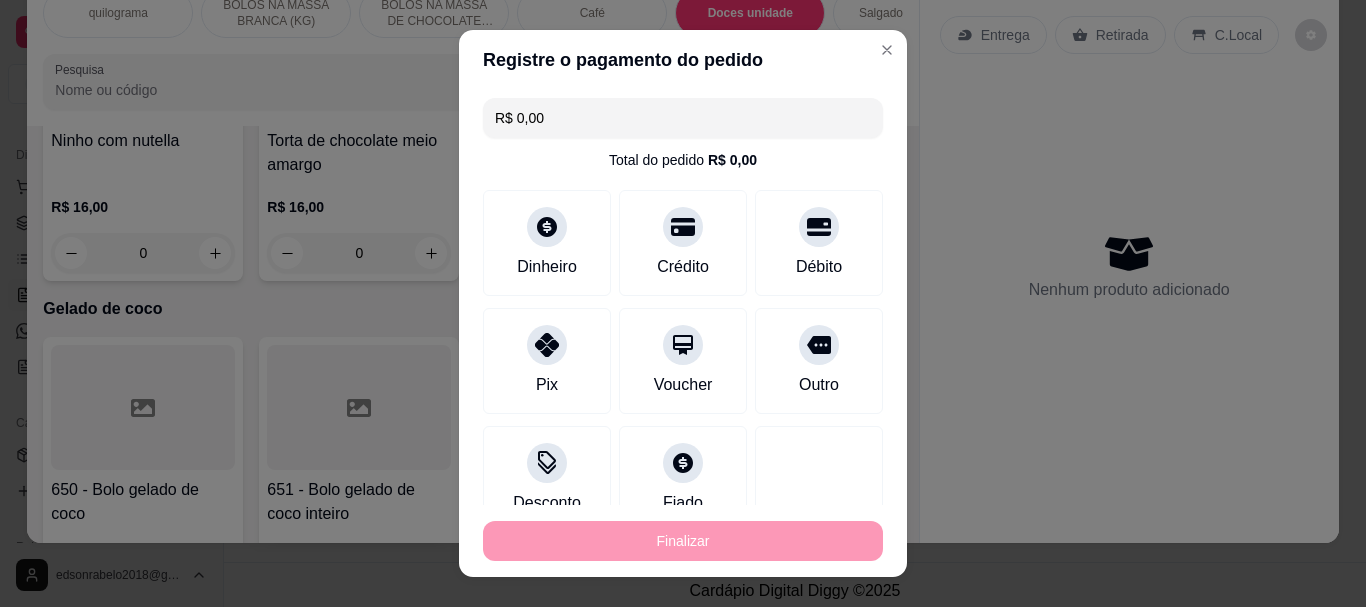 type on "-R$ 10,00" 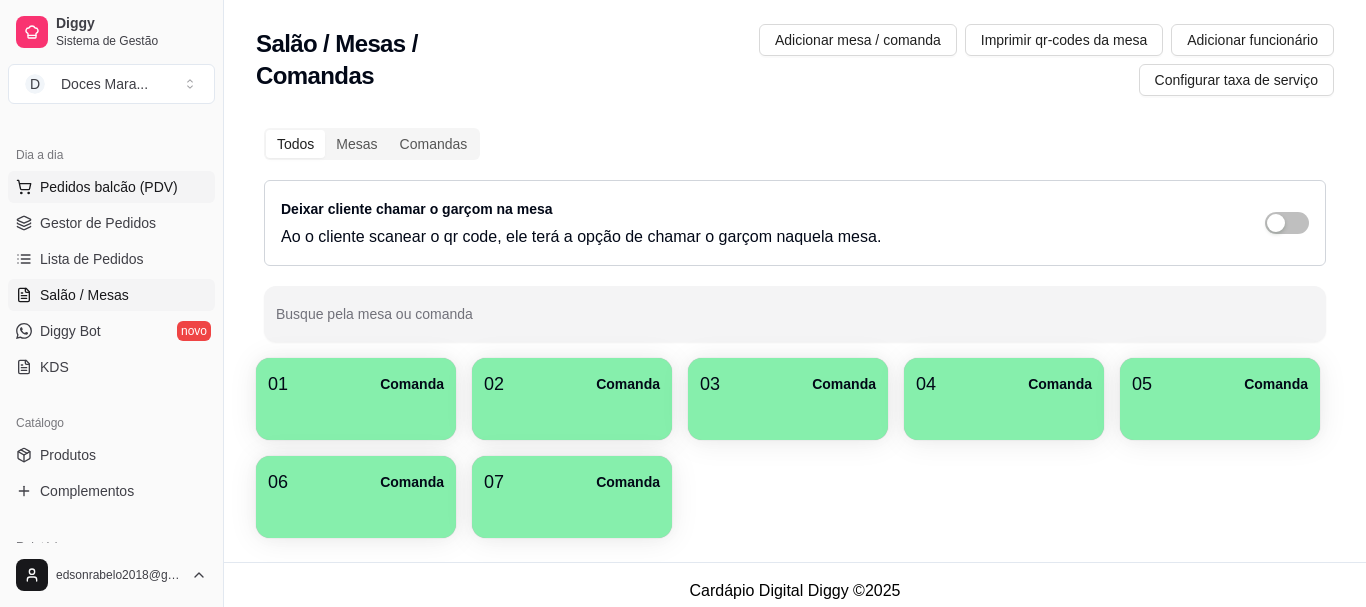 click on "Pedidos balcão (PDV)" at bounding box center (109, 187) 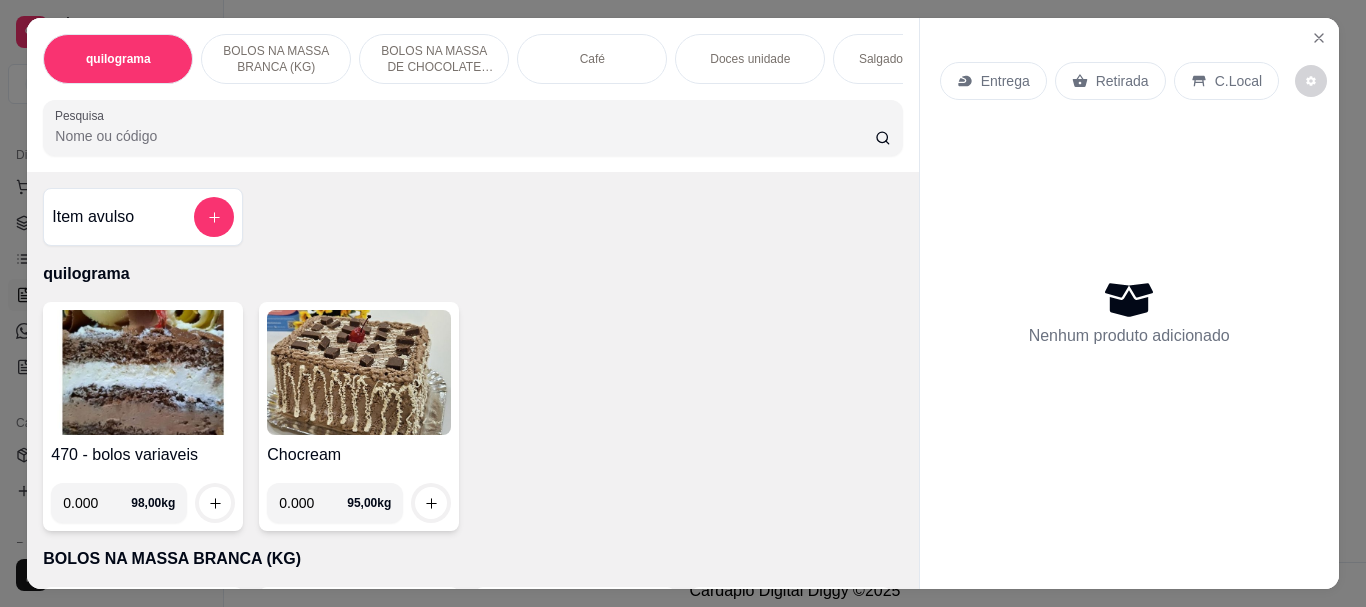 click on "Doces unidade" at bounding box center (750, 59) 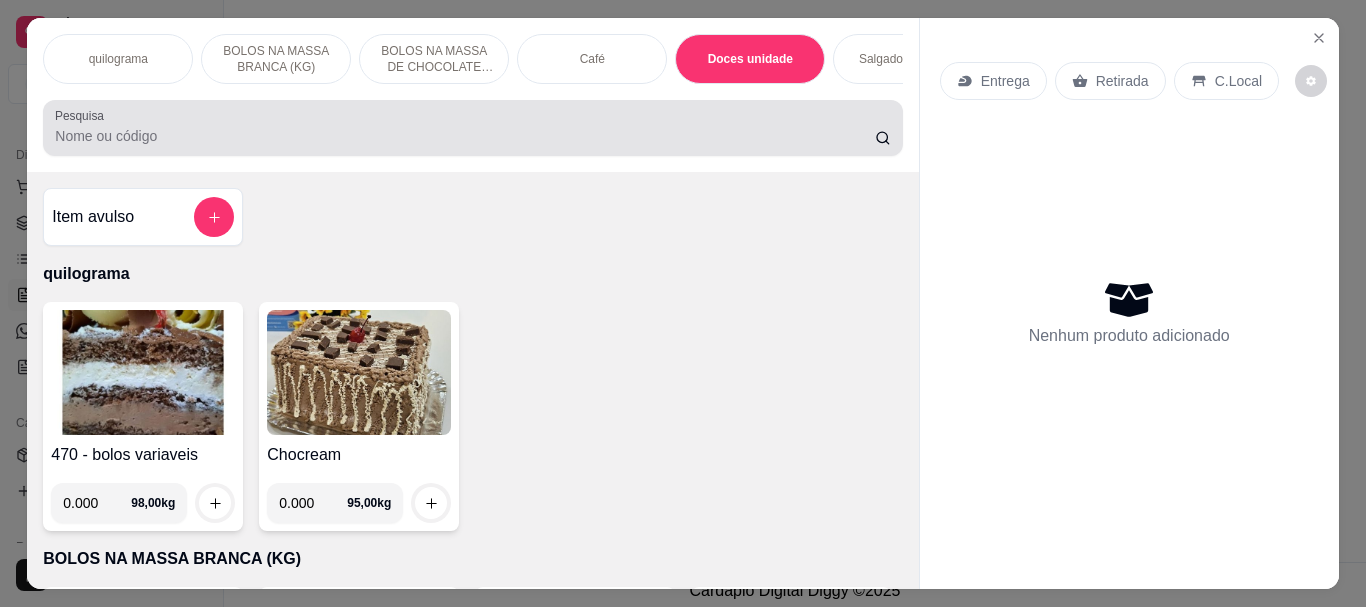scroll, scrollTop: 7409, scrollLeft: 0, axis: vertical 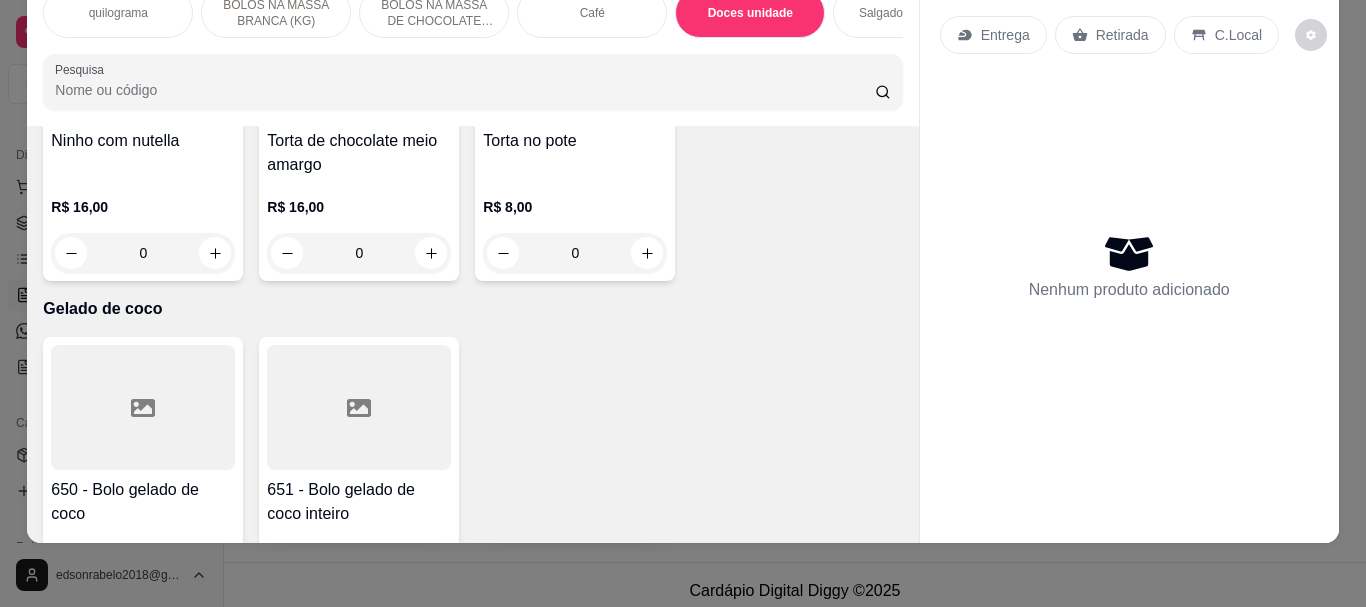click at bounding box center [143, -1575] 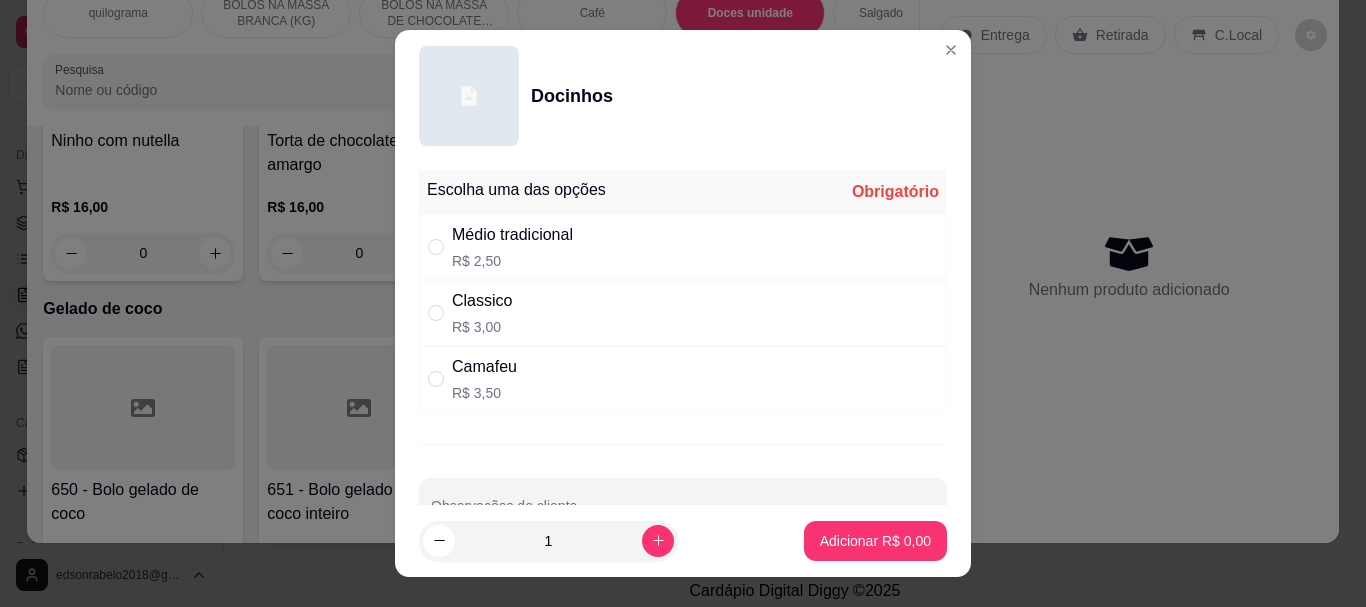 click on "Médio tradicional  R$ 2,50" at bounding box center [512, 247] 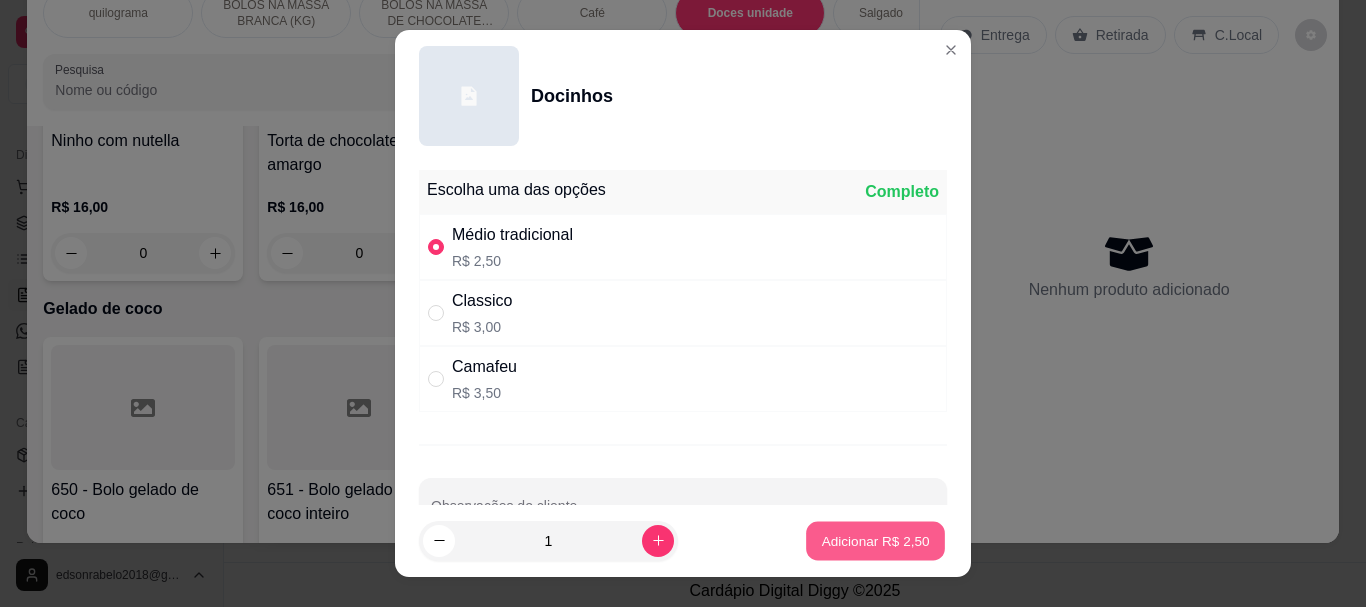 click on "Adicionar   R$ 2,50" at bounding box center [875, 540] 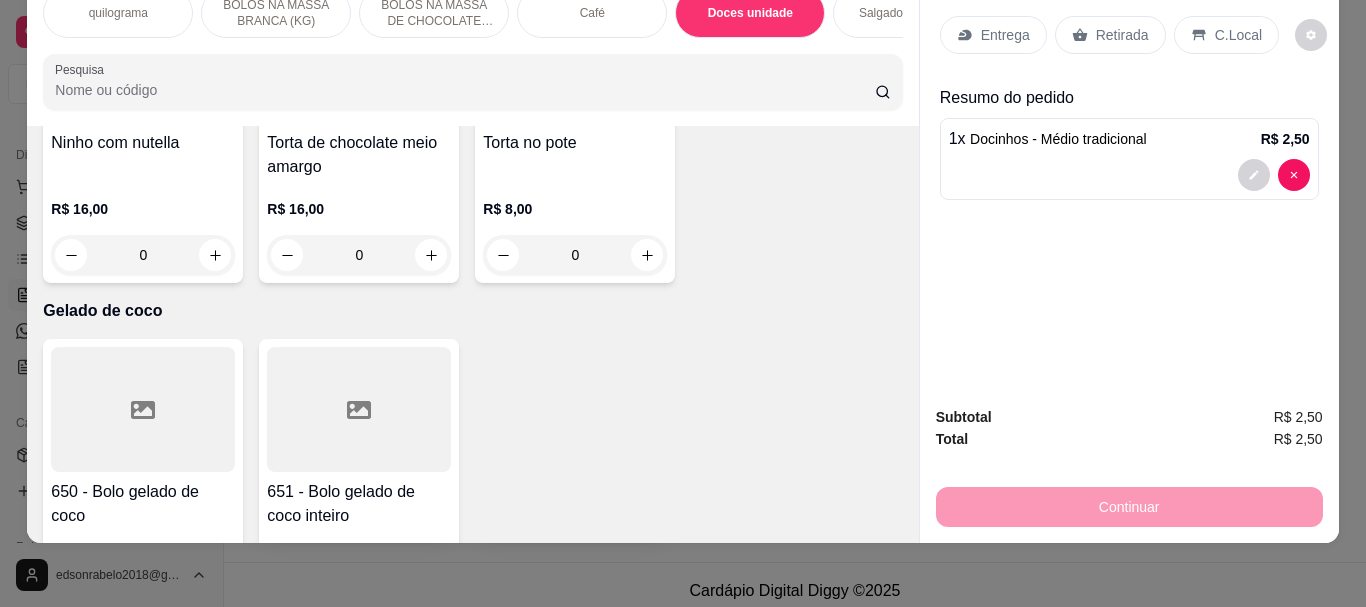 click at bounding box center [143, -1574] 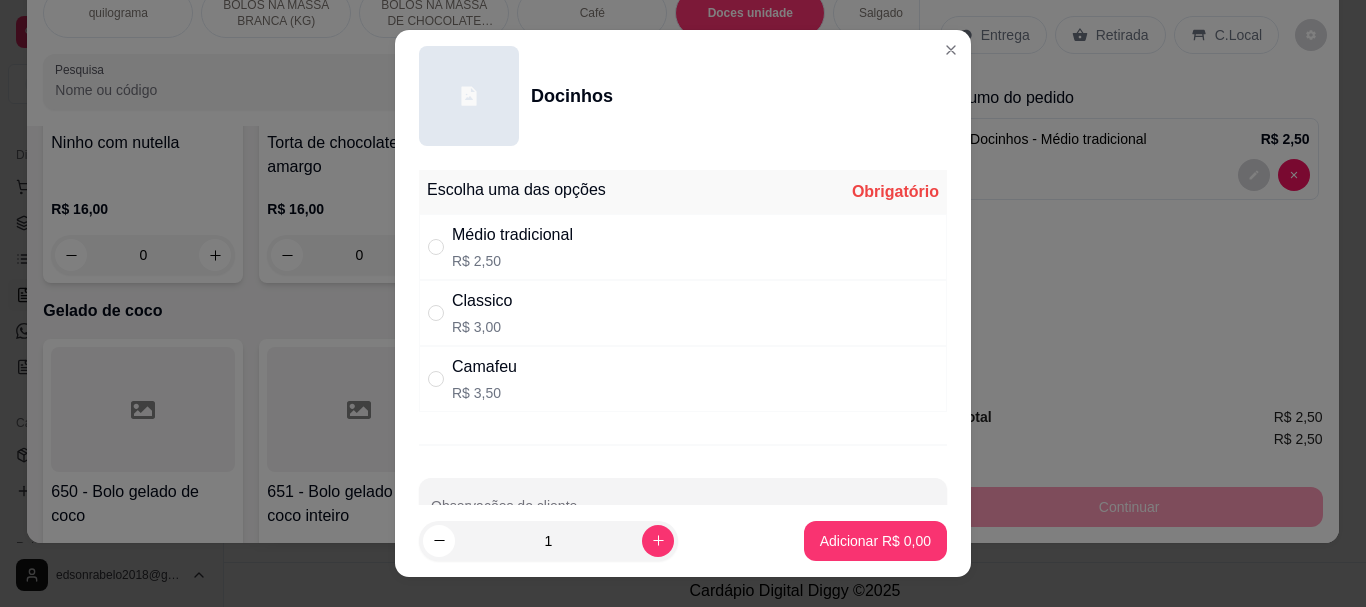 click on "R$ 3,00" at bounding box center [482, 327] 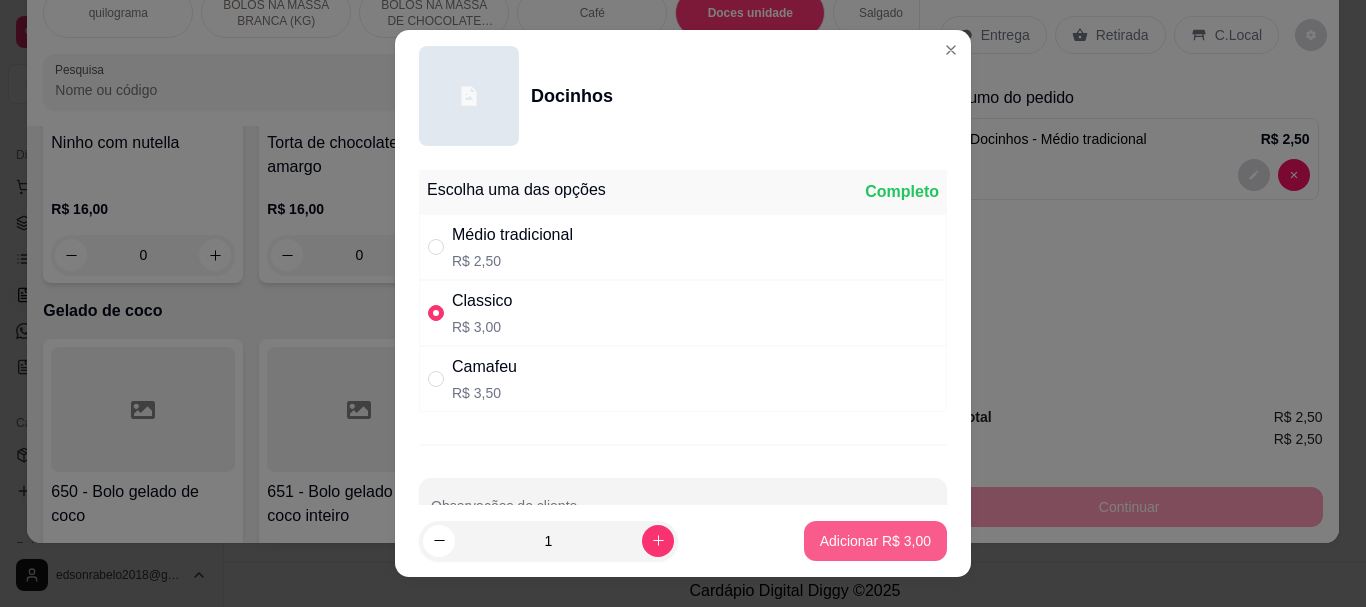 click on "Adicionar   R$ 3,00" at bounding box center (875, 541) 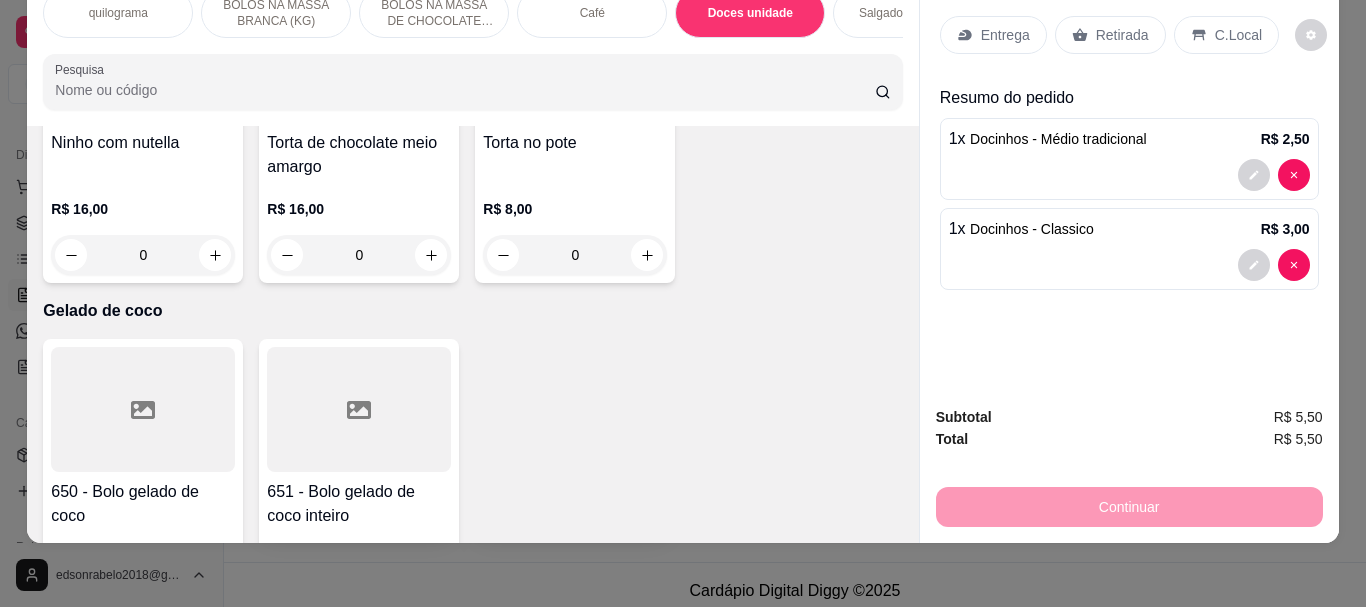 drag, startPoint x: 1208, startPoint y: 15, endPoint x: 1080, endPoint y: 426, distance: 430.47067 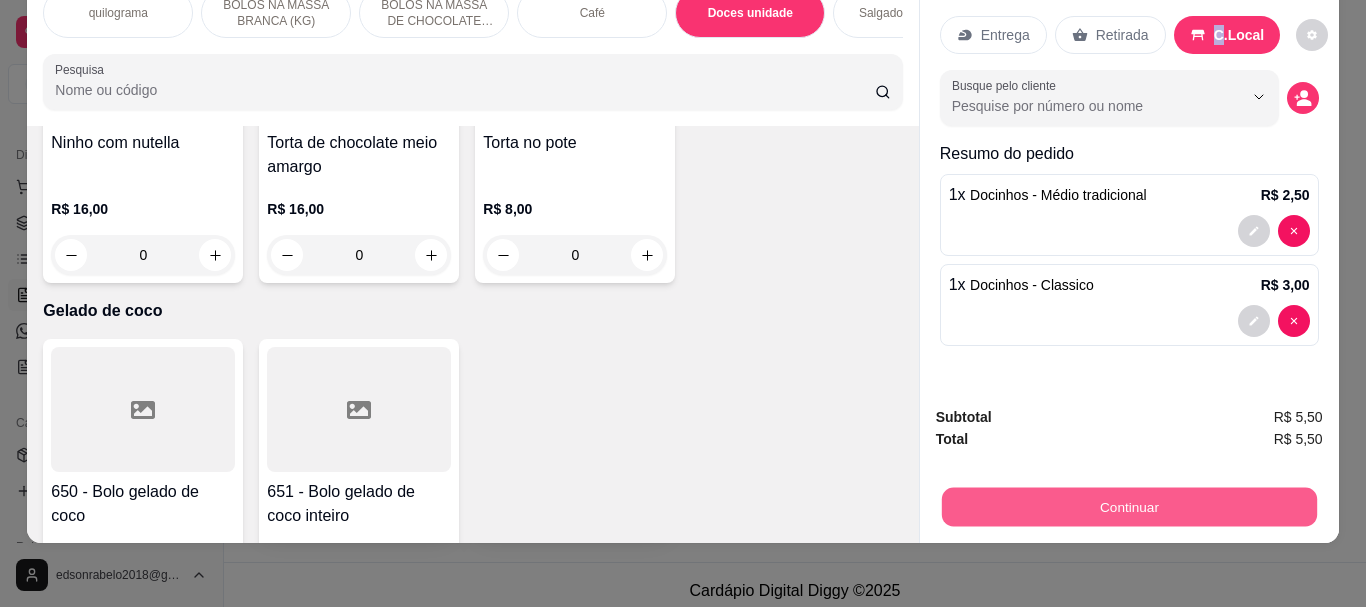 click on "Continuar" at bounding box center (1128, 506) 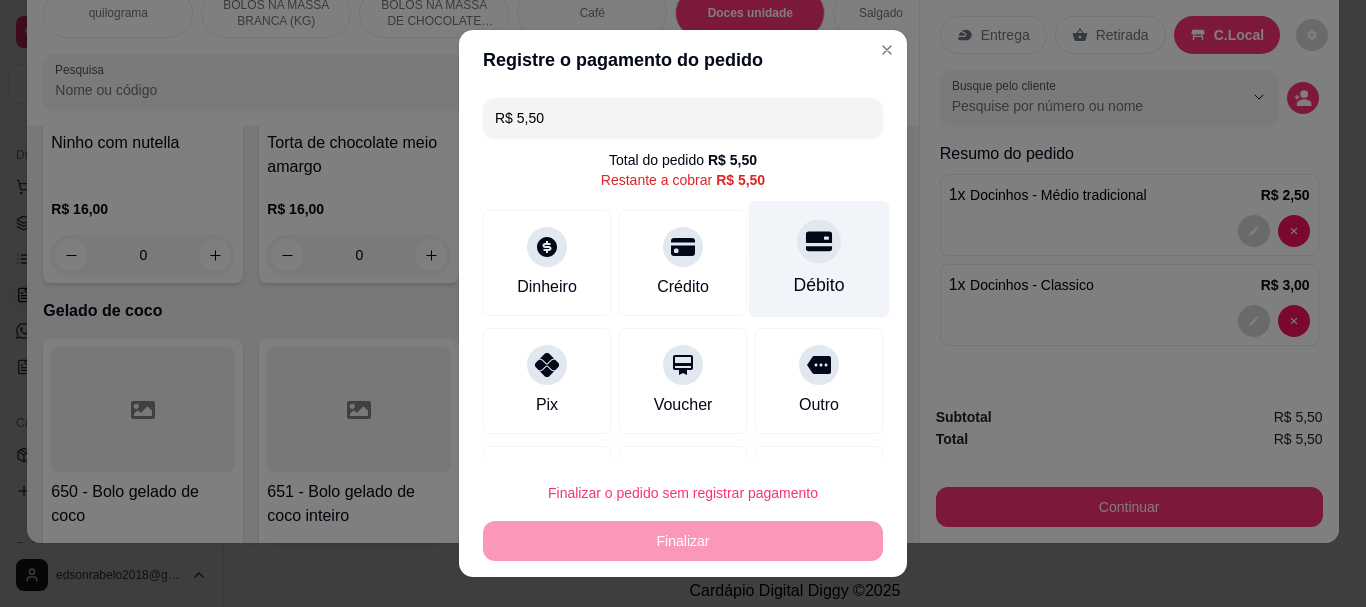 click at bounding box center [819, 242] 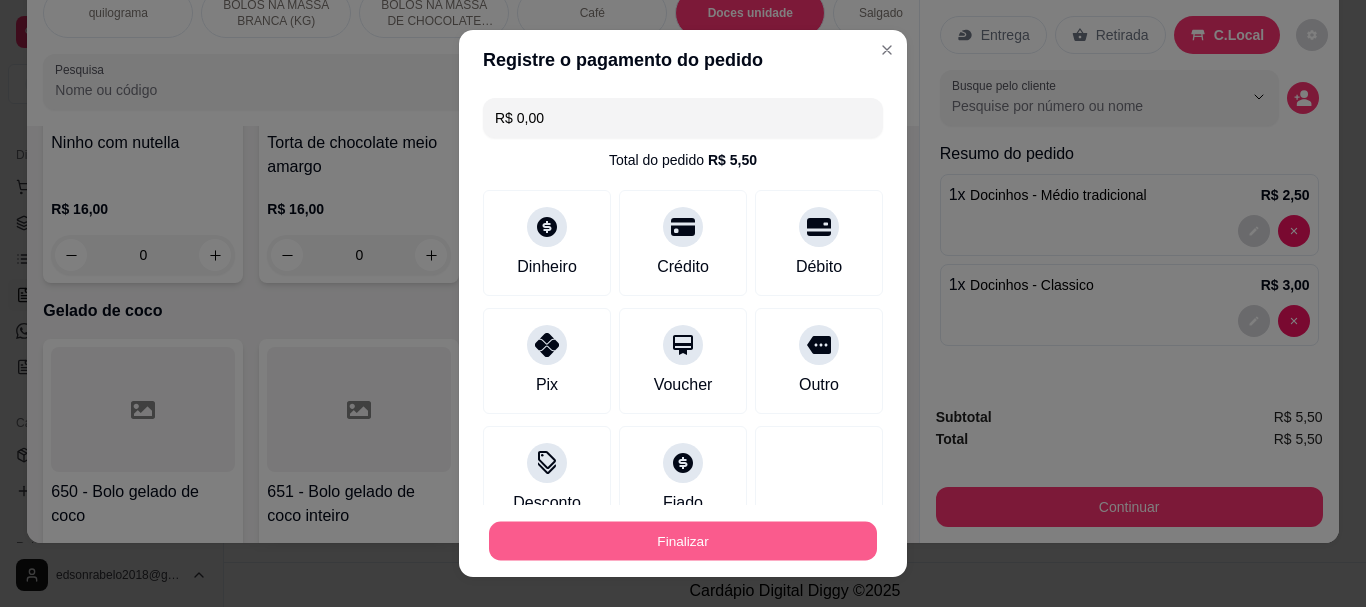 click on "Finalizar" at bounding box center (683, 540) 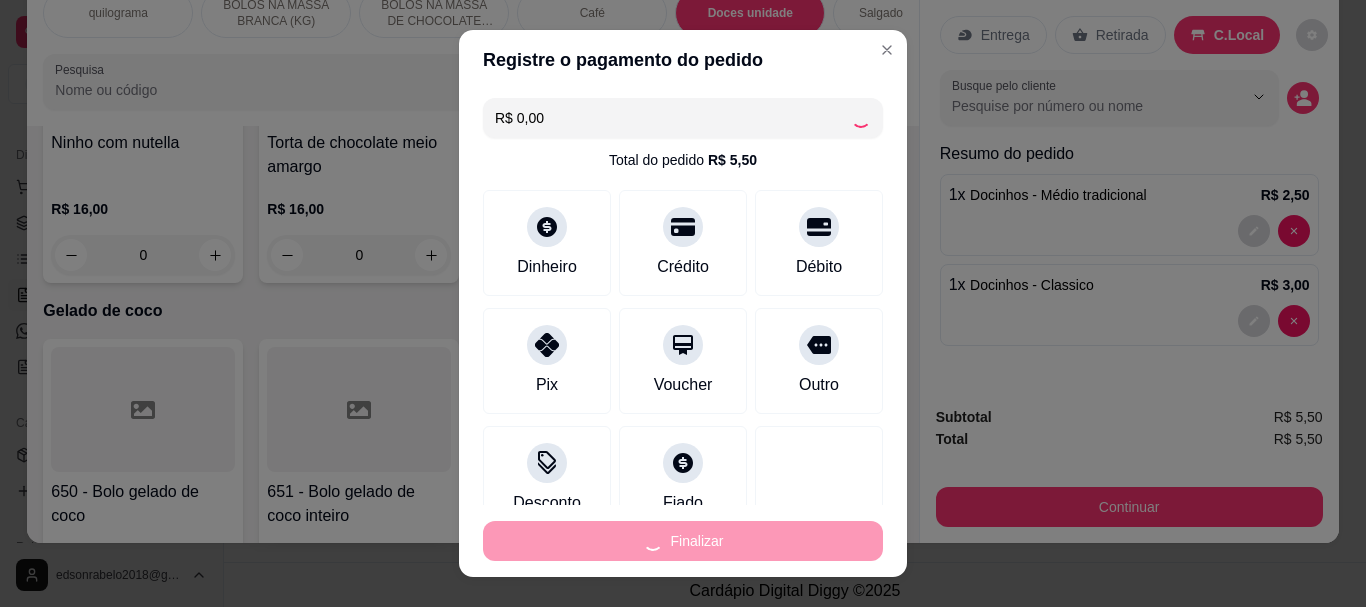 type on "0" 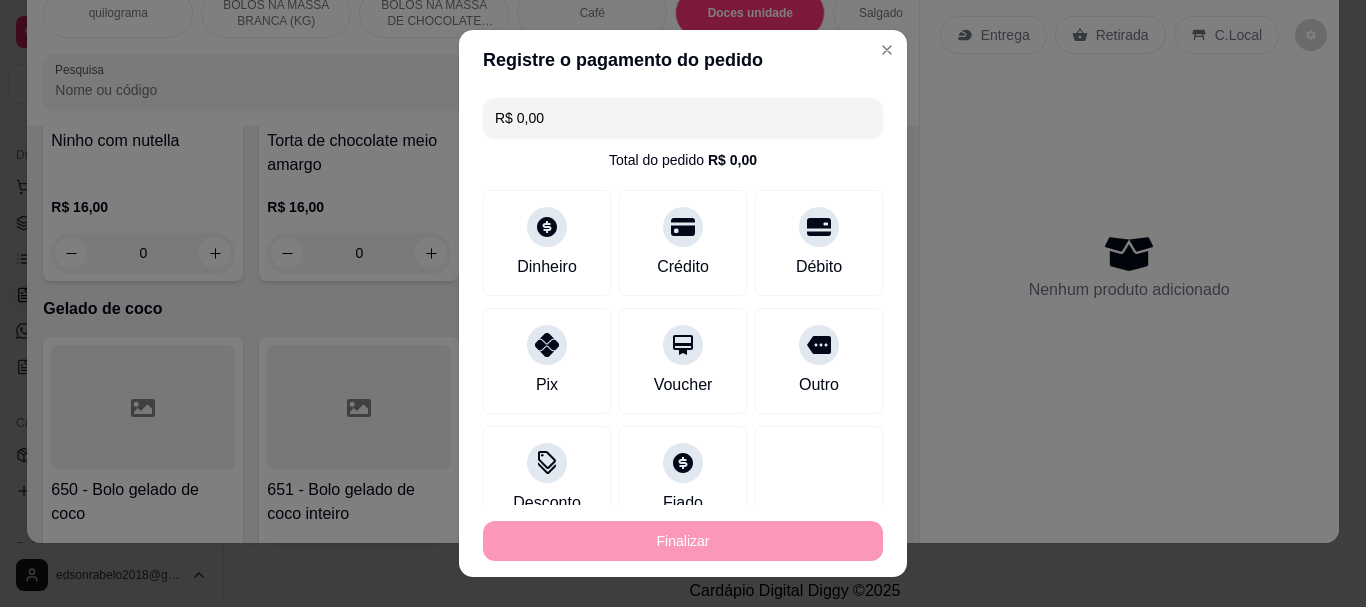 type on "-R$ 5,50" 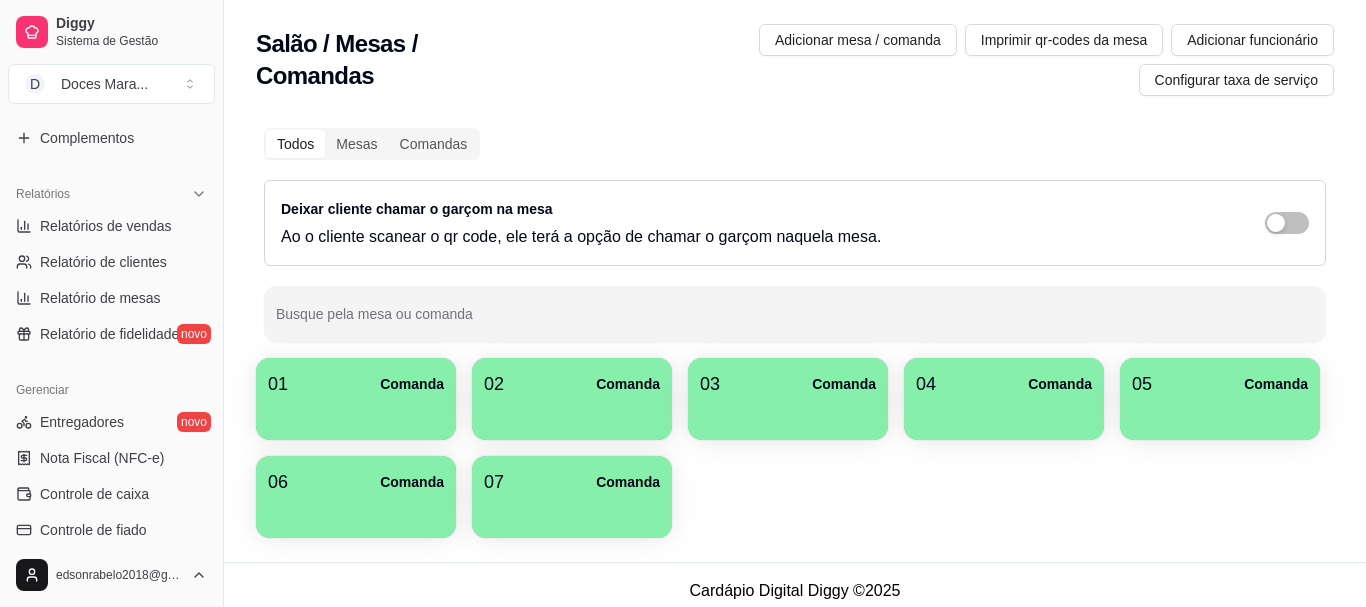 scroll, scrollTop: 600, scrollLeft: 0, axis: vertical 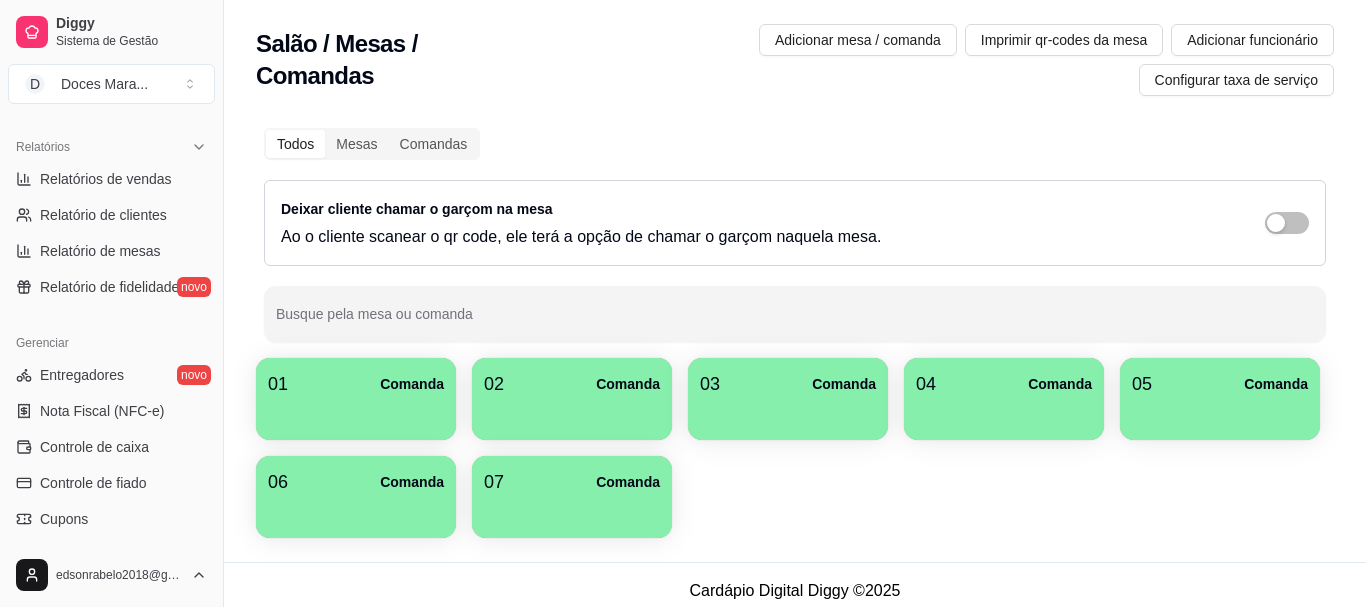 click at bounding box center [572, 413] 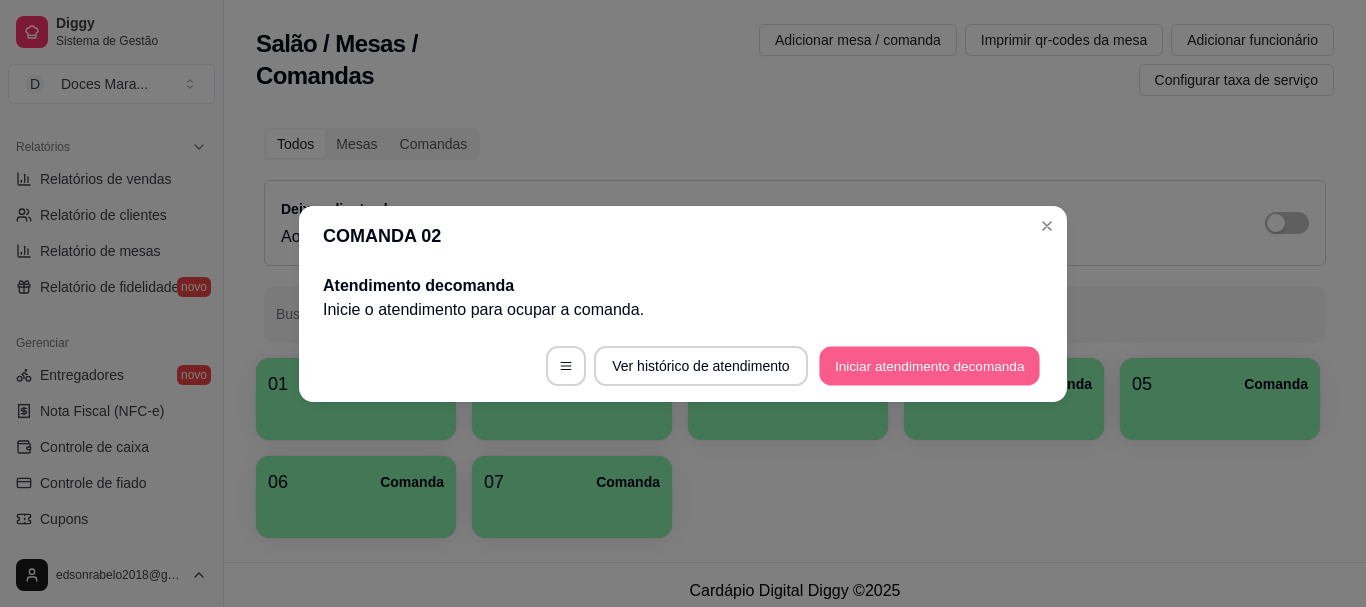 click on "Iniciar atendimento de  comanda" at bounding box center [929, 365] 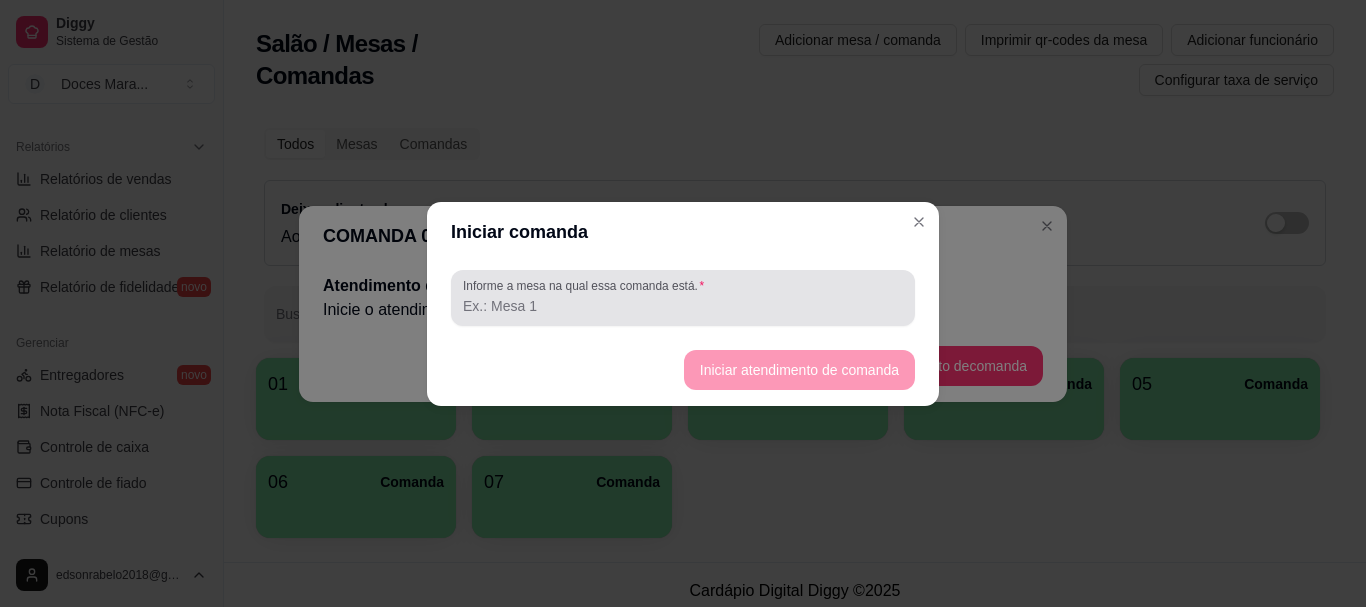 click on "Informe a mesa na qual essa comanda está." at bounding box center [683, 306] 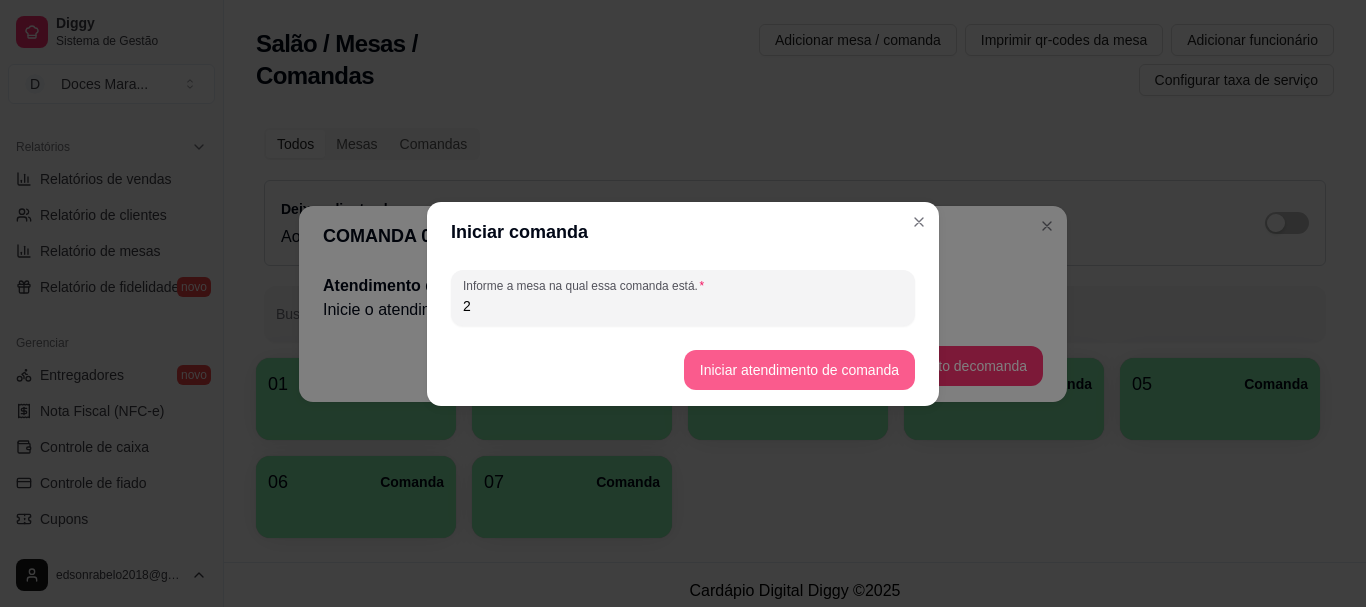 type on "2" 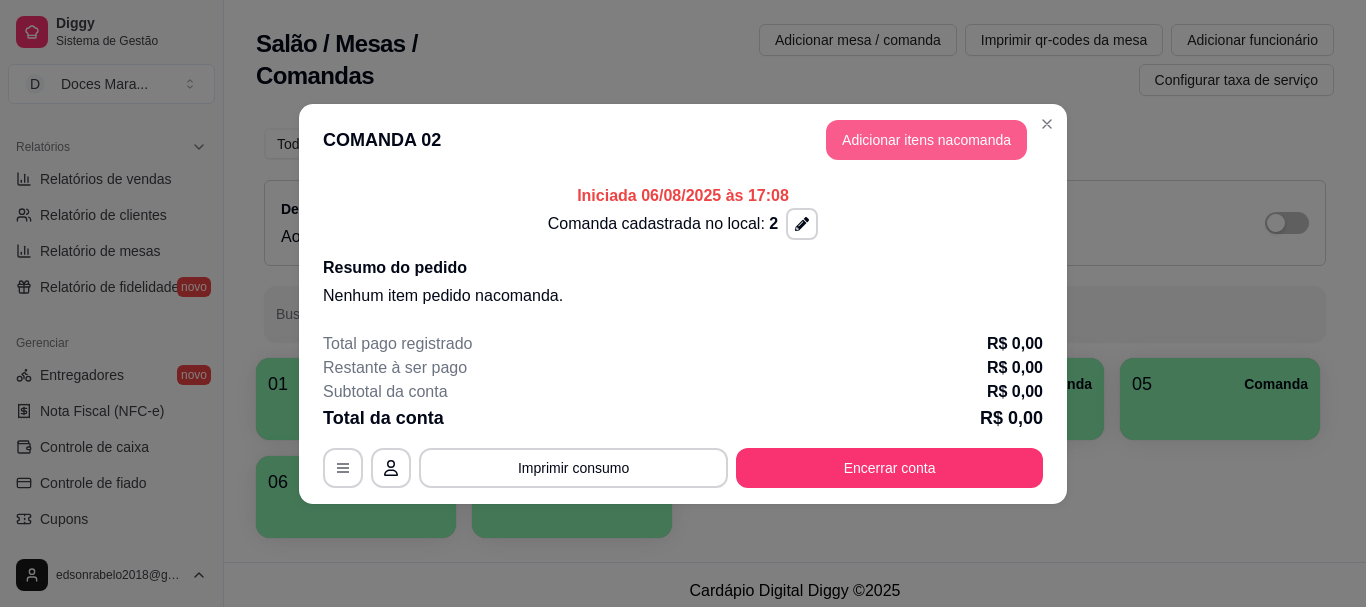 click on "Adicionar itens na  comanda" at bounding box center (926, 140) 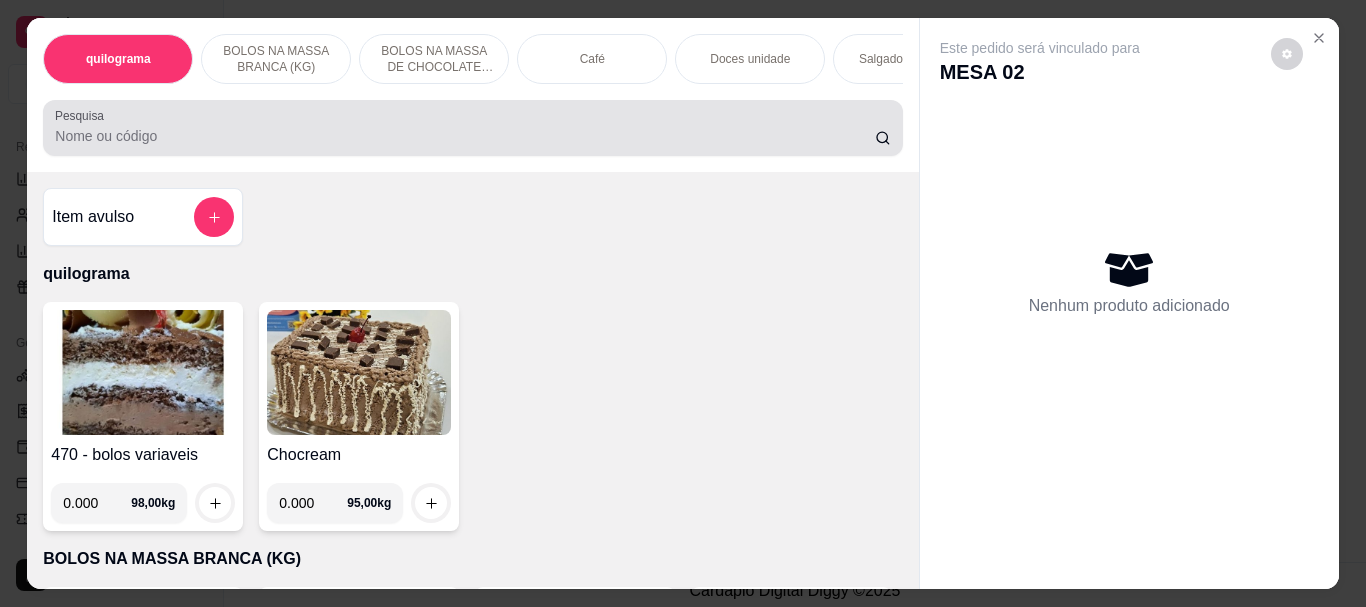 click on "Pesquisa" at bounding box center [465, 136] 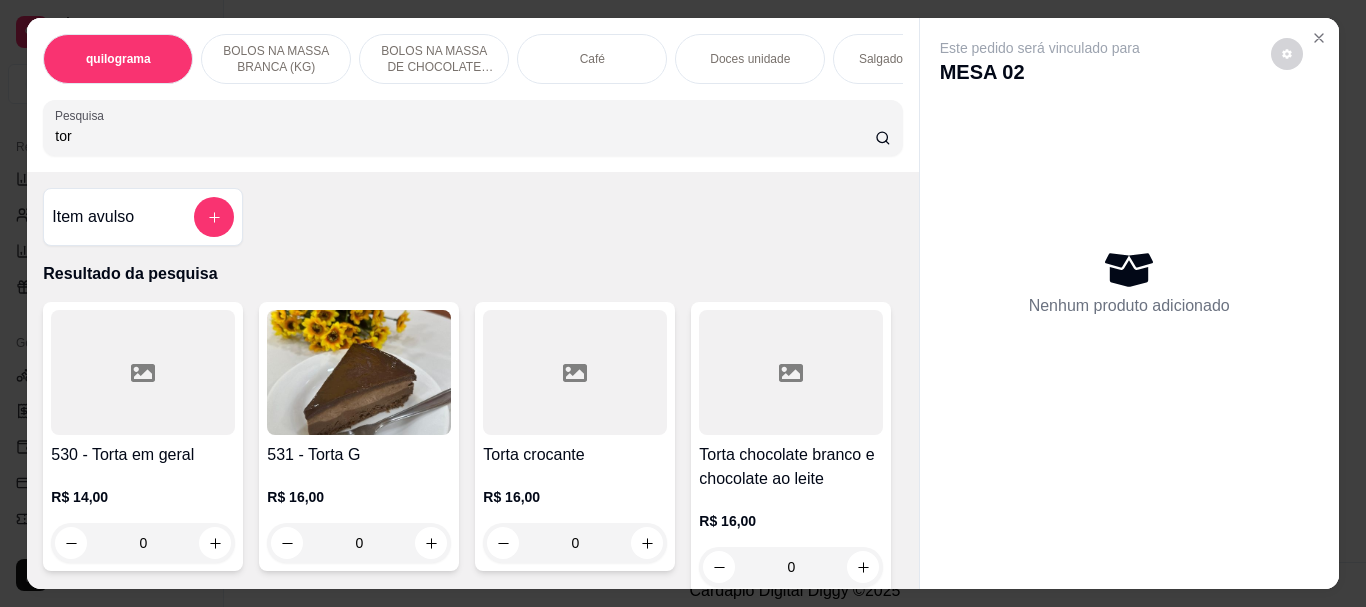type on "tor" 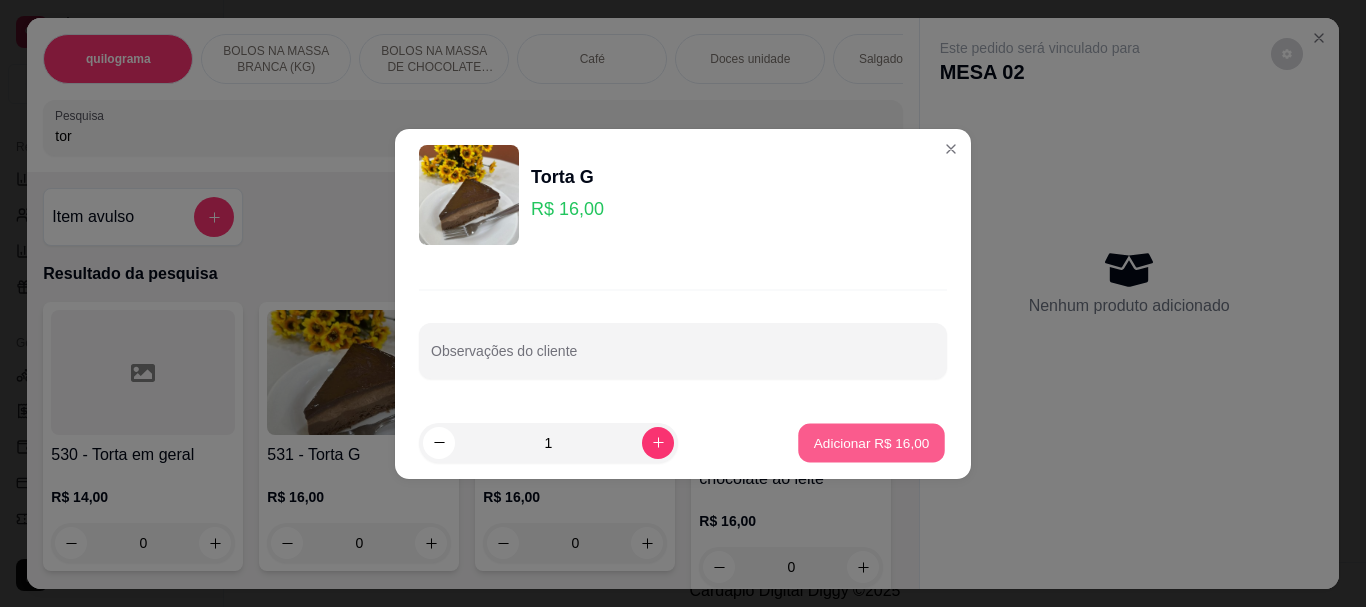click on "Adicionar   R$ 16,00" at bounding box center (872, 442) 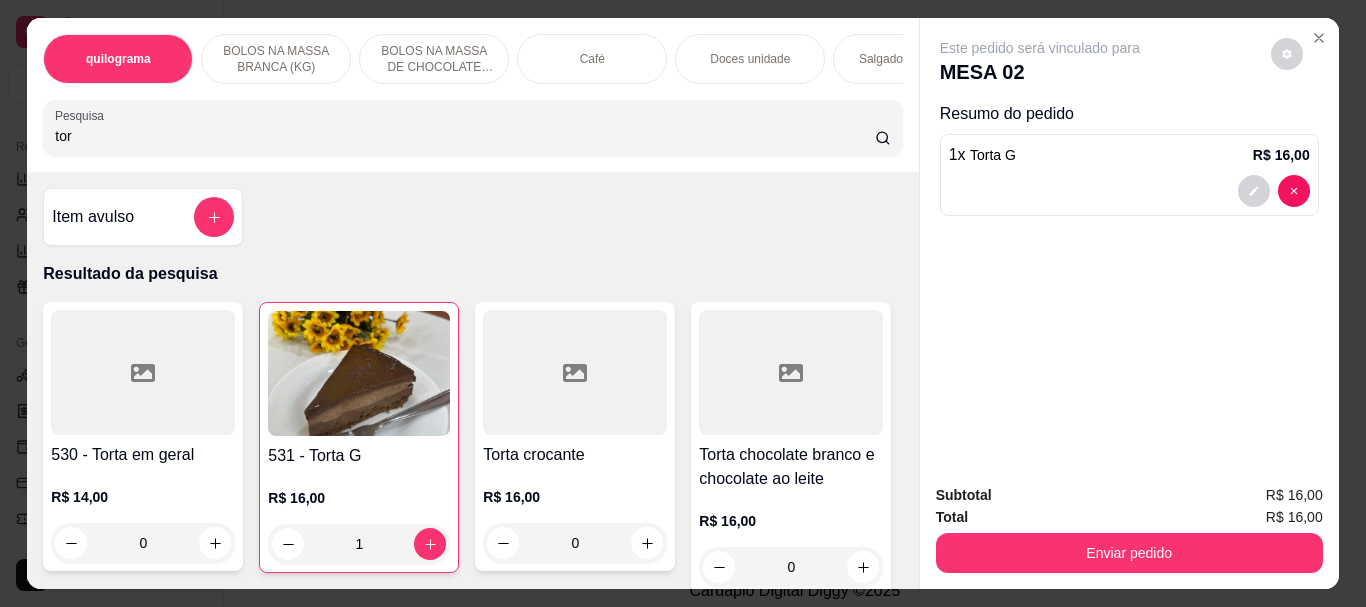 click on "Salgados variados" at bounding box center (908, 59) 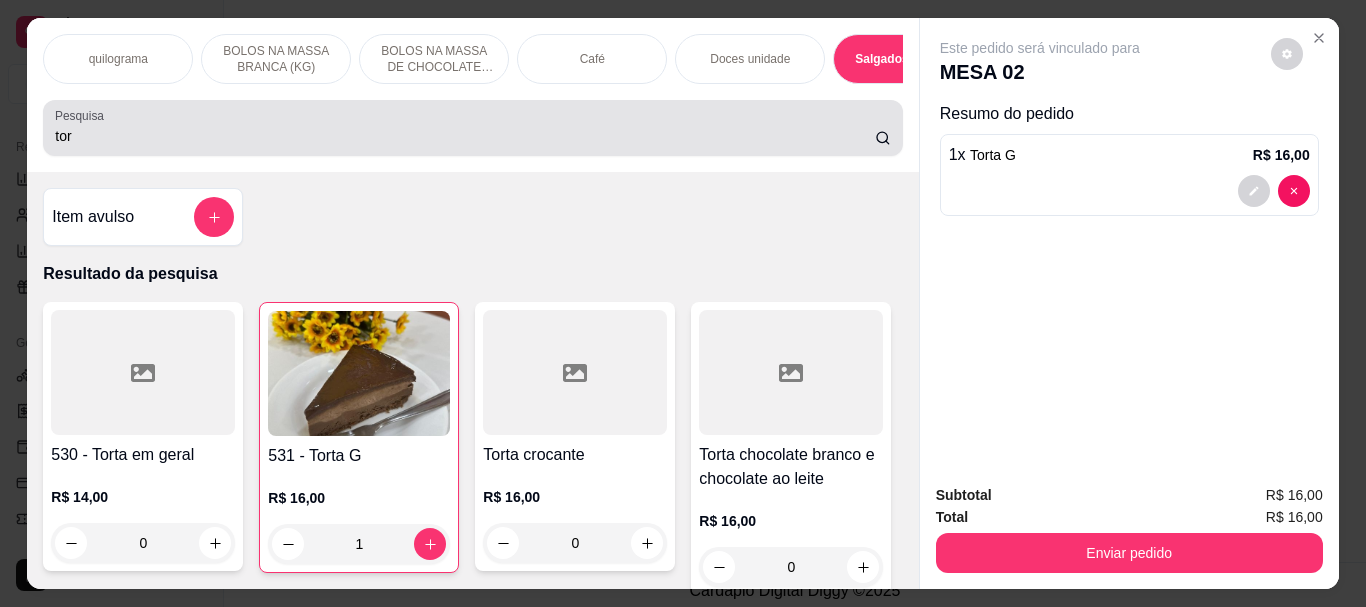 scroll, scrollTop: 8679, scrollLeft: 0, axis: vertical 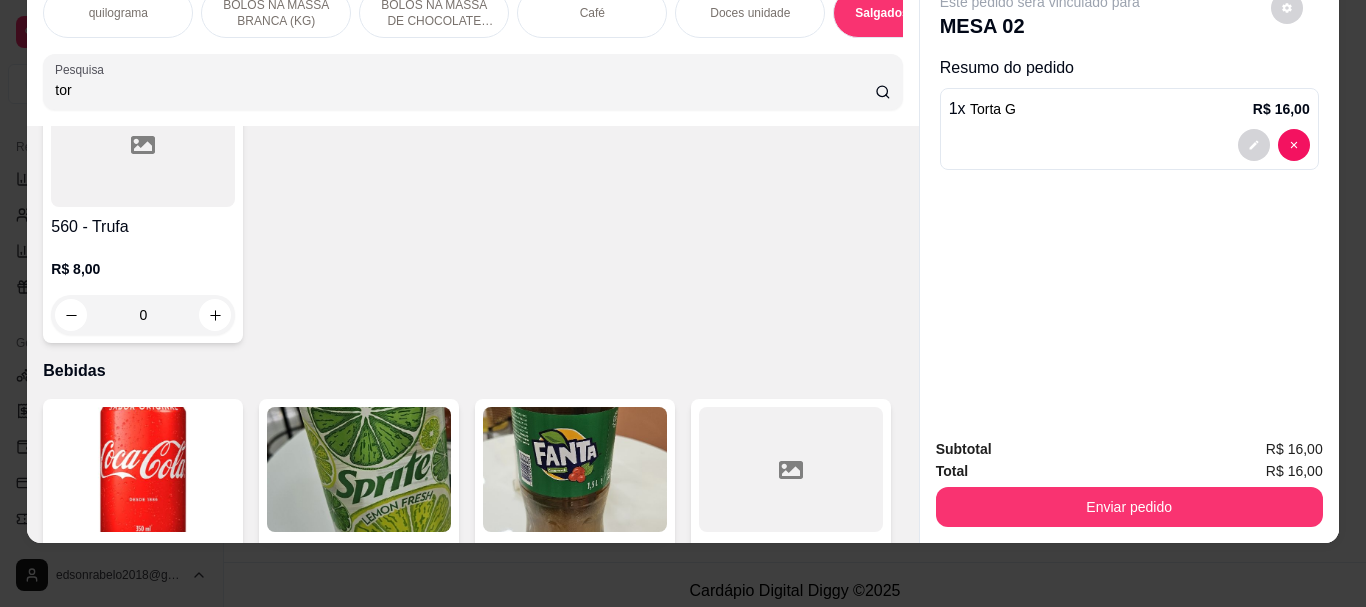 click at bounding box center [143, -1862] 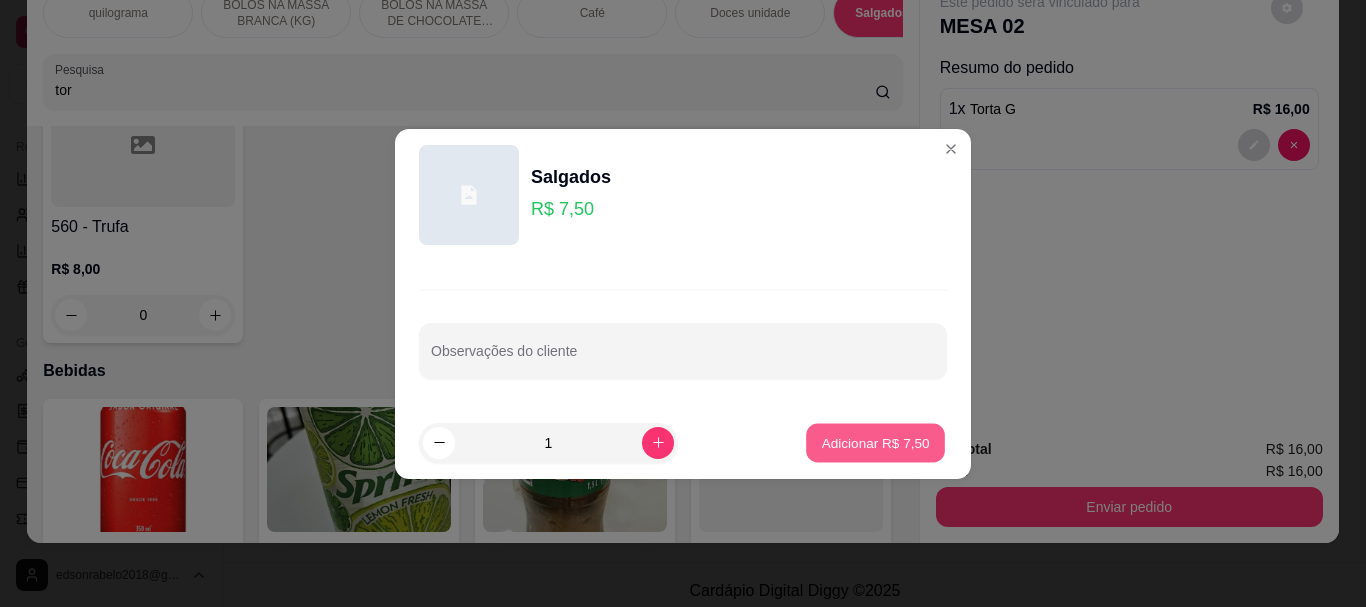 click on "Adicionar   R$ 7,50" at bounding box center [875, 442] 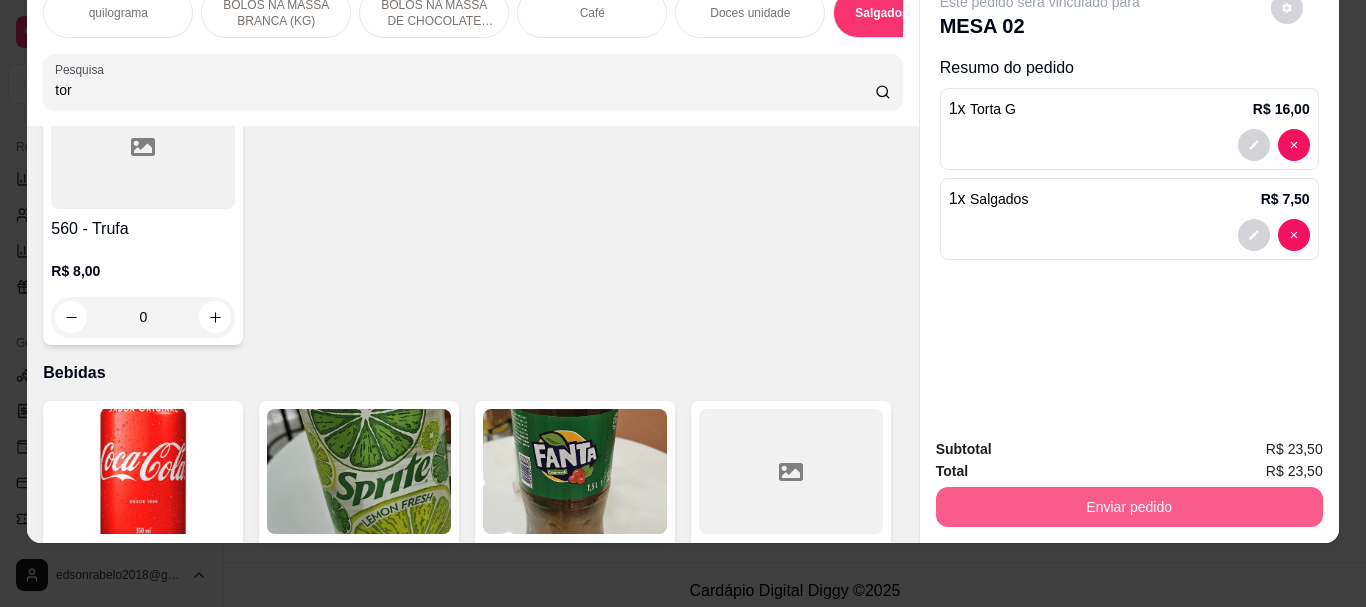 click on "Enviar pedido" at bounding box center [1129, 507] 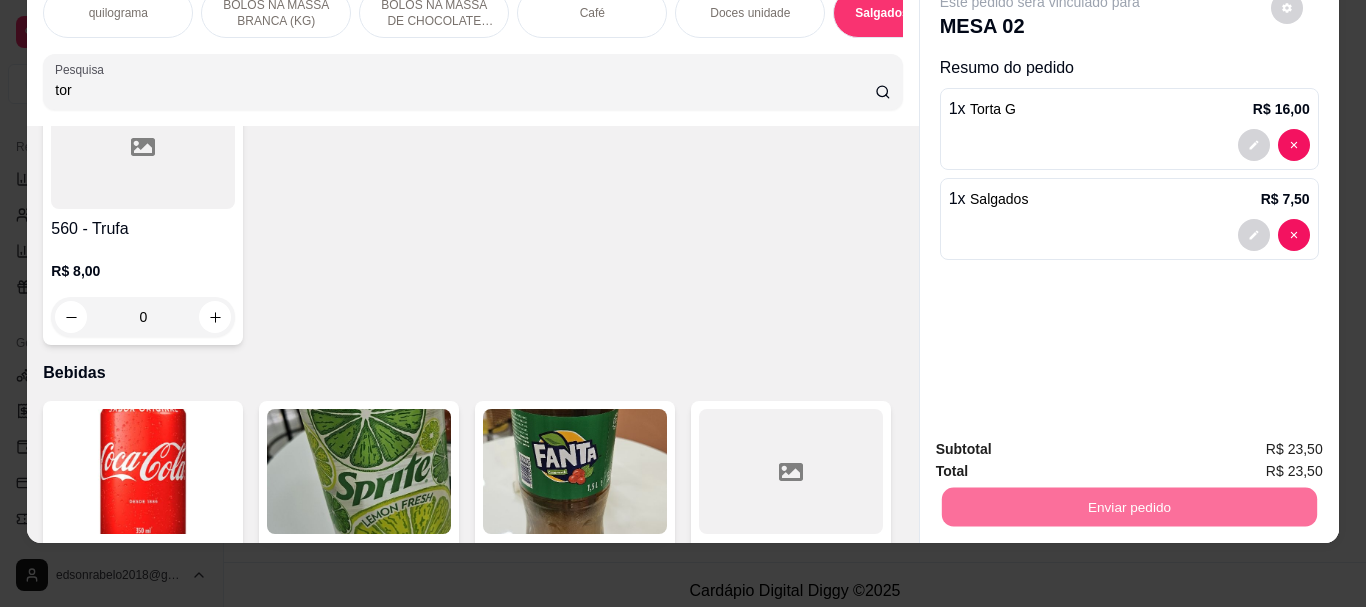 click on "Não registrar e enviar pedido" at bounding box center (1063, 443) 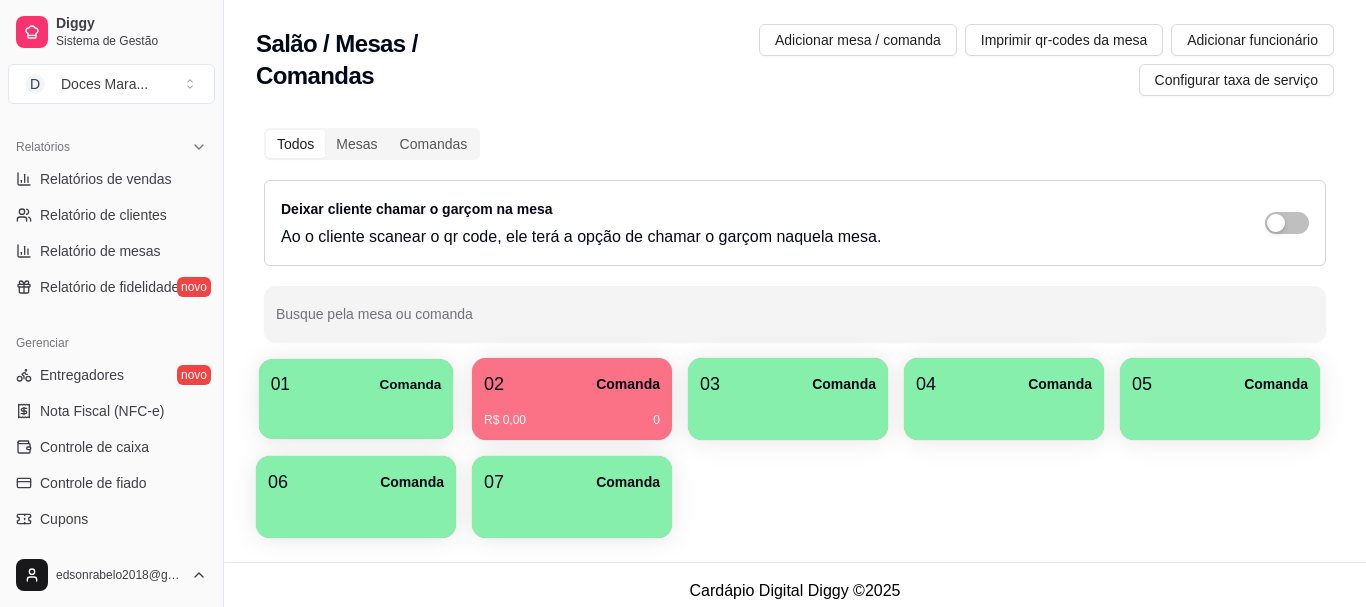 click on "01 Comanda" at bounding box center [356, 384] 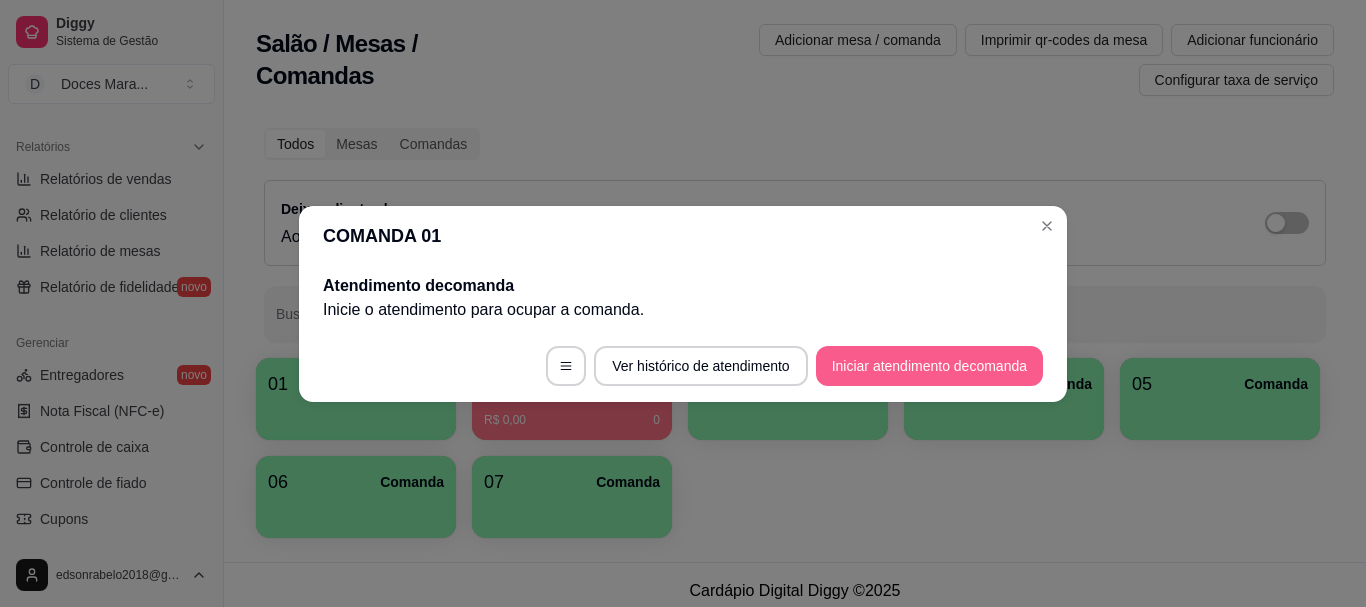click on "Iniciar atendimento de  comanda" at bounding box center [929, 366] 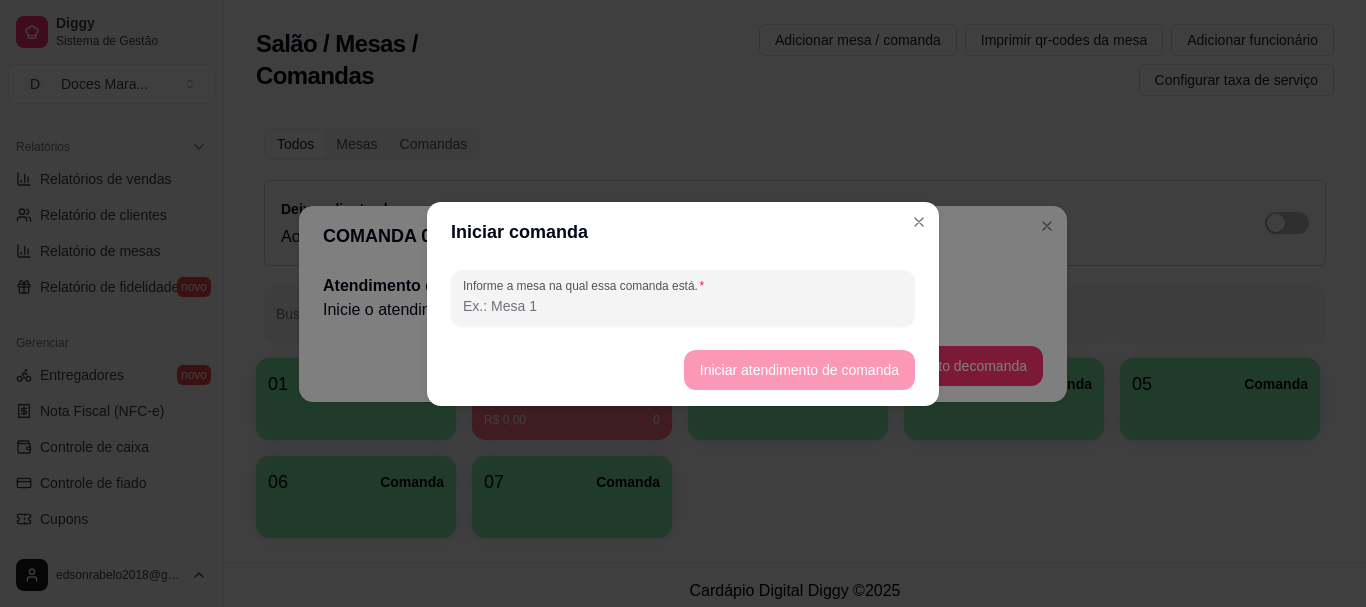 click on "Informe a mesa na qual essa comanda está." at bounding box center (683, 306) 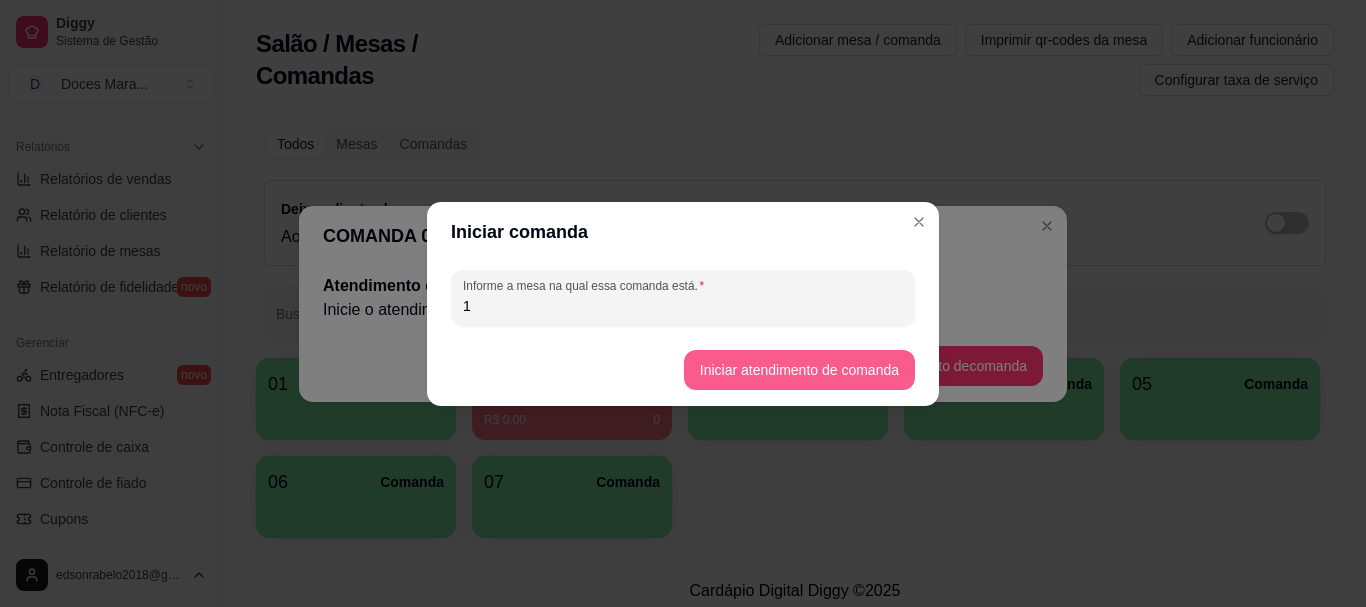 type on "1" 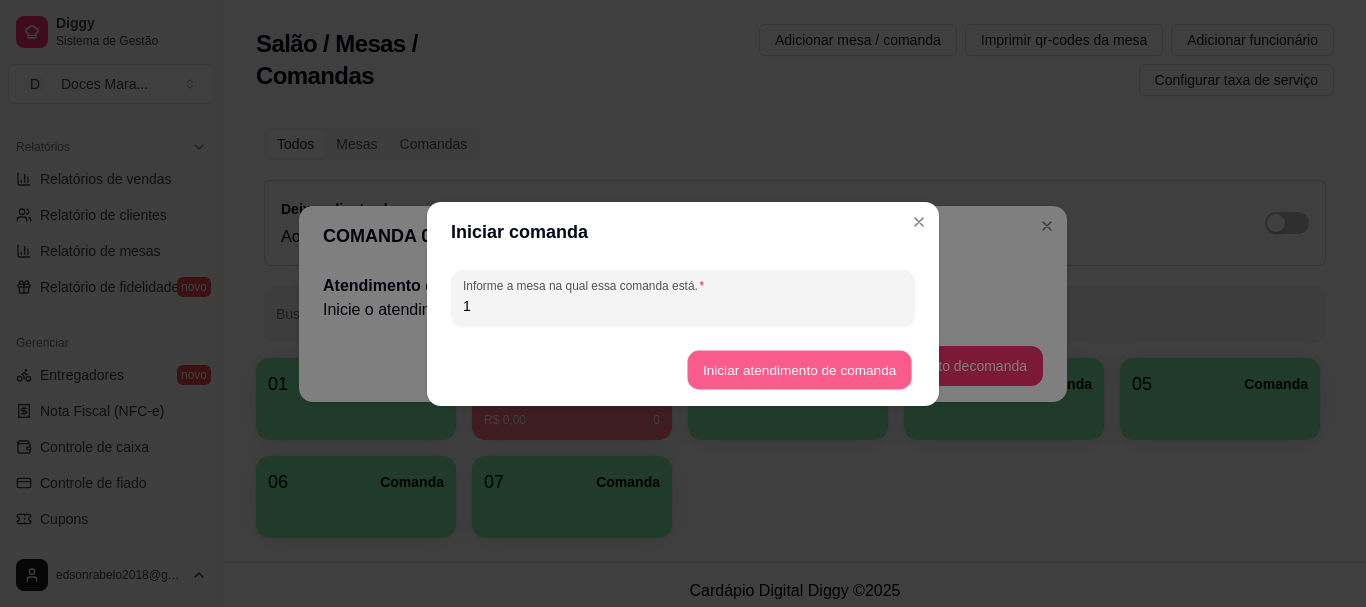 click on "Iniciar atendimento de comanda" at bounding box center (799, 369) 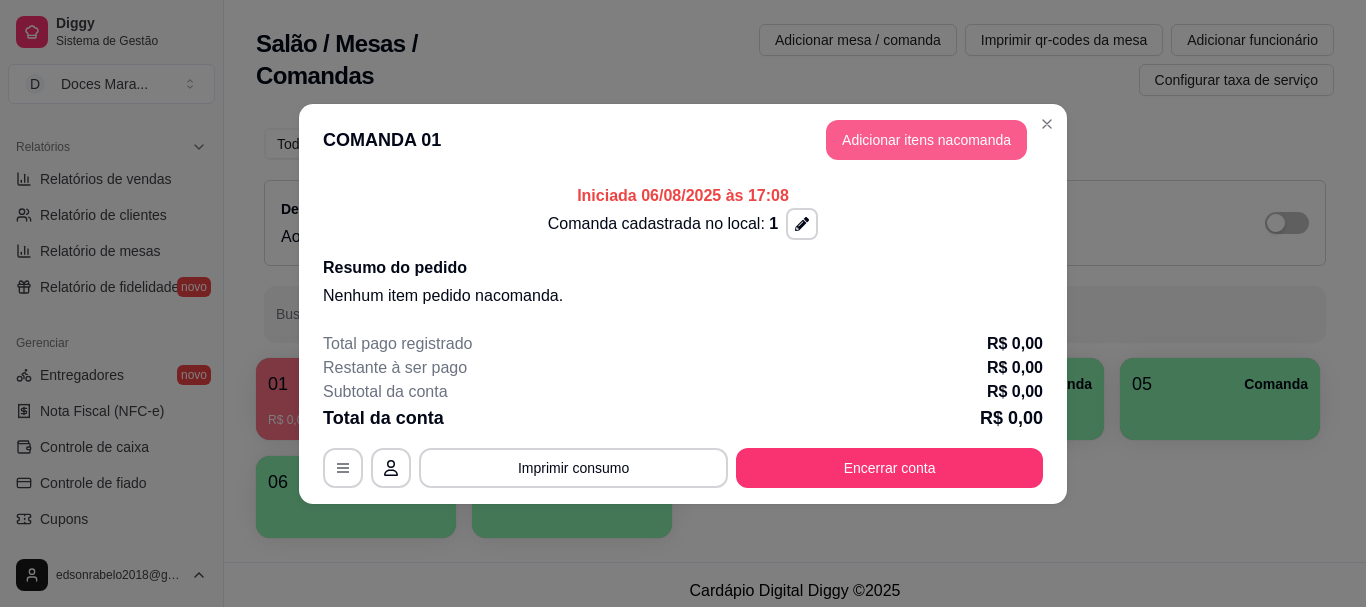 click on "Adicionar itens na  comanda" at bounding box center (926, 140) 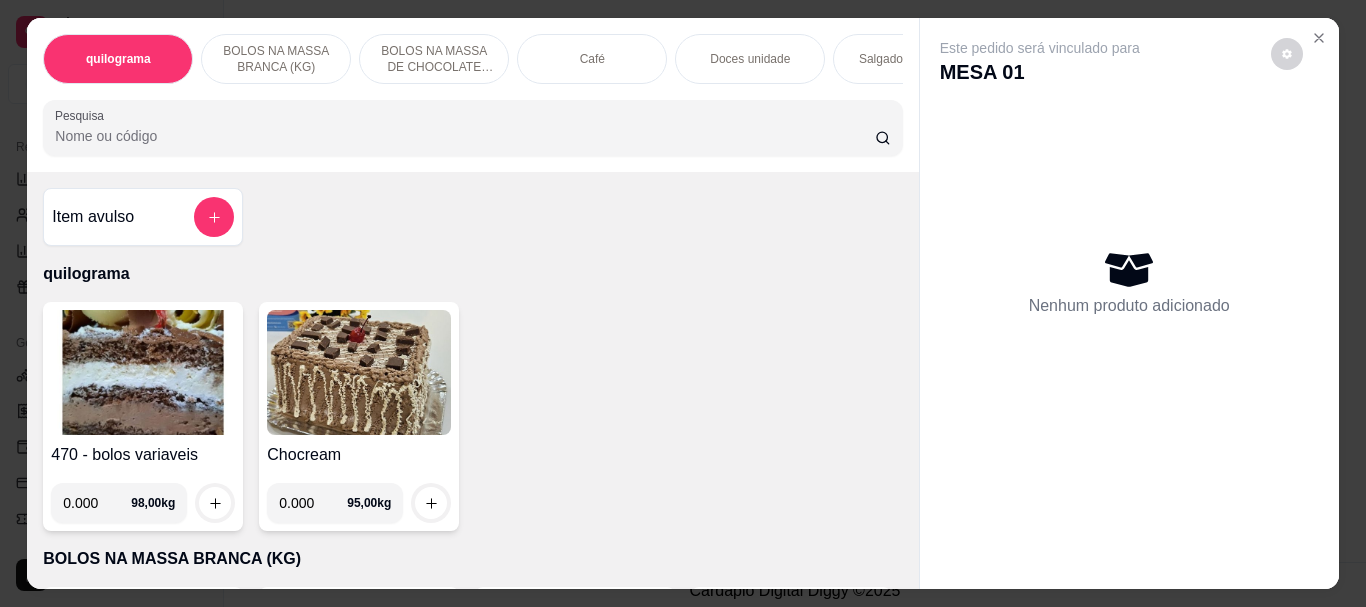 click at bounding box center (143, 372) 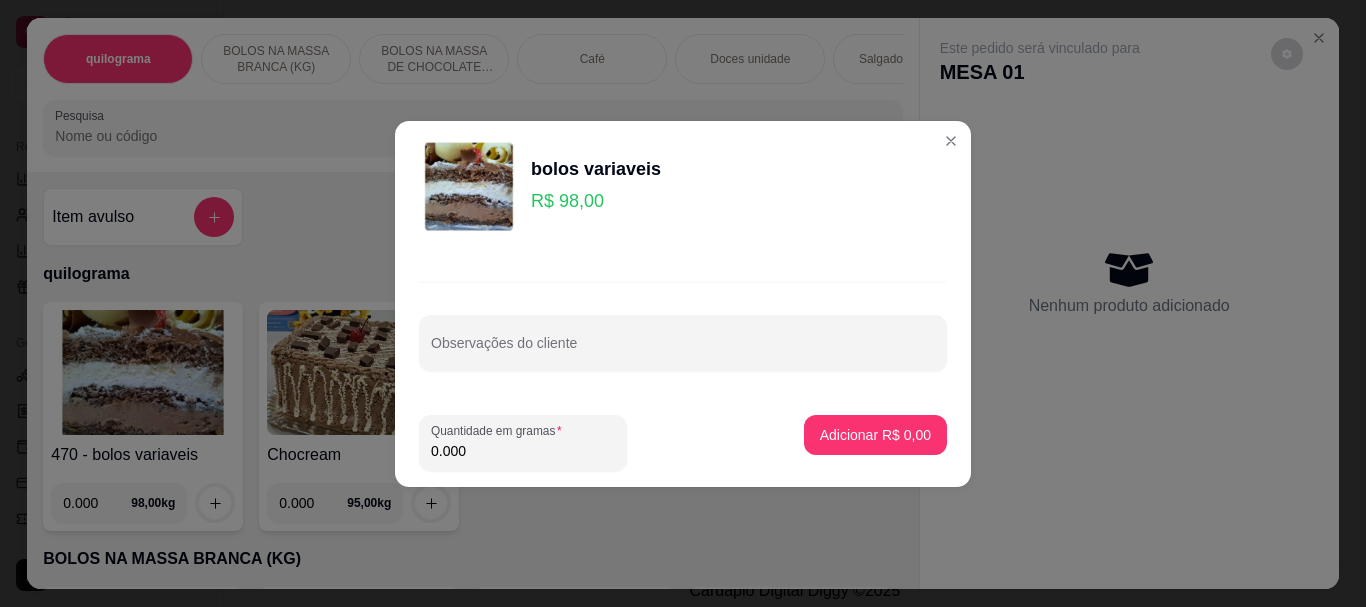 click on "0.000" at bounding box center (523, 451) 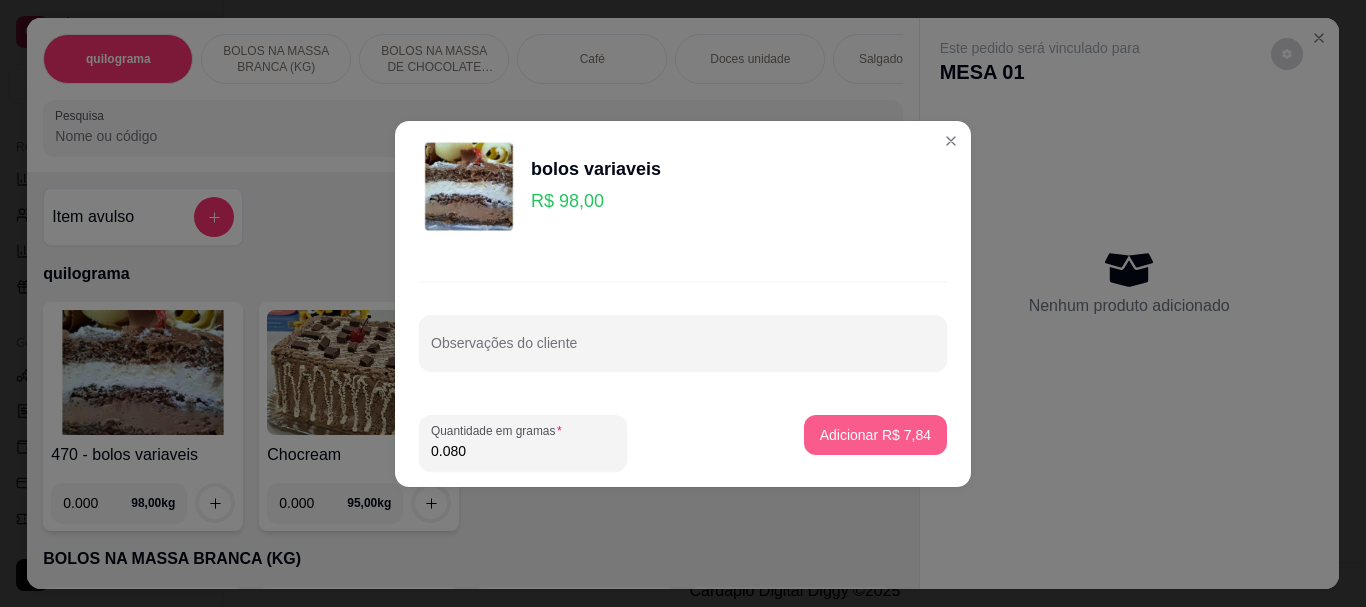 type on "0.080" 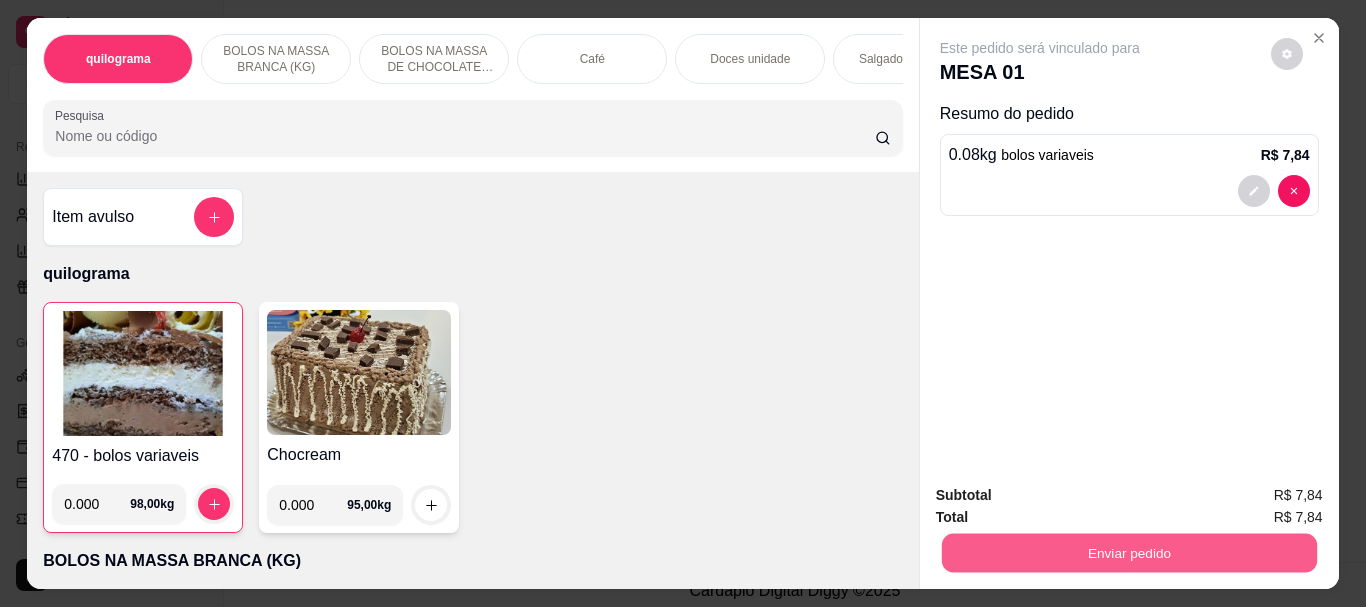click on "Enviar pedido" at bounding box center (1128, 552) 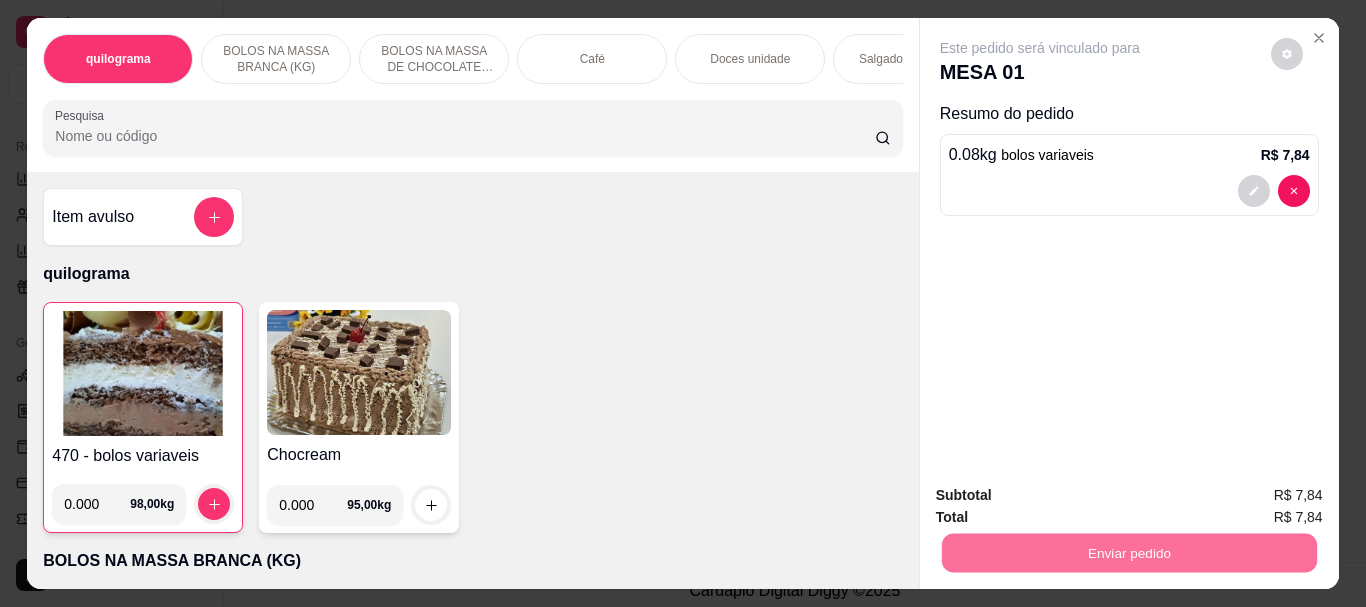 click on "Não registrar e enviar pedido" at bounding box center (1063, 496) 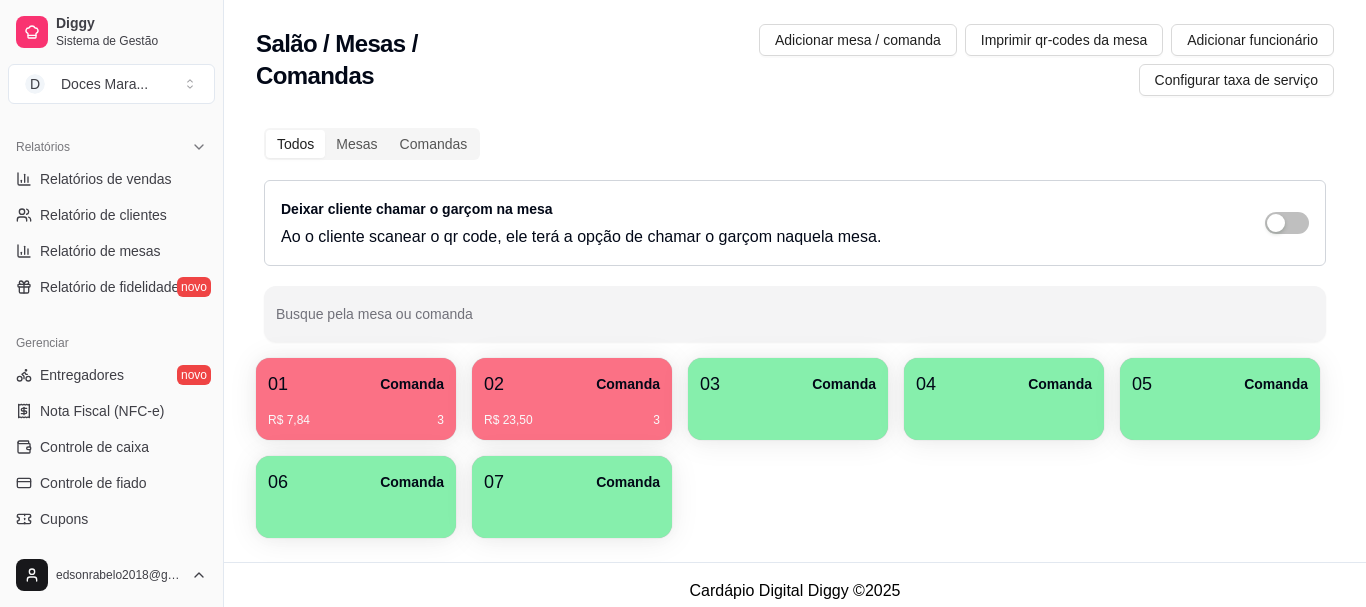 click on "R$ 23,50 3" at bounding box center (572, 420) 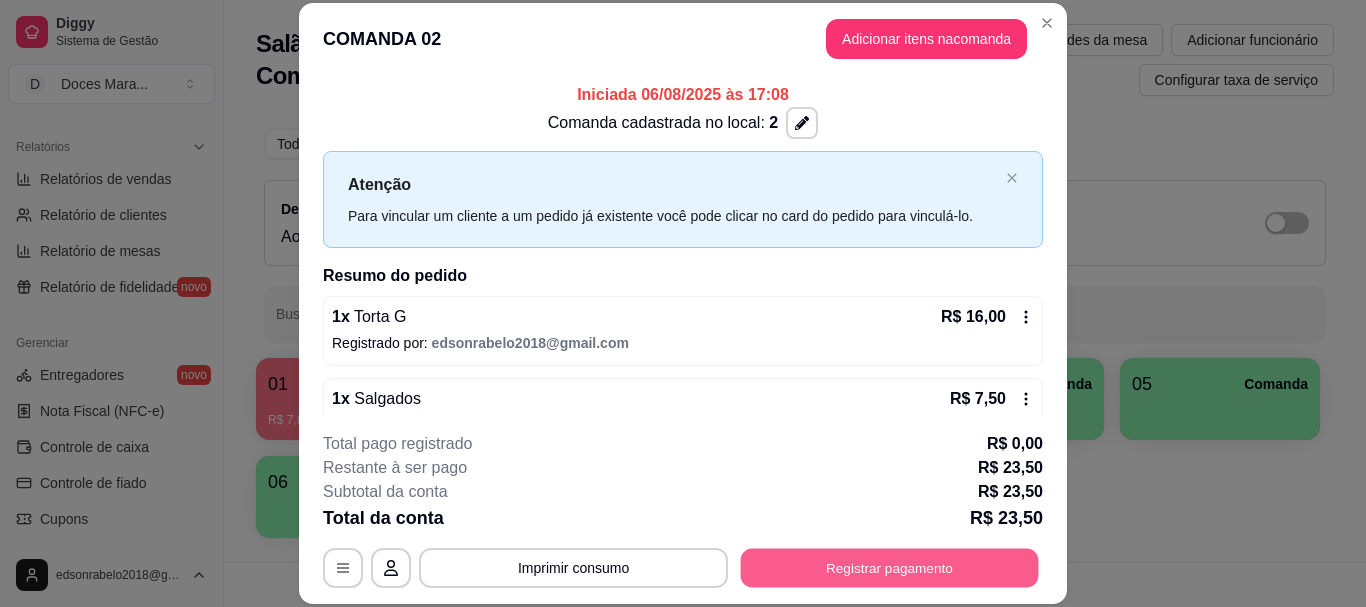 click on "Registrar pagamento" at bounding box center (890, 568) 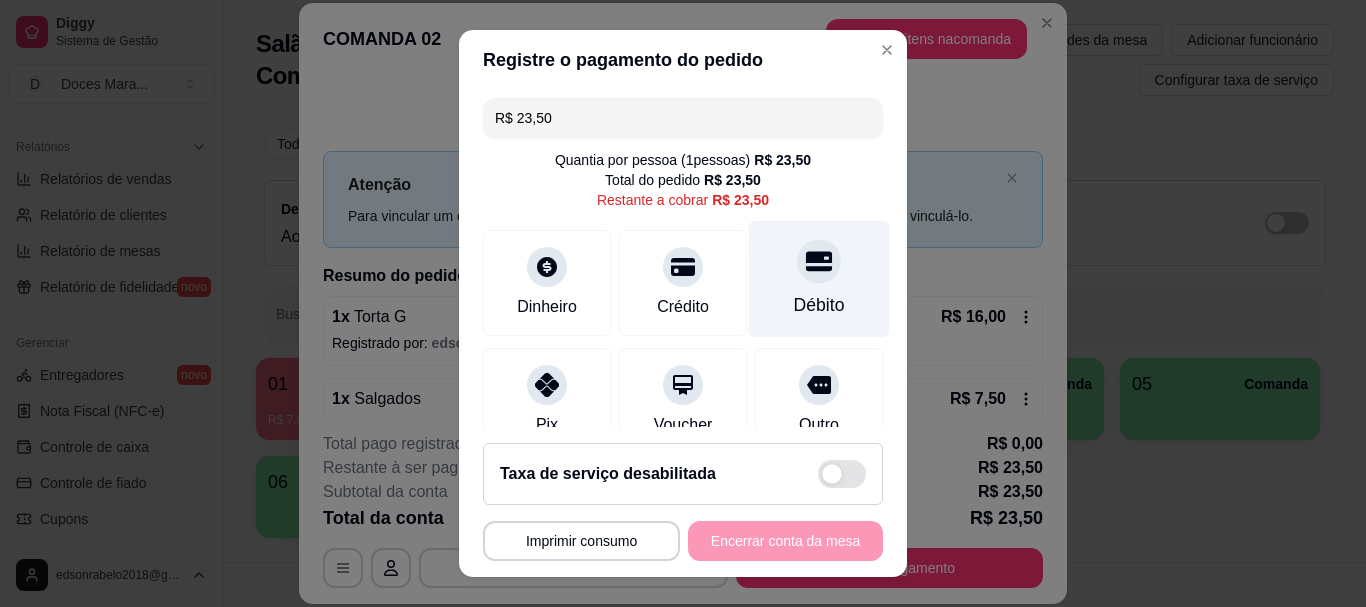 click on "Débito" at bounding box center (819, 279) 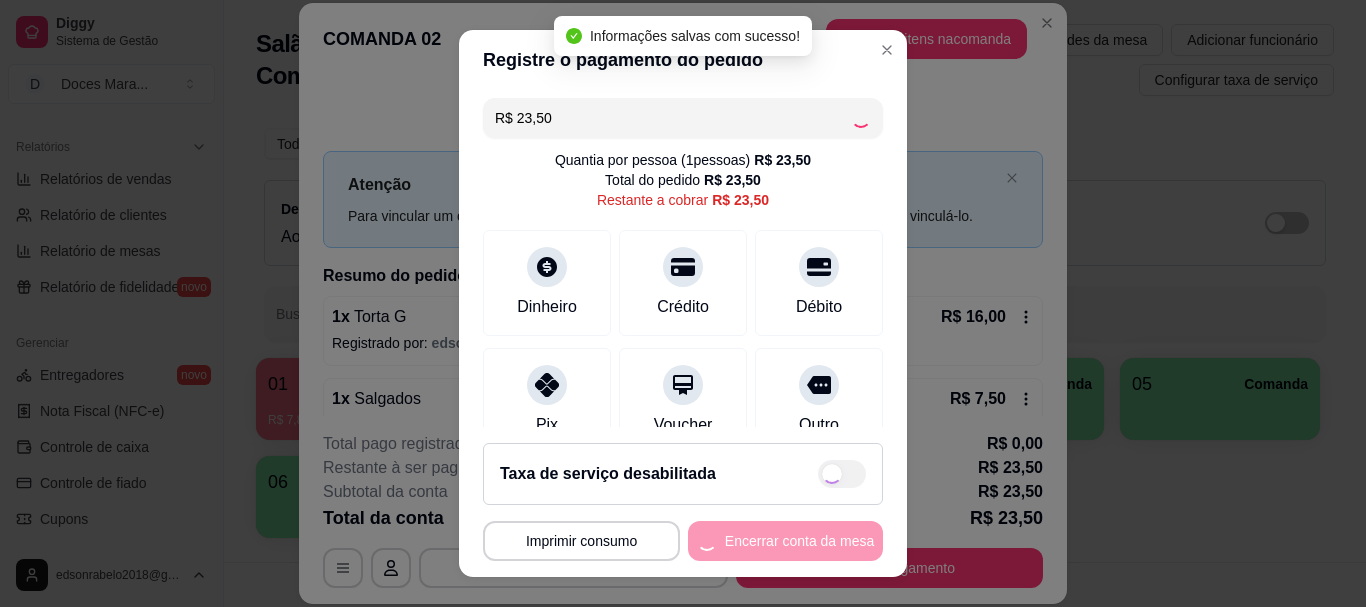 type on "R$ 0,00" 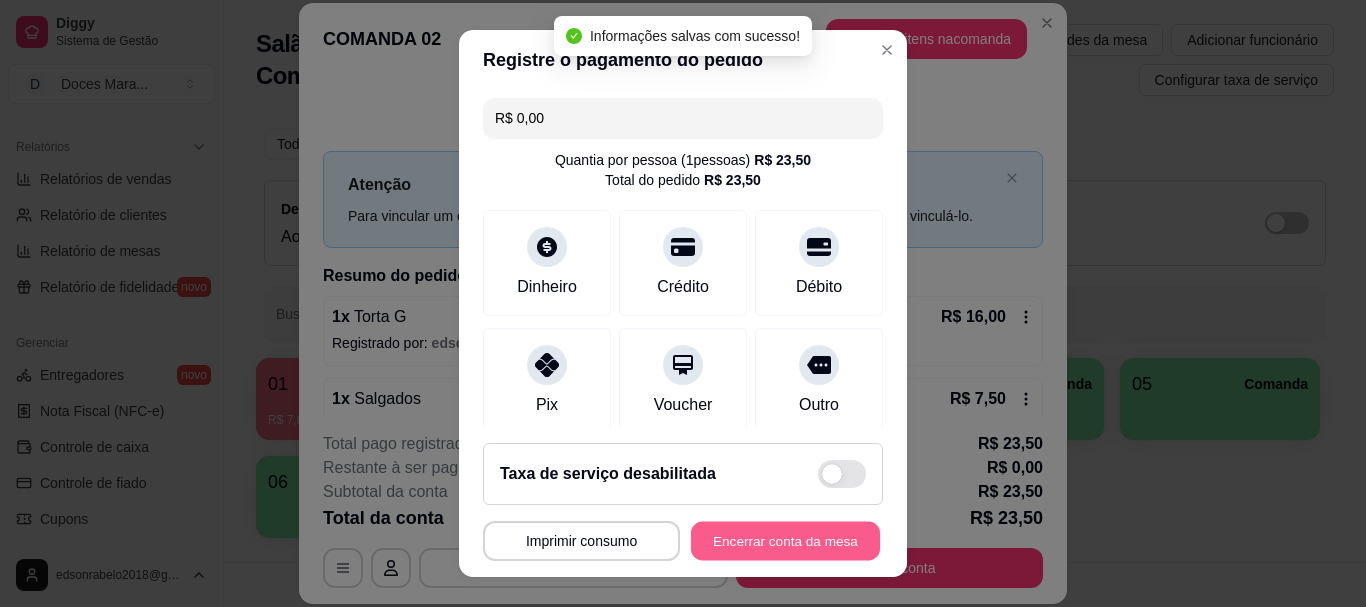 click on "Encerrar conta da mesa" at bounding box center (785, 540) 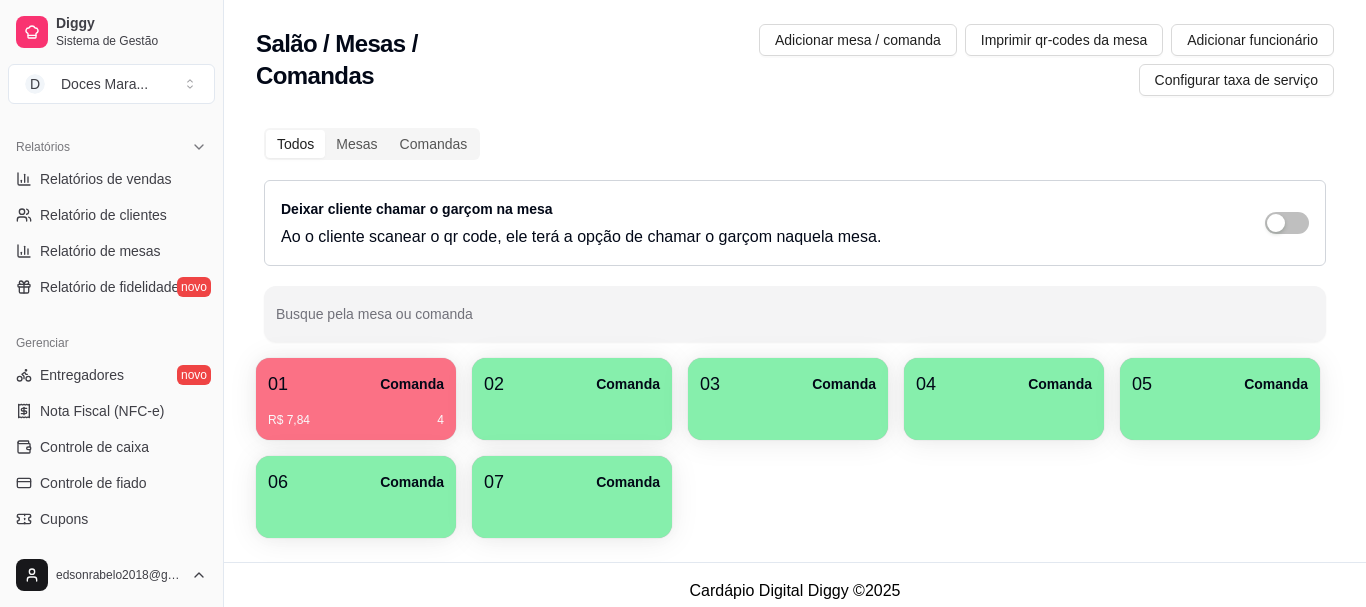 click on "01 Comanda" at bounding box center (356, 384) 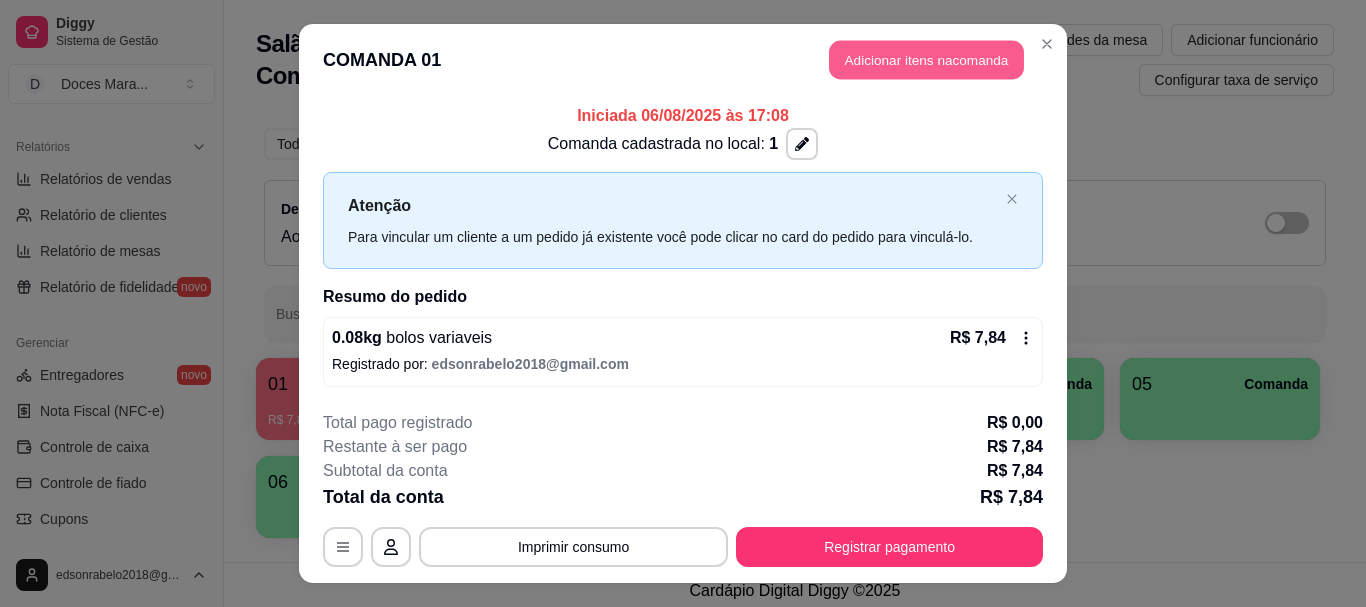 click on "Adicionar itens na  comanda" at bounding box center (926, 60) 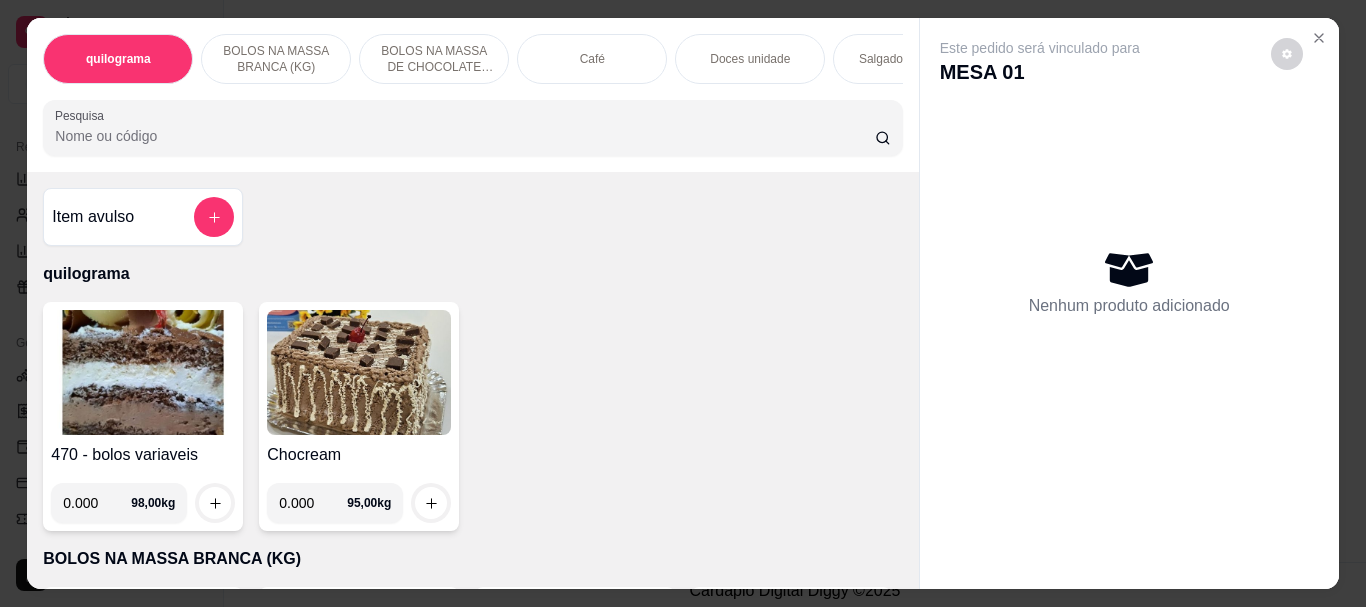 click on "Doces unidade" at bounding box center (750, 59) 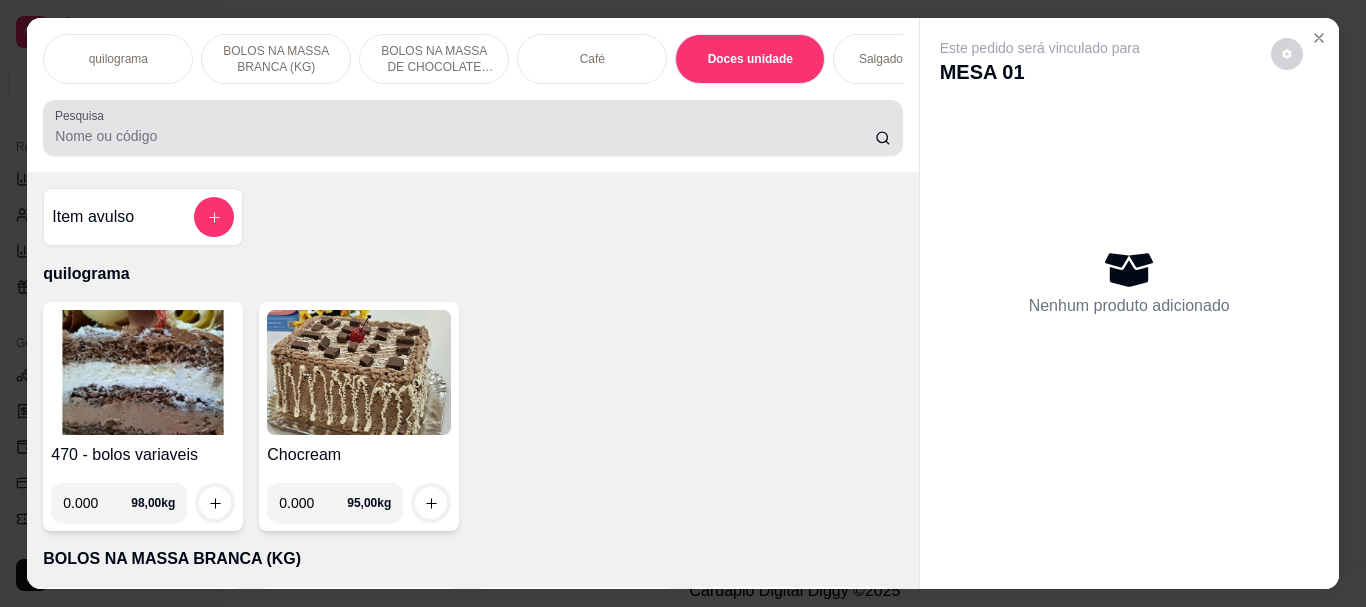 scroll, scrollTop: 7409, scrollLeft: 0, axis: vertical 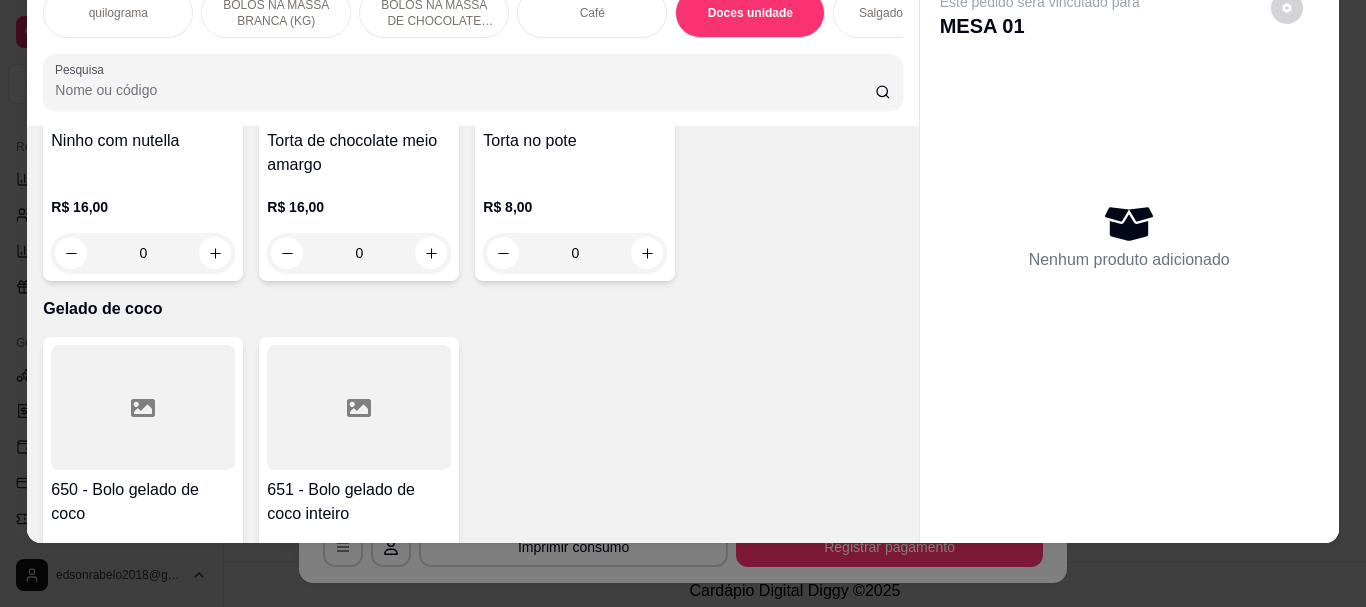click at bounding box center (143, -1575) 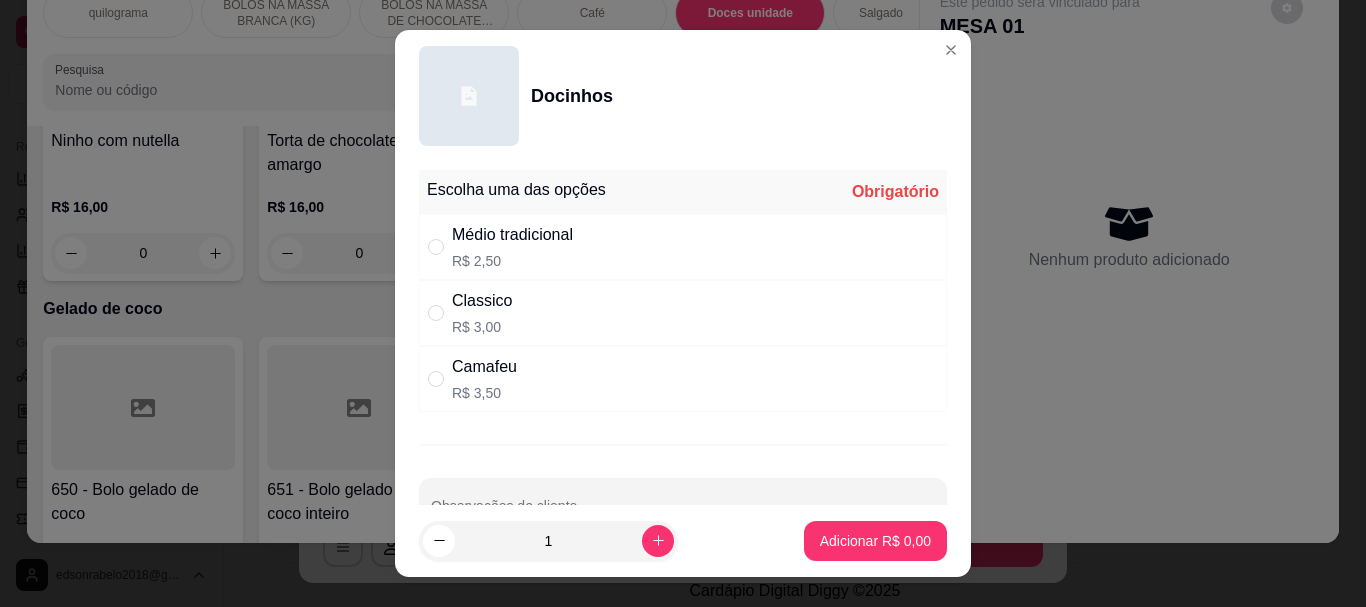 click on "Médio tradicional" at bounding box center [512, 235] 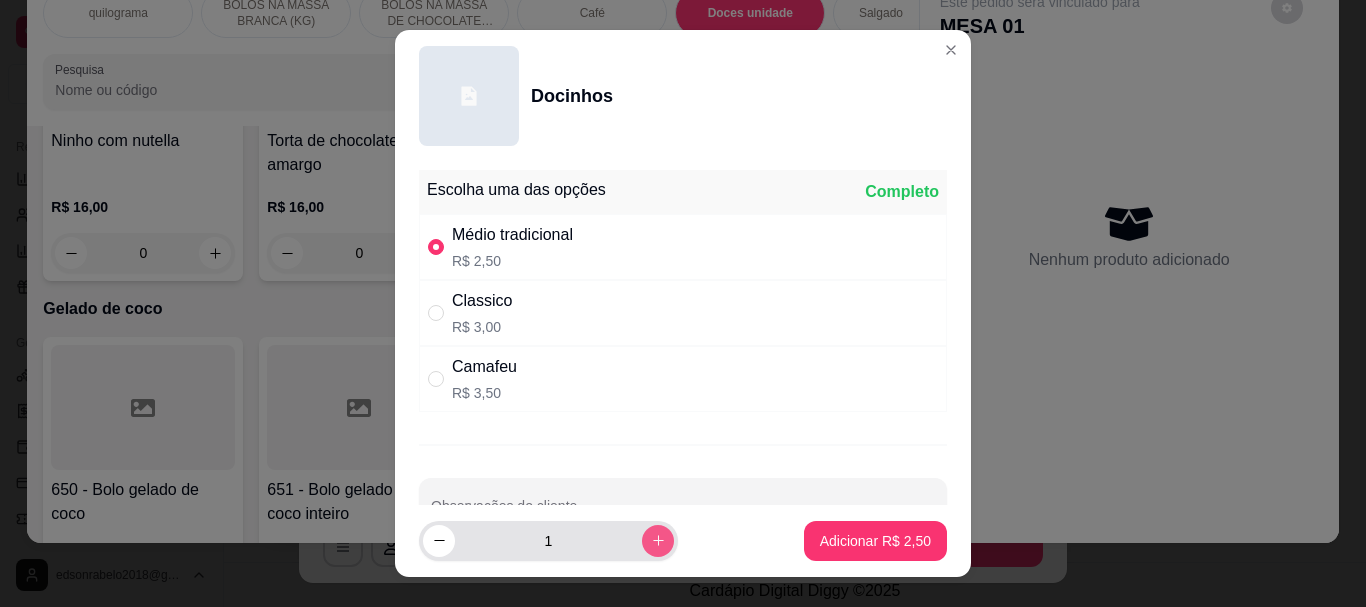 click at bounding box center (658, 541) 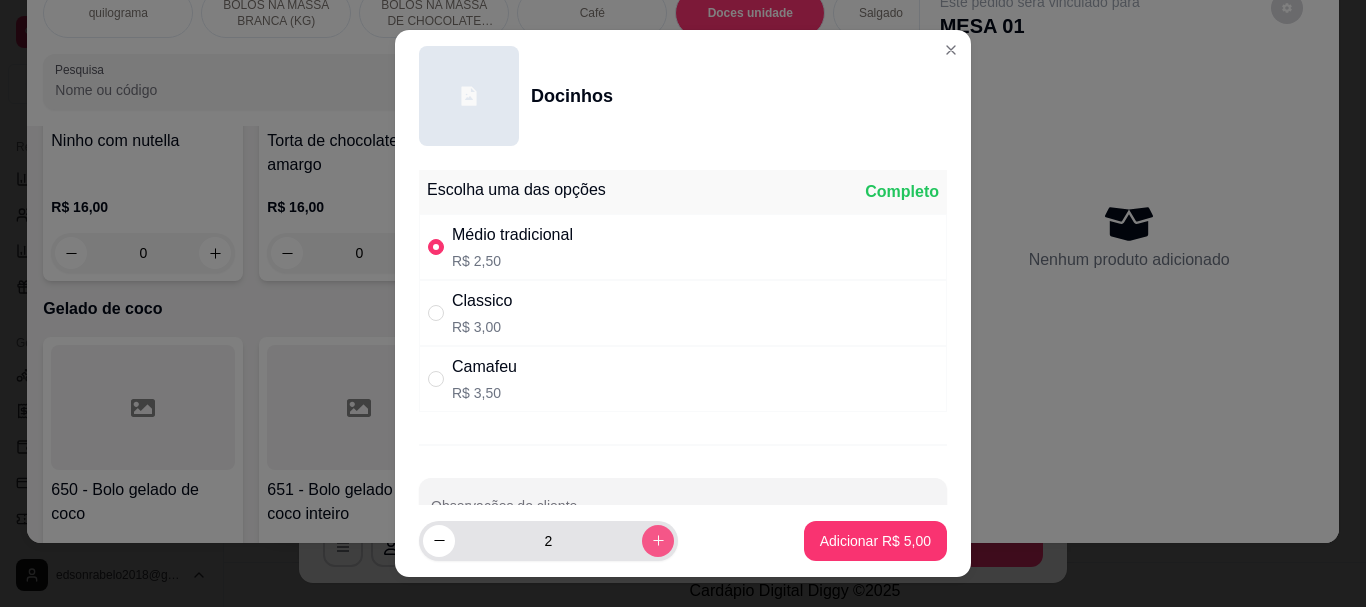 click at bounding box center (658, 541) 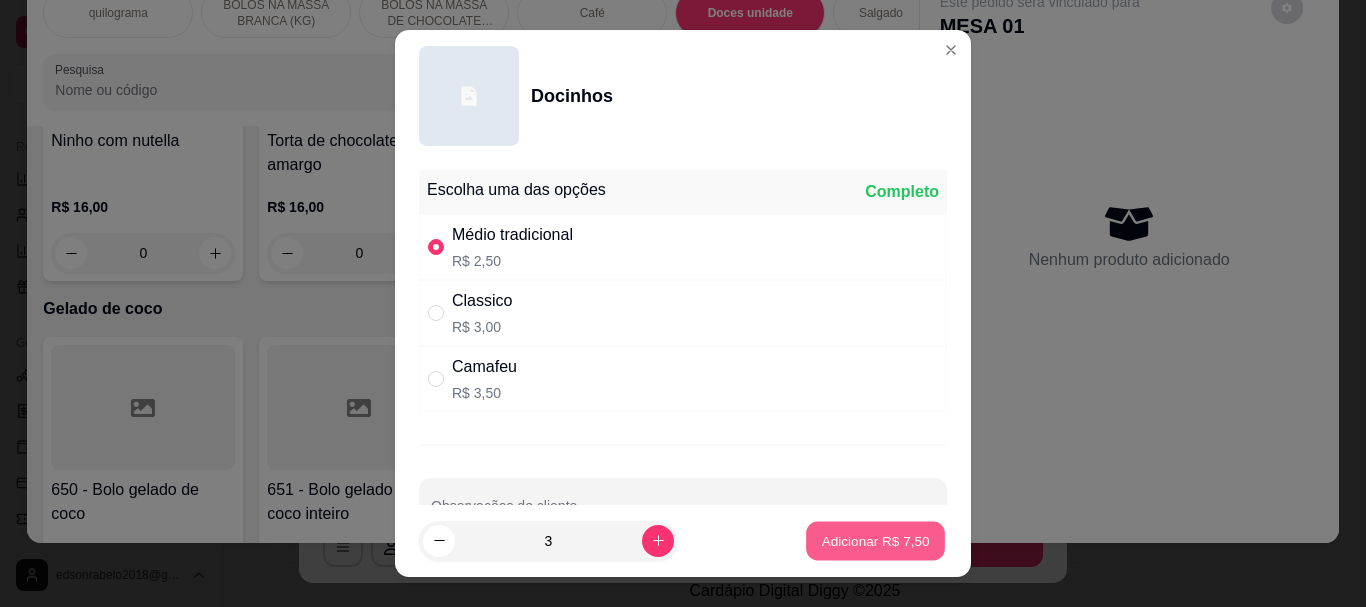 click on "Adicionar   R$ 7,50" at bounding box center [875, 540] 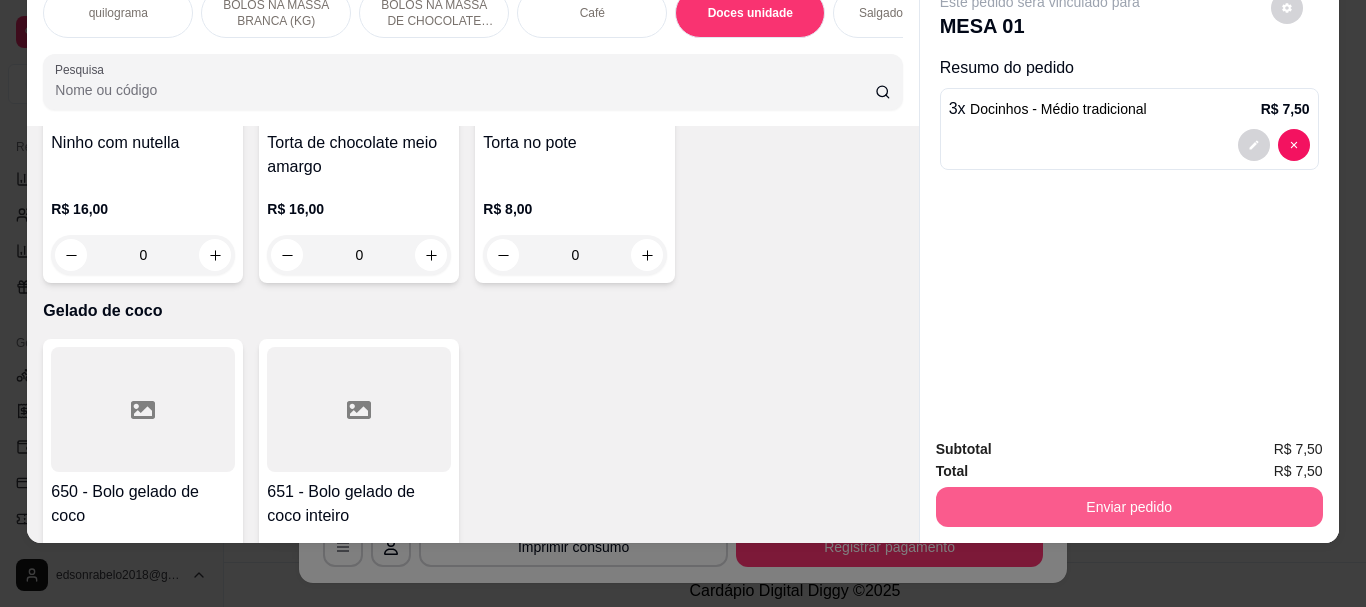 click on "Enviar pedido" at bounding box center (1129, 507) 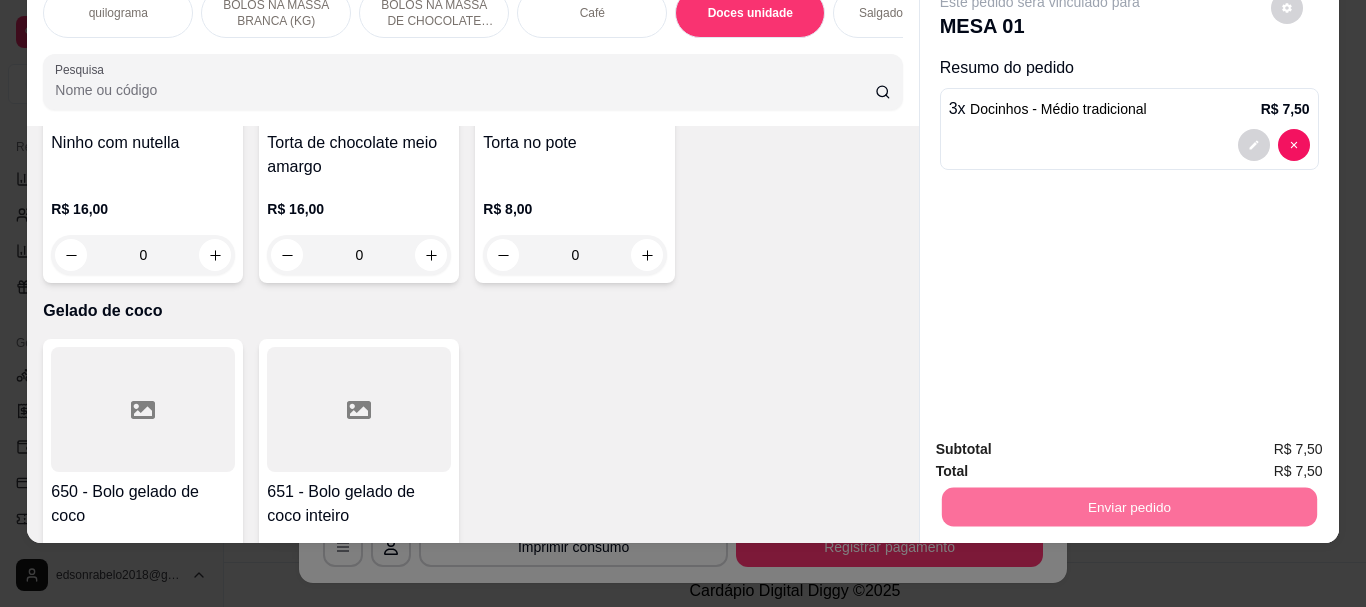 click on "Não registrar e enviar pedido" at bounding box center (1063, 443) 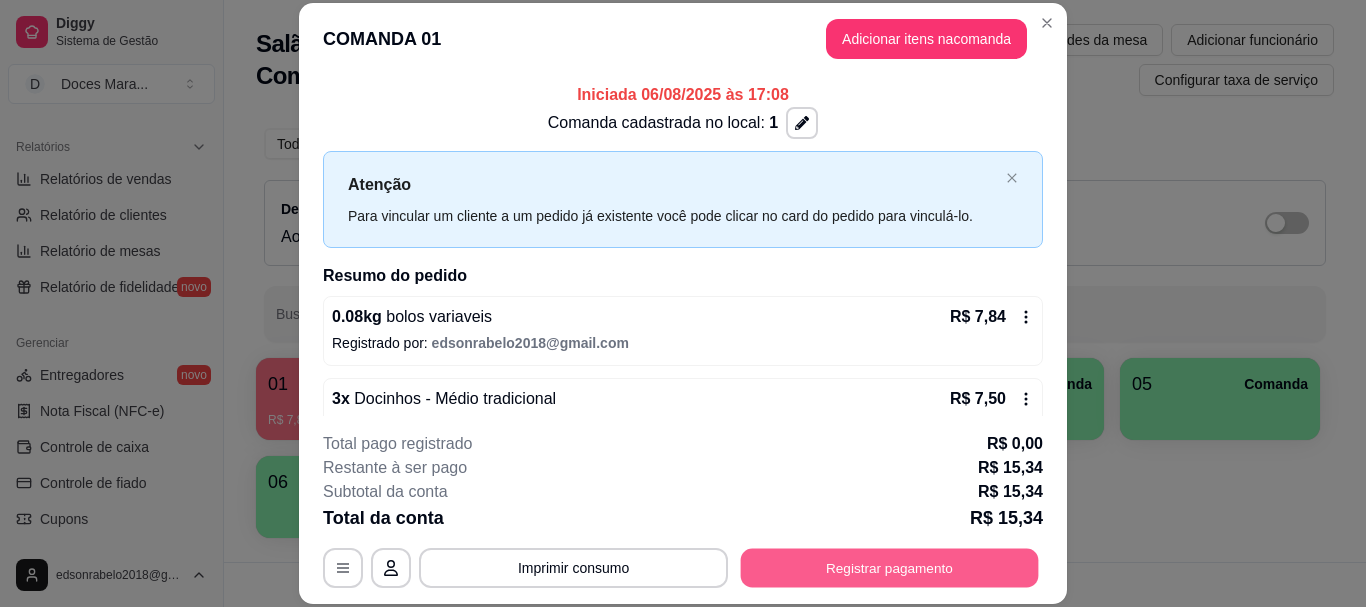 click on "Registrar pagamento" at bounding box center [890, 568] 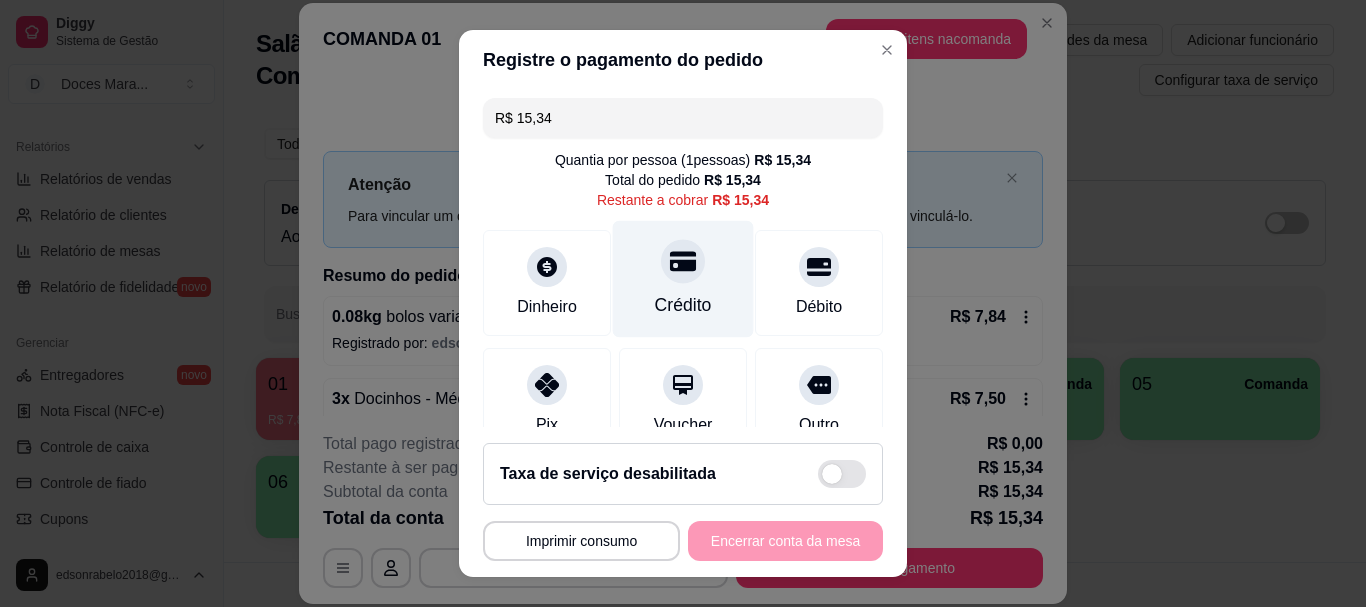 click 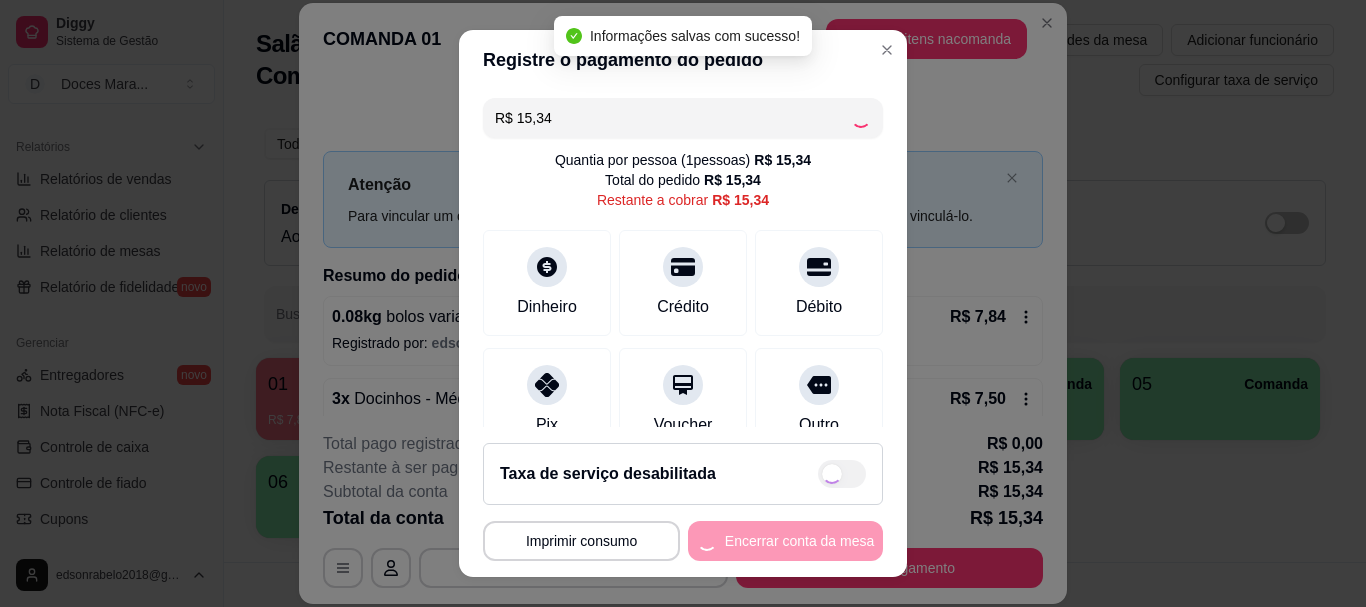type on "R$ 0,00" 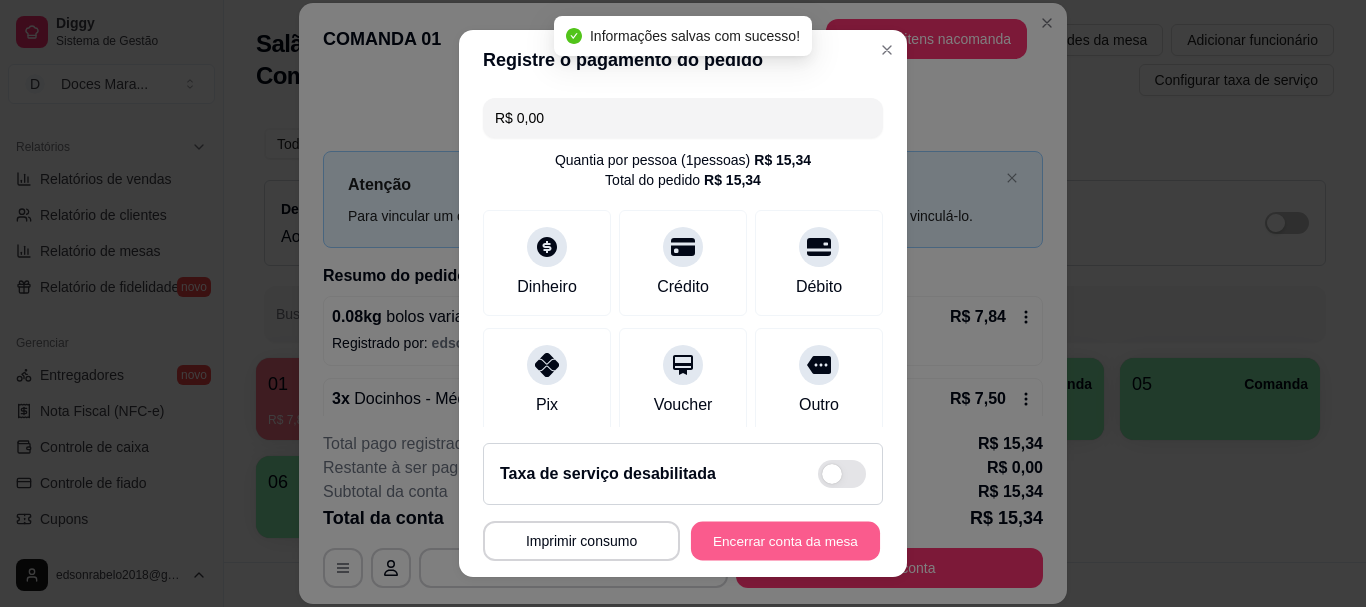 click on "Encerrar conta da mesa" at bounding box center [785, 540] 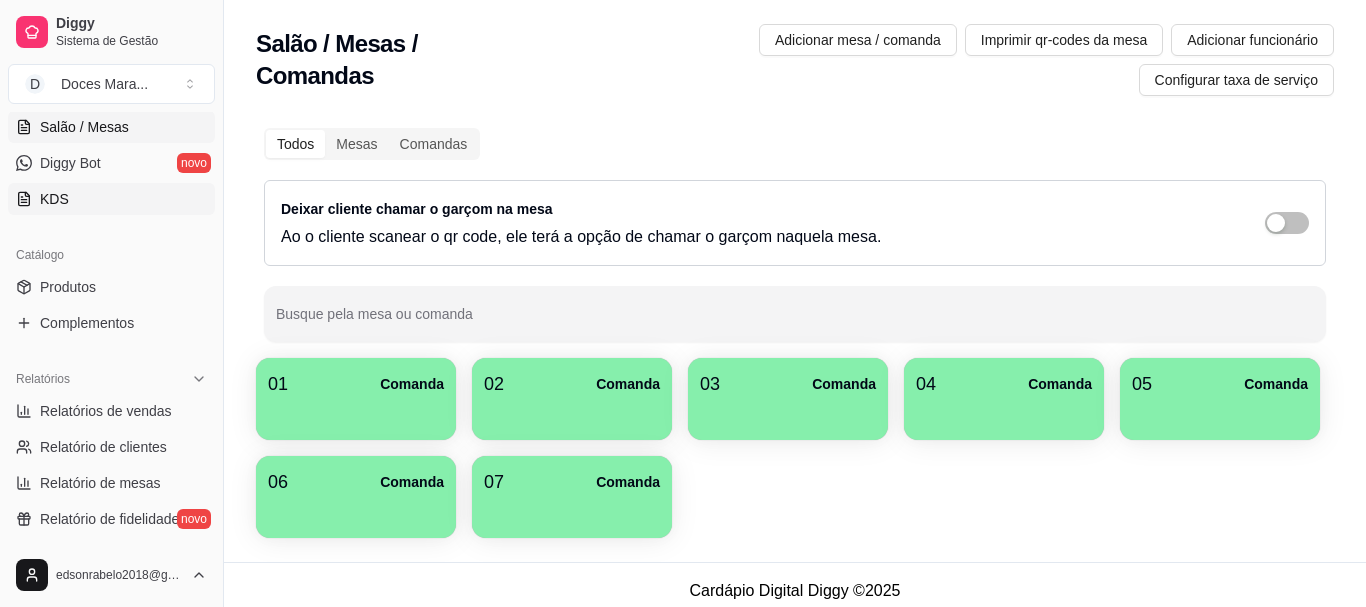 scroll, scrollTop: 400, scrollLeft: 0, axis: vertical 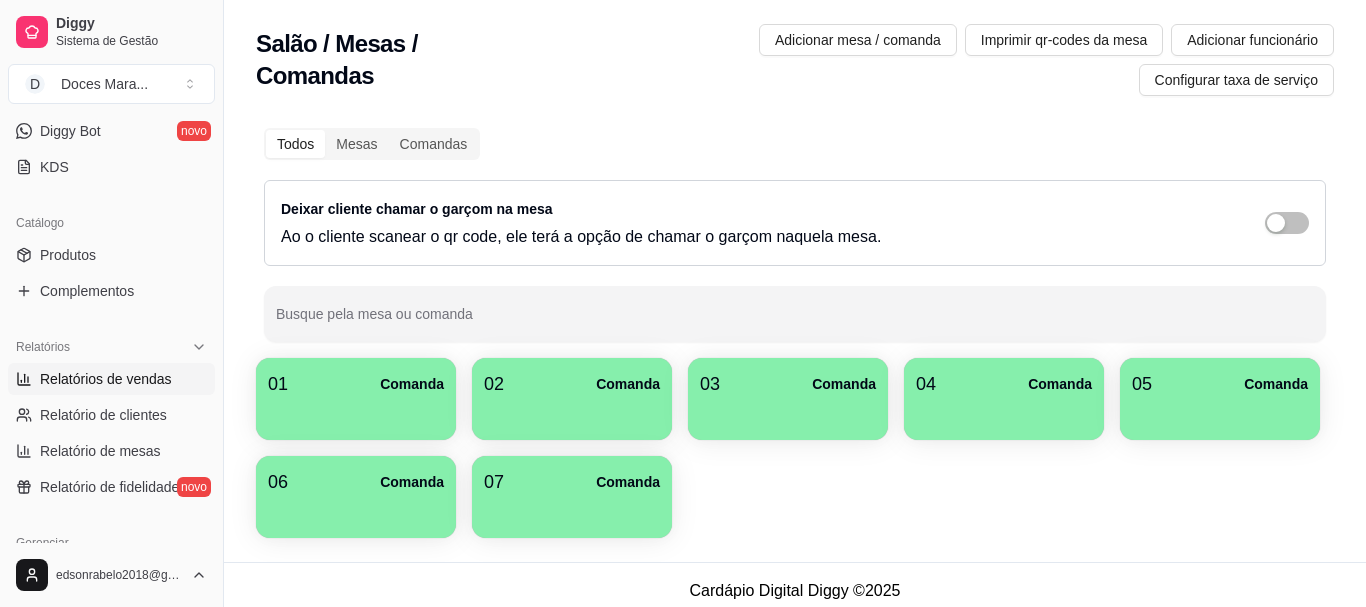 click on "Relatórios de vendas" at bounding box center (106, 379) 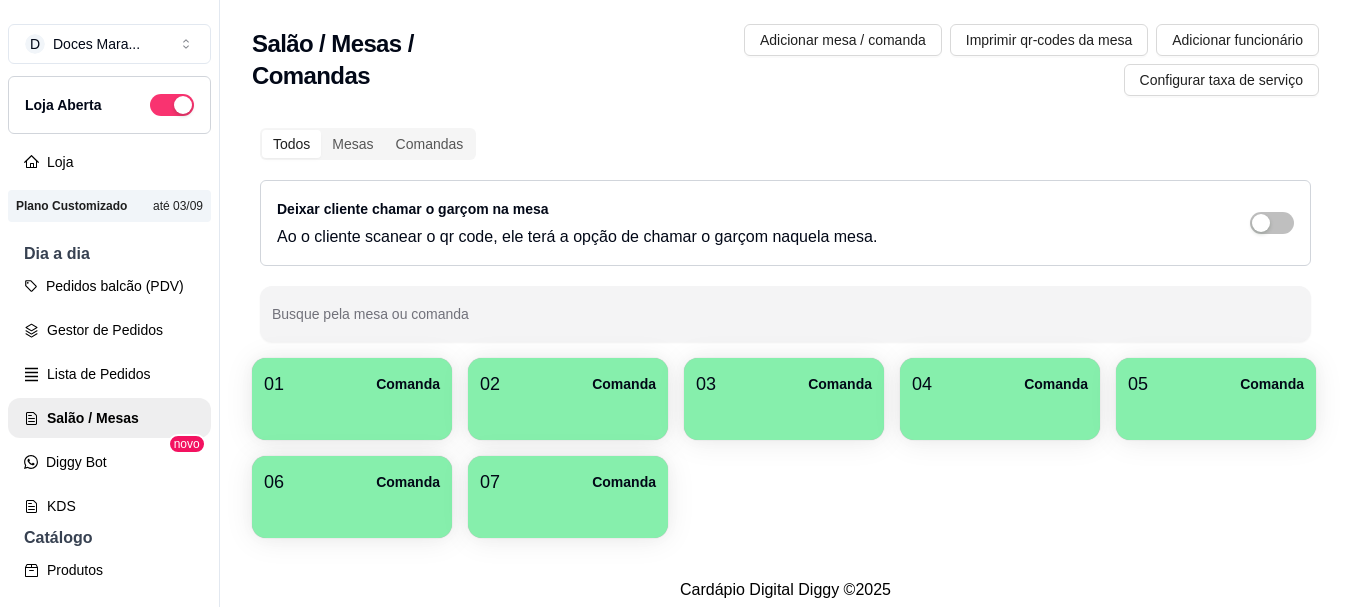 scroll, scrollTop: 0, scrollLeft: 0, axis: both 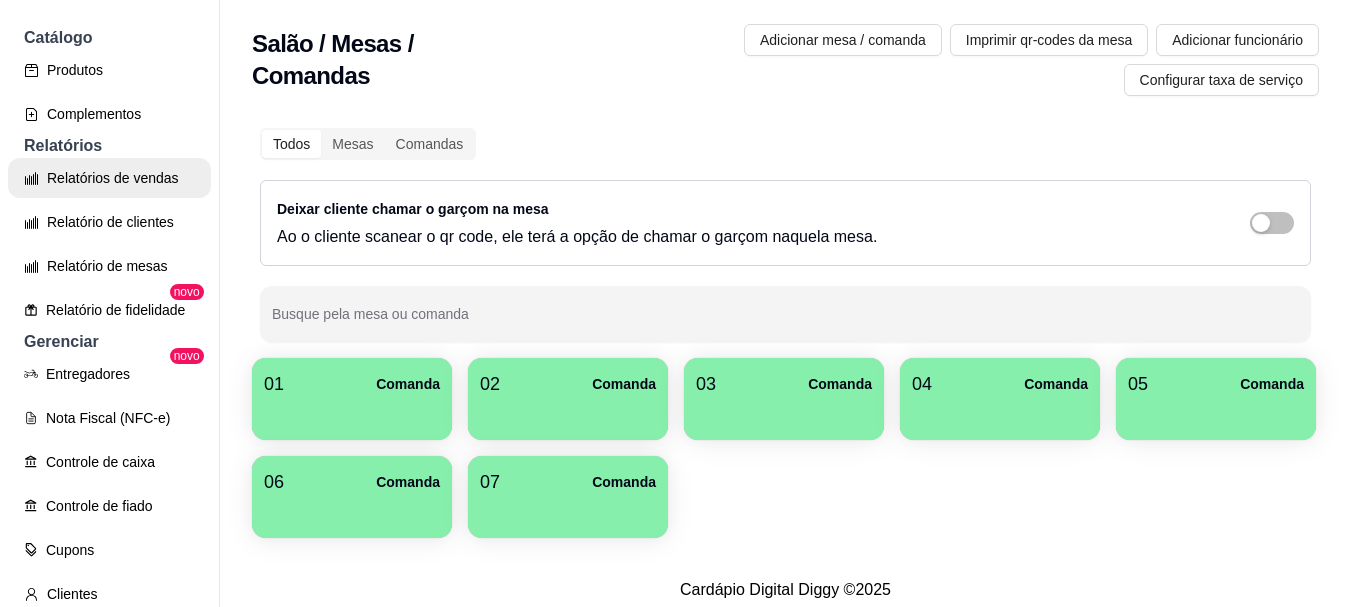 click on "Relatórios de vendas" at bounding box center (109, 178) 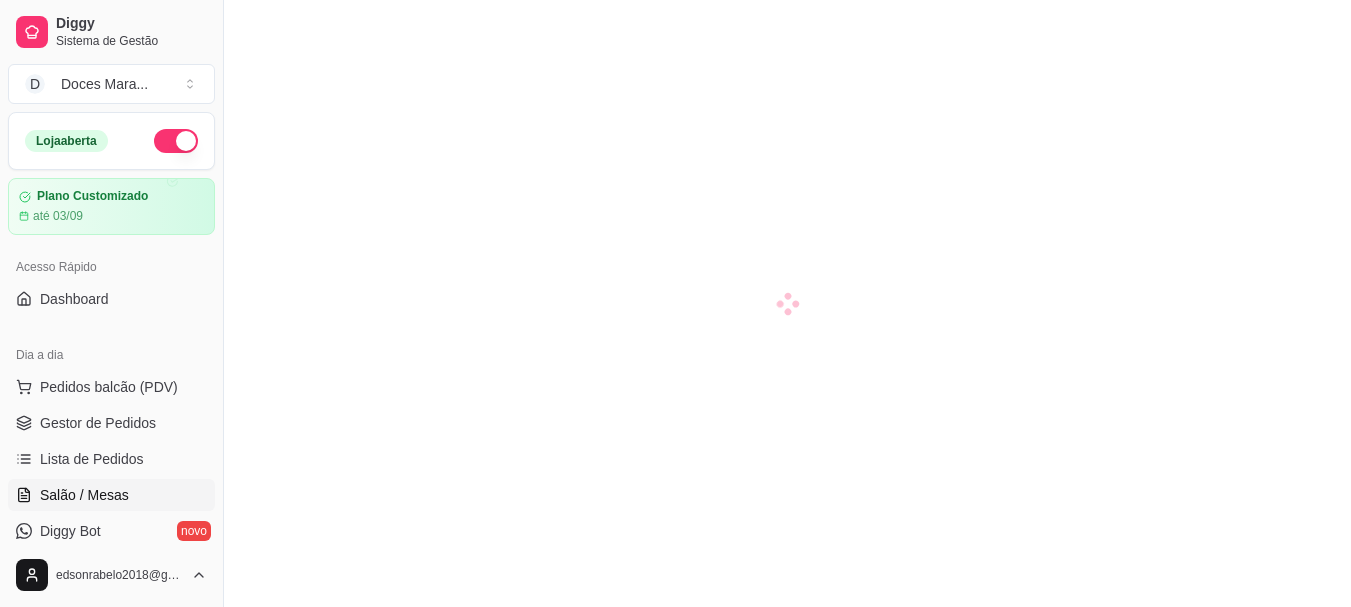 scroll, scrollTop: 0, scrollLeft: 0, axis: both 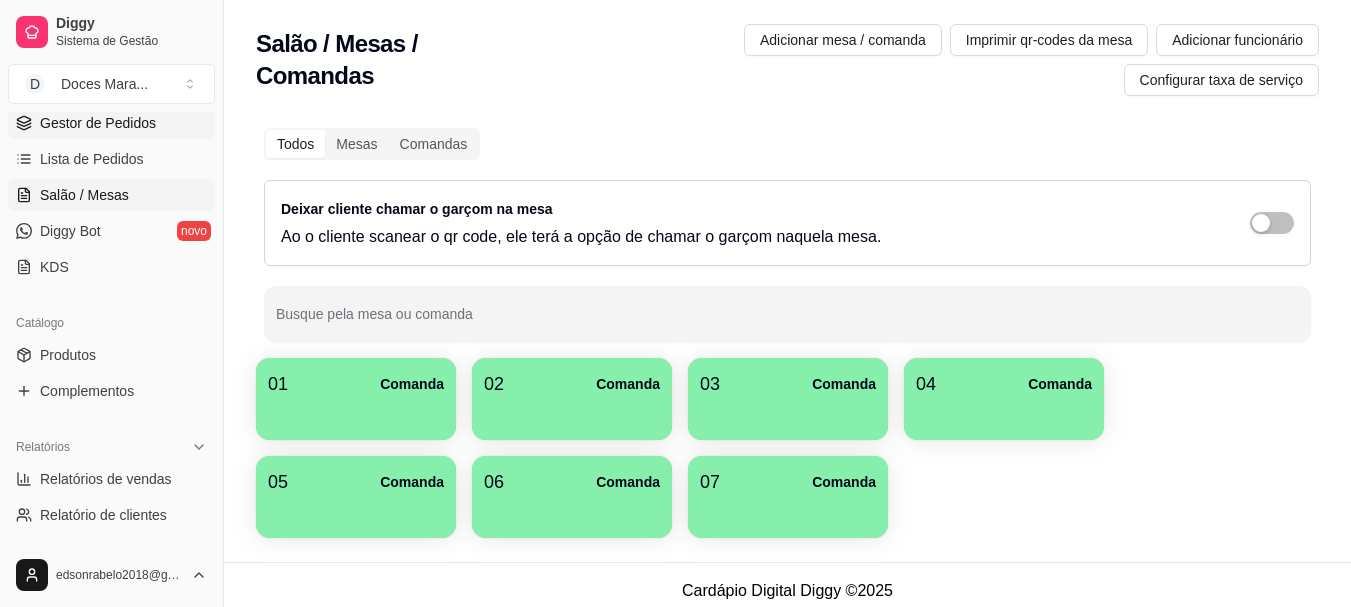 click on "Gestor de Pedidos" at bounding box center [98, 123] 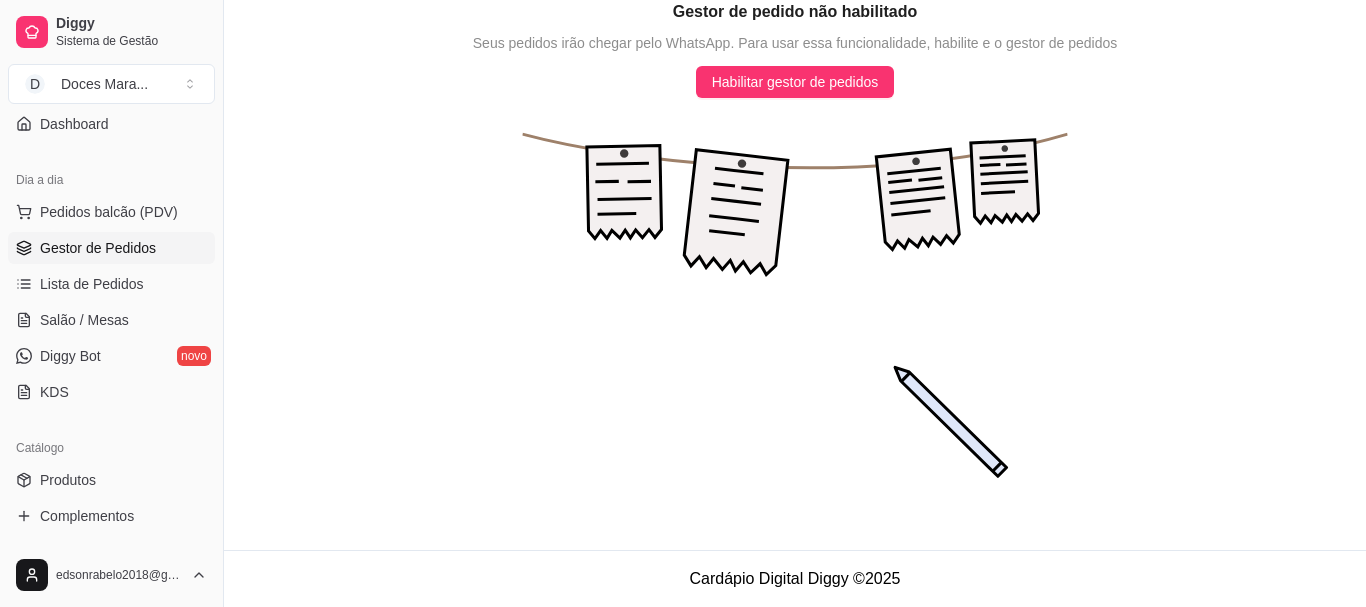 scroll, scrollTop: 0, scrollLeft: 0, axis: both 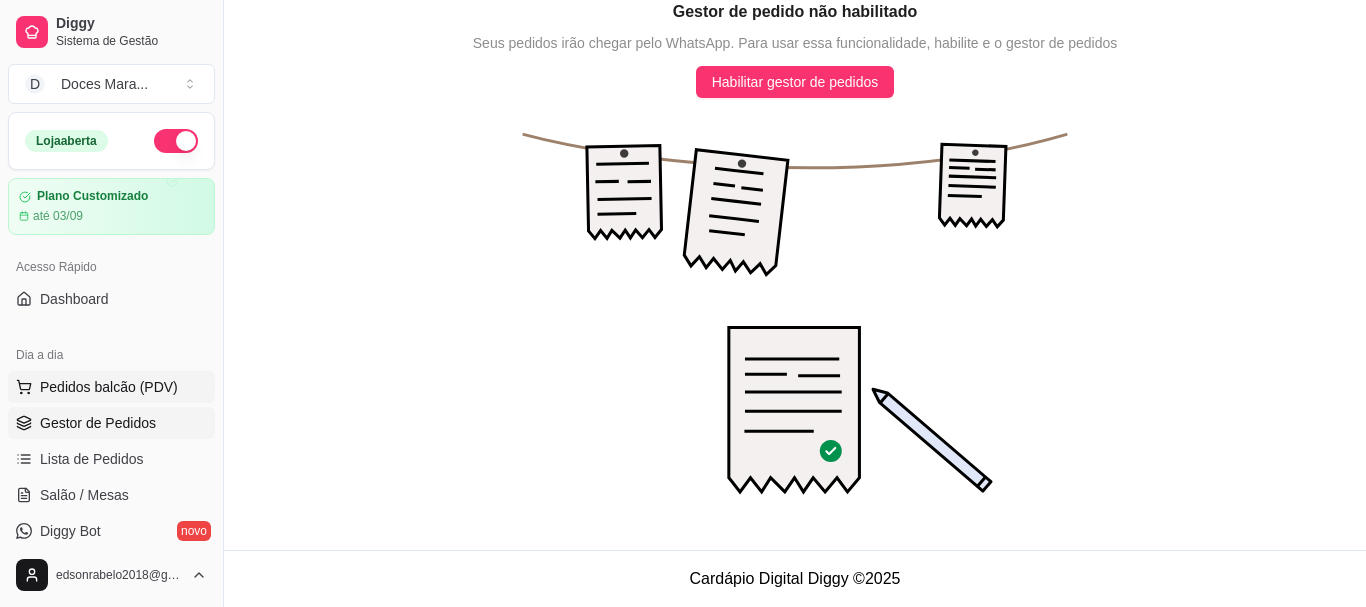 click on "Pedidos balcão (PDV)" at bounding box center (109, 387) 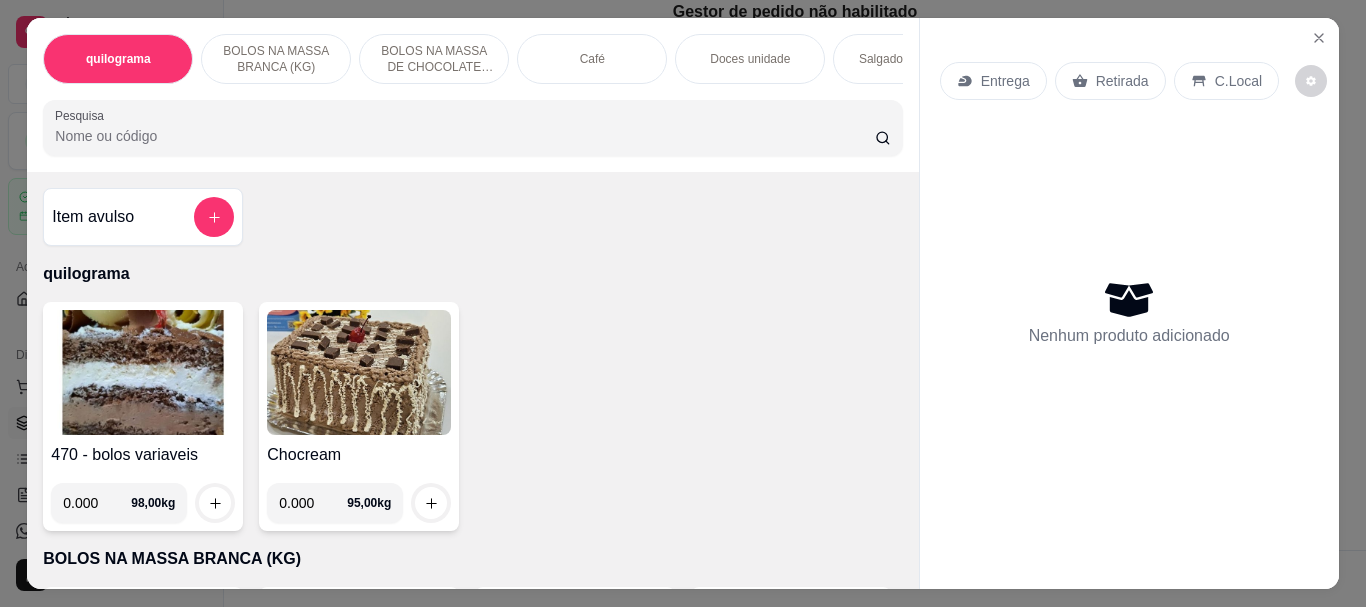click on "Café" at bounding box center (592, 59) 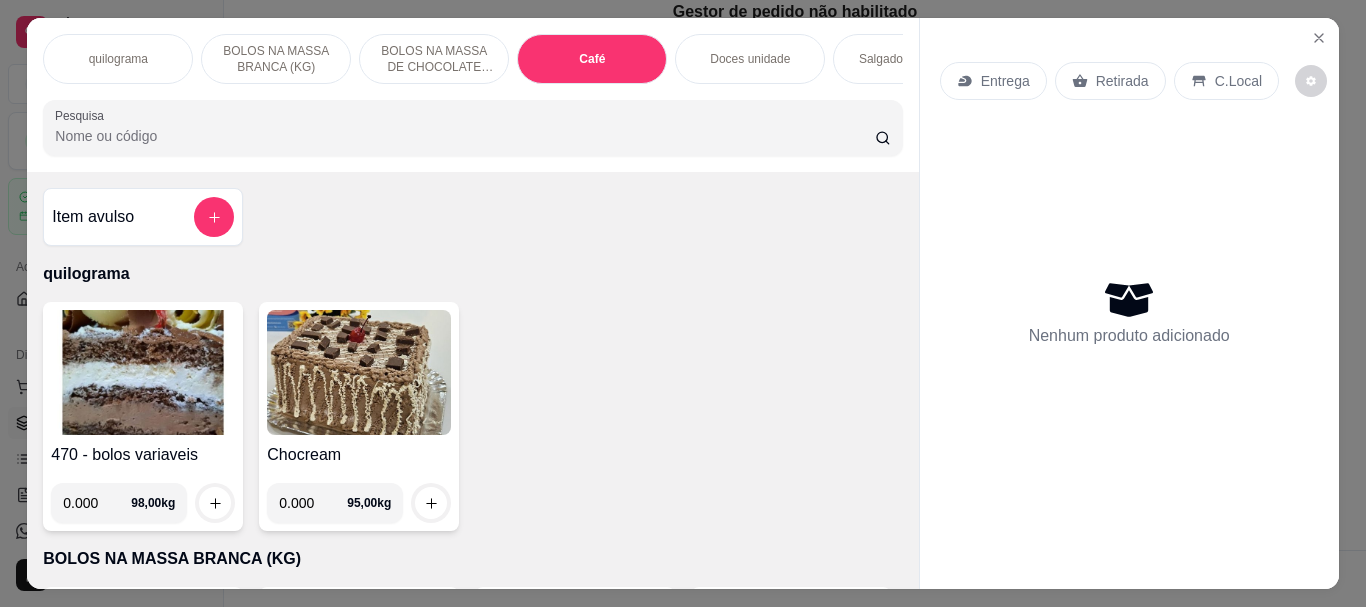 scroll, scrollTop: 7084, scrollLeft: 0, axis: vertical 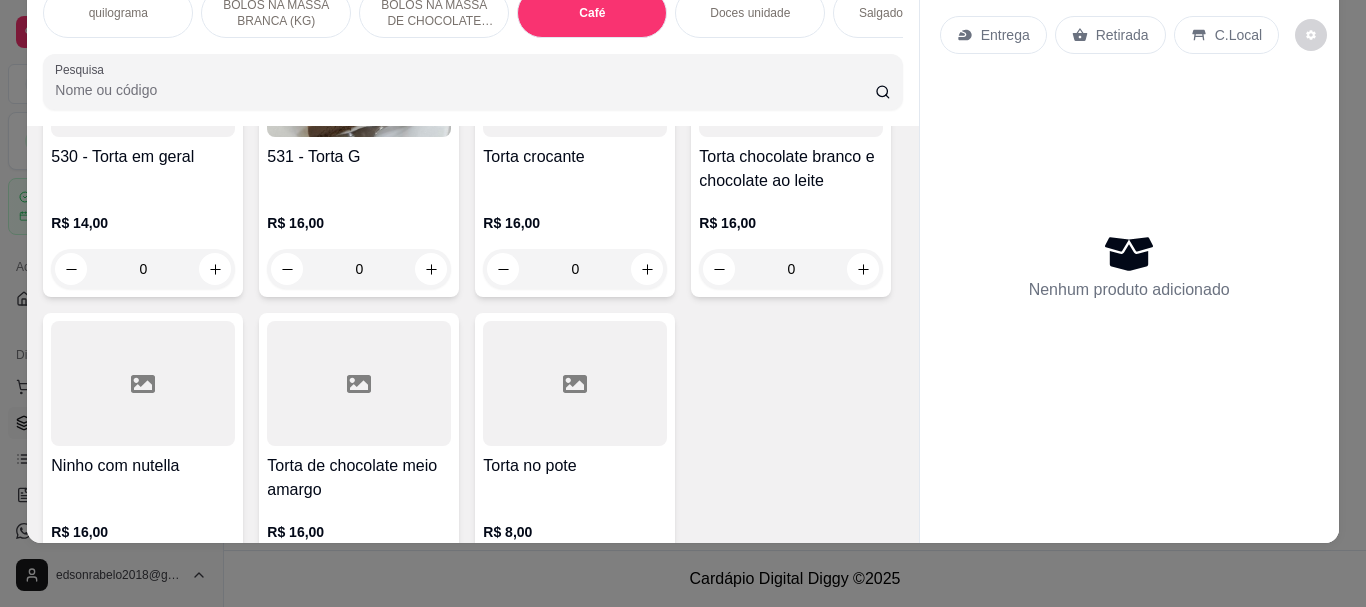 click on "411 - Café pequeno puro   R$ 5,00 0" at bounding box center [359, -1511] 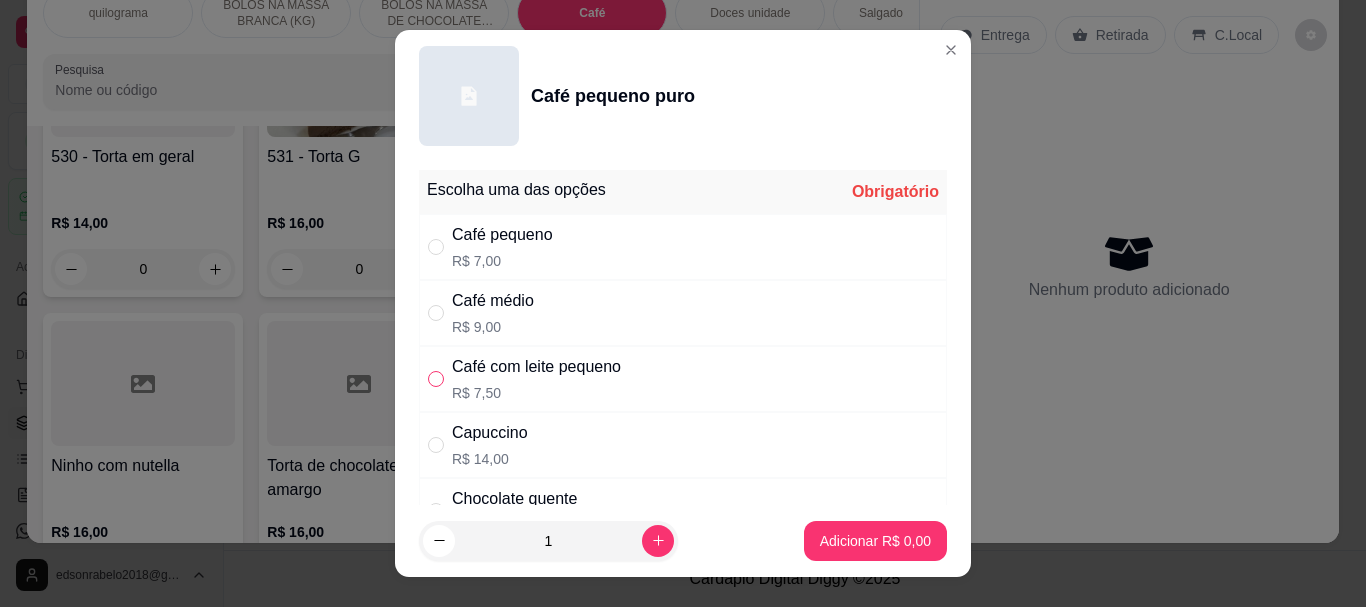 click at bounding box center (436, 379) 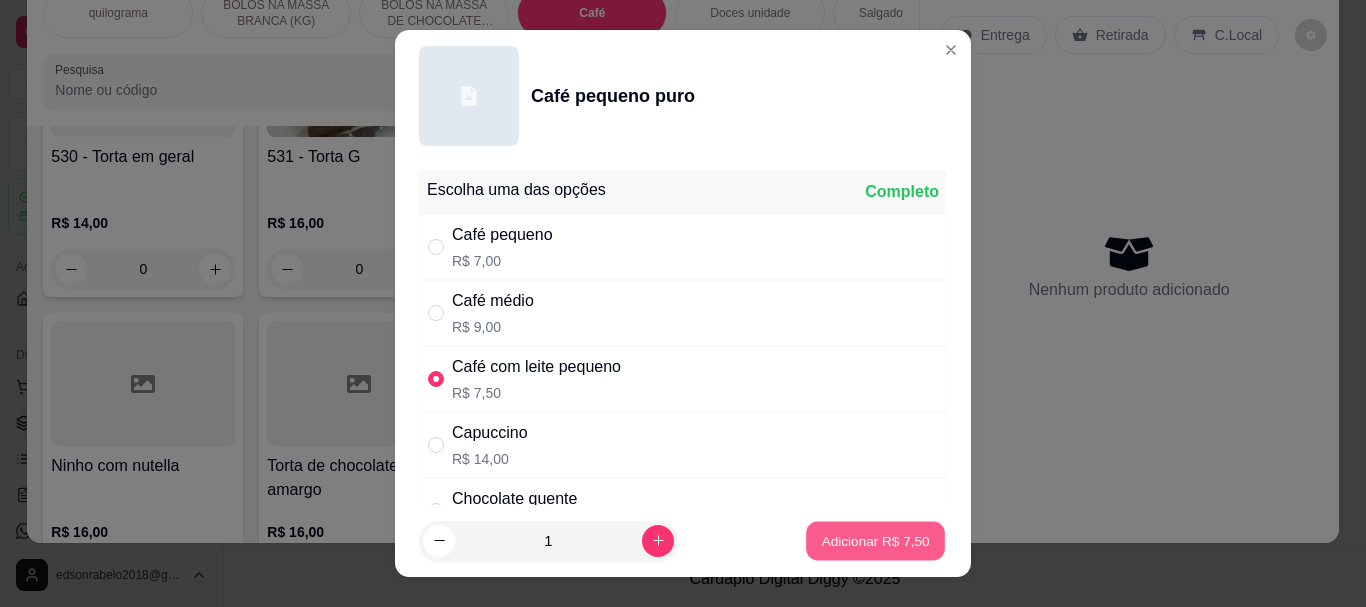 click on "Adicionar   R$ 7,50" at bounding box center (875, 540) 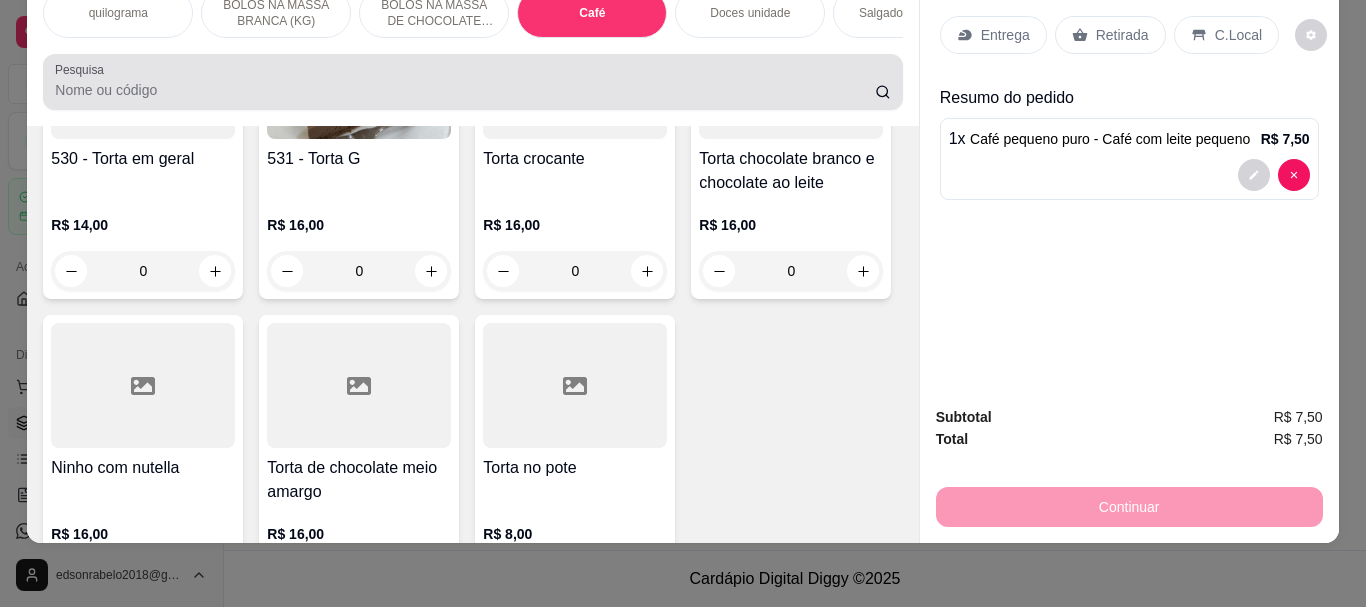 click on "Pesquisa" at bounding box center [465, 90] 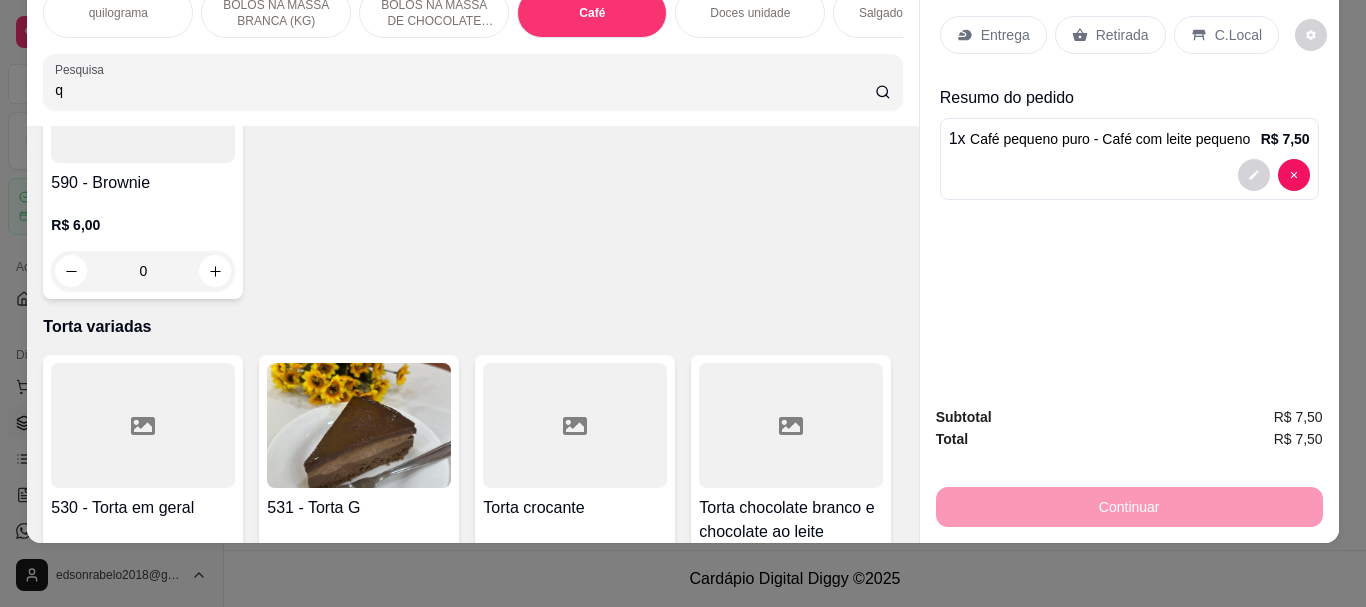 scroll, scrollTop: 7433, scrollLeft: 0, axis: vertical 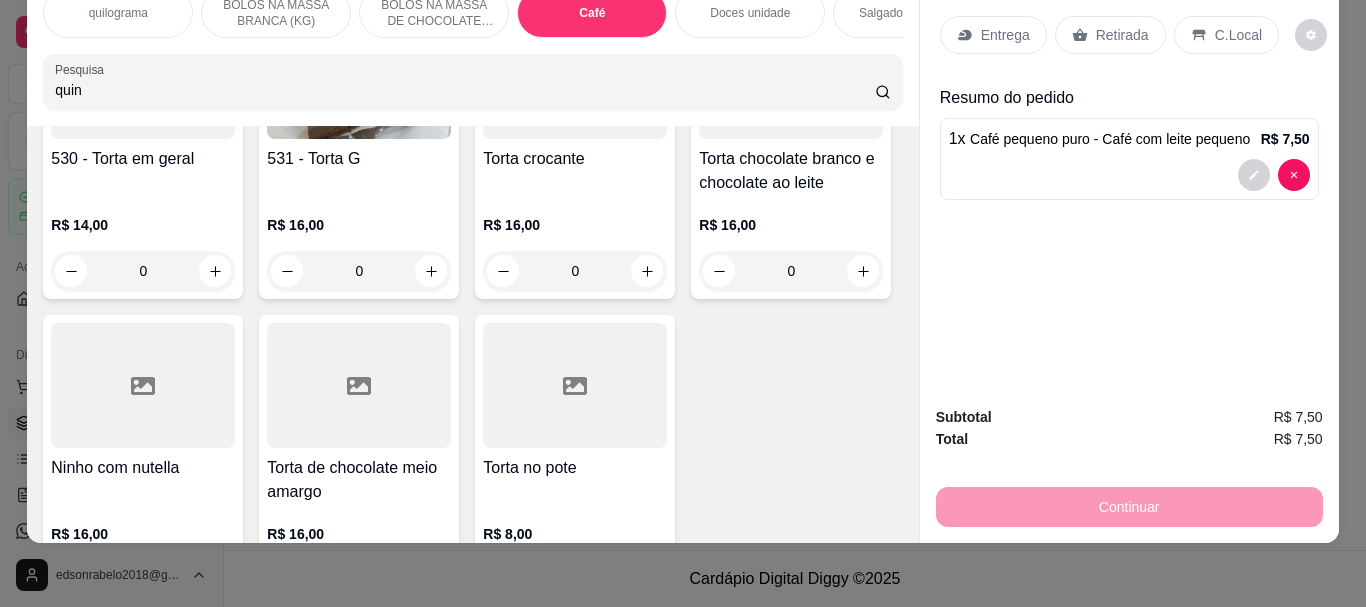 type on "quin" 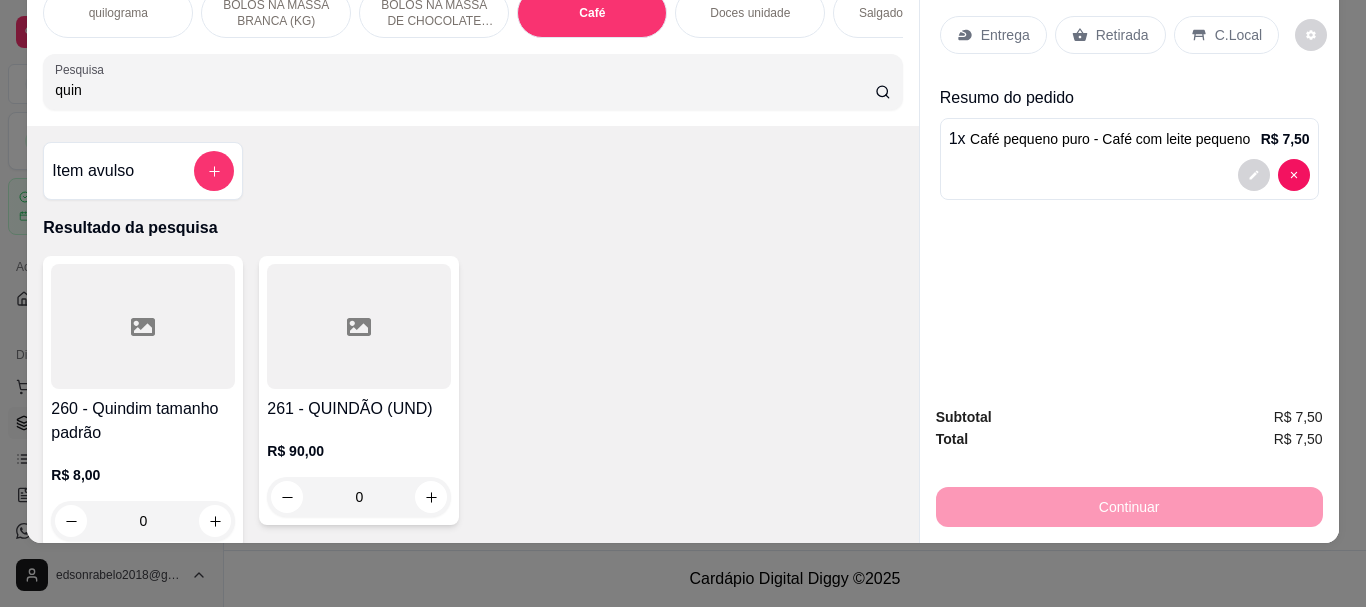 click at bounding box center [143, 326] 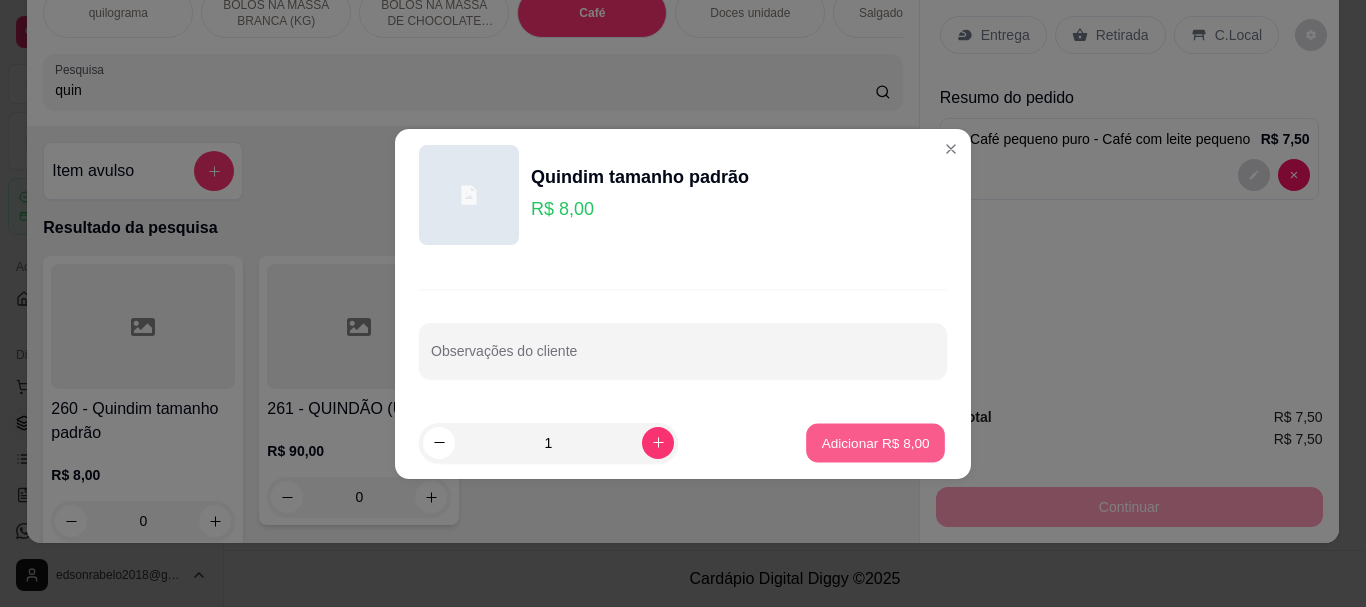 click on "Adicionar   R$ 8,00" at bounding box center [875, 442] 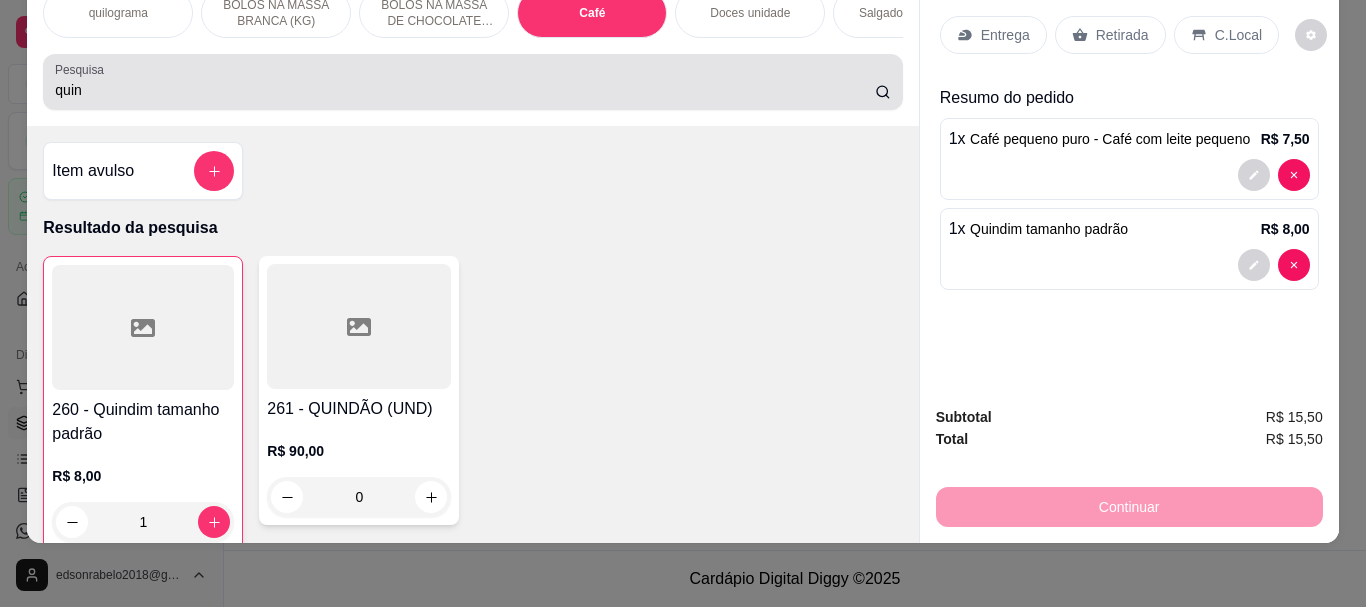 click on "quin" at bounding box center (465, 90) 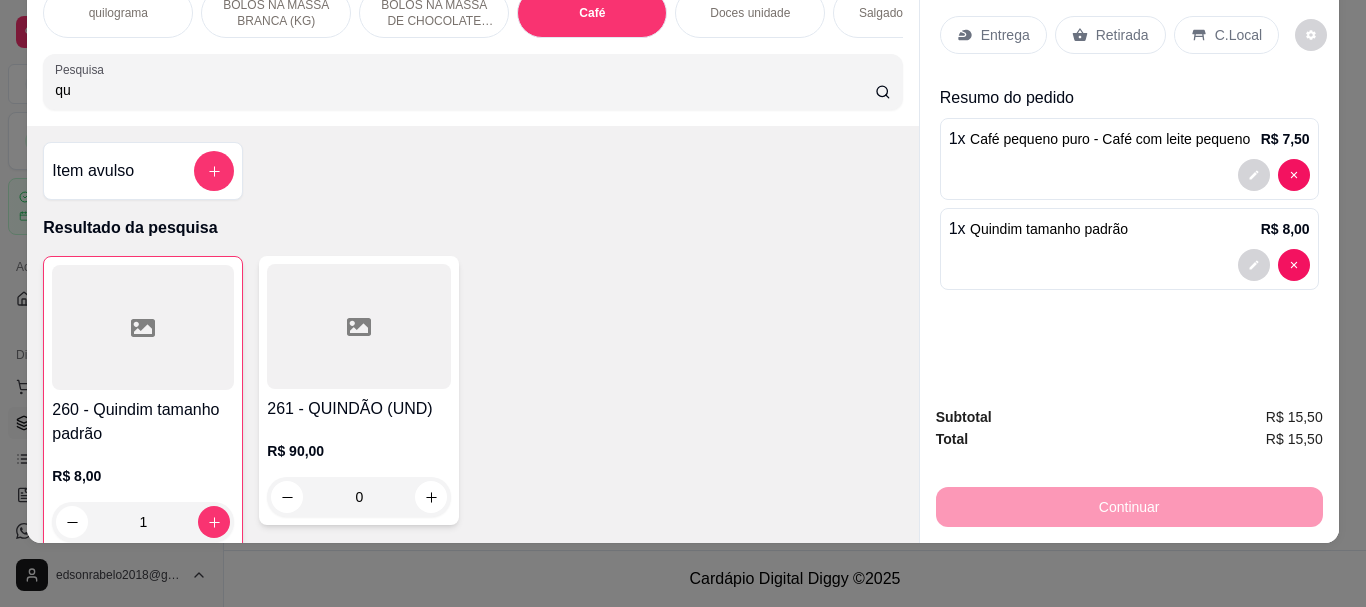 type on "q" 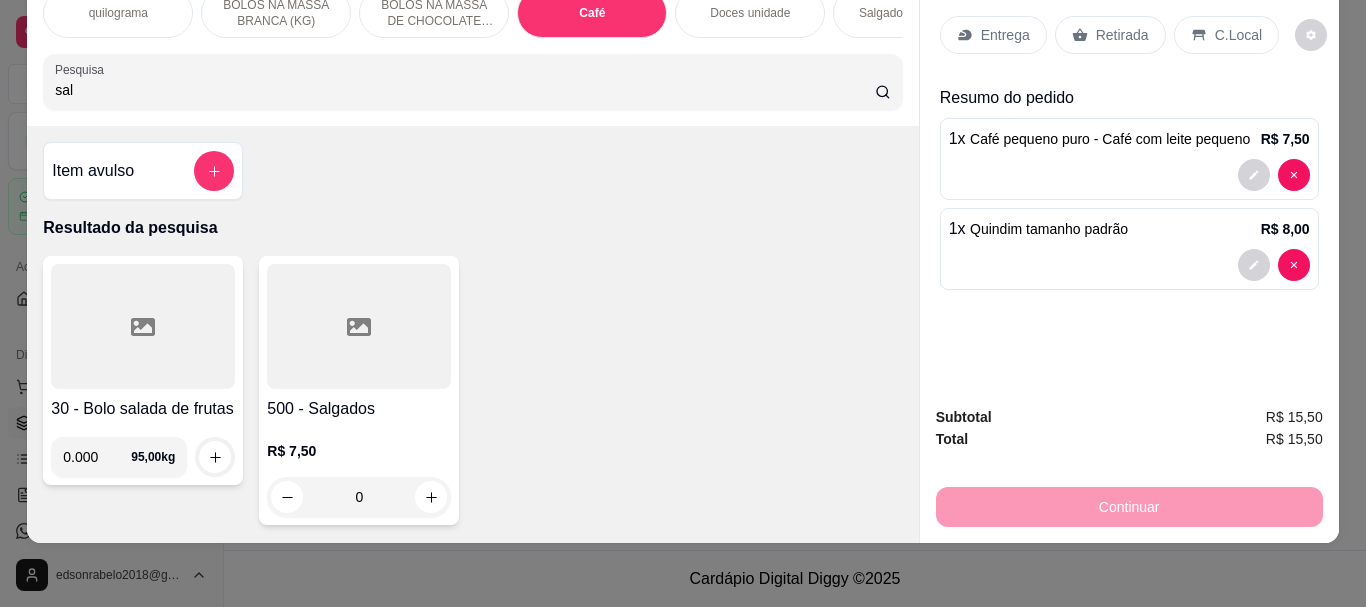 type on "sal" 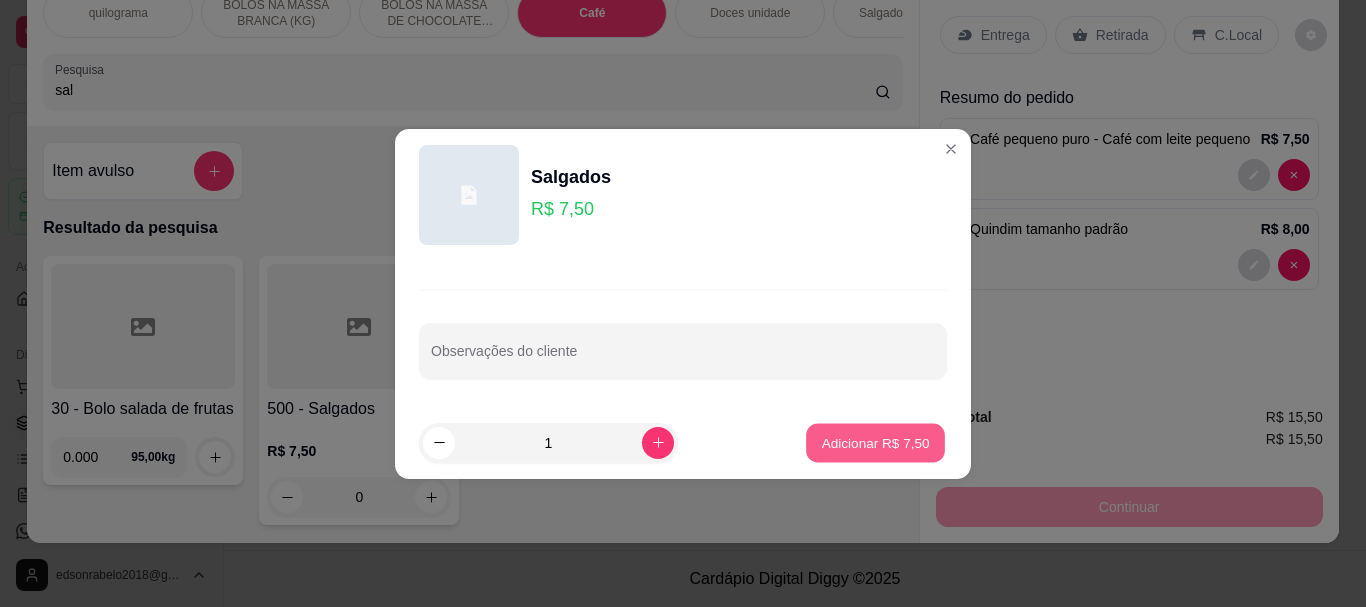 click on "Adicionar   R$ 7,50" at bounding box center (875, 442) 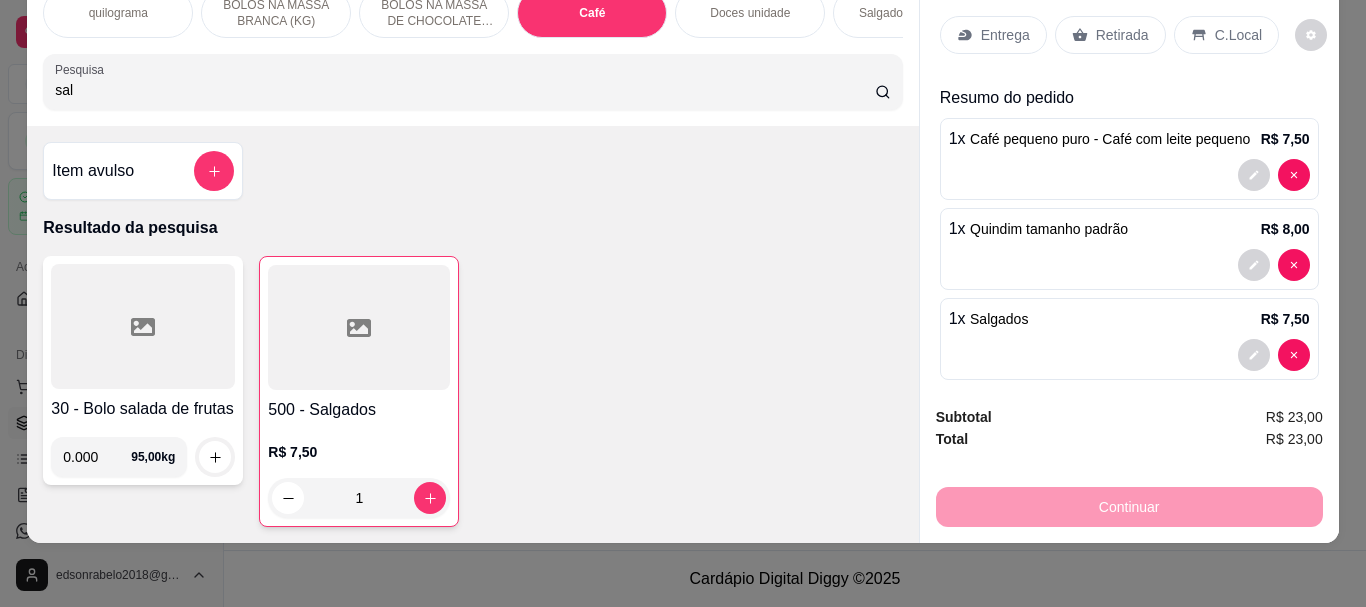 click on "Retirada" at bounding box center [1122, 35] 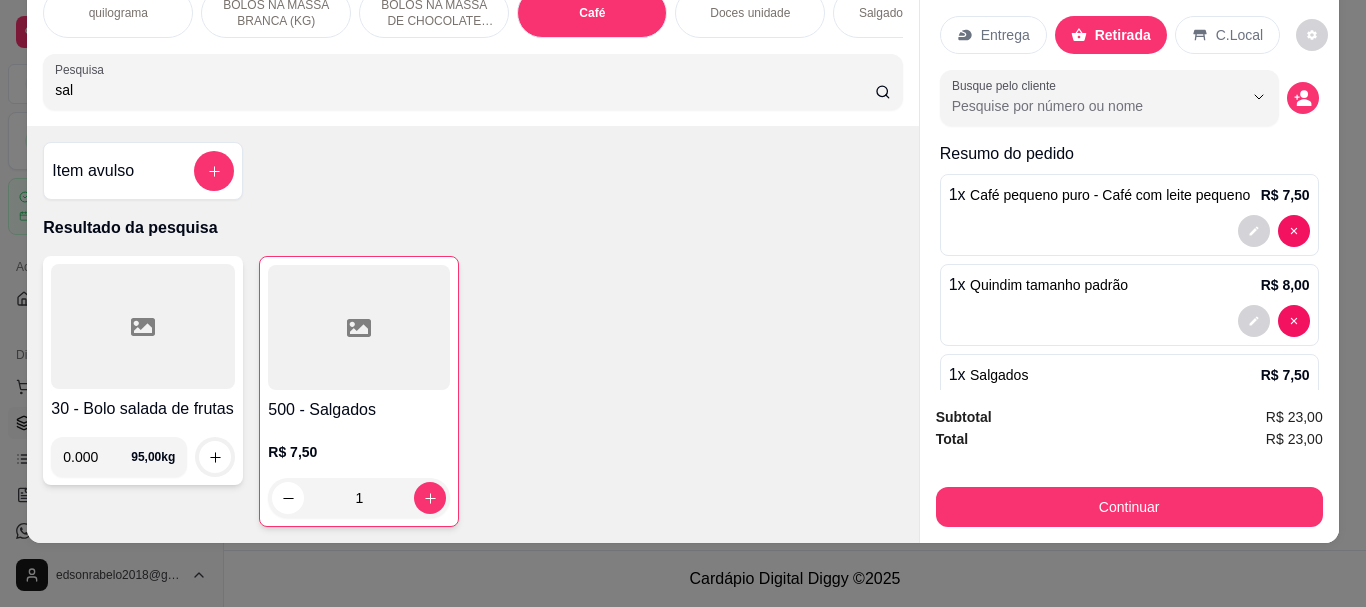 click on "C.Local" at bounding box center [1239, 35] 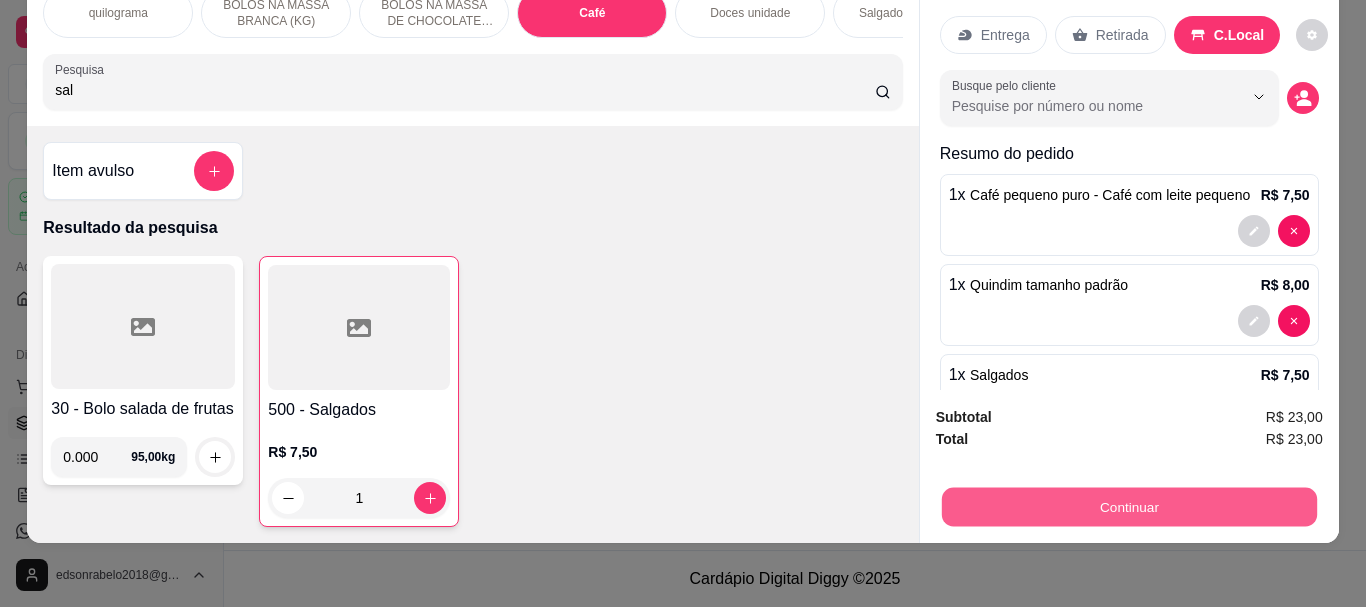 click on "Continuar" at bounding box center (1128, 506) 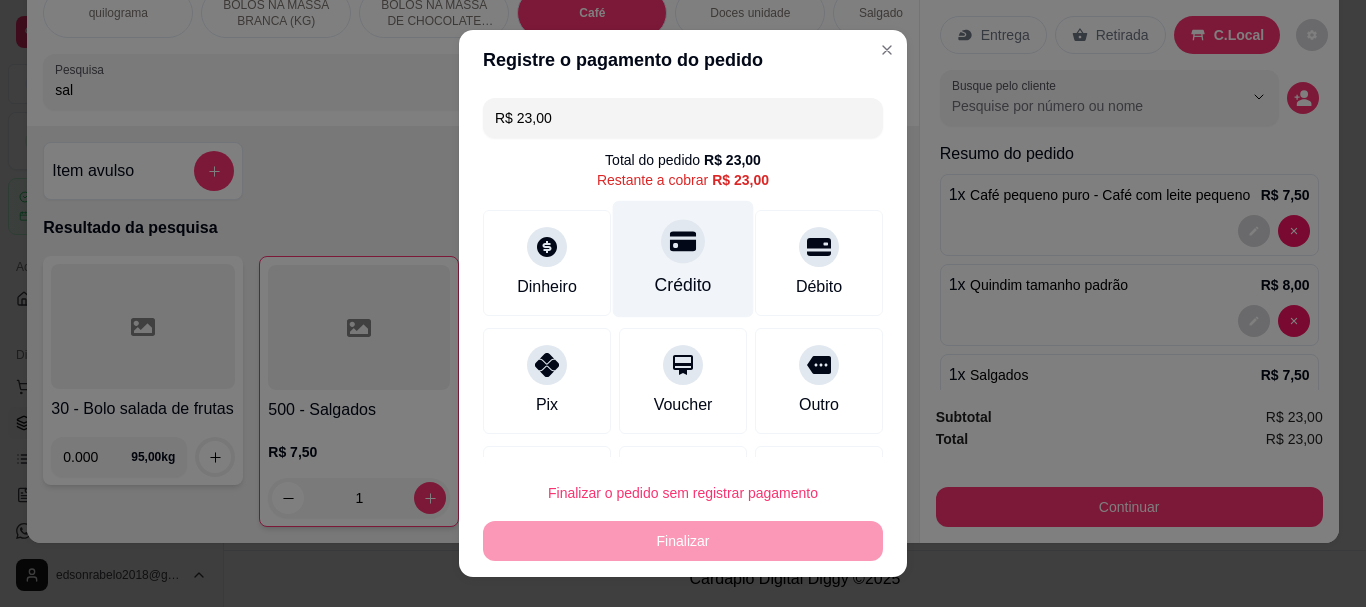 click at bounding box center [683, 242] 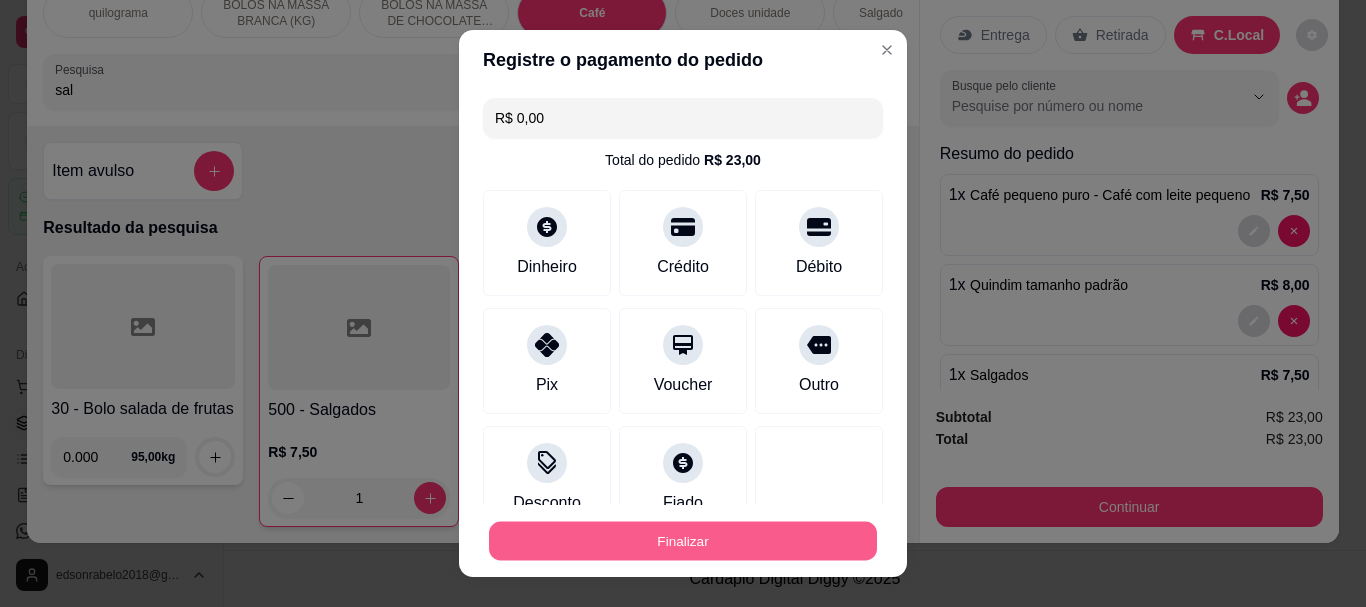 click on "Finalizar" at bounding box center [683, 540] 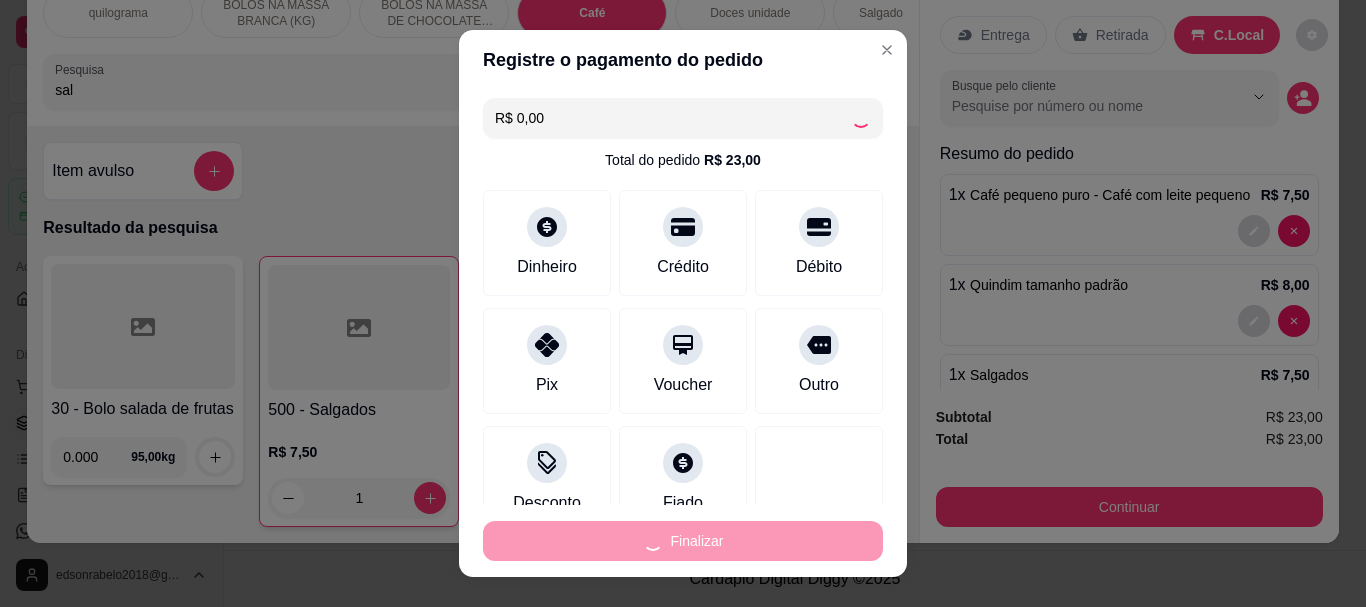type on "0" 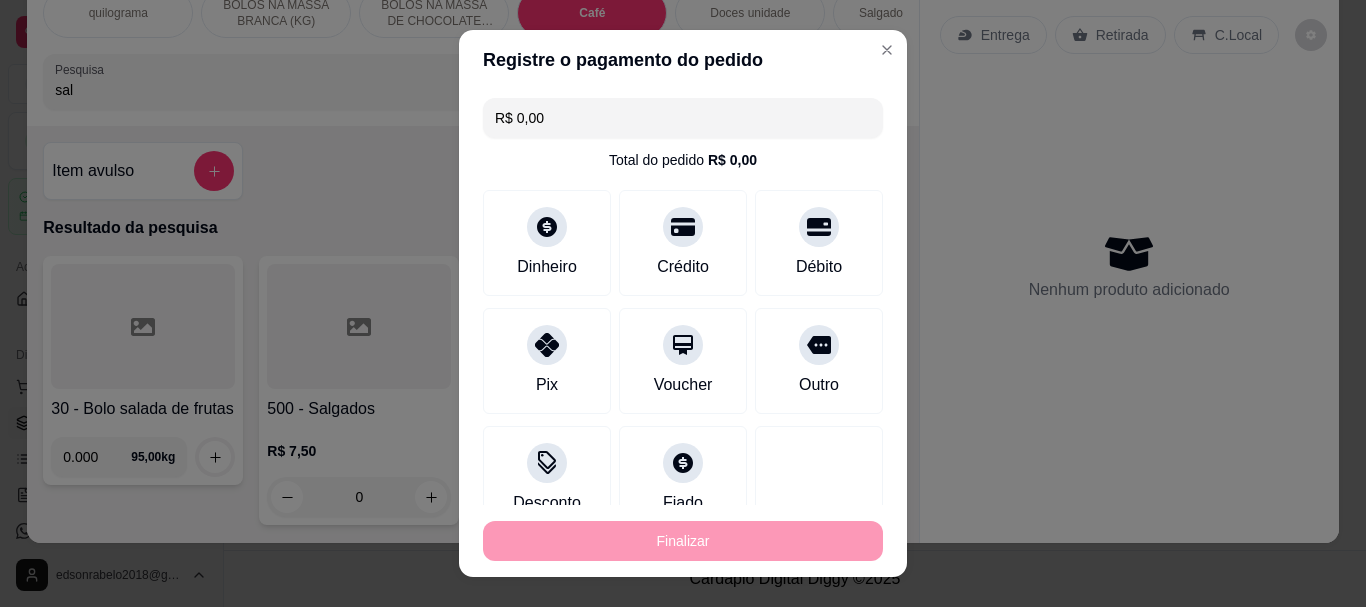 type on "-R$ 23,00" 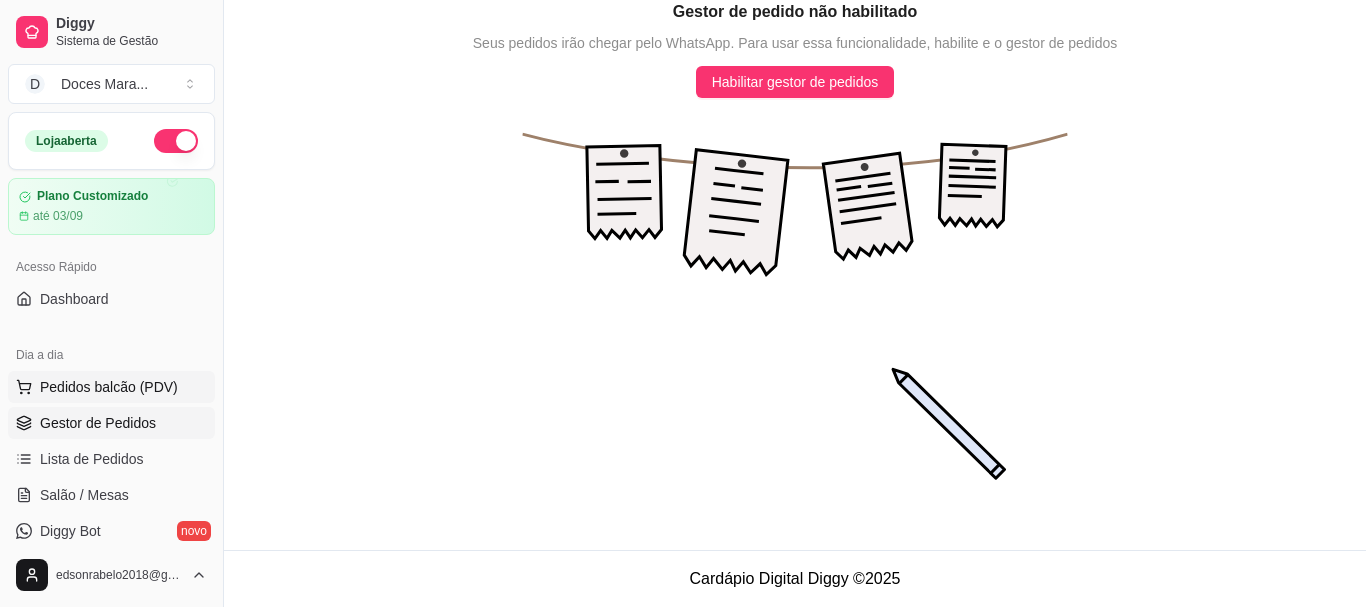 click on "Pedidos balcão (PDV)" at bounding box center (109, 387) 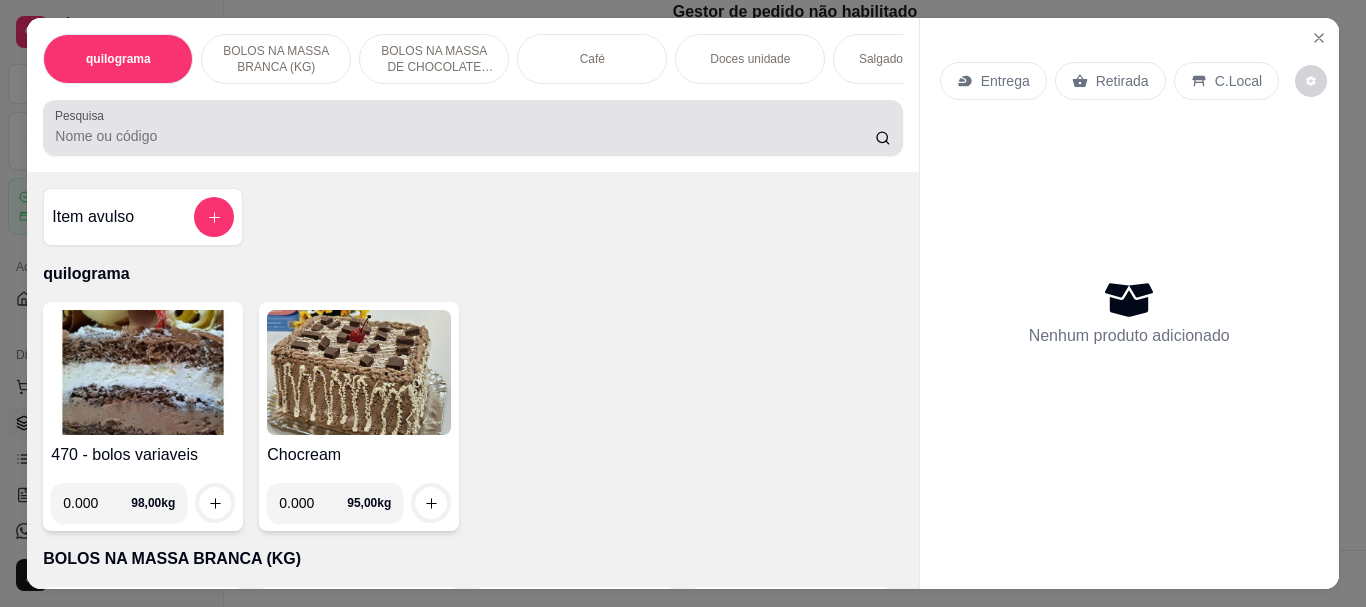 drag, startPoint x: 233, startPoint y: 130, endPoint x: 175, endPoint y: 116, distance: 59.665737 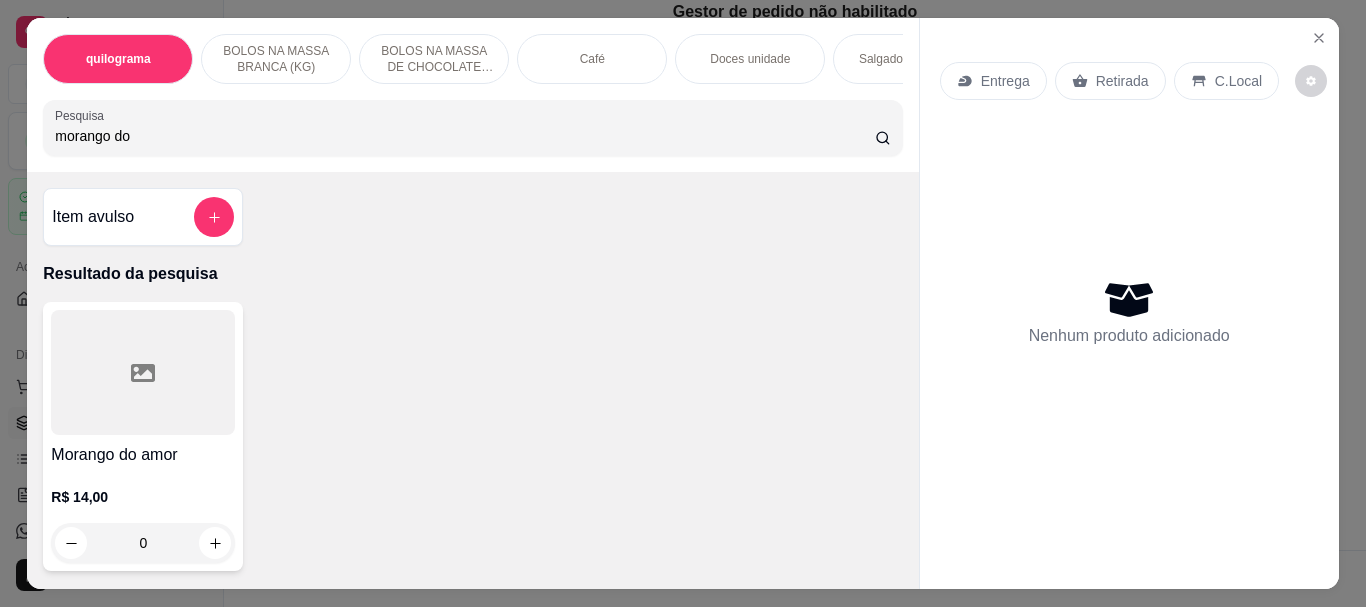 type on "morango do" 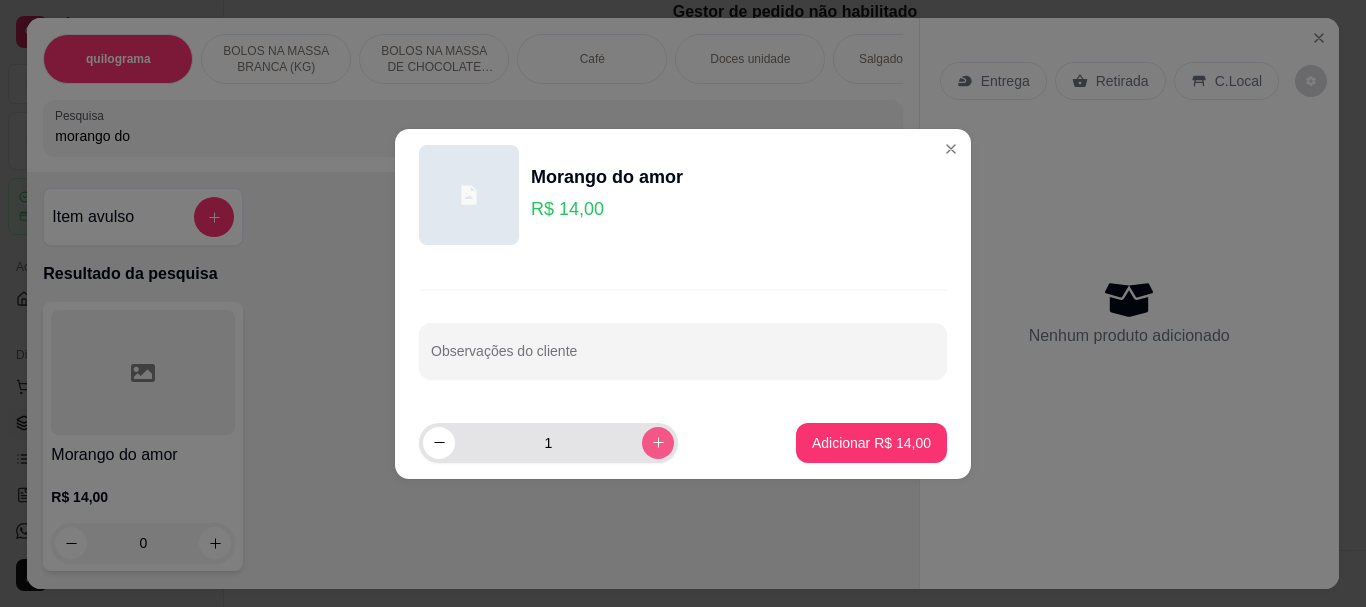 click 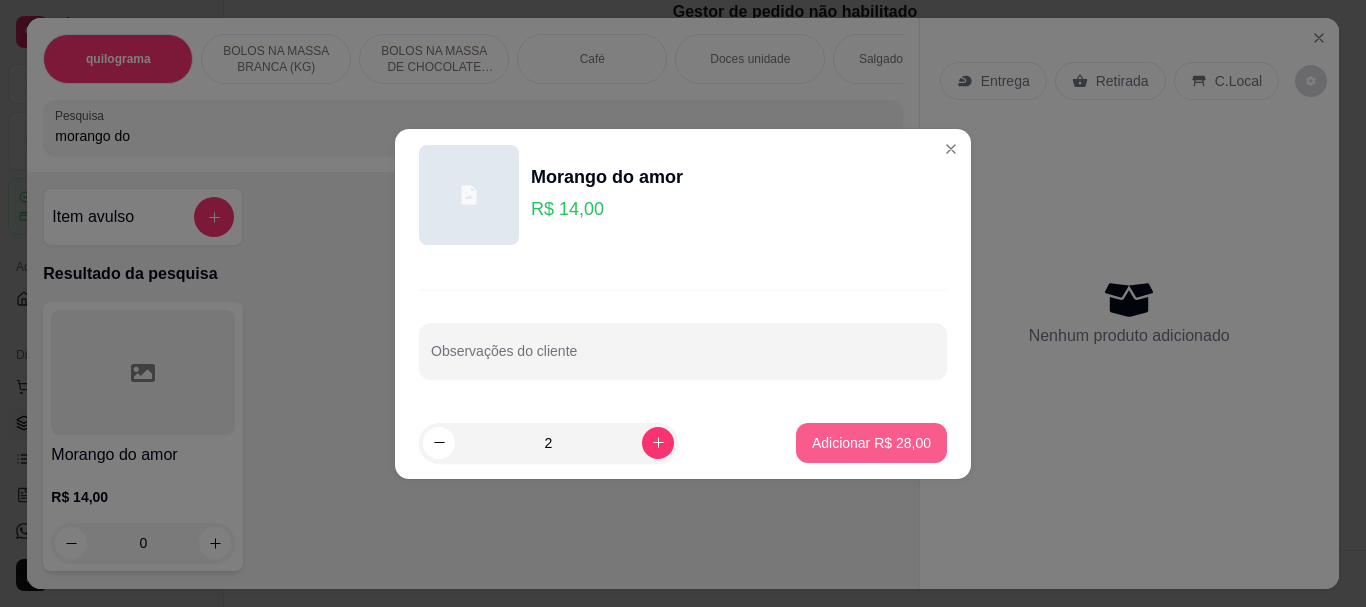 click on "Adicionar   R$ 28,00" at bounding box center [871, 443] 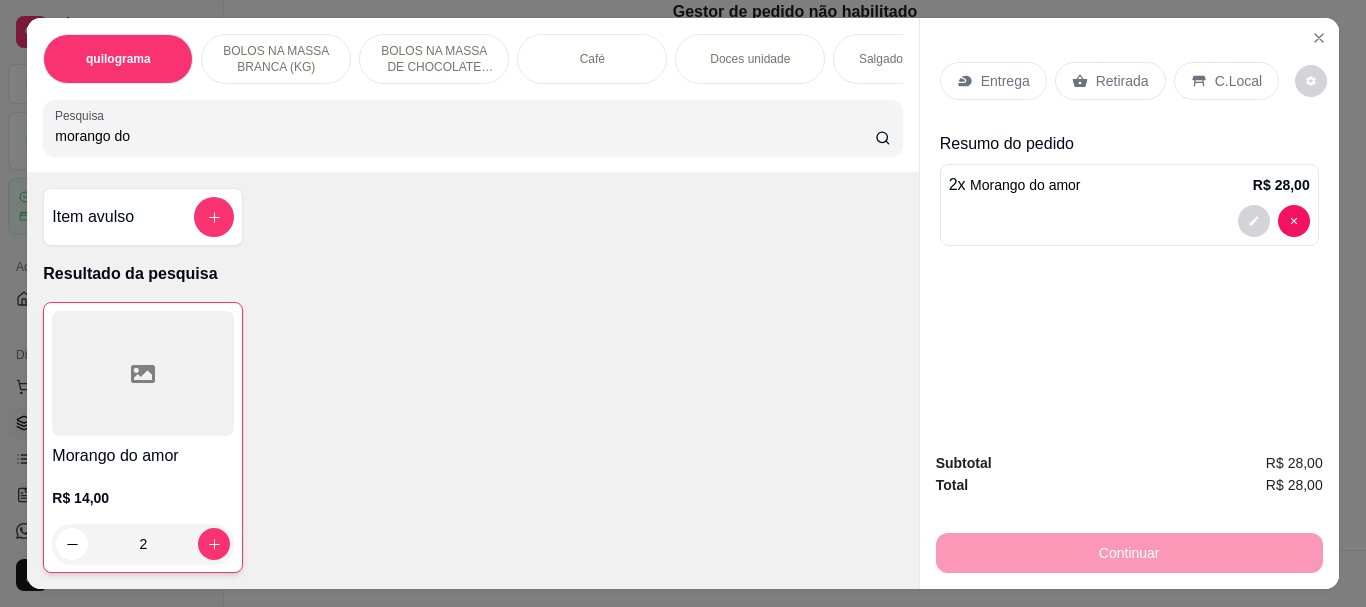 click on "C.Local" at bounding box center (1238, 81) 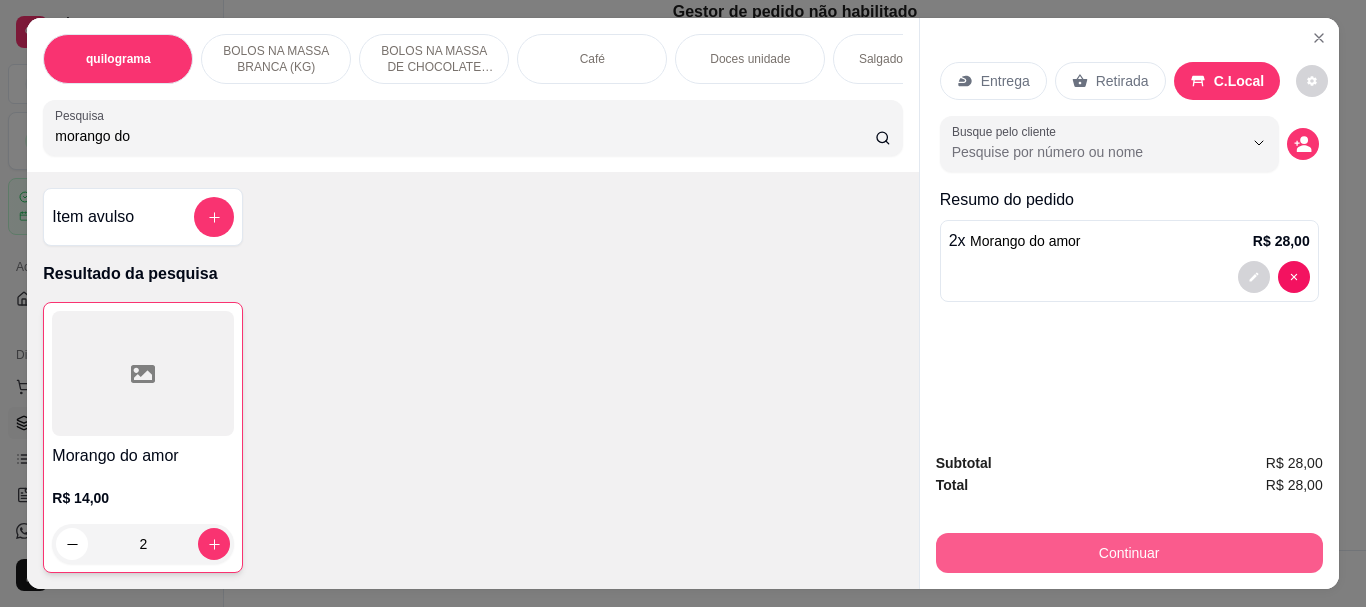 click on "Continuar" at bounding box center [1129, 553] 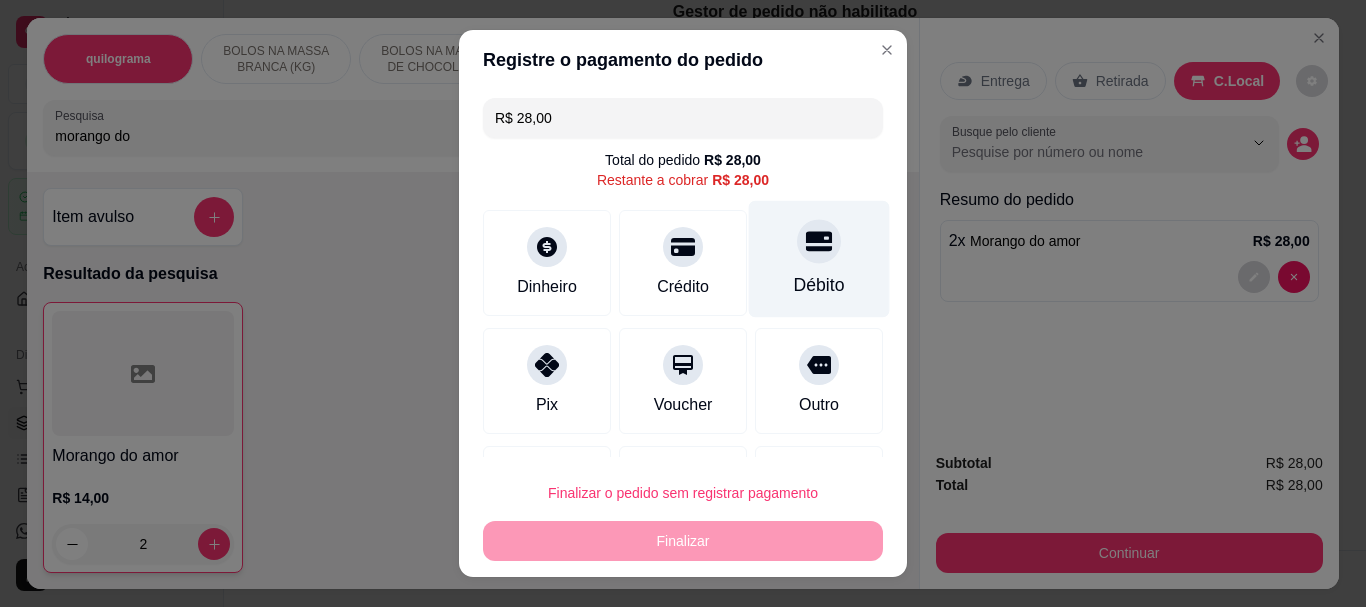 click on "Débito" at bounding box center [819, 286] 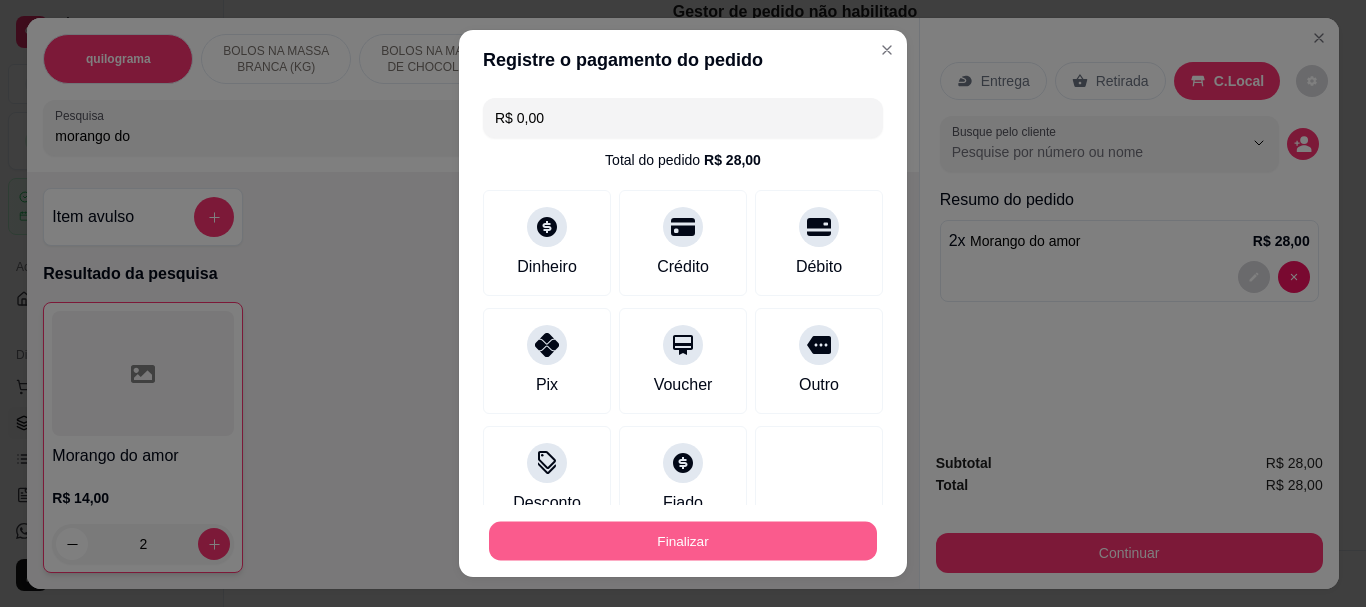 click on "Finalizar" at bounding box center [683, 540] 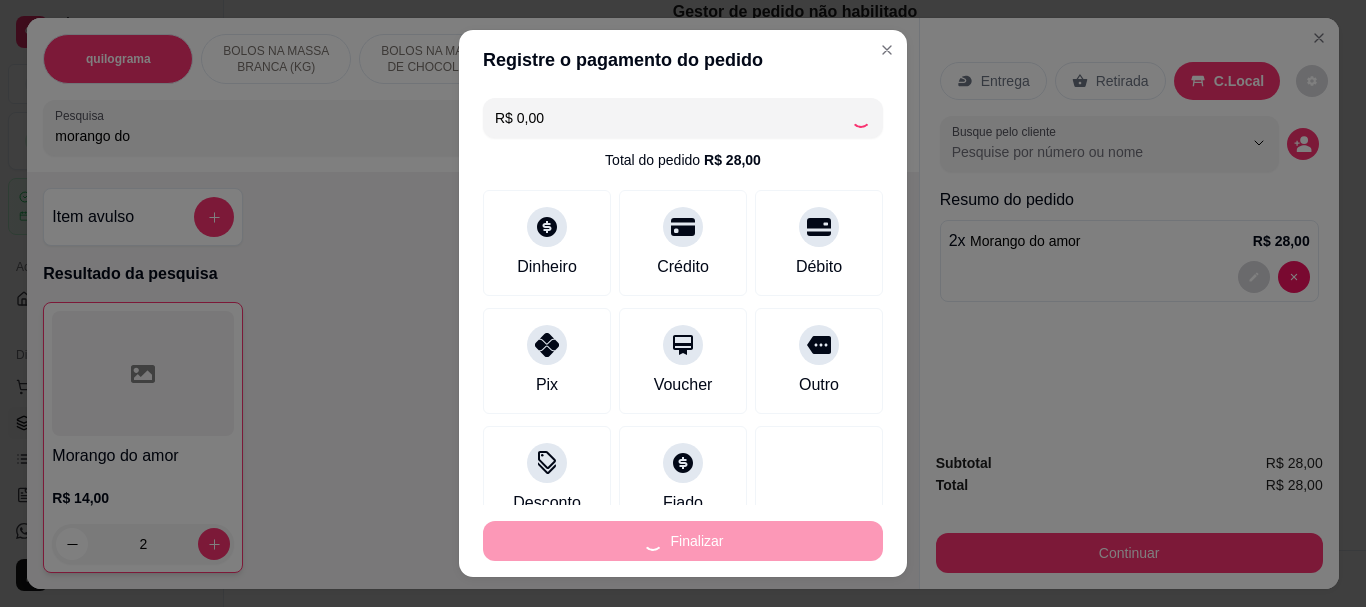 type on "0" 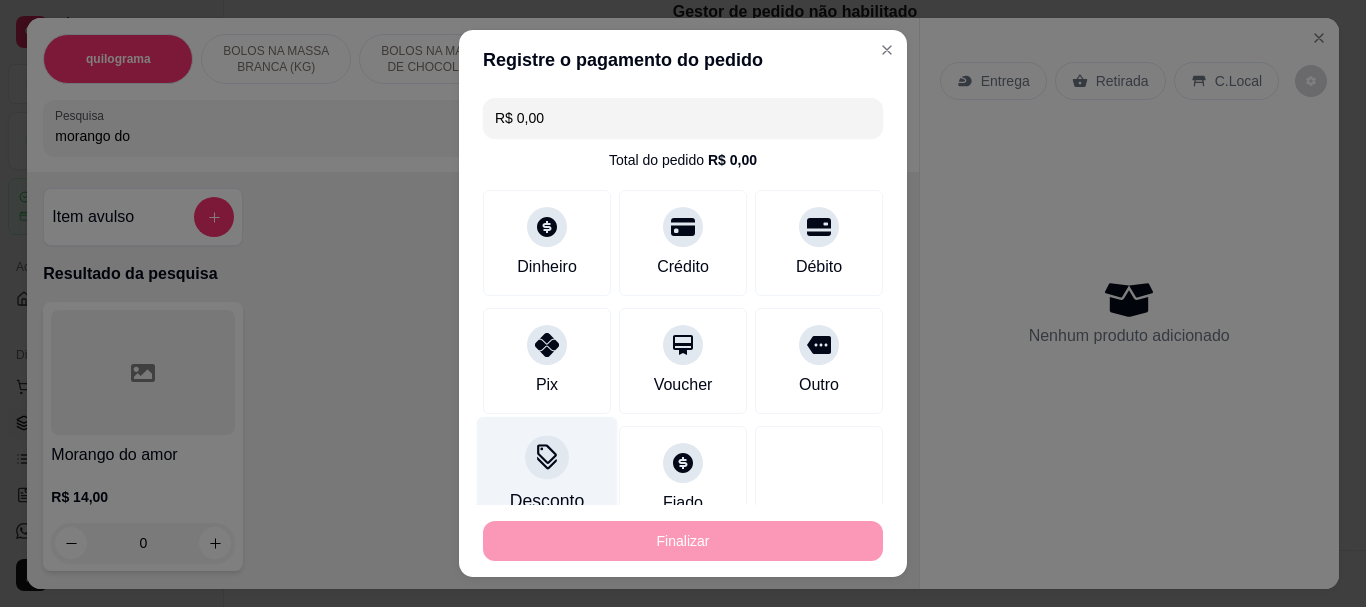 type on "-R$ 28,00" 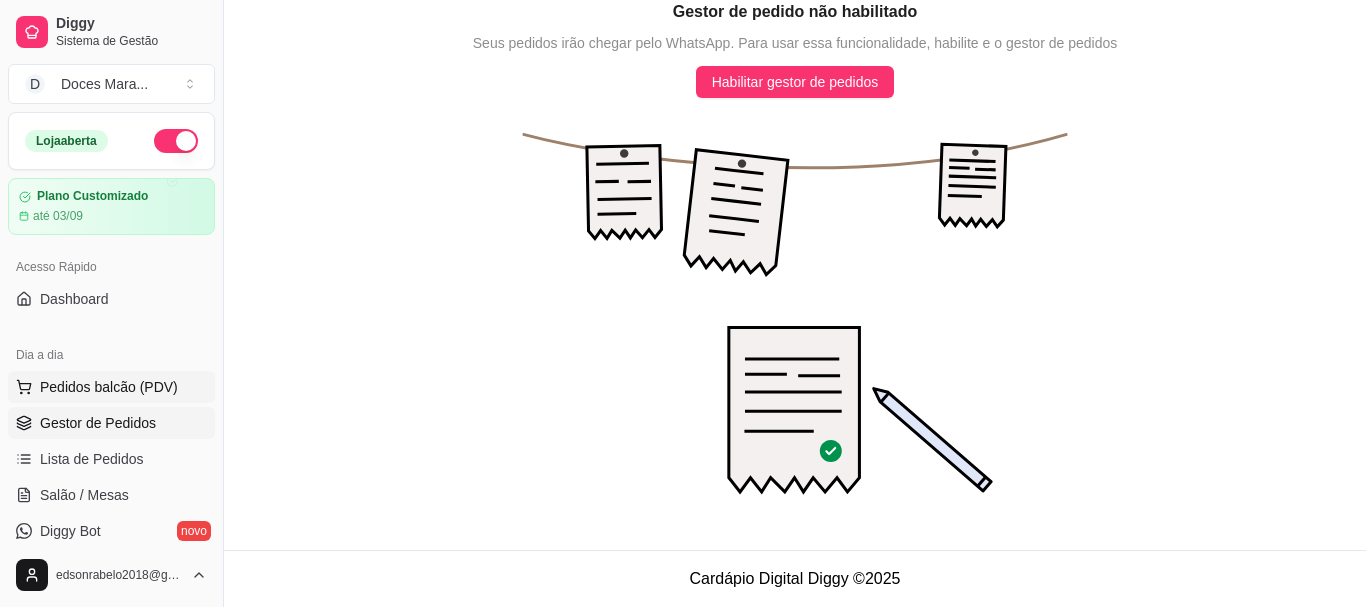 click on "Pedidos balcão (PDV)" at bounding box center [109, 387] 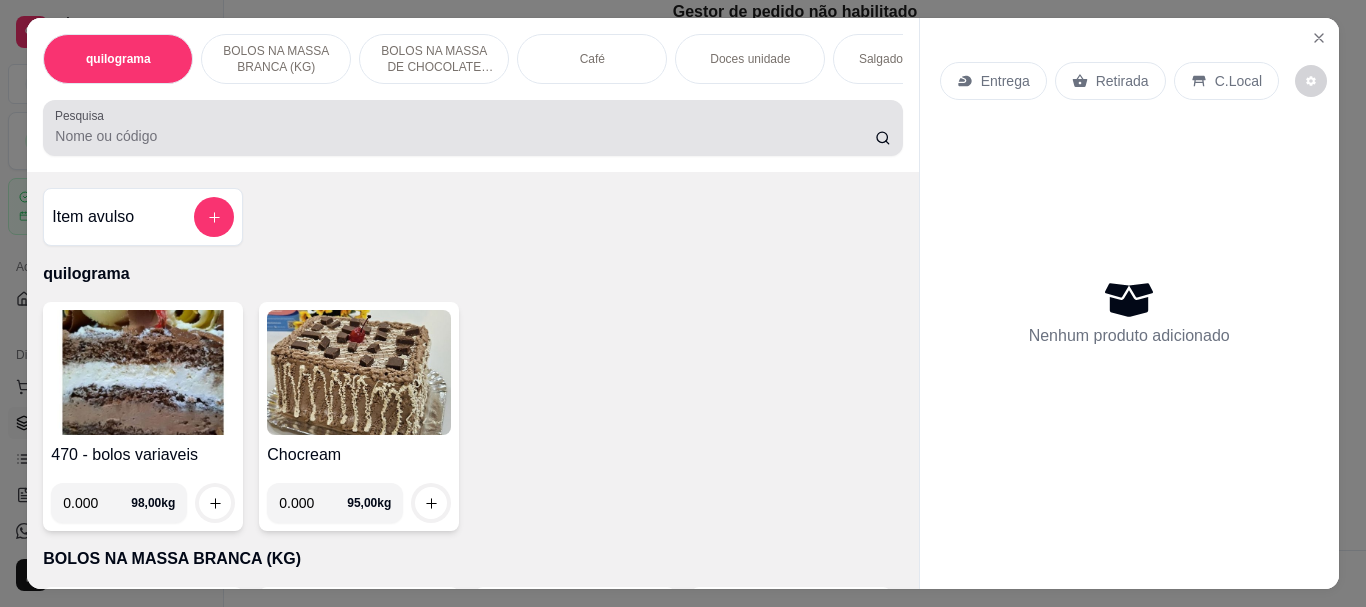 drag, startPoint x: 132, startPoint y: 153, endPoint x: 102, endPoint y: 124, distance: 41.725292 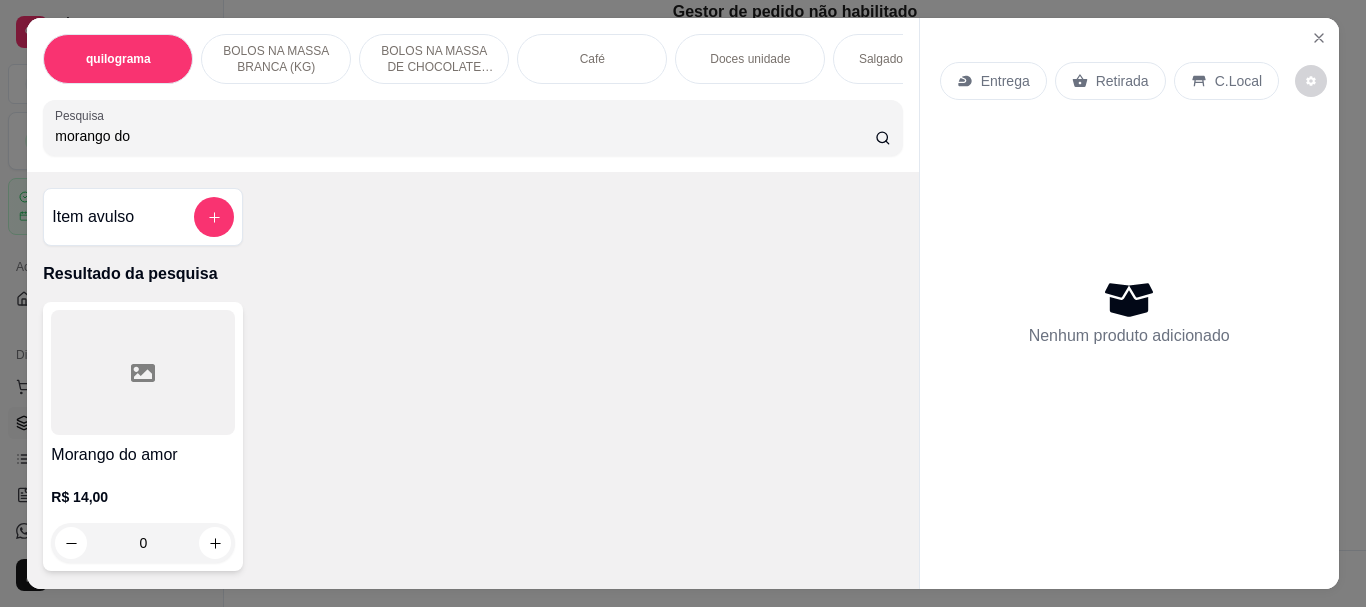 type on "morango do" 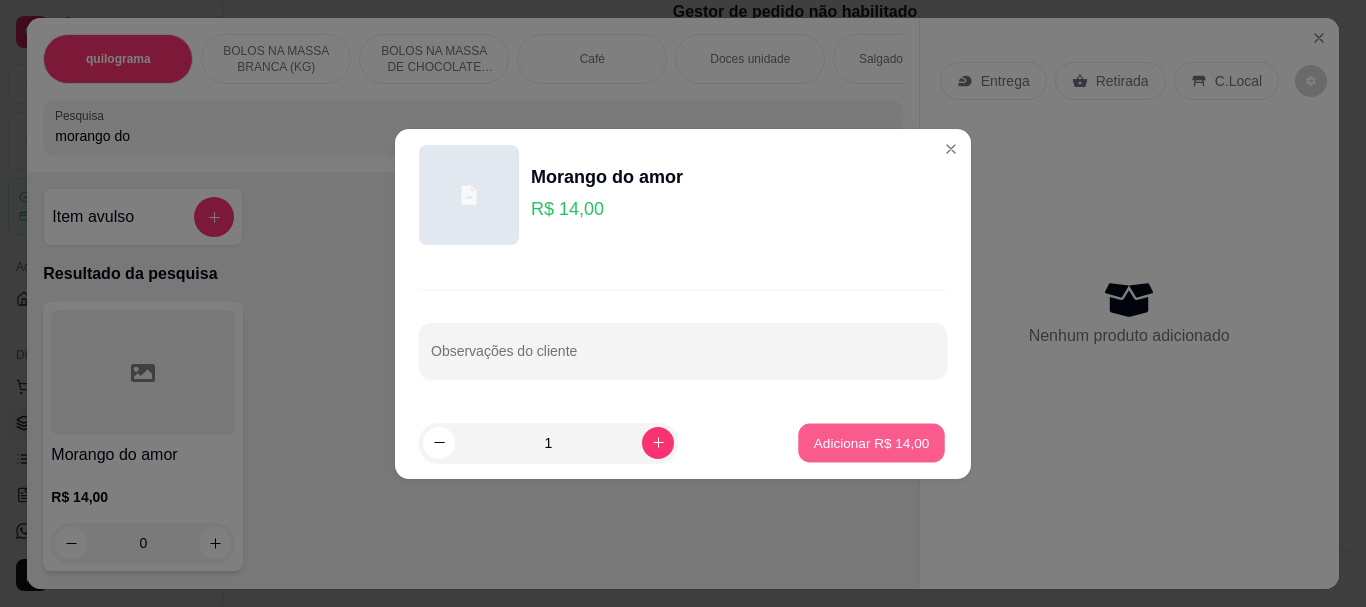 click on "Adicionar   R$ 14,00" at bounding box center [872, 442] 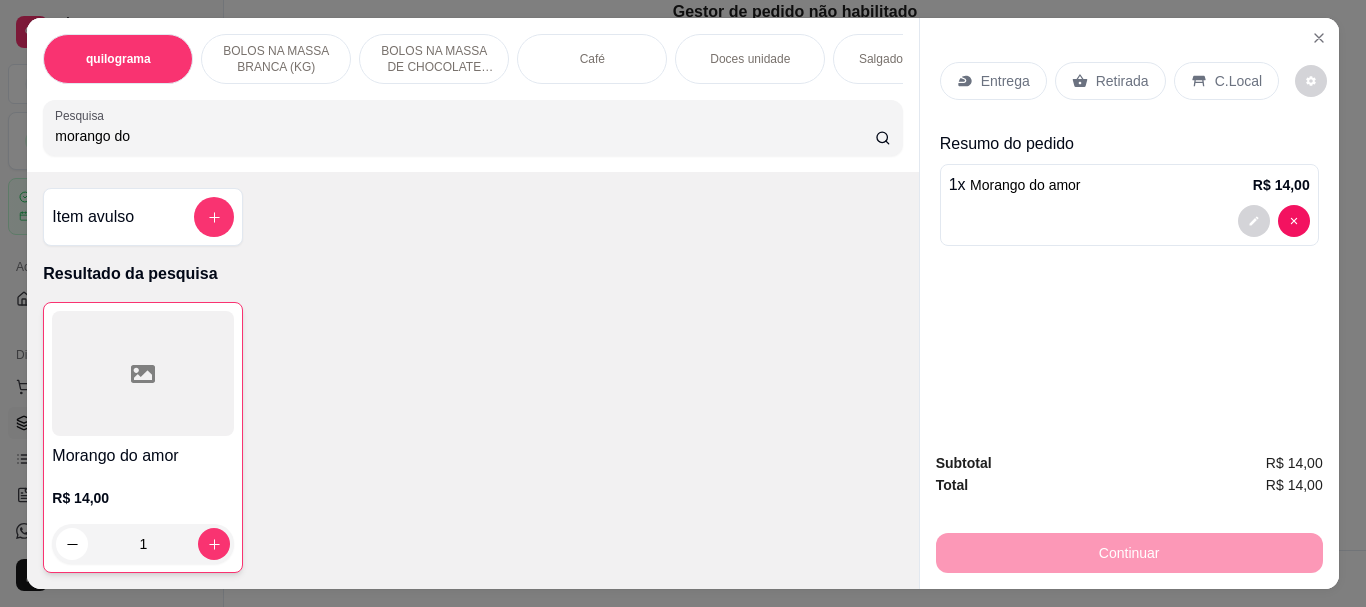 click at bounding box center [143, 373] 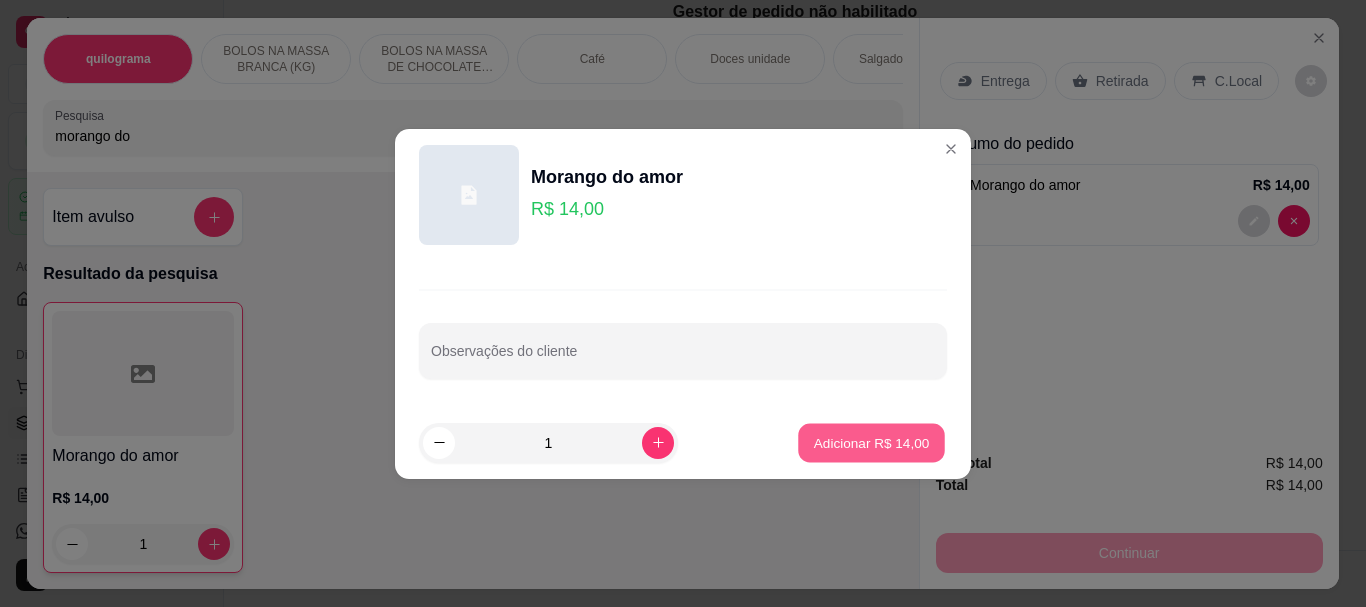 click on "Adicionar   R$ 14,00" at bounding box center [871, 442] 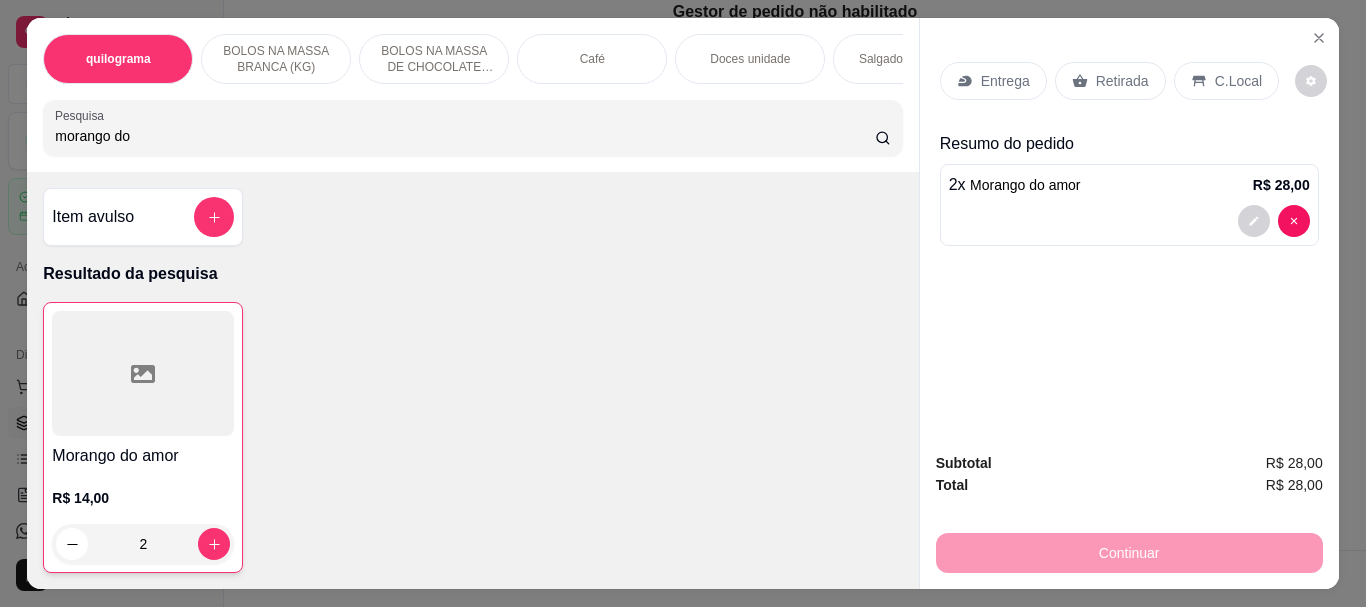 click on "Retirada" at bounding box center [1122, 81] 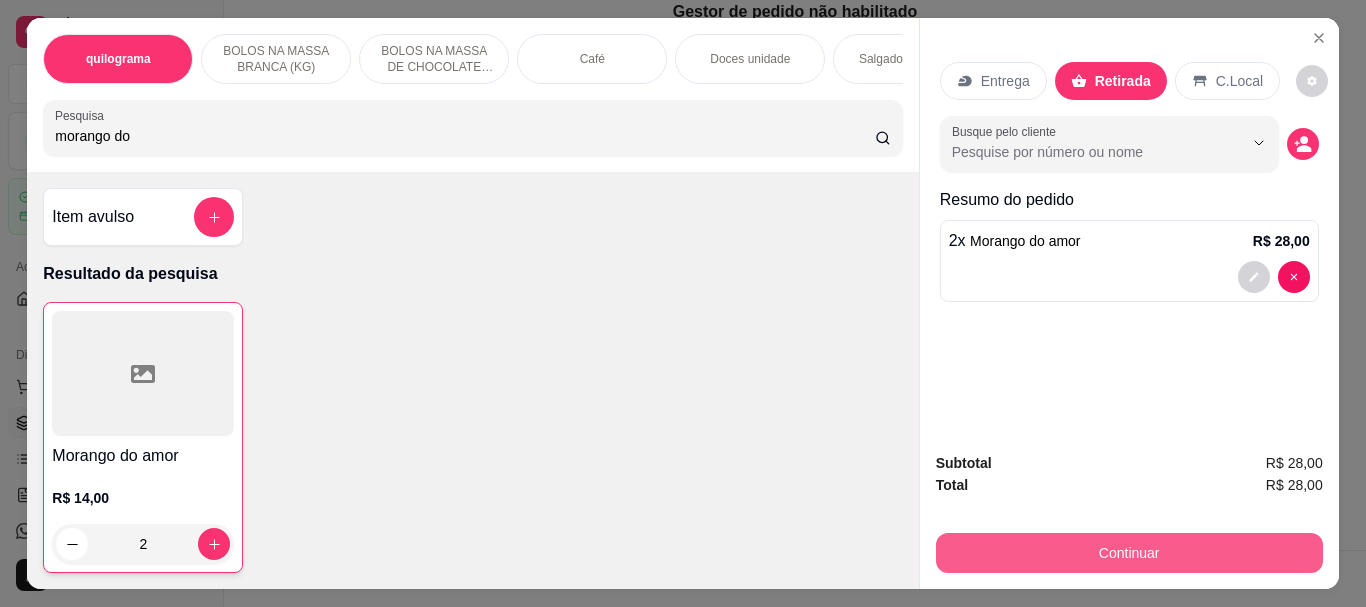 click on "Continuar" at bounding box center (1129, 553) 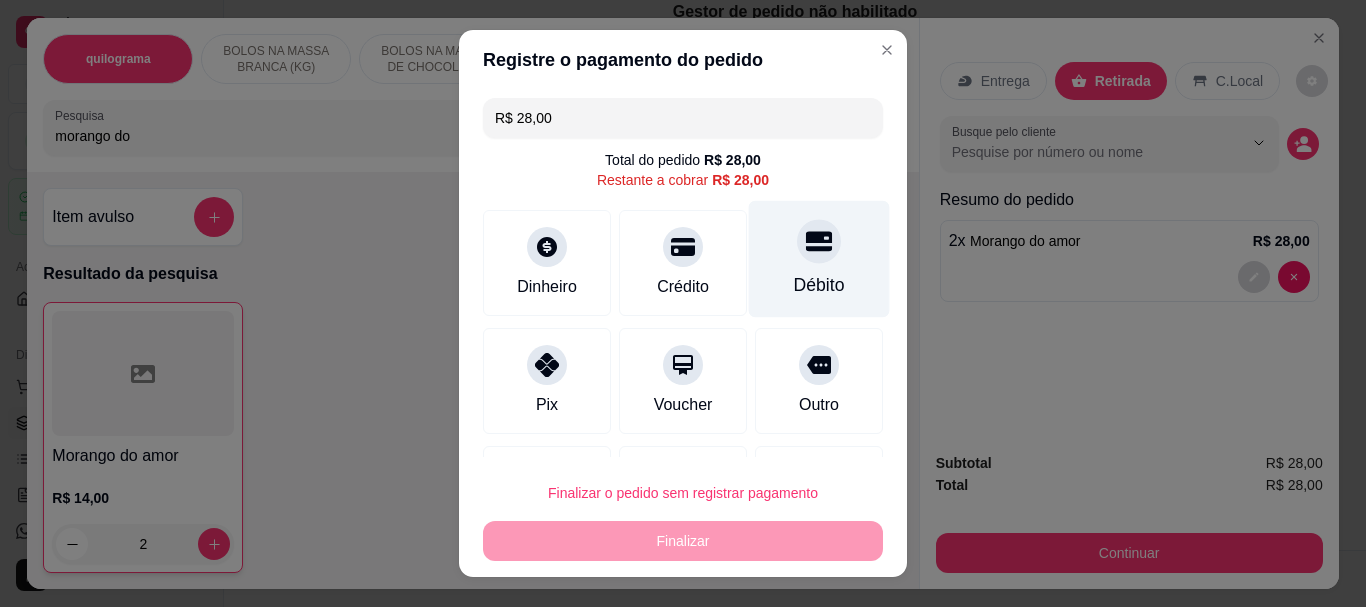 click on "Débito" at bounding box center [819, 286] 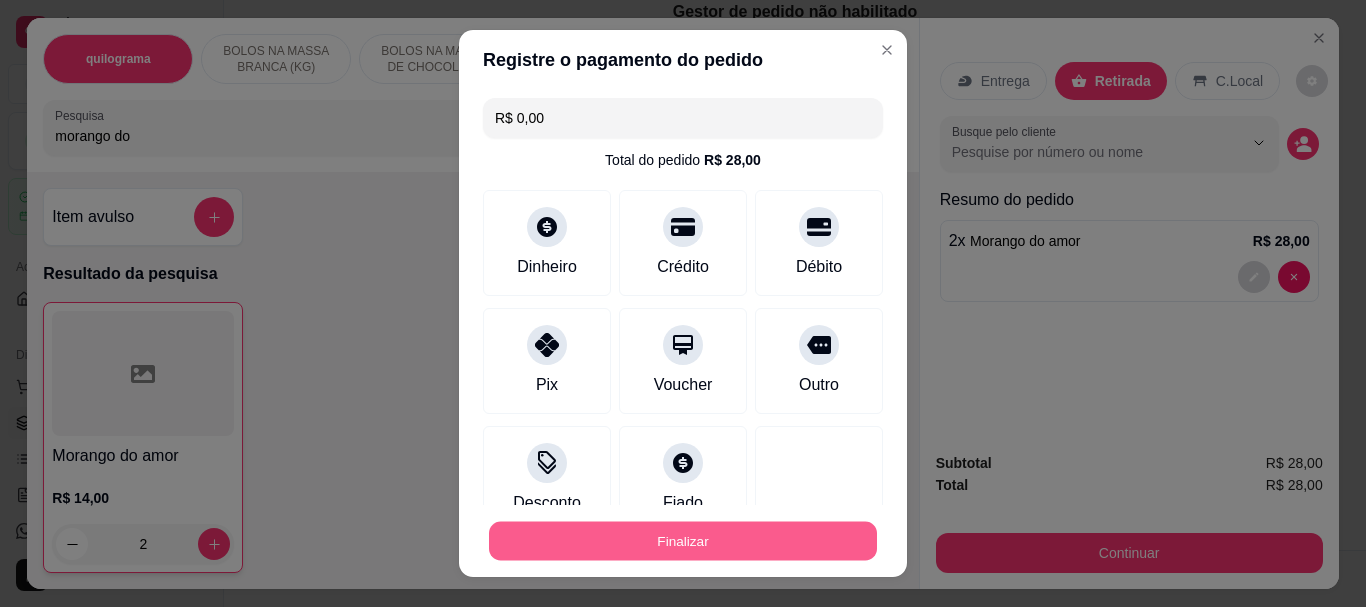 click on "Finalizar" at bounding box center [683, 540] 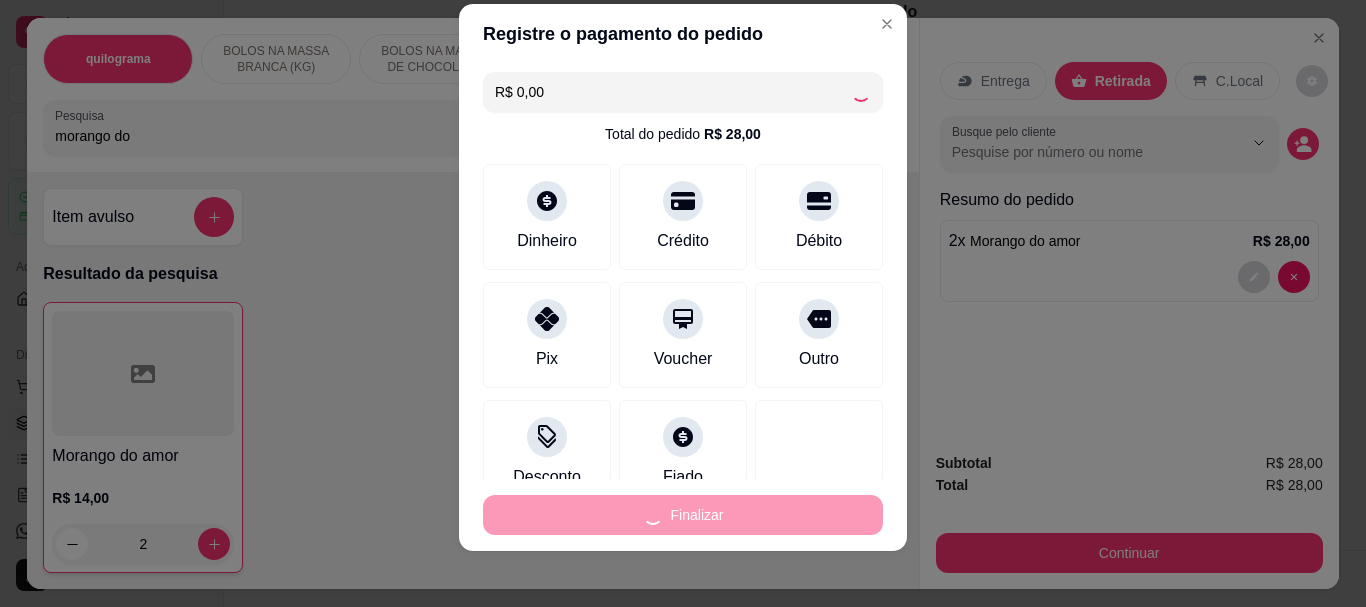 scroll, scrollTop: 34, scrollLeft: 0, axis: vertical 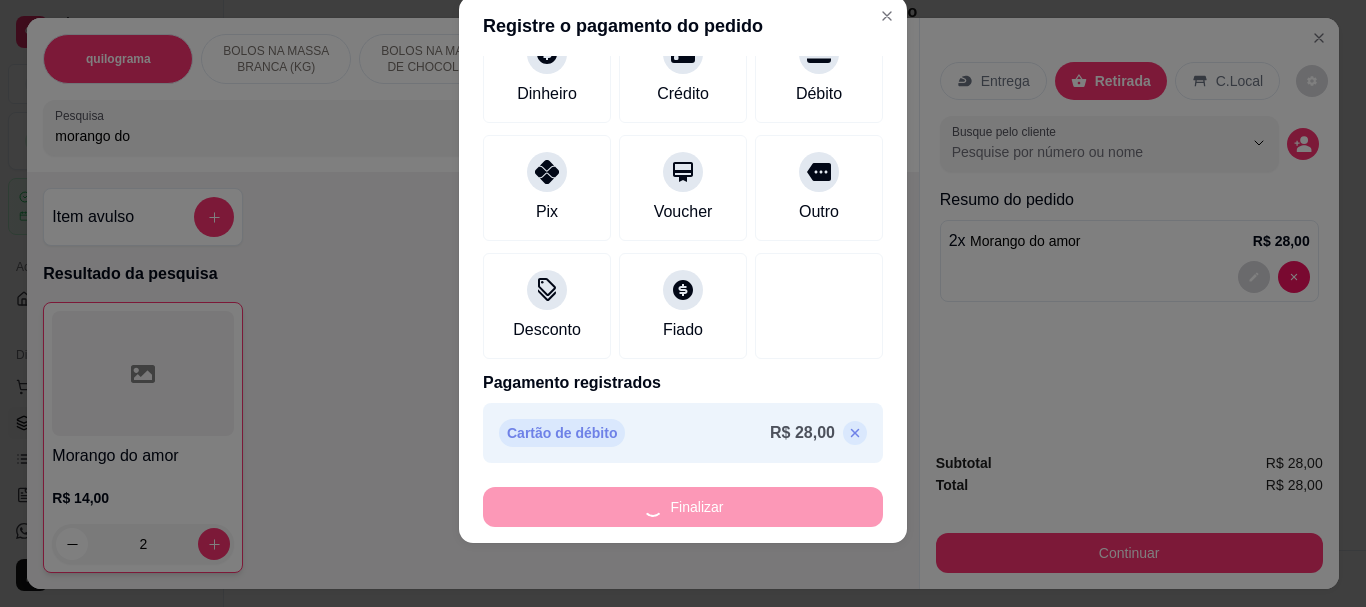 type on "0" 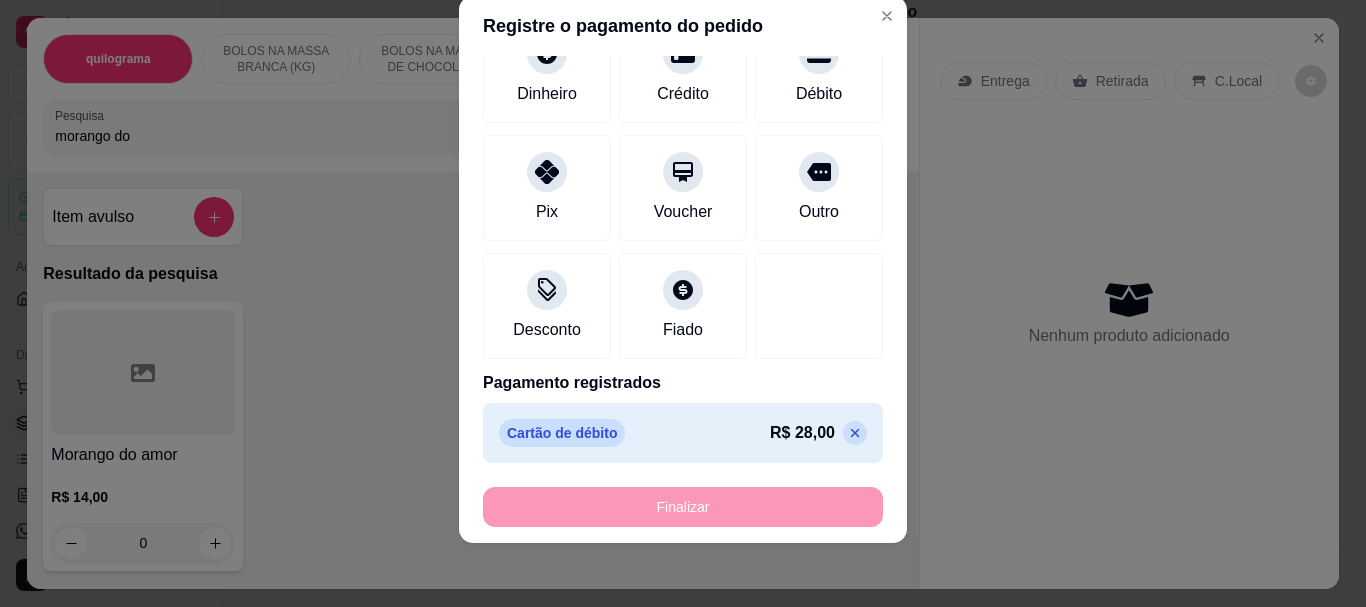 type on "-R$ 28,00" 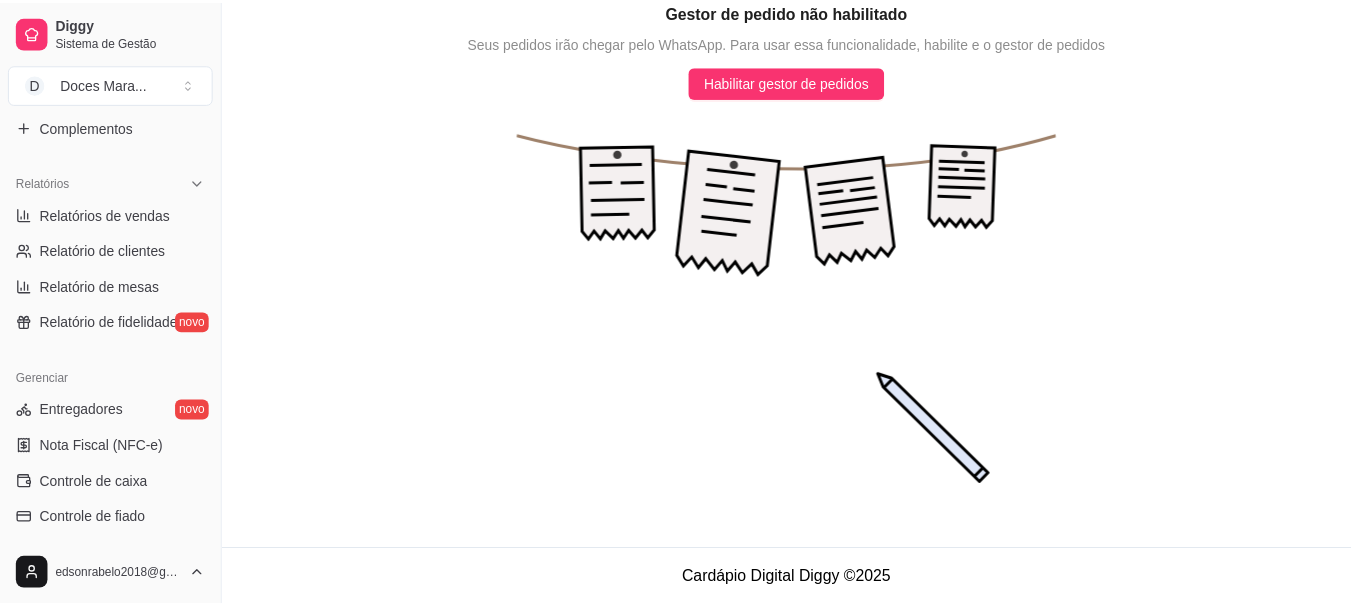 scroll, scrollTop: 600, scrollLeft: 0, axis: vertical 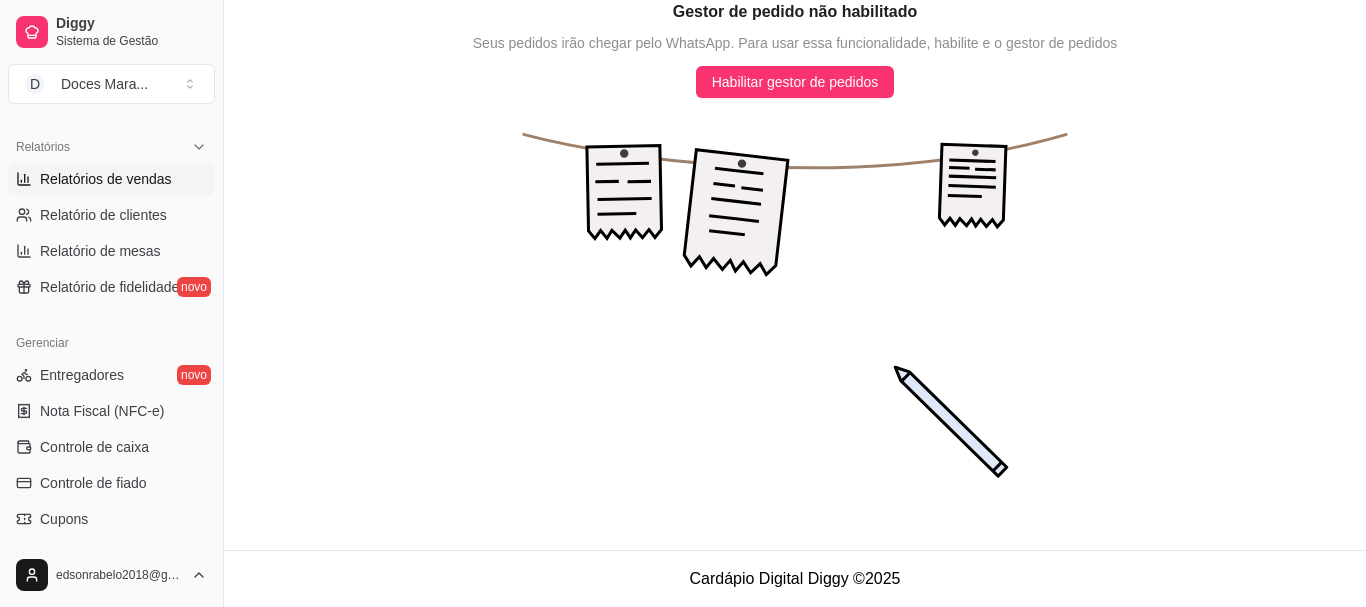 click on "Relatórios de vendas" at bounding box center (106, 179) 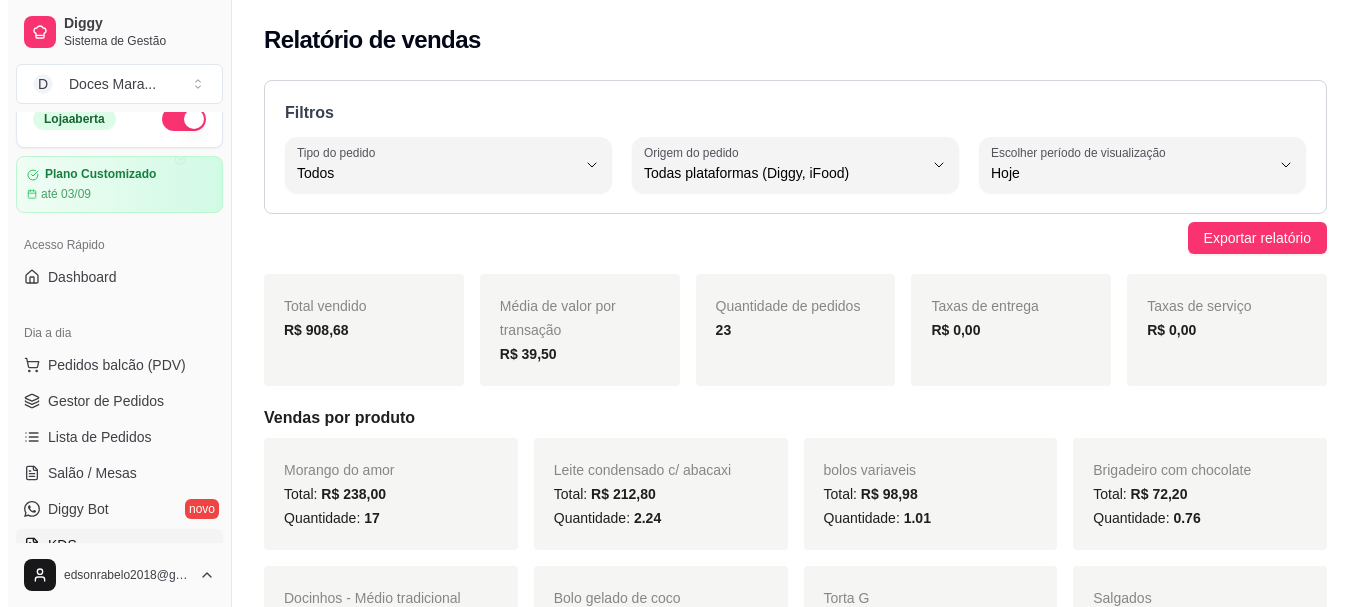 scroll, scrollTop: 0, scrollLeft: 0, axis: both 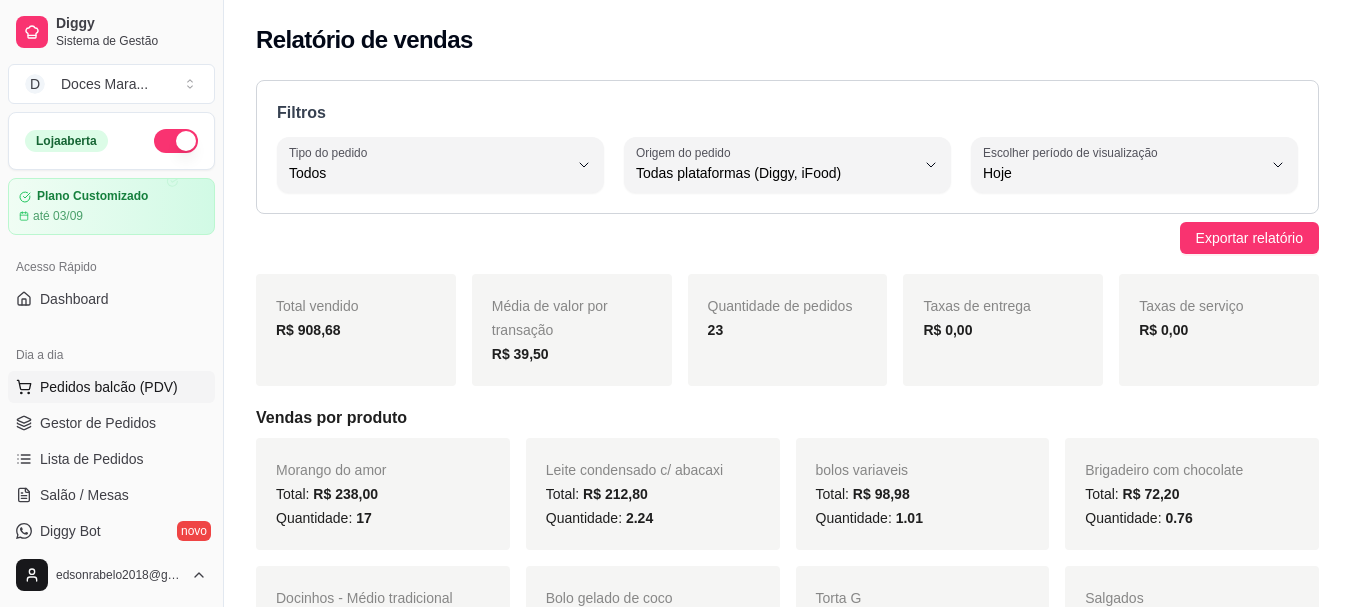 click on "Pedidos balcão (PDV)" at bounding box center [109, 387] 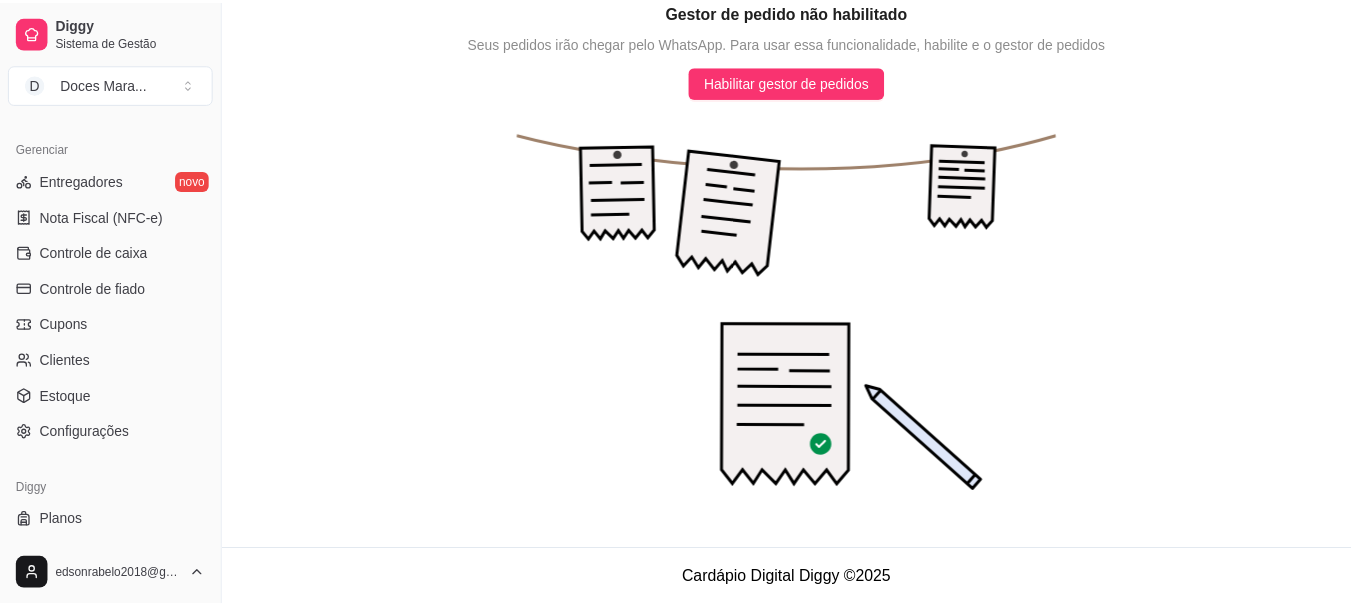scroll, scrollTop: 800, scrollLeft: 0, axis: vertical 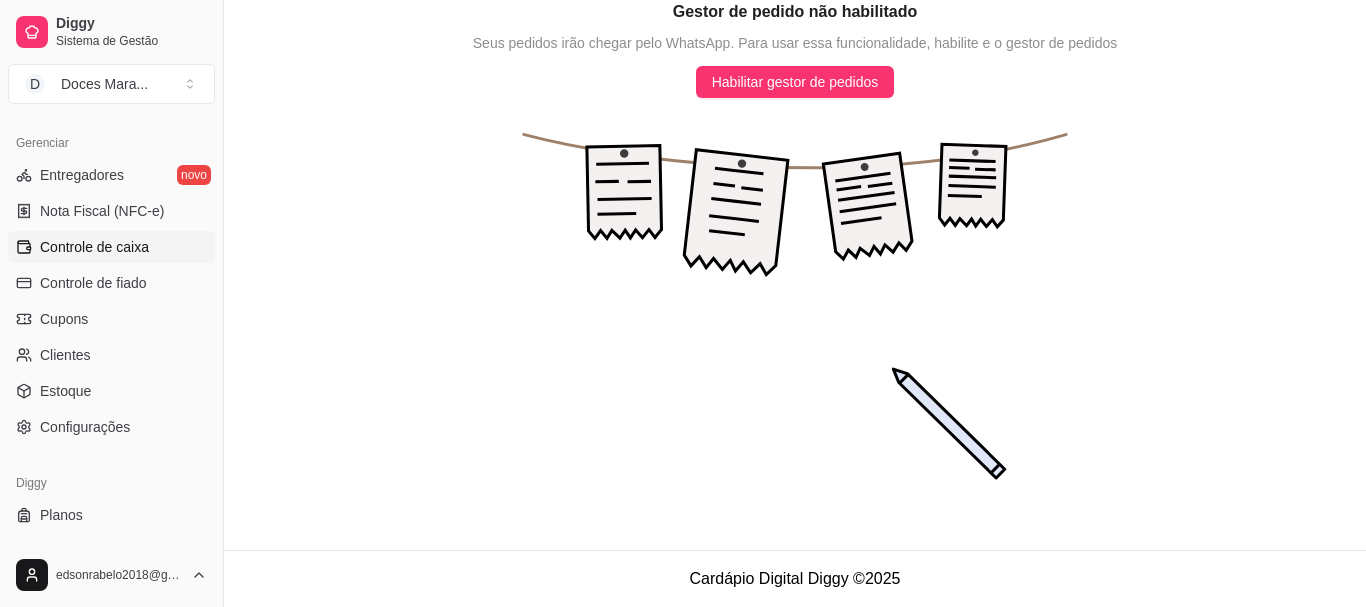 click on "Controle de caixa" at bounding box center (94, 247) 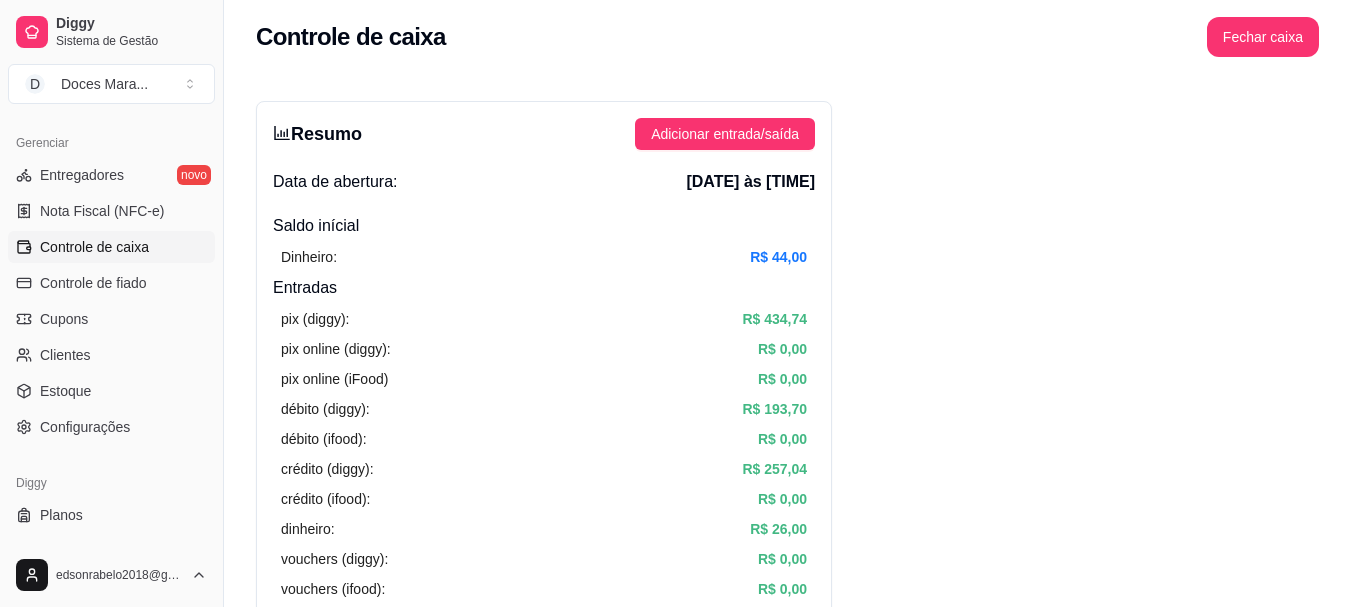 scroll, scrollTop: 0, scrollLeft: 0, axis: both 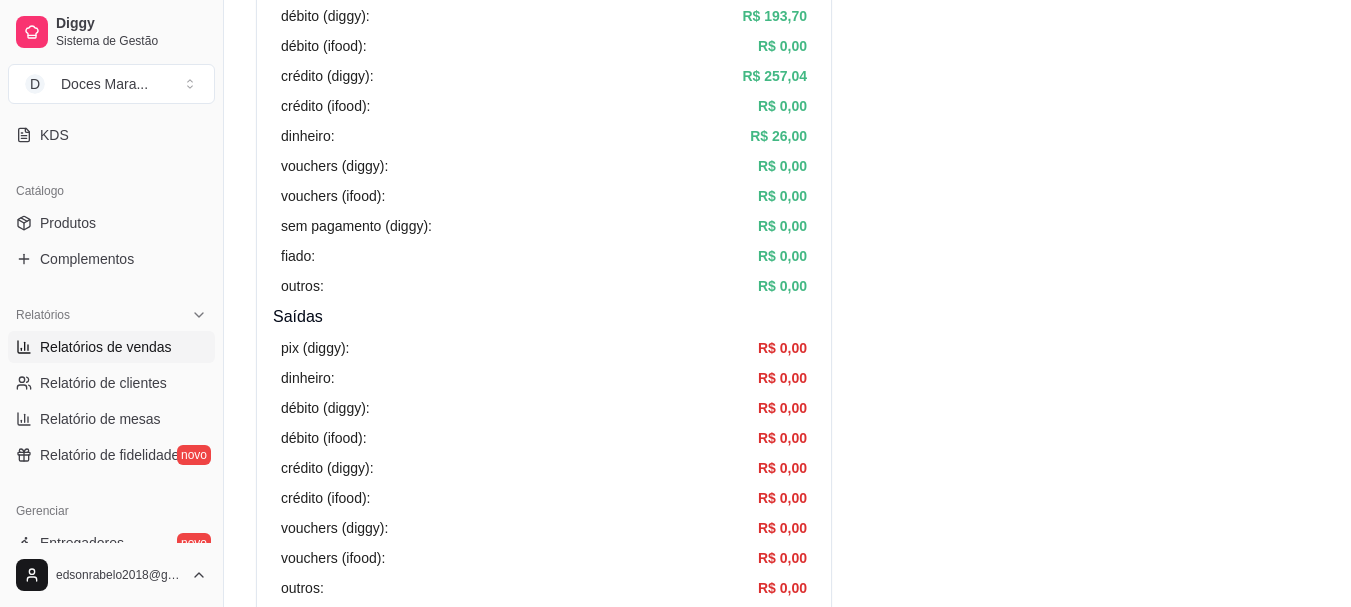 click on "Relatórios de vendas" at bounding box center (106, 347) 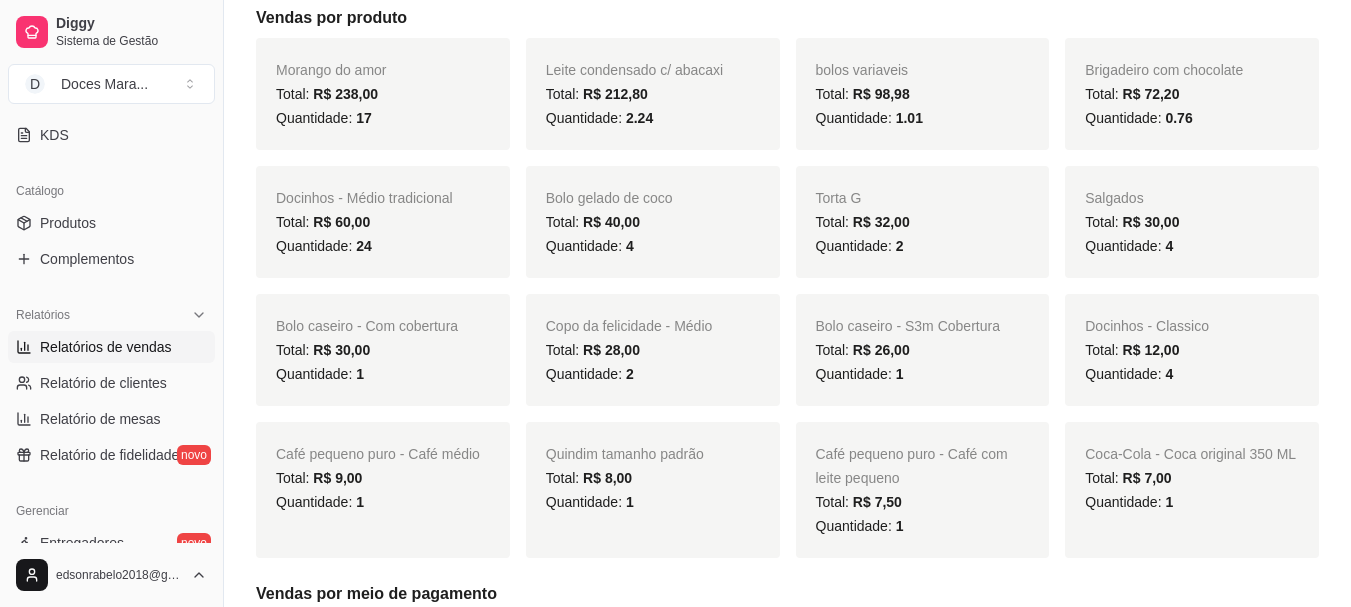 scroll, scrollTop: 0, scrollLeft: 0, axis: both 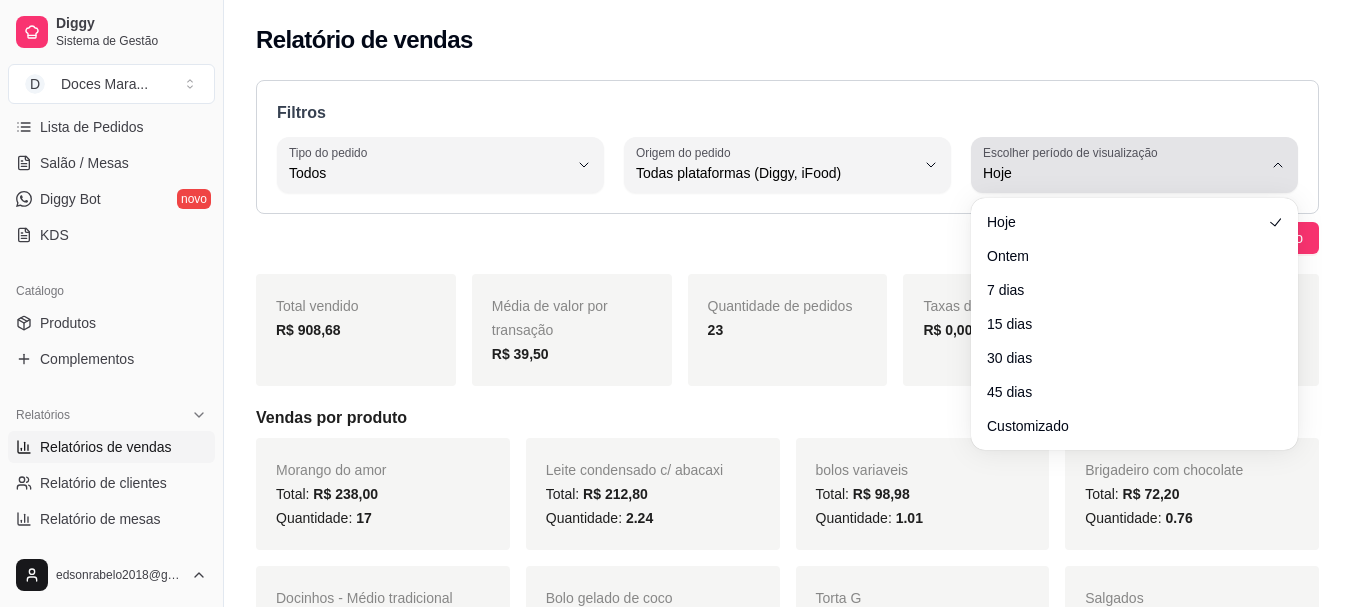 click 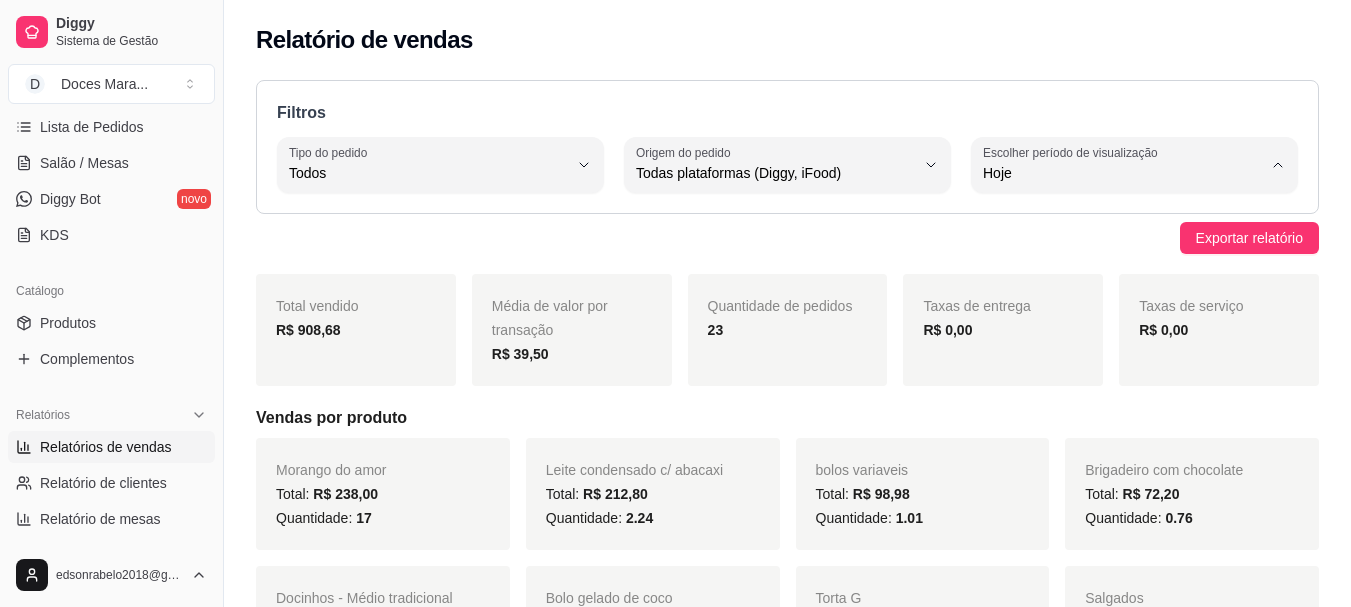 click on "Ontem" at bounding box center (1125, 253) 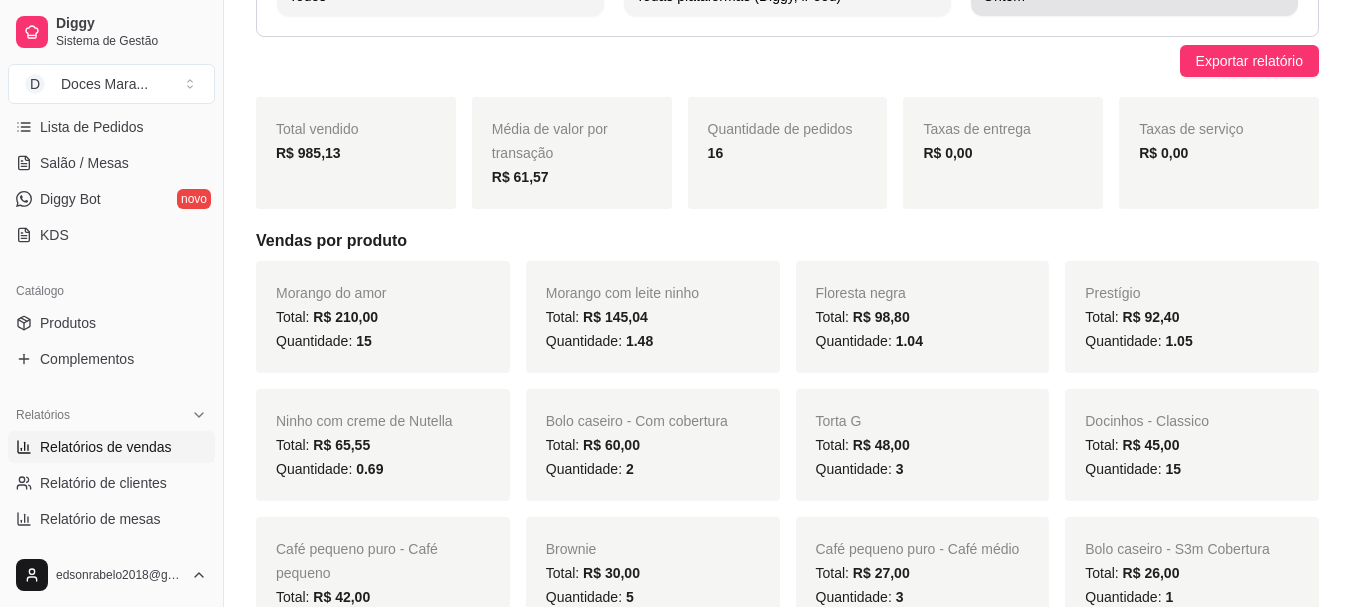 scroll, scrollTop: 0, scrollLeft: 0, axis: both 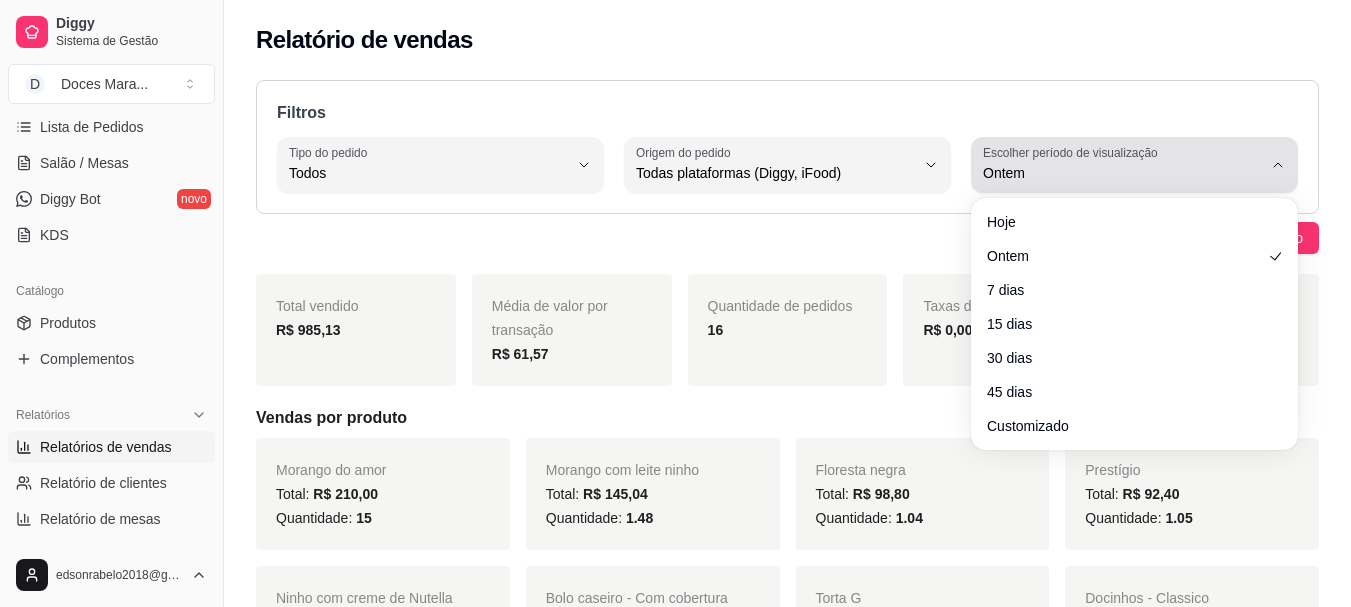 click 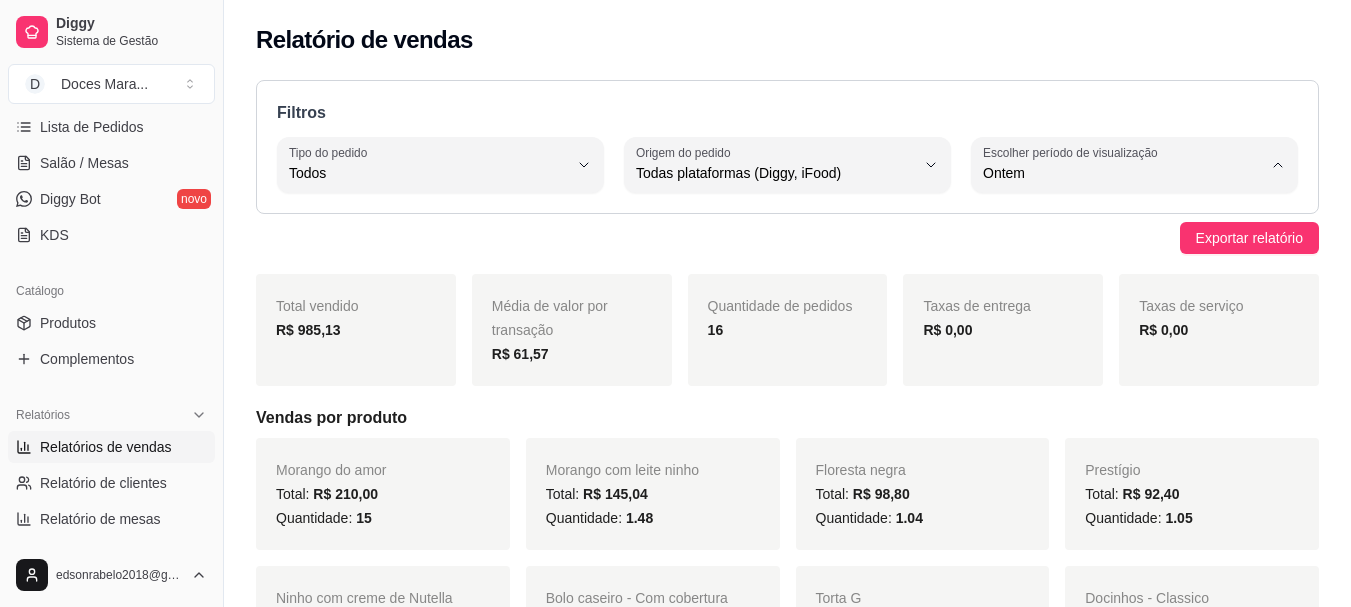 click on "Hoje" at bounding box center (1125, 220) 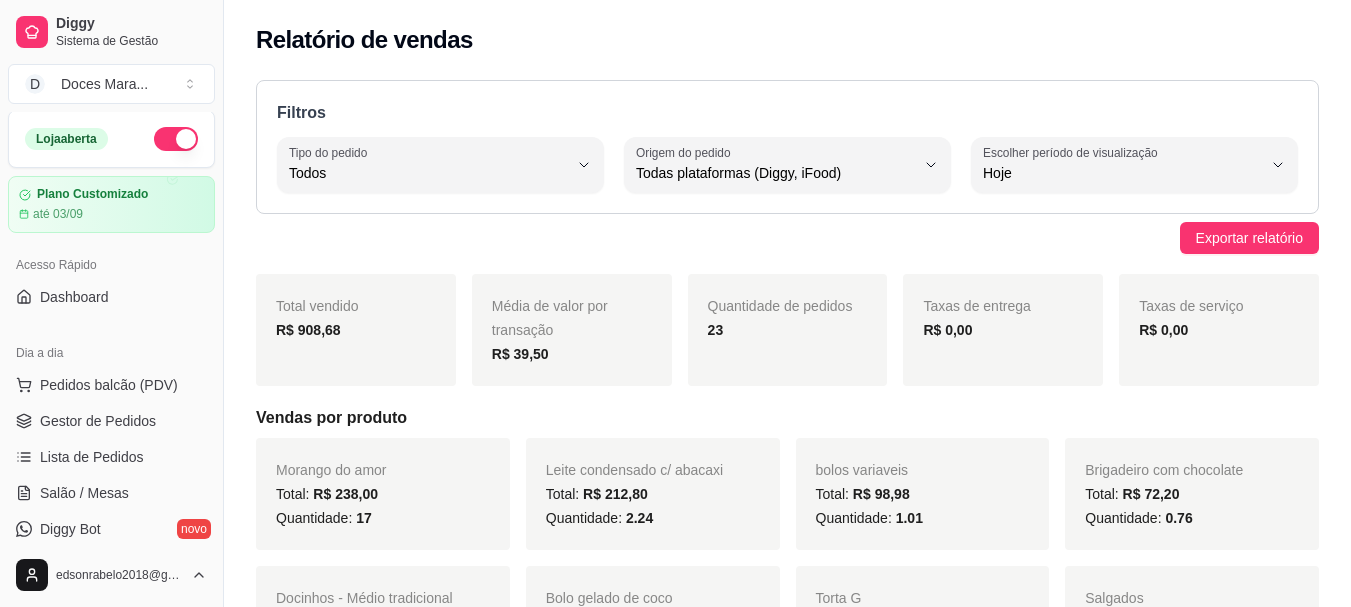 scroll, scrollTop: 0, scrollLeft: 0, axis: both 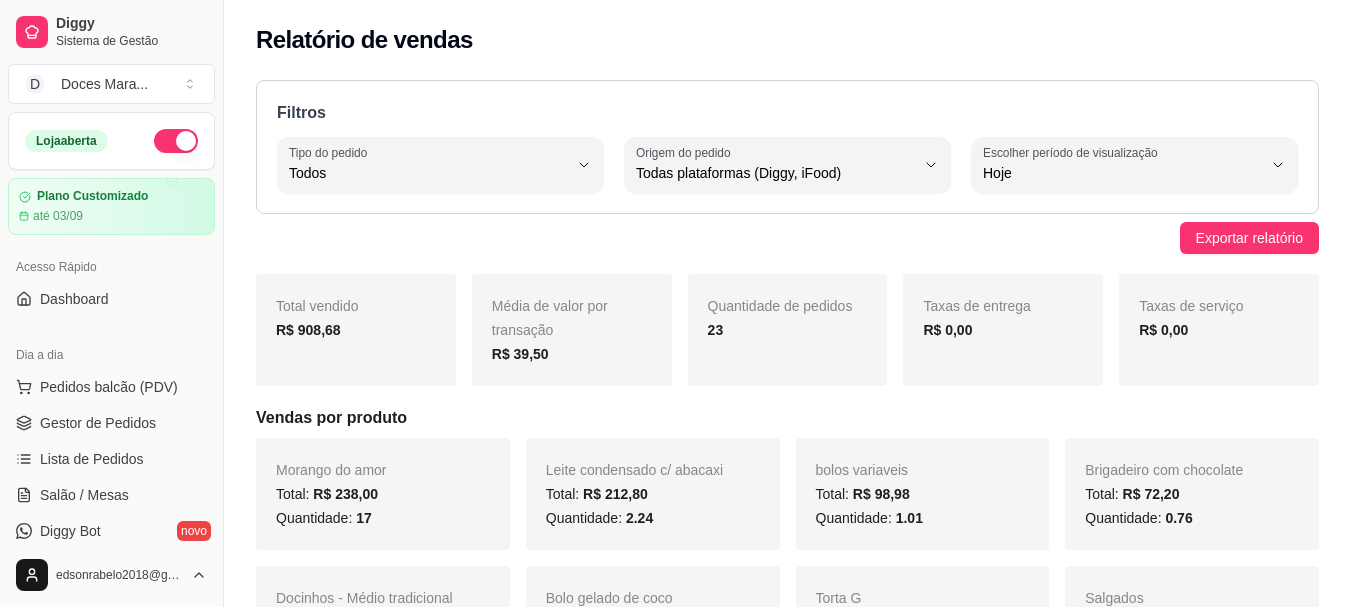 click on "Filtros ALL Tipo do pedido Todos Entrega Retirada Mesa Consumo local Tipo do pedido Todos ALL Origem do pedido Todas plataformas (Diggy, iFood) Diggy iFood Origem do pedido Todas plataformas (Diggy, iFood) 0 Escolher período de visualização Hoje Ontem  7 dias 15 dias 30 dias 45 dias Customizado Escolher período de visualização Hoje Exportar relatório Total vendido R$ 908,68 Média de valor por transação R$ 39,50 Quantidade de pedidos 23 Taxas de entrega R$ 0,00 Taxas de serviço R$ 0,00 Vendas por produto Morango do amor  Total:   R$ 238,00 Quantidade:   17 Leite condensado c/ abacaxi  Total:   R$ 212,80 Quantidade:   2.24 bolos variaveis Total:   R$ 98,98 Quantidade:   1.01 Brigadeiro com chocolate Total:   R$ 72,20 Quantidade:   0.76 Docinhos  - Médio tradicional  Total:   R$ 60,00 Quantidade:   24 Bolo gelado de coco Total:   R$ 40,00 Quantidade:   4 Torta G Total:   R$ 32,00 Quantidade:   2 Salgados  Total:   R$ 30,00 Quantidade:   4 Bolo caseiro - Com cobertura  Total:   R$ 30,00" at bounding box center (787, 1711) 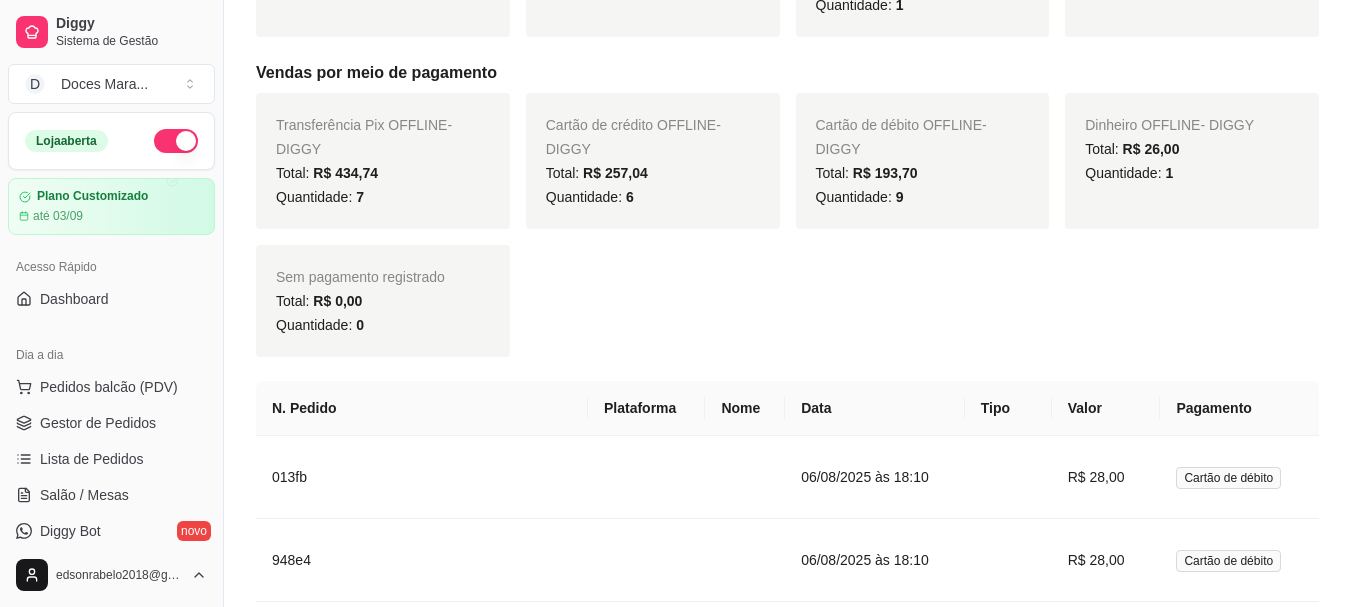 scroll, scrollTop: 600, scrollLeft: 0, axis: vertical 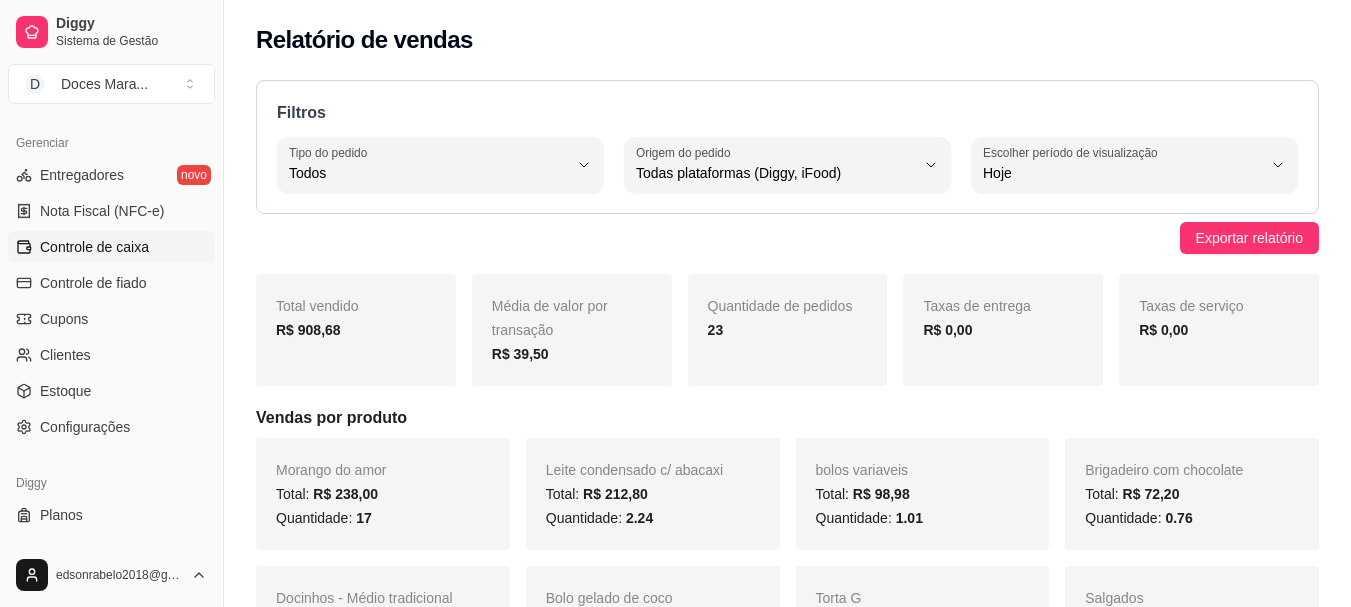 click on "Controle de caixa" at bounding box center (94, 247) 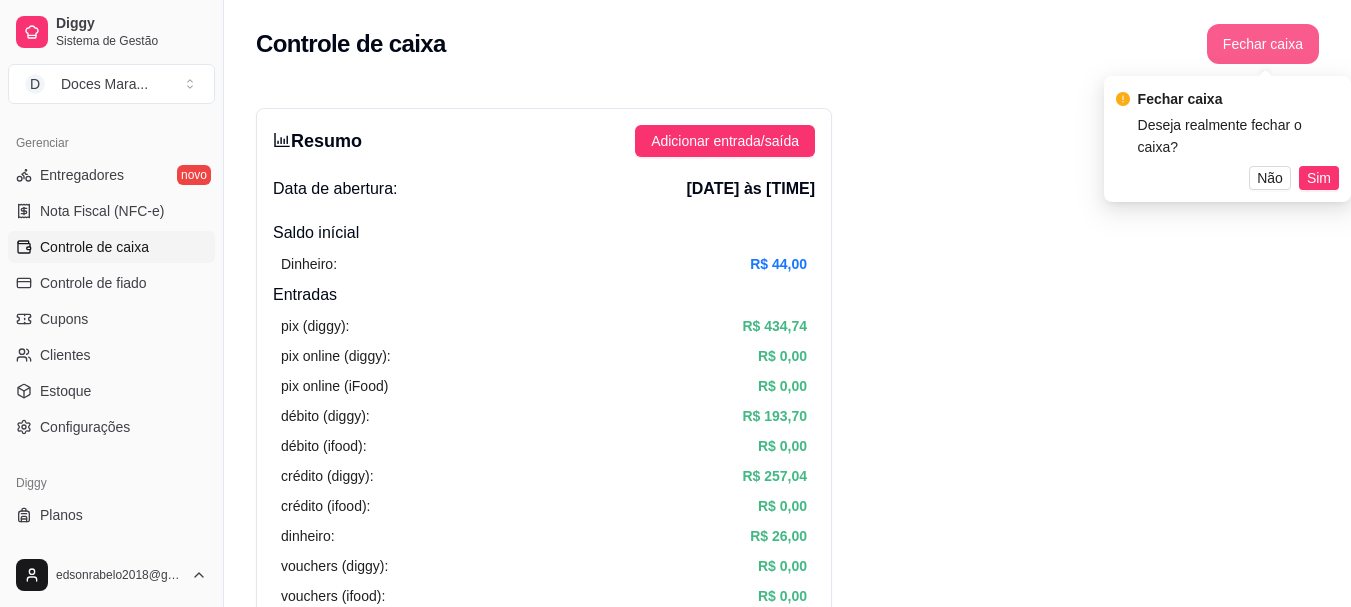 click on "Fechar caixa" at bounding box center [1263, 44] 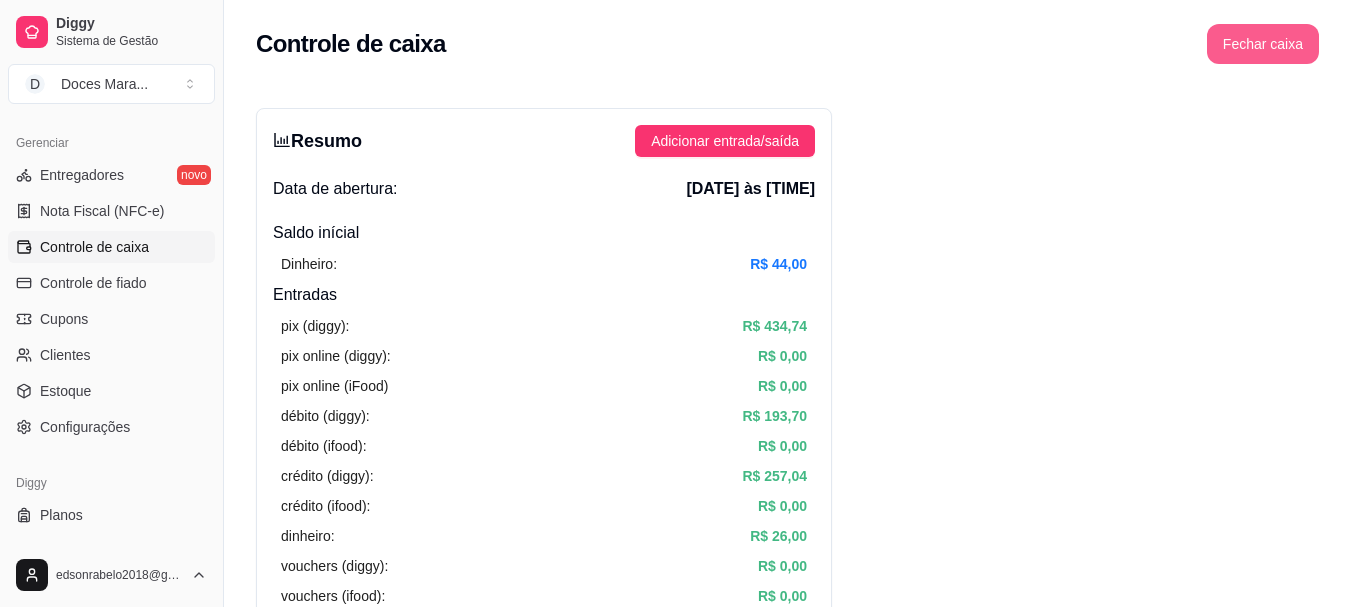 click on "Fechar caixa" at bounding box center [1263, 44] 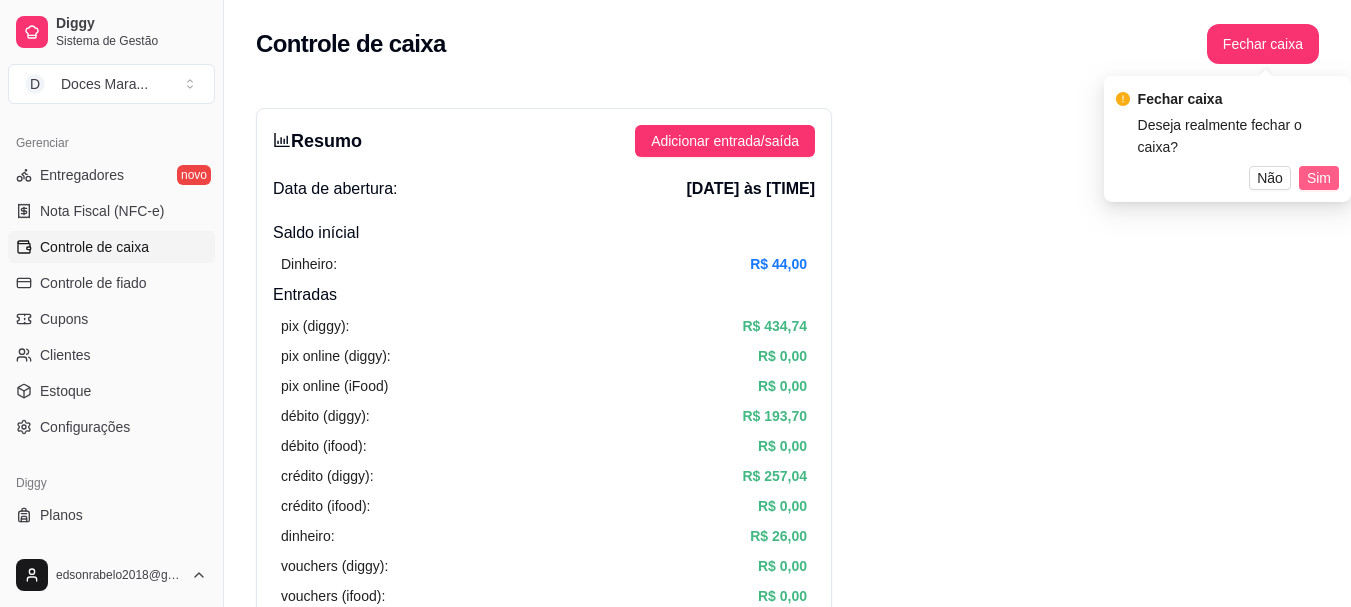 click on "Sim" at bounding box center [1319, 178] 